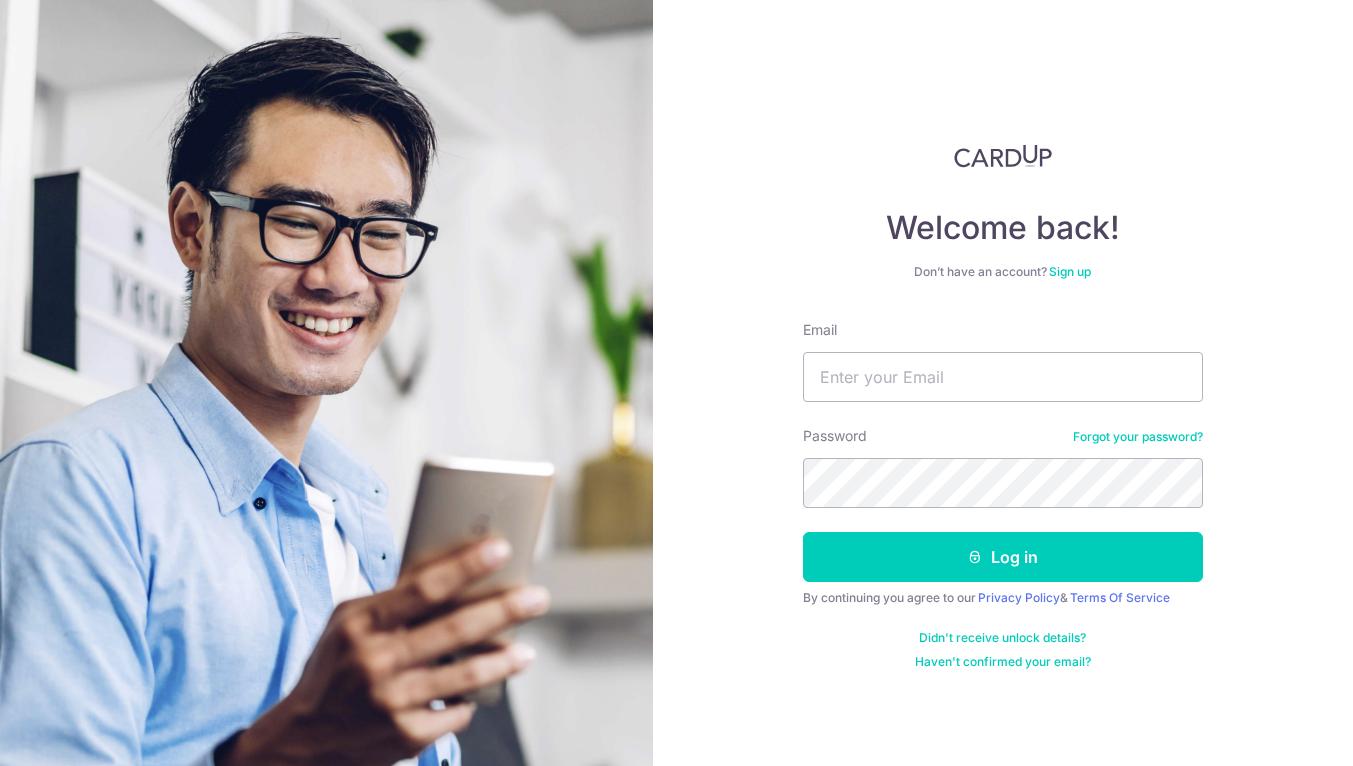 scroll, scrollTop: 0, scrollLeft: 0, axis: both 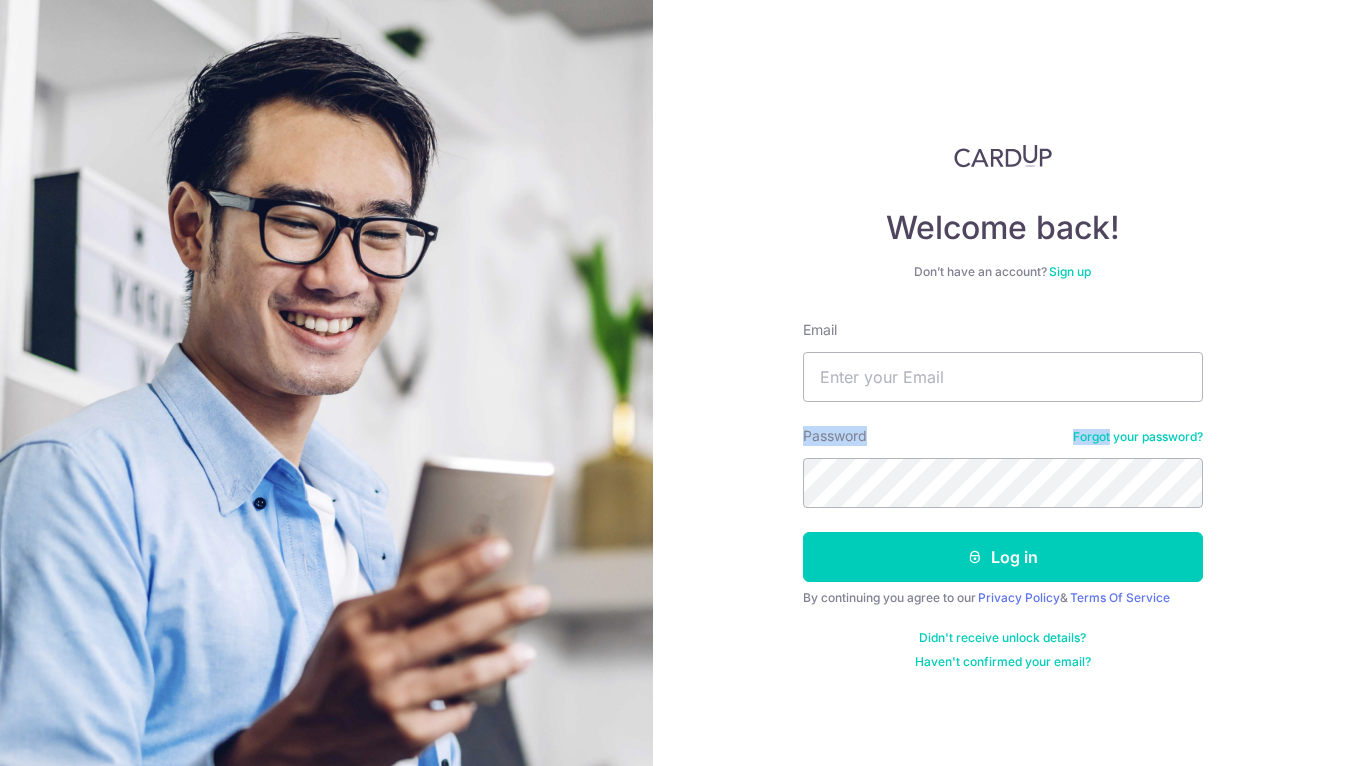 click on "Email
Password
Forgot your password?
Log in
By continuing you agree to our
Privacy Policy
&  Terms Of Service
Didn't receive unlock details?
Haven't confirmed your email?" at bounding box center (1003, 495) 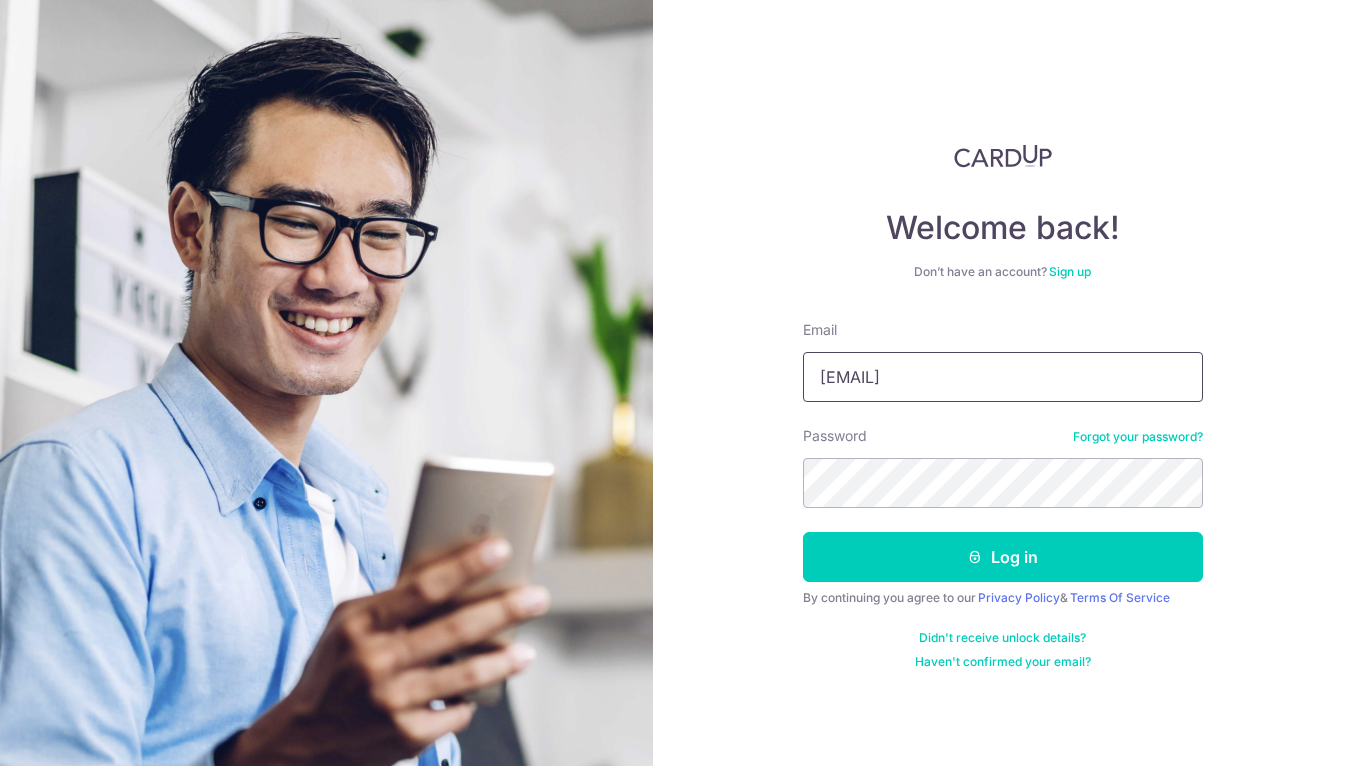 type on "[EMAIL]" 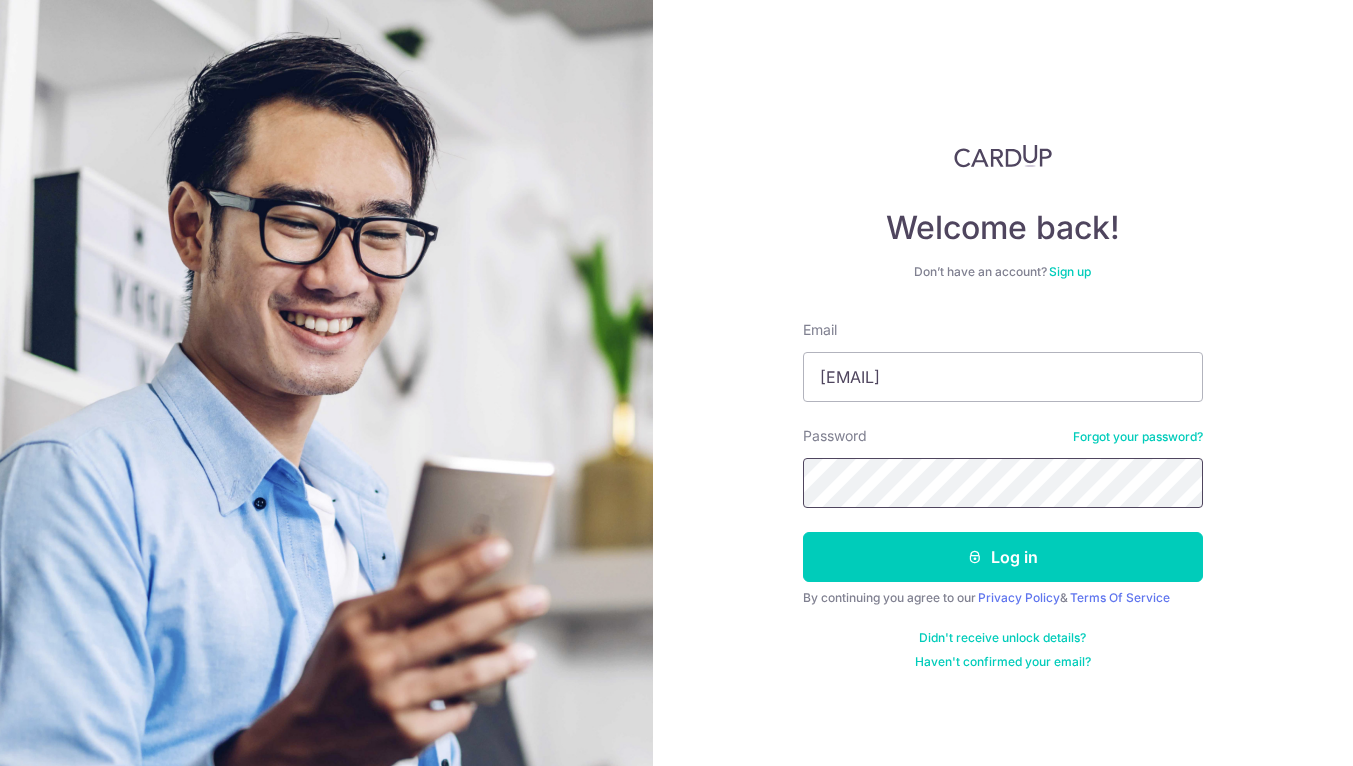 click on "Log in" at bounding box center [1003, 557] 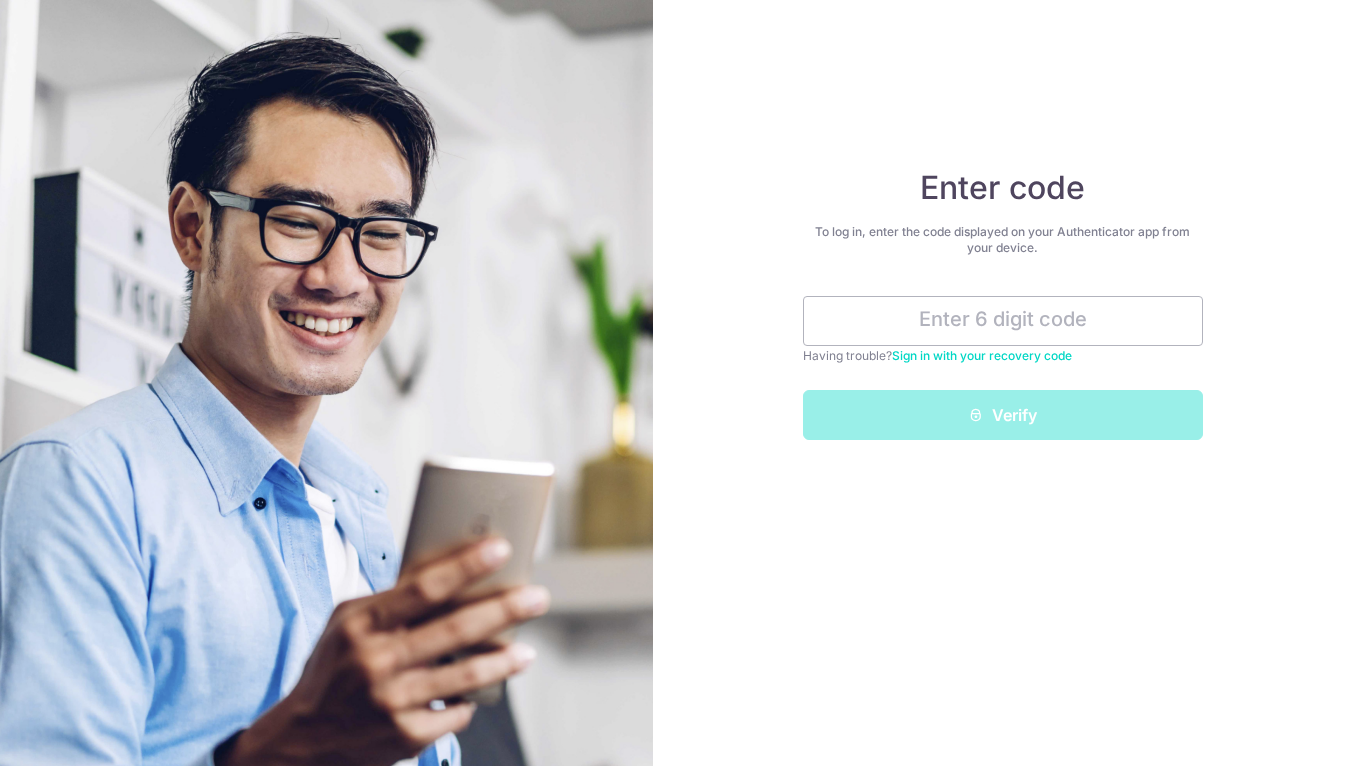 scroll, scrollTop: 0, scrollLeft: 0, axis: both 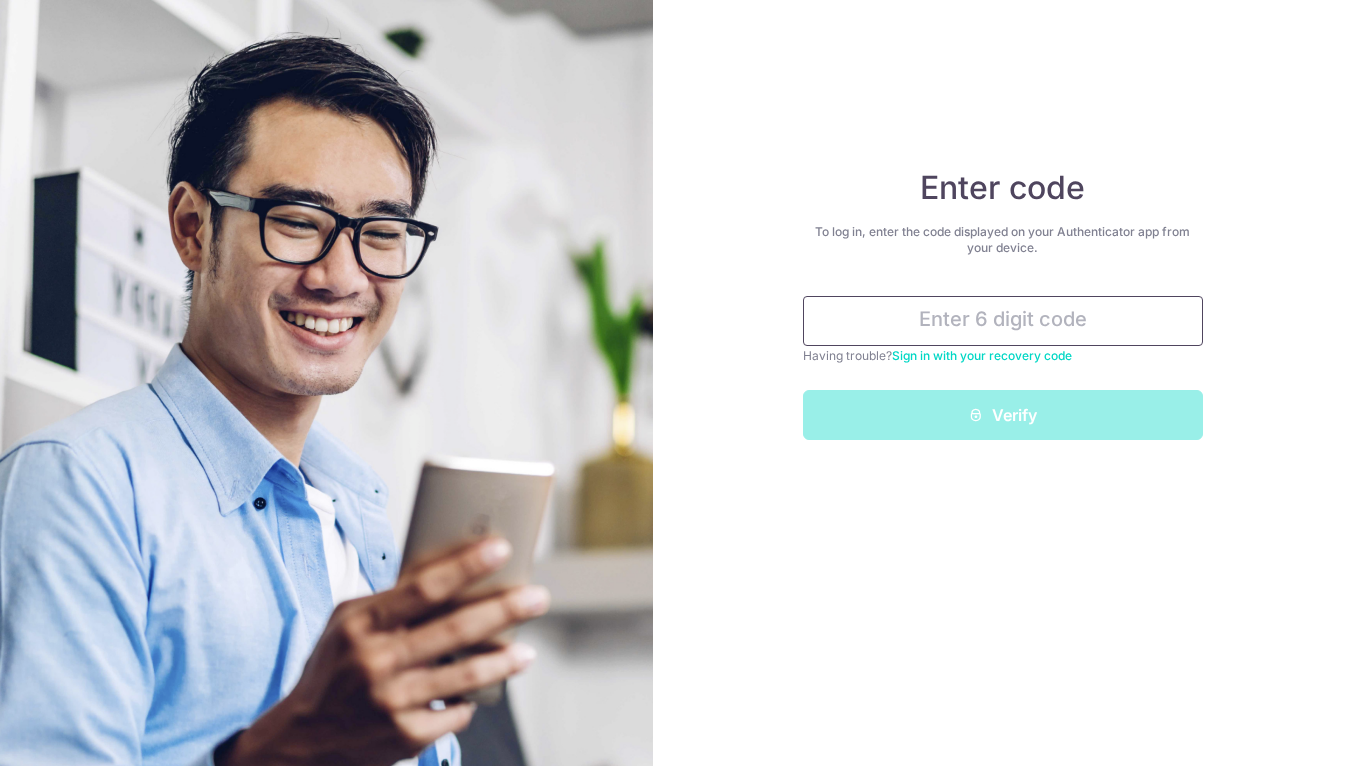 click at bounding box center (1003, 321) 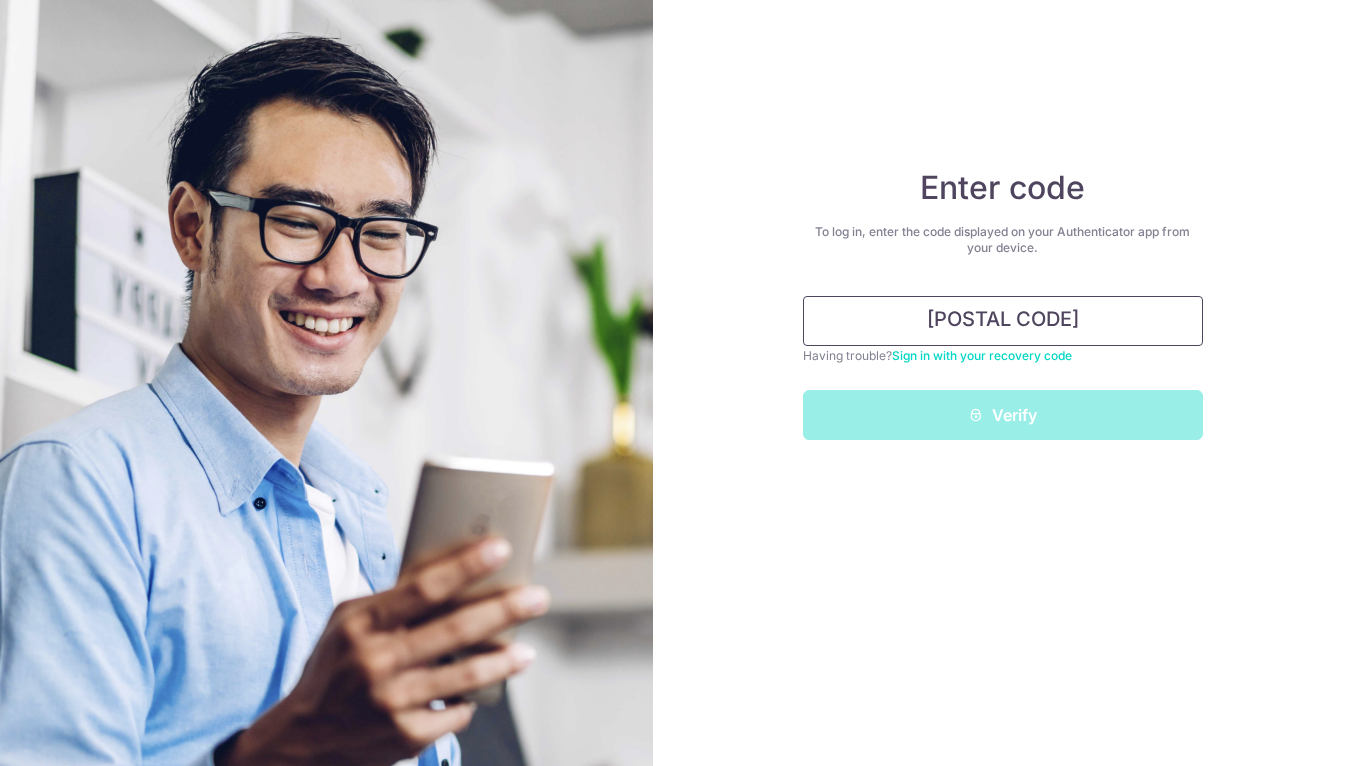 type on "591393" 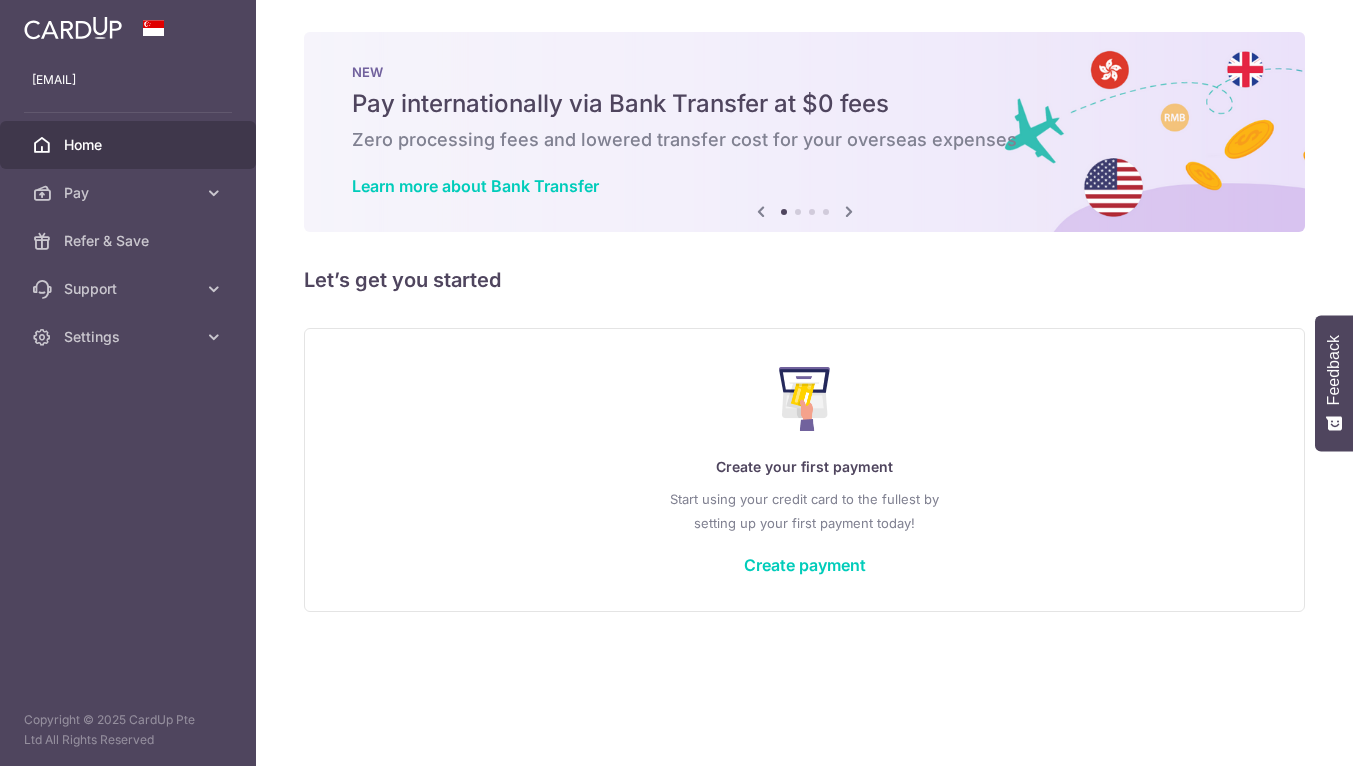 scroll, scrollTop: 0, scrollLeft: 0, axis: both 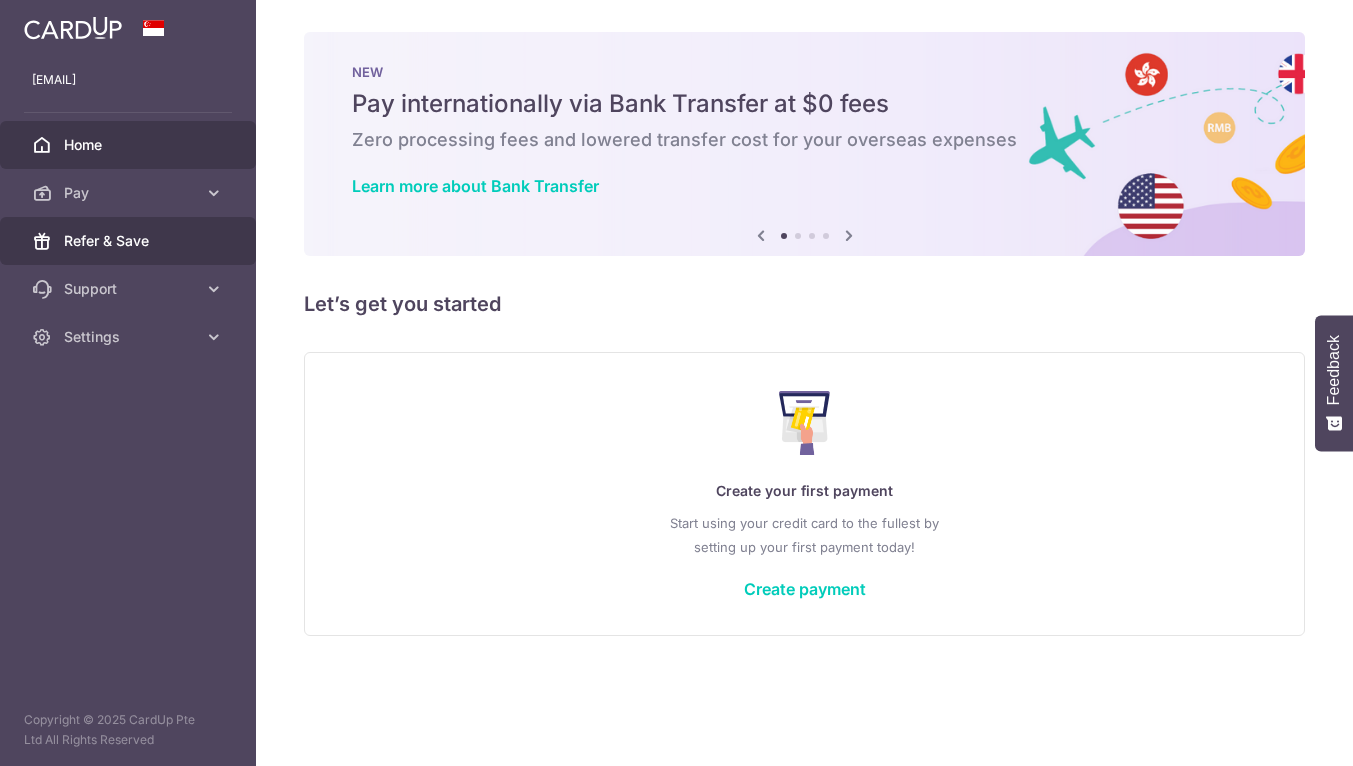 click on "Refer & Save" at bounding box center (128, 241) 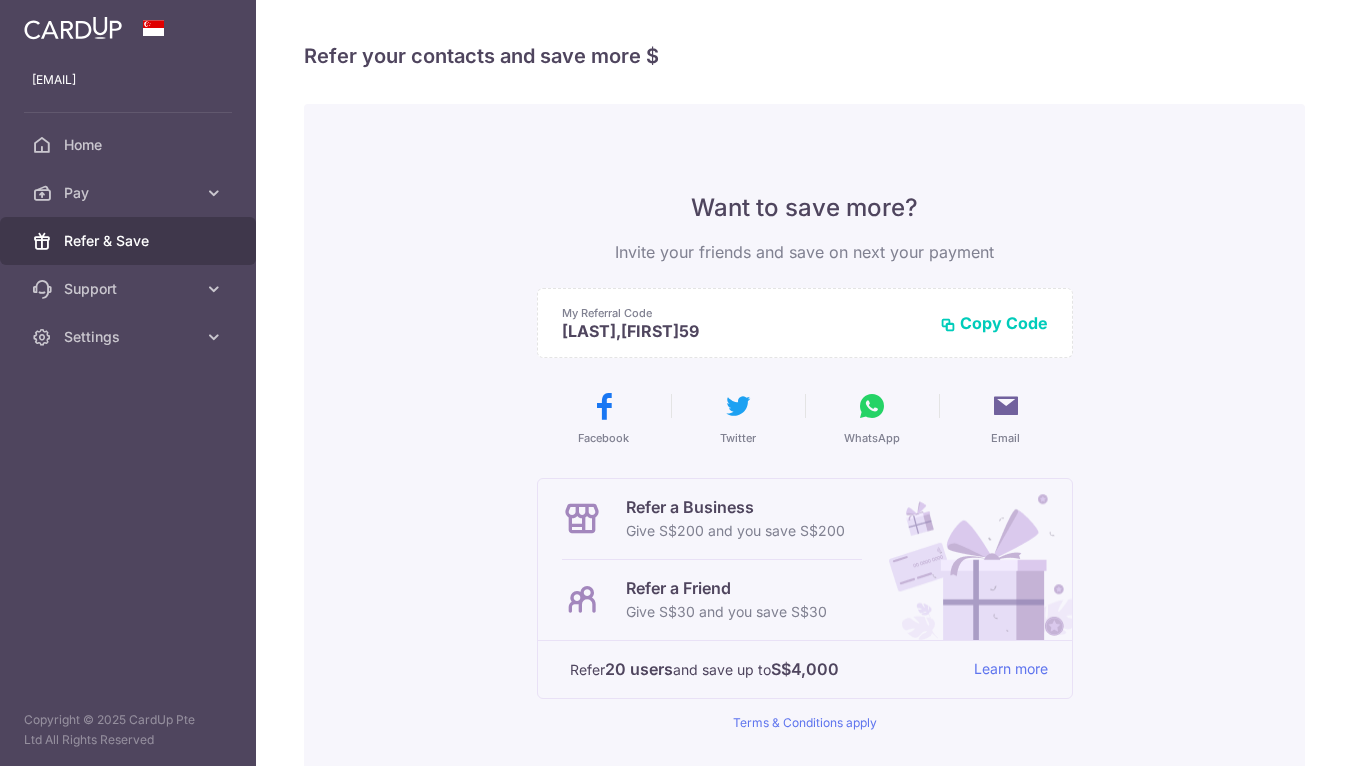 scroll, scrollTop: 0, scrollLeft: 0, axis: both 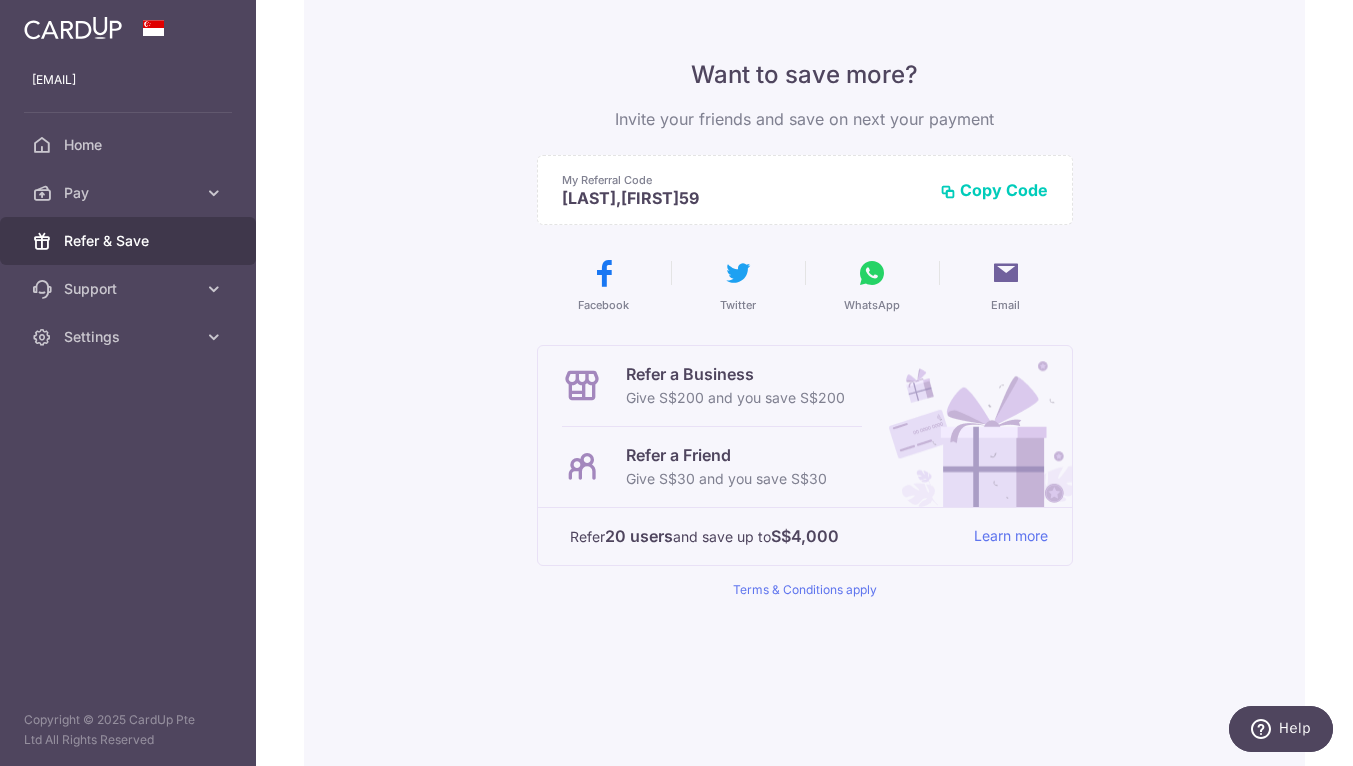 click on "Give S$30 and you save S$30" at bounding box center (726, 479) 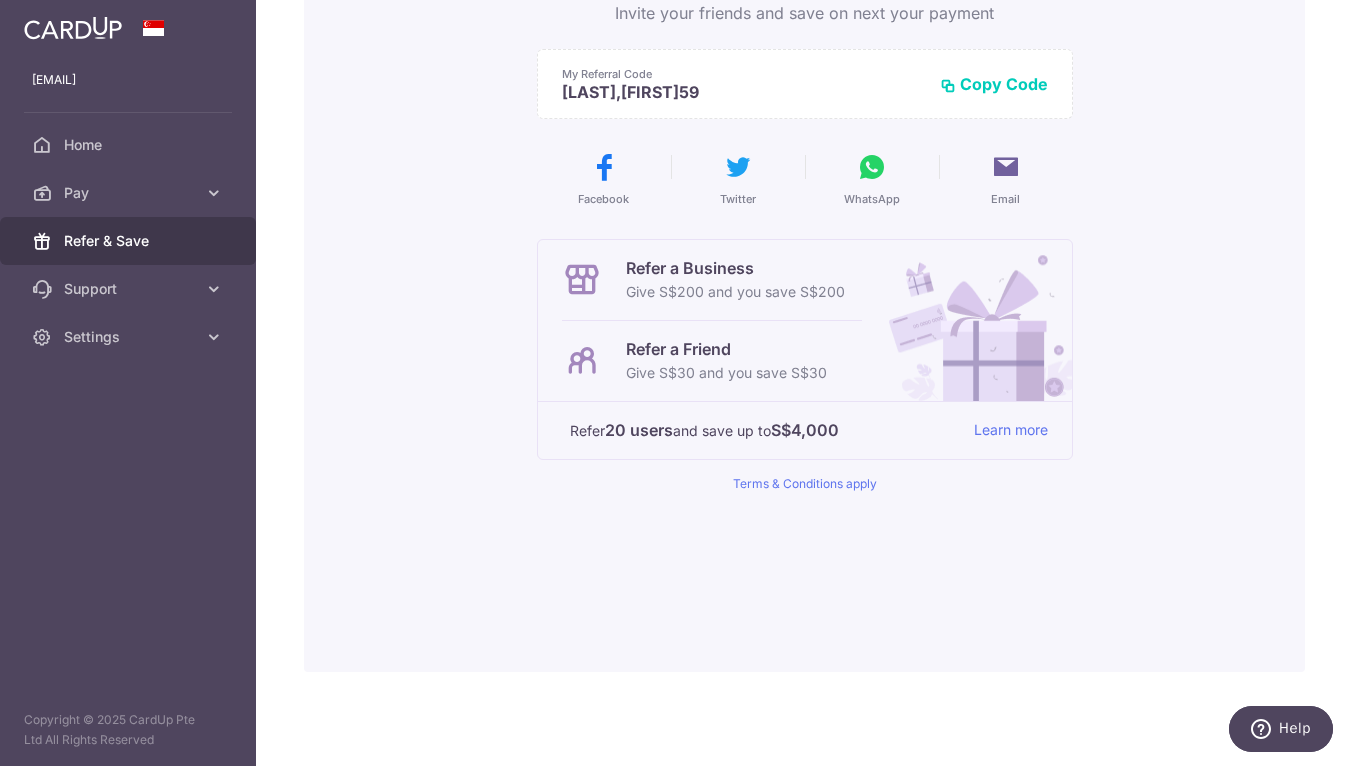 scroll, scrollTop: 240, scrollLeft: 0, axis: vertical 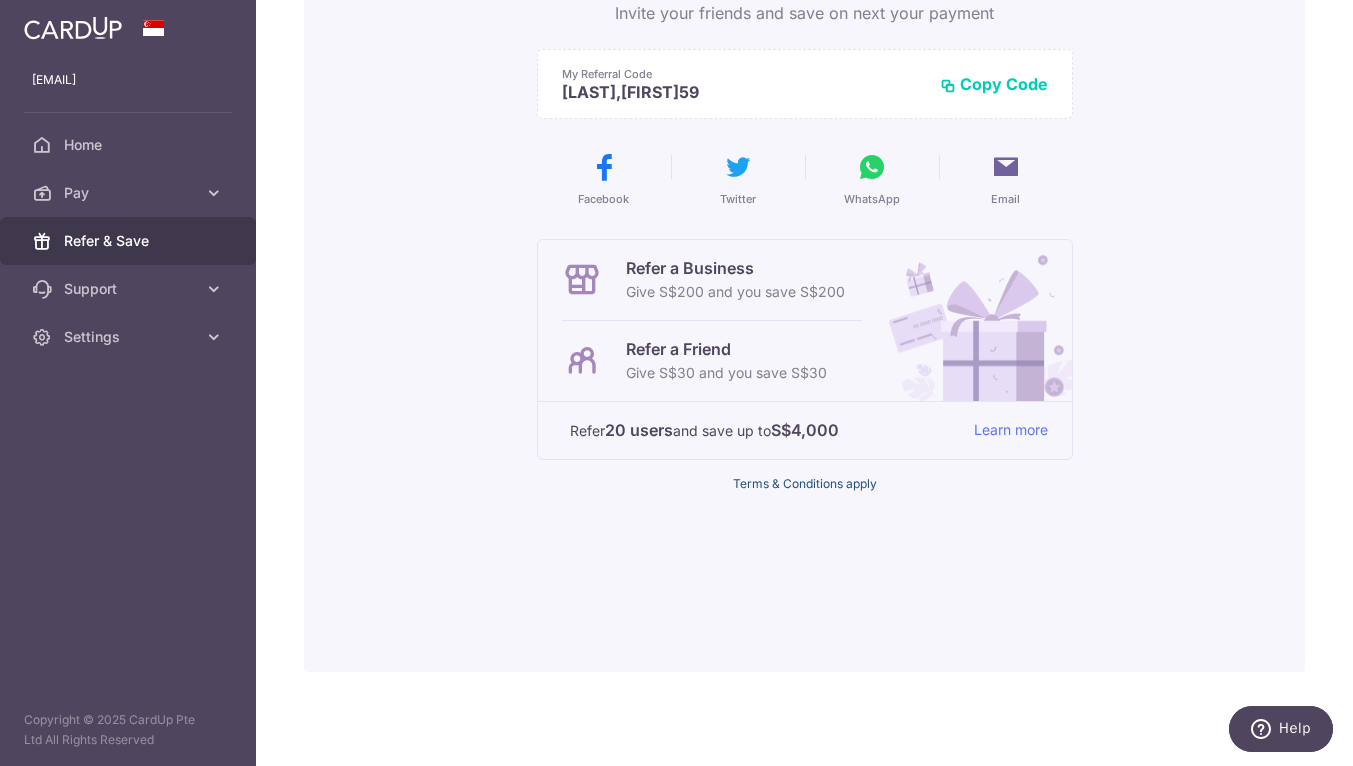 click on "Terms & Conditions apply" at bounding box center (805, 483) 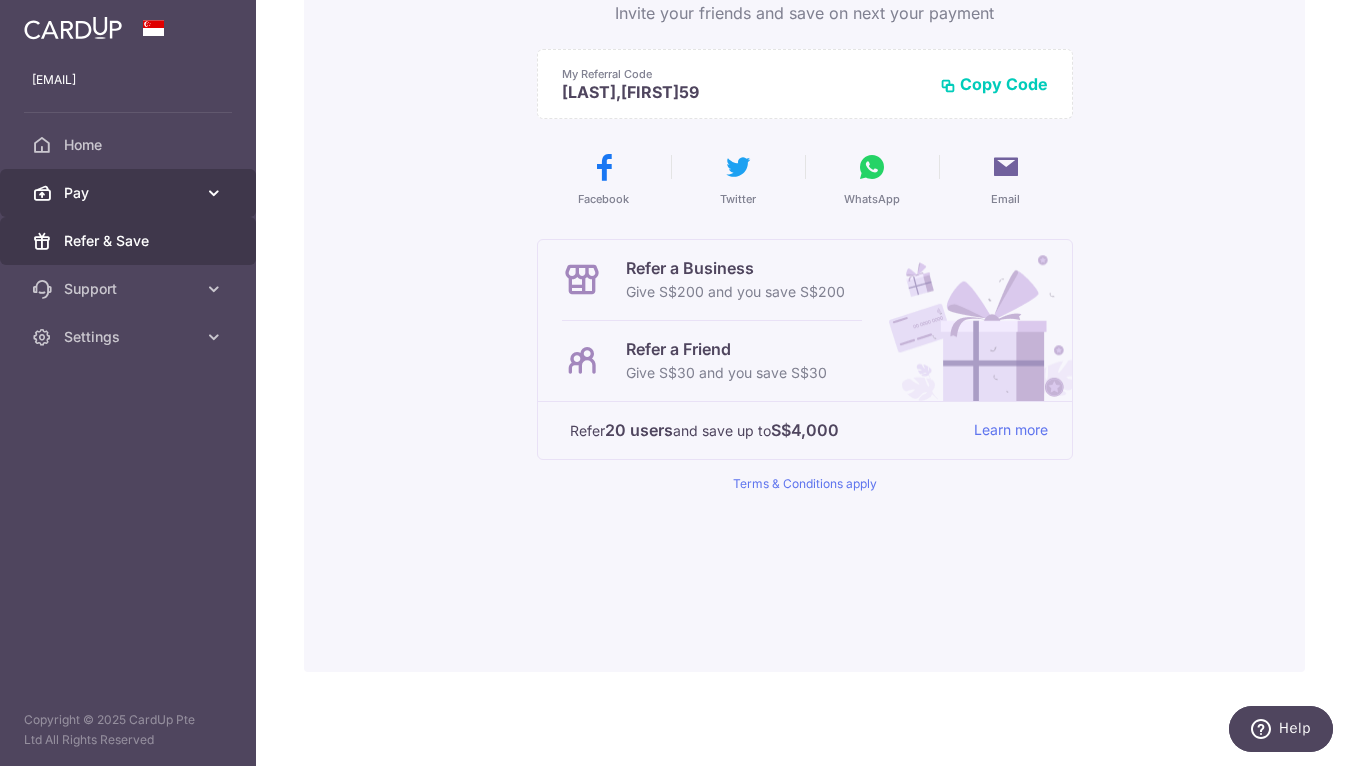 click at bounding box center (214, 193) 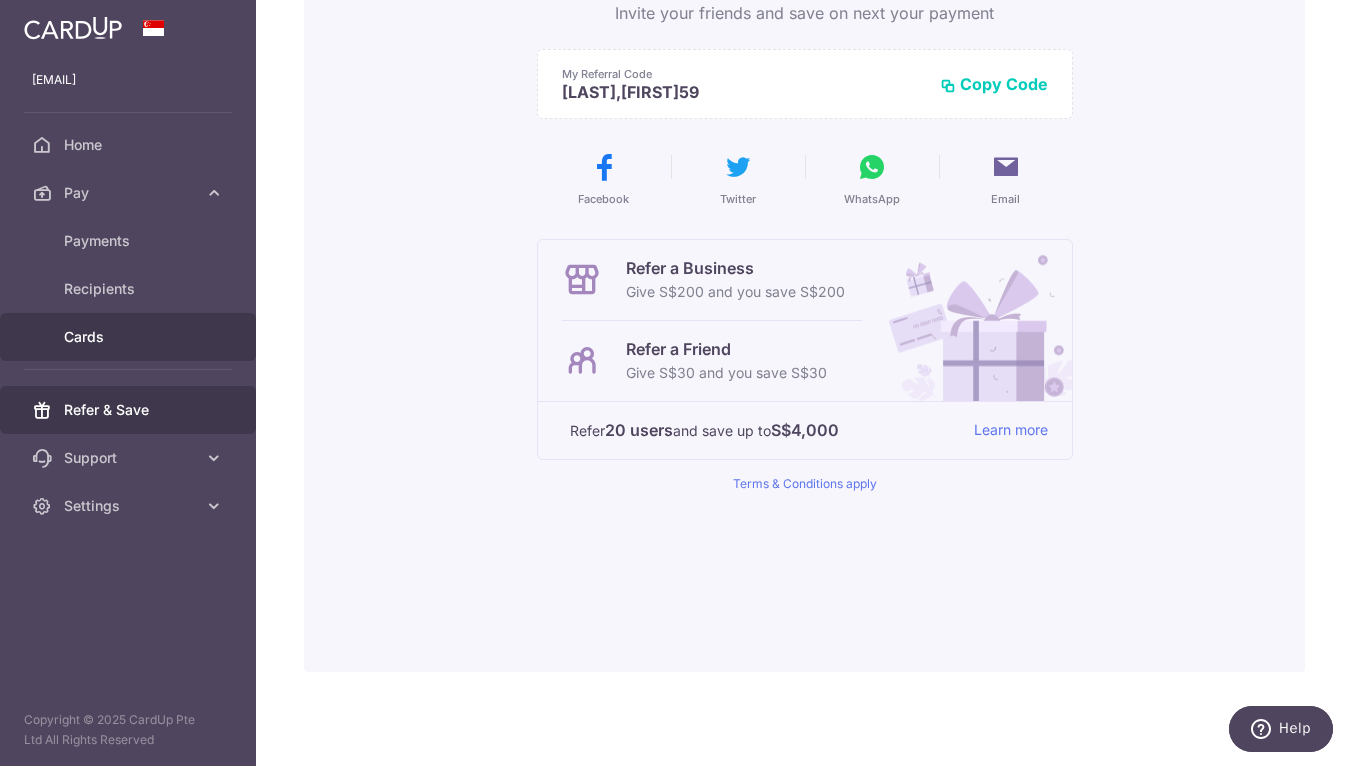 click on "Cards" at bounding box center (130, 337) 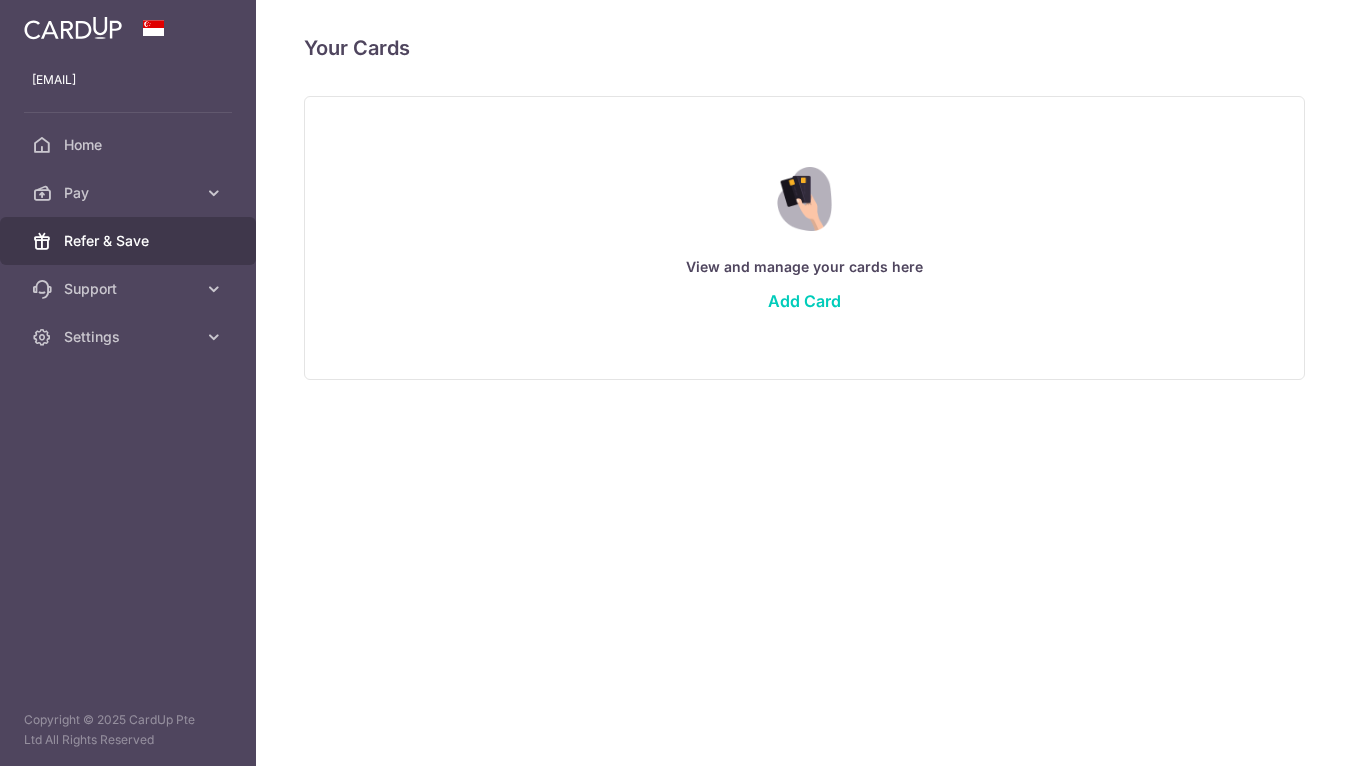 scroll, scrollTop: 0, scrollLeft: 0, axis: both 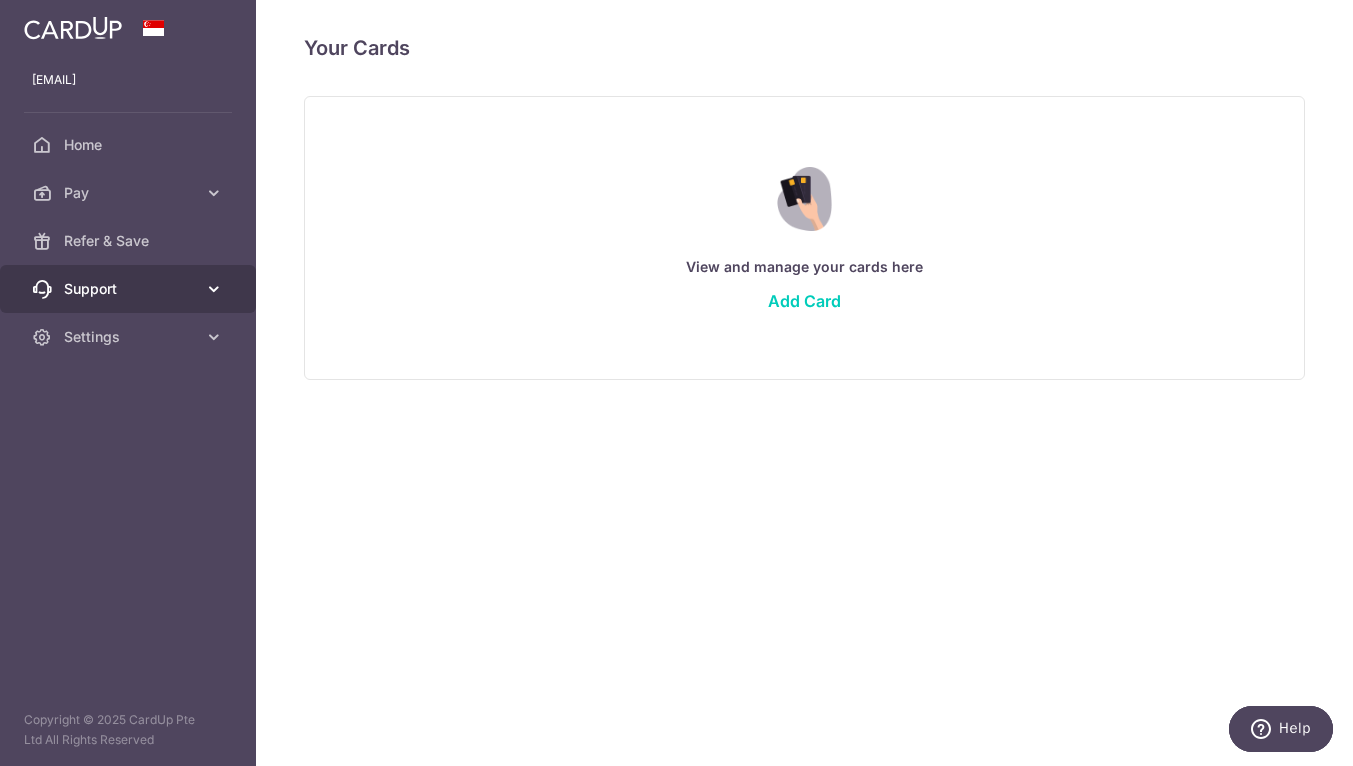 click on "Support" at bounding box center (128, 289) 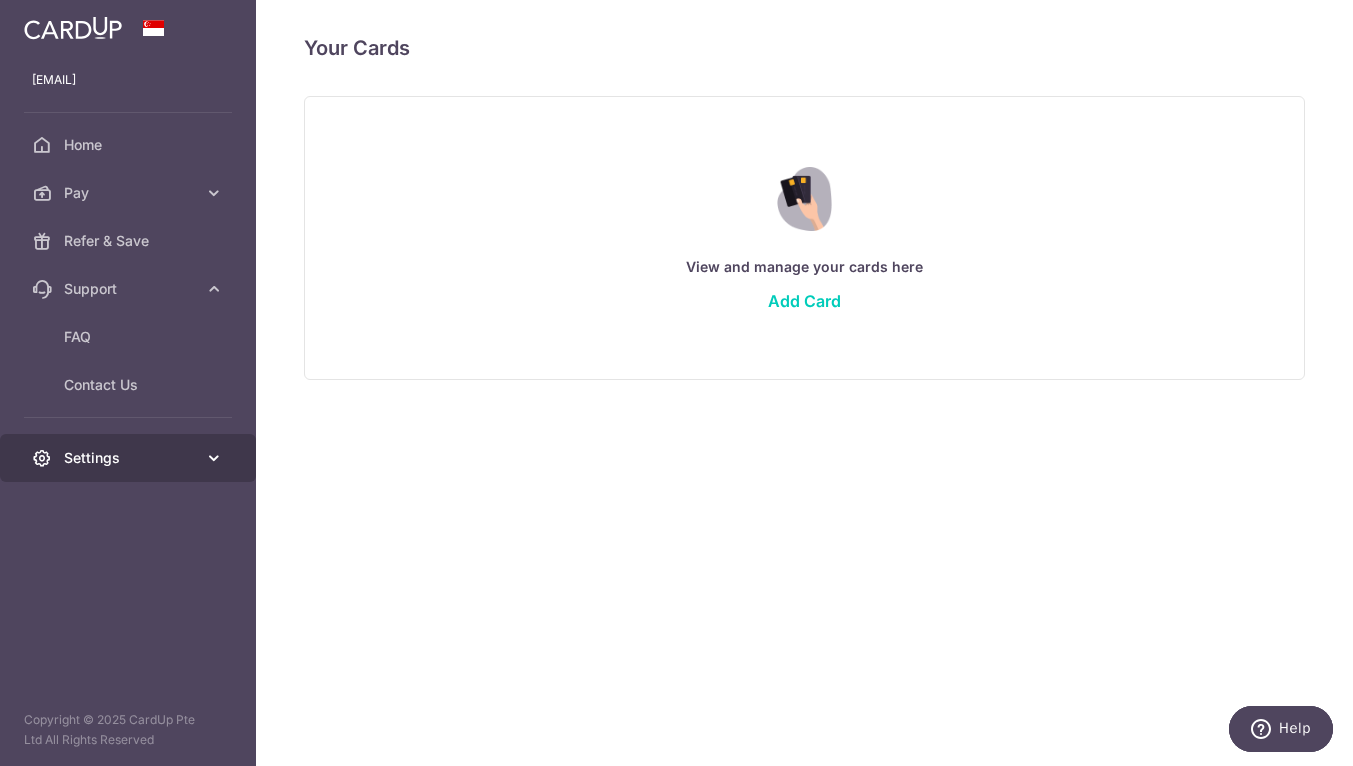 click on "Settings" at bounding box center (130, 458) 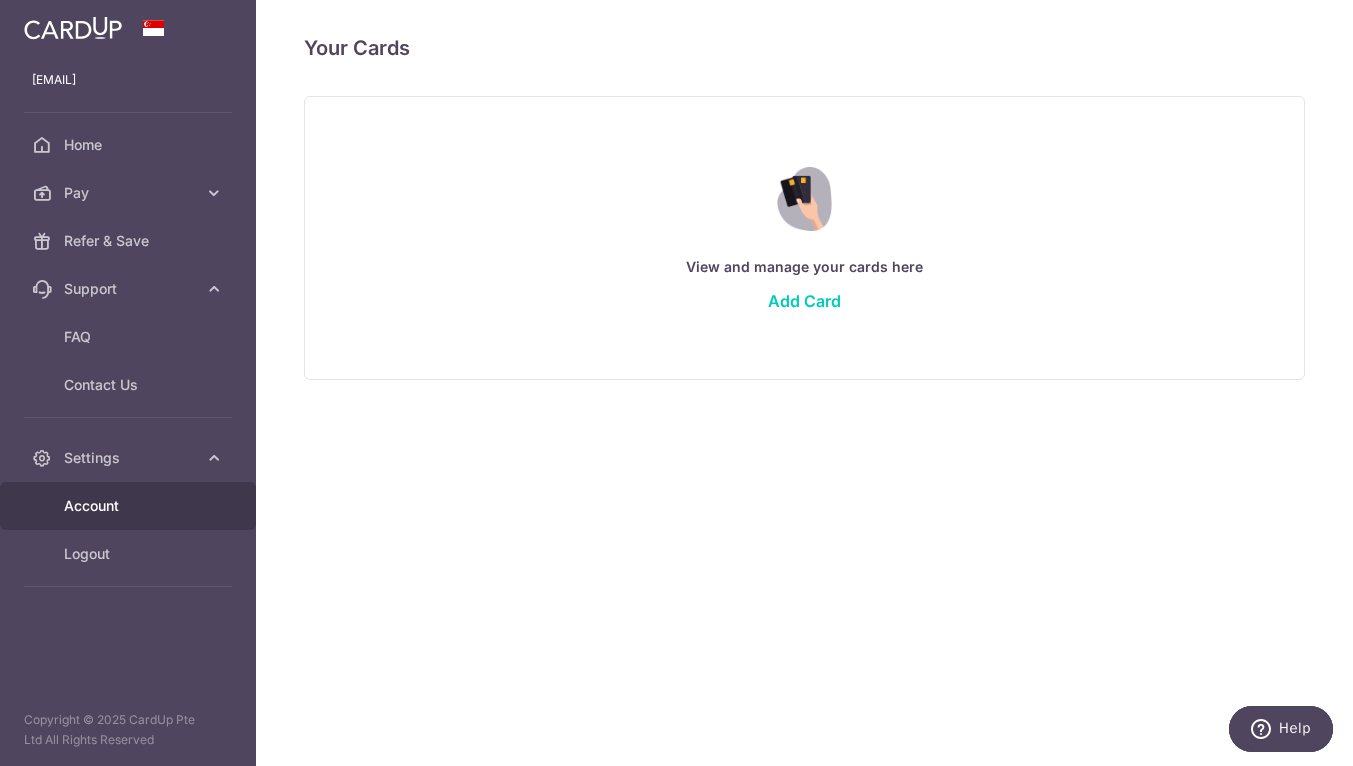 click on "Account" at bounding box center (130, 506) 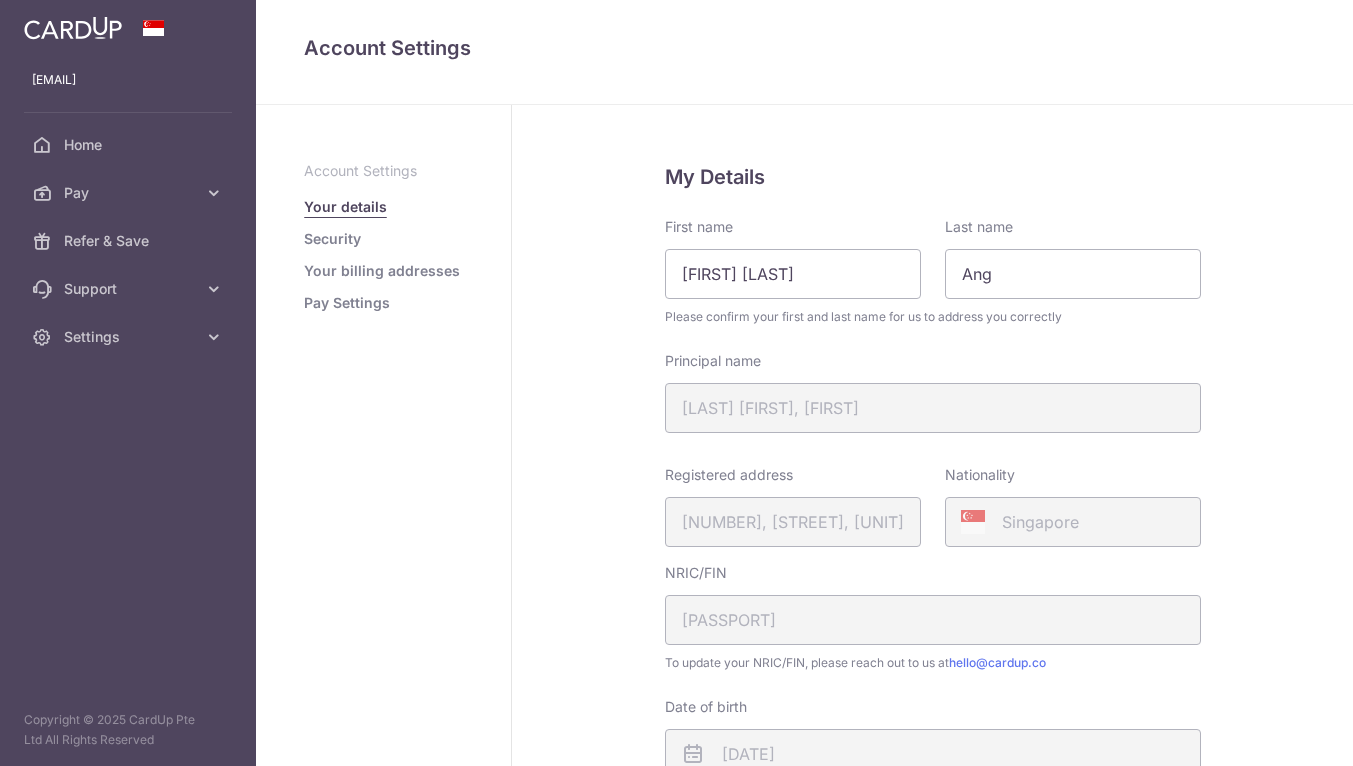 scroll, scrollTop: 0, scrollLeft: 0, axis: both 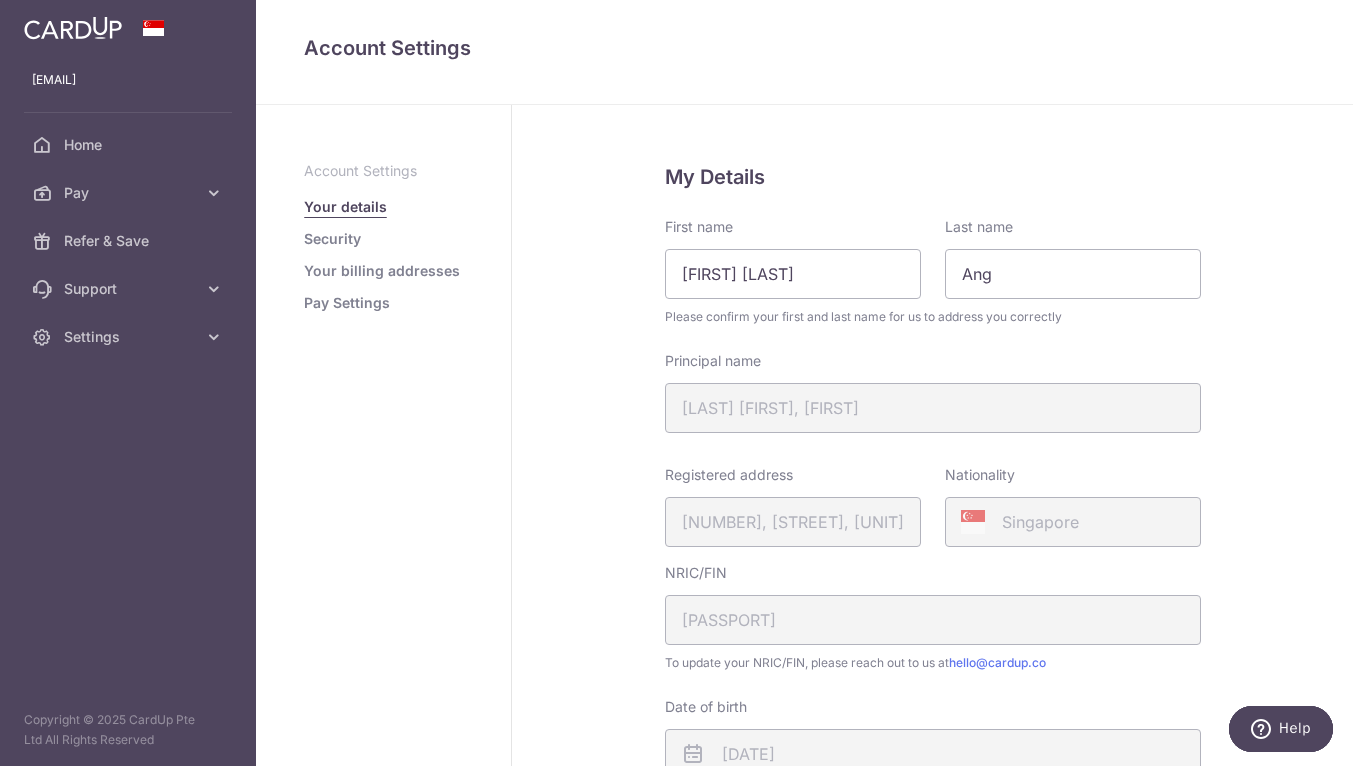 click on "Security" at bounding box center [332, 239] 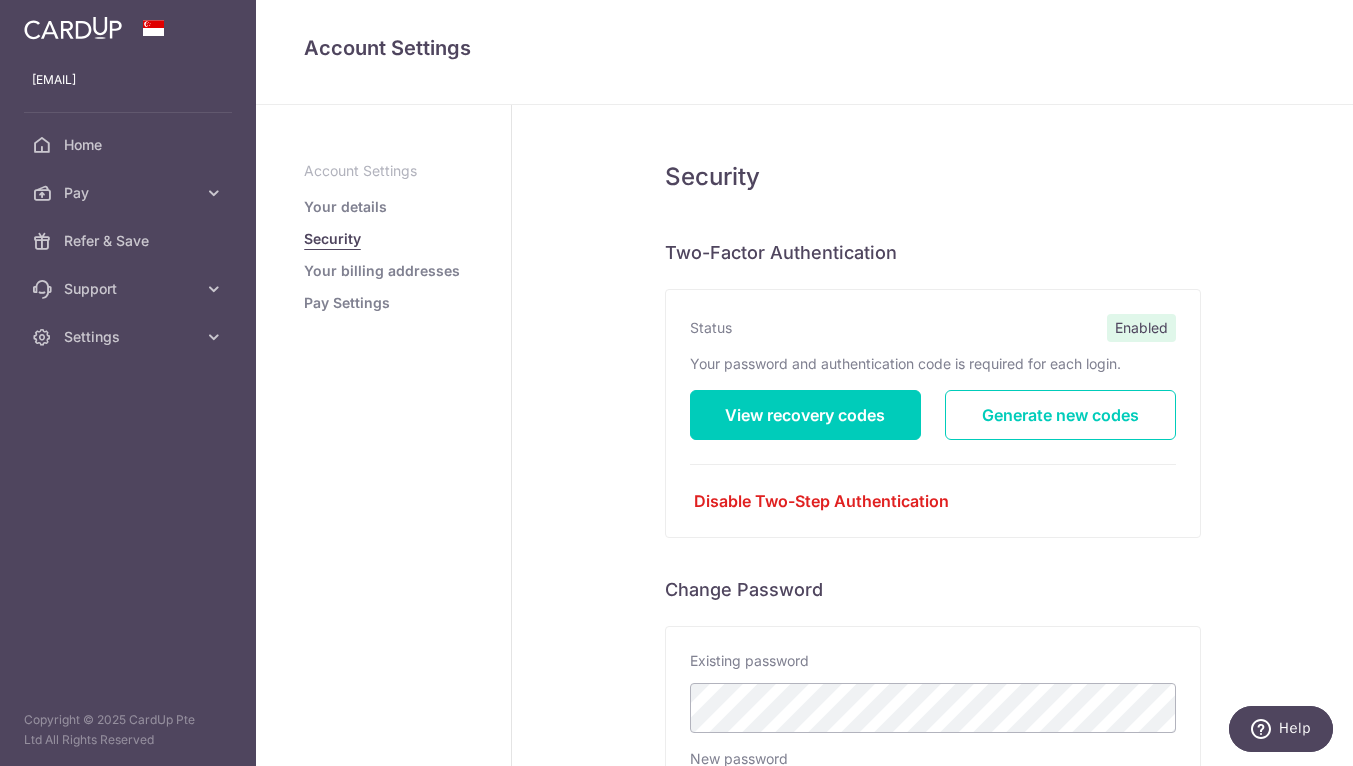 scroll, scrollTop: 0, scrollLeft: 0, axis: both 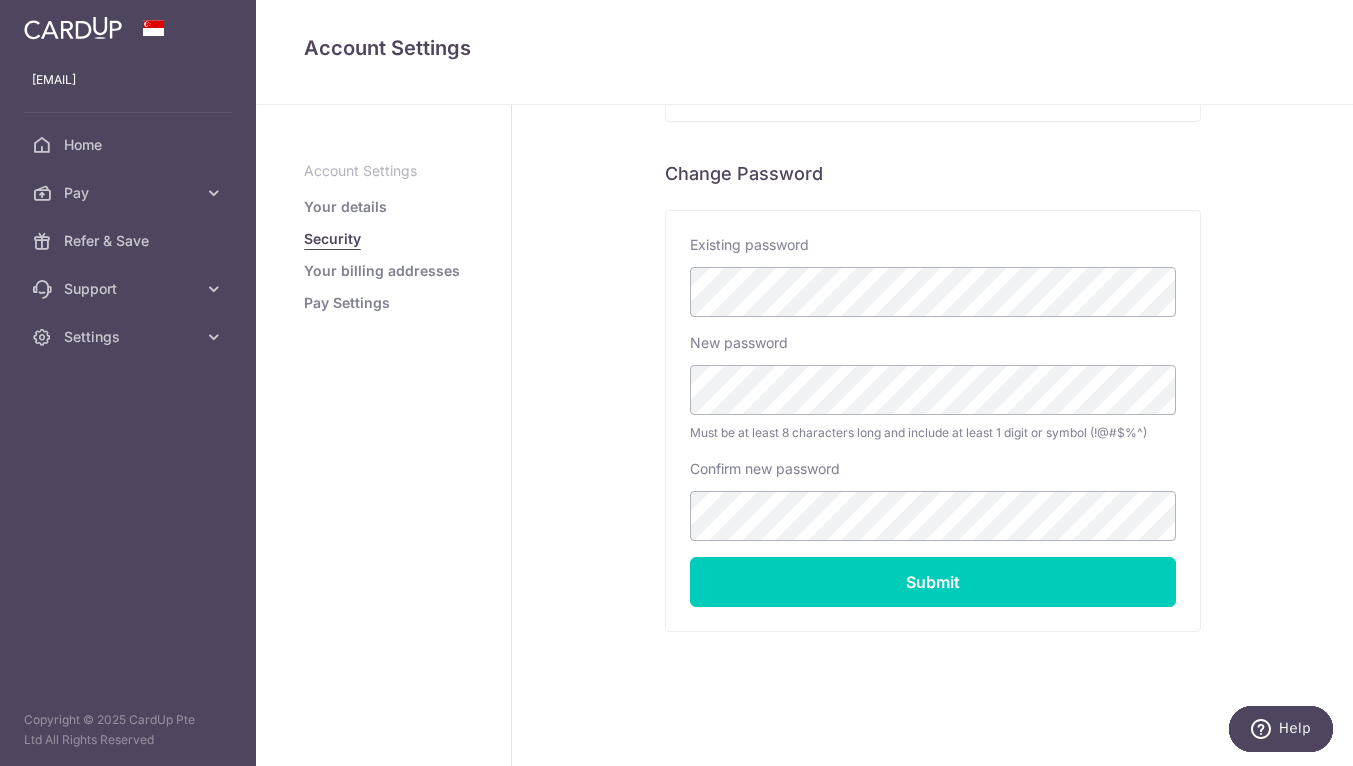 click on "Your billing addresses" at bounding box center [382, 271] 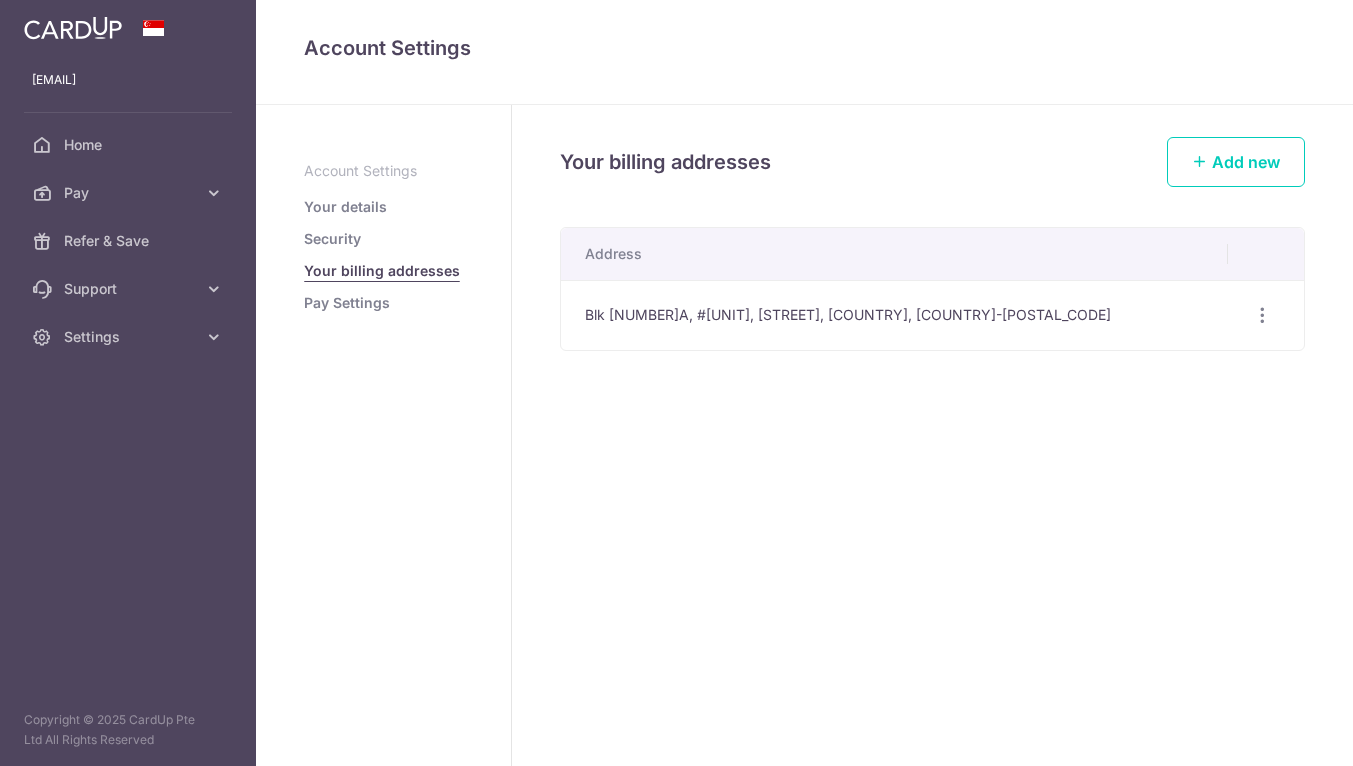 click on "Pay Settings" at bounding box center [347, 303] 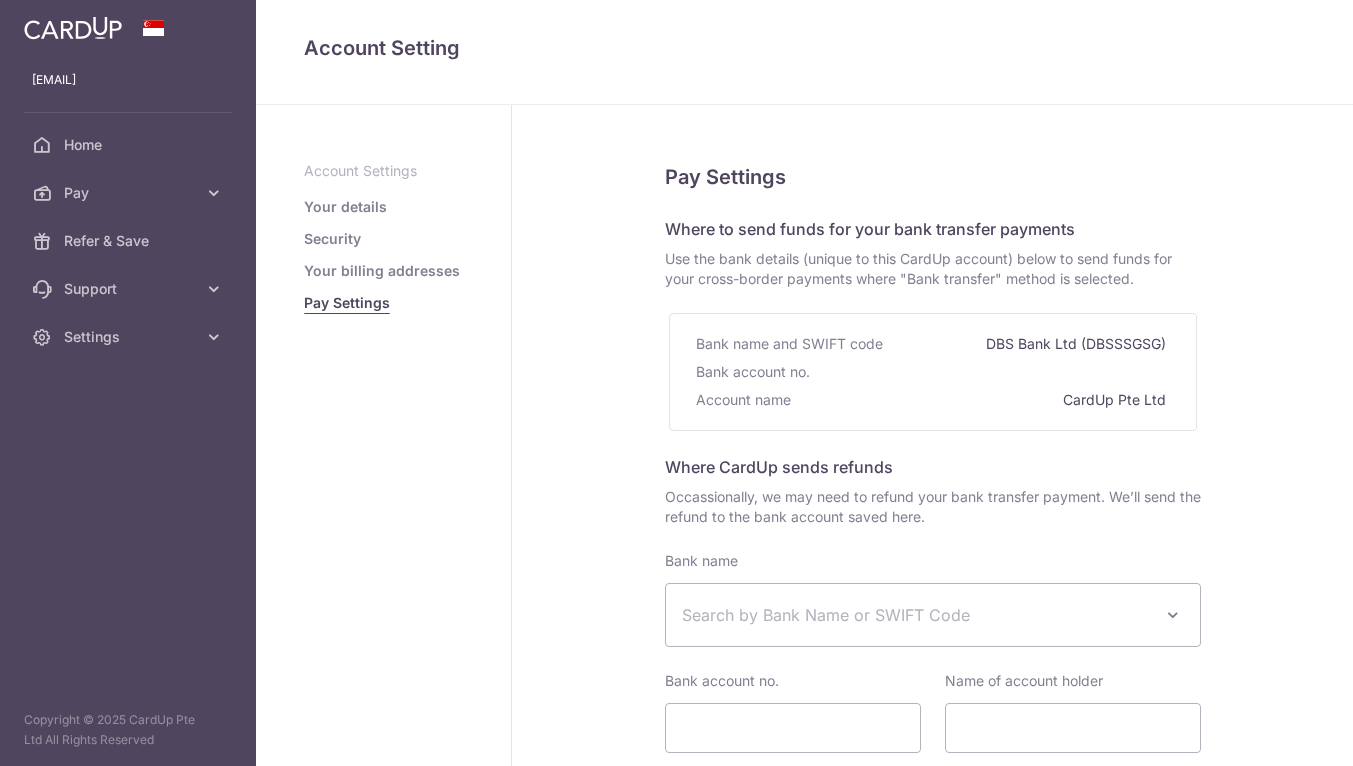 select 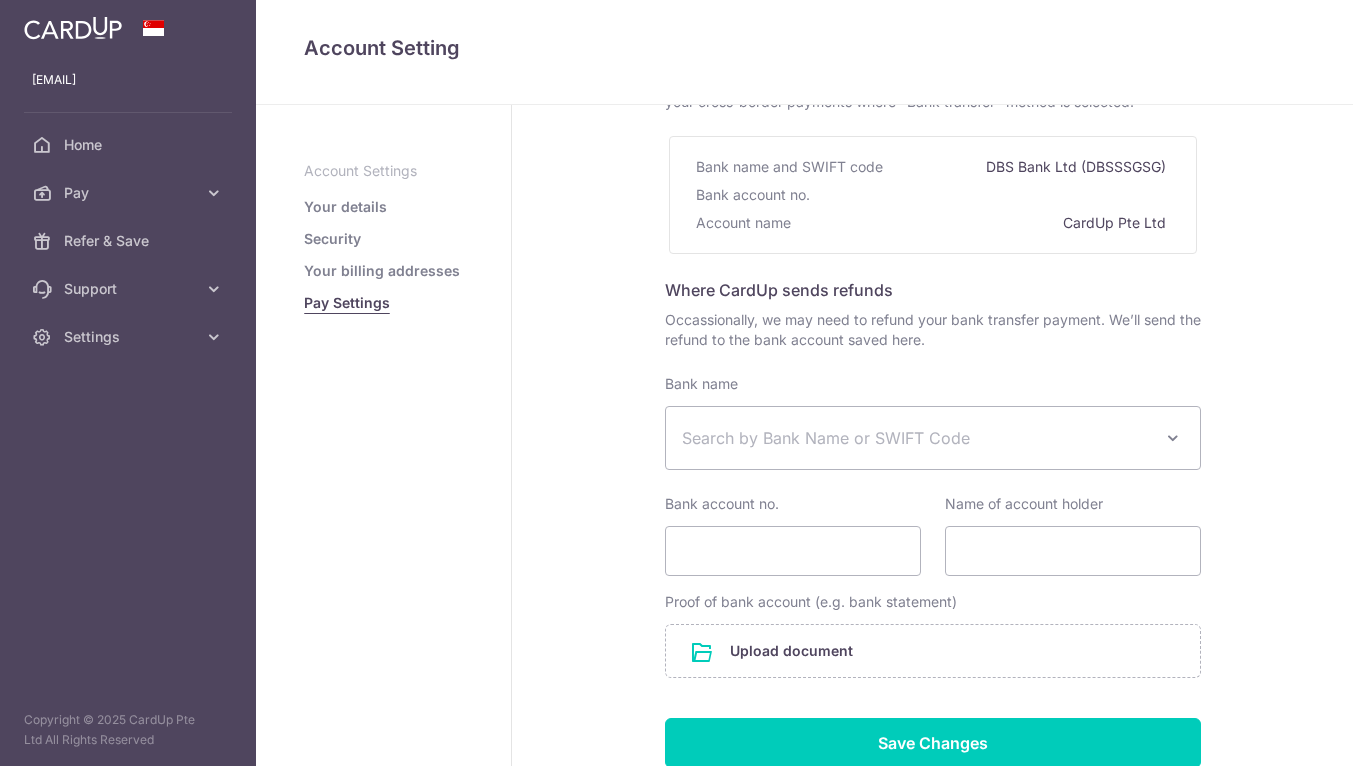 scroll, scrollTop: 0, scrollLeft: 0, axis: both 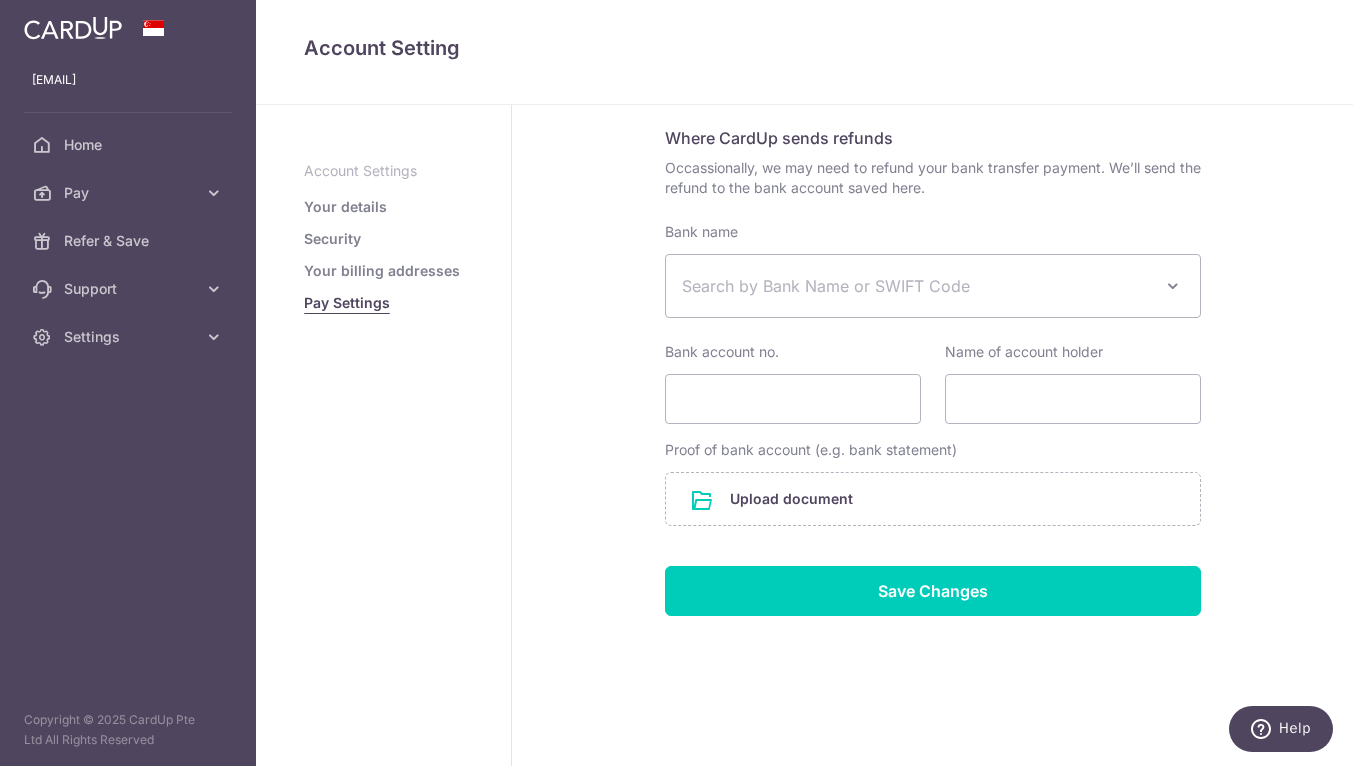 click on "Search by Bank Name or SWIFT Code" at bounding box center (917, 286) 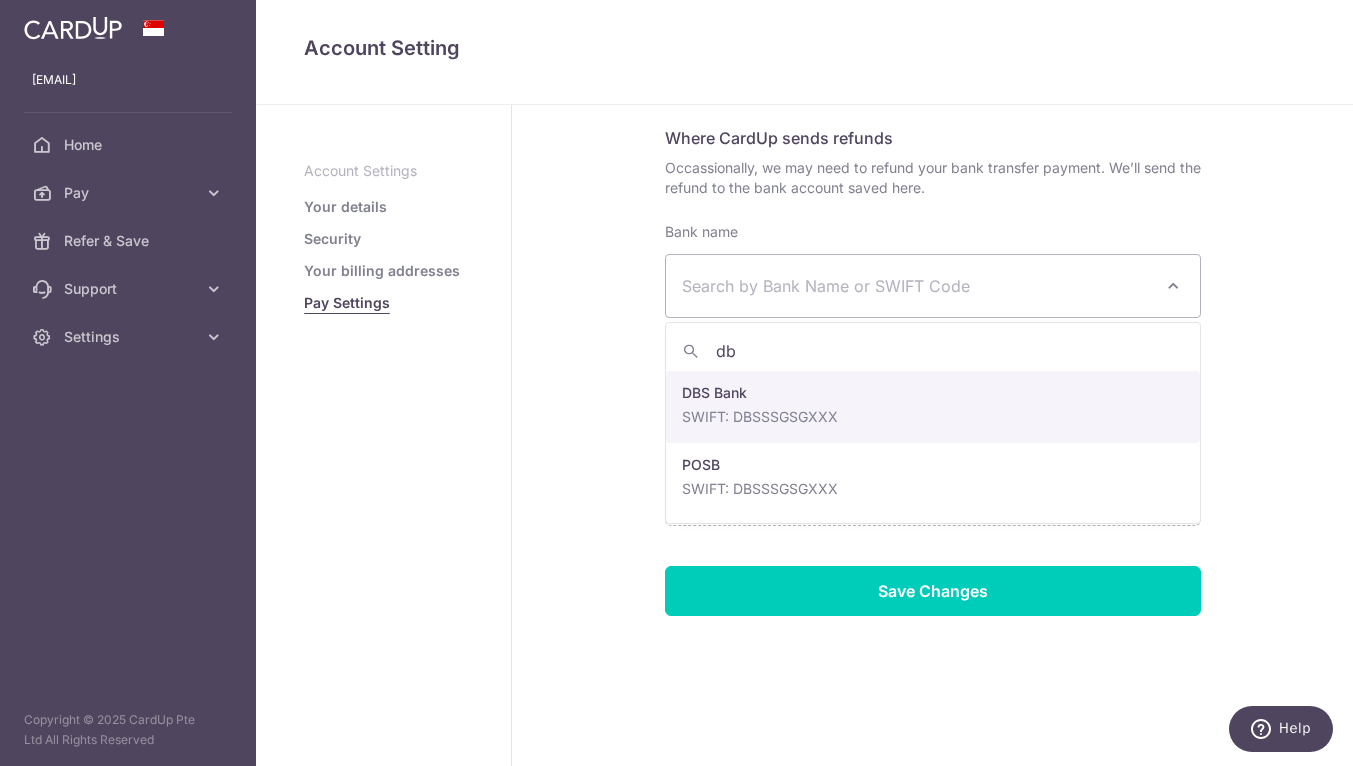 type on "d" 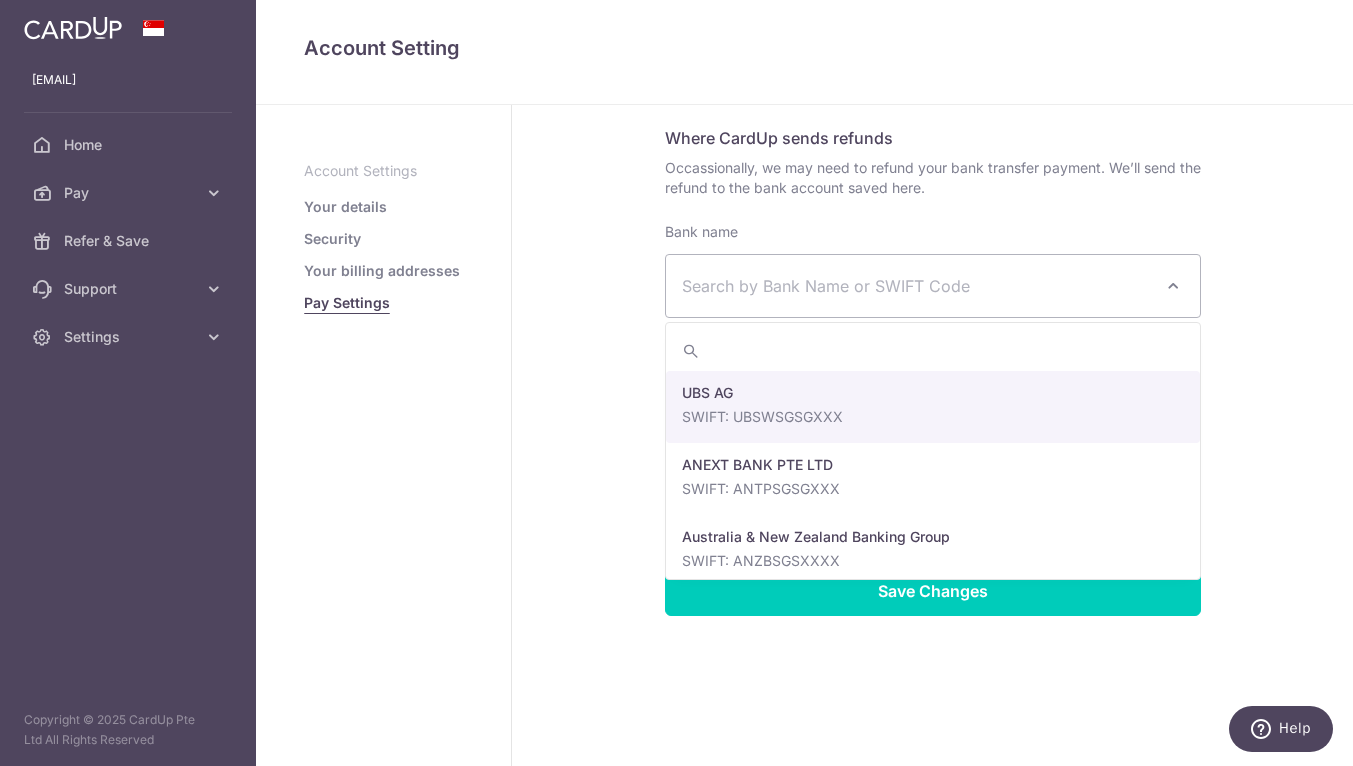 type on "o" 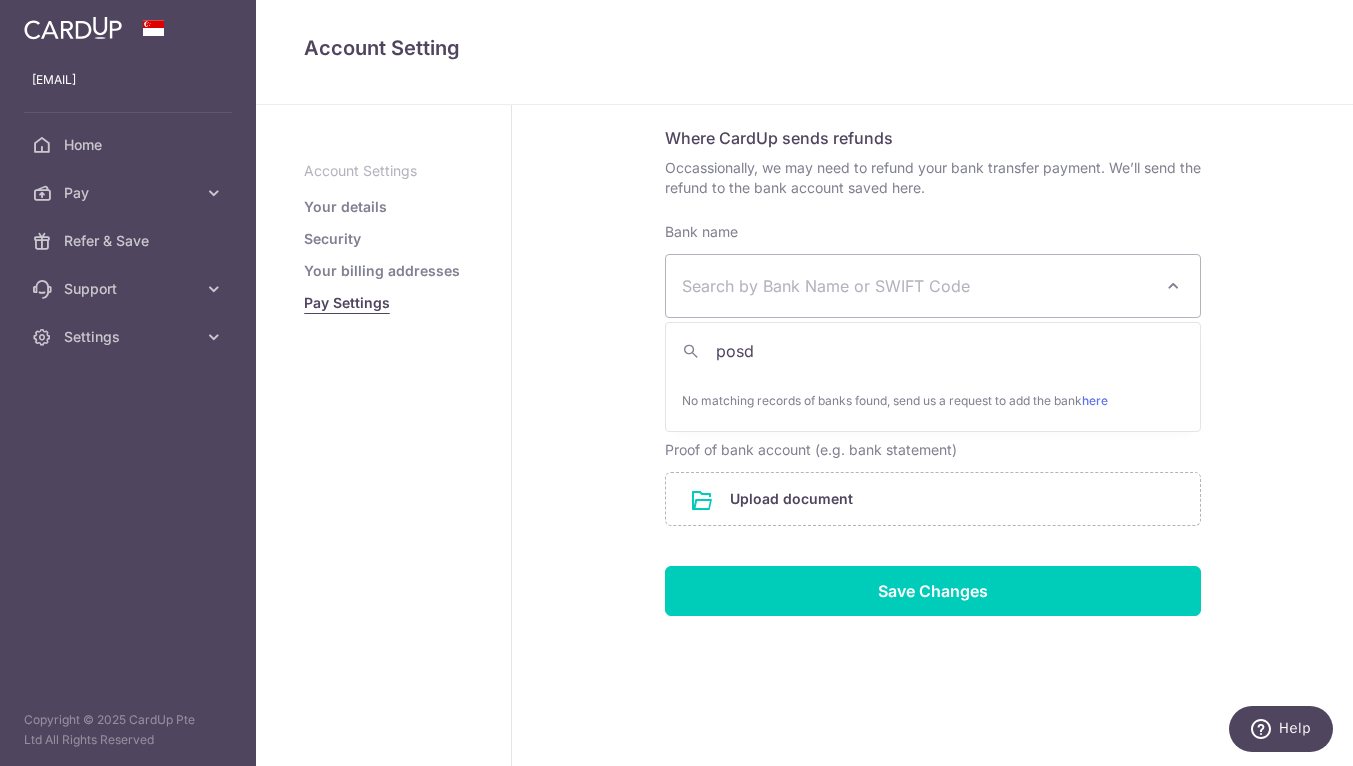 type on "pos" 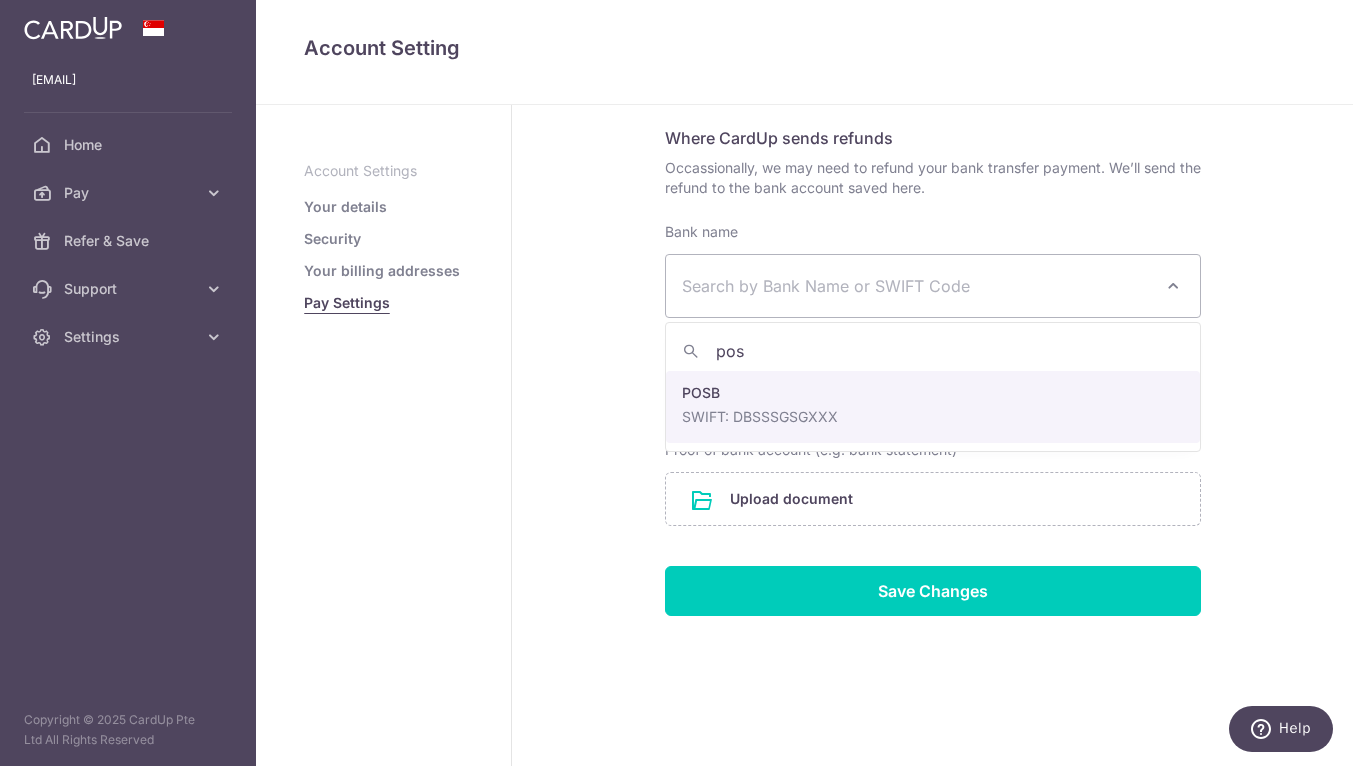 select on "19" 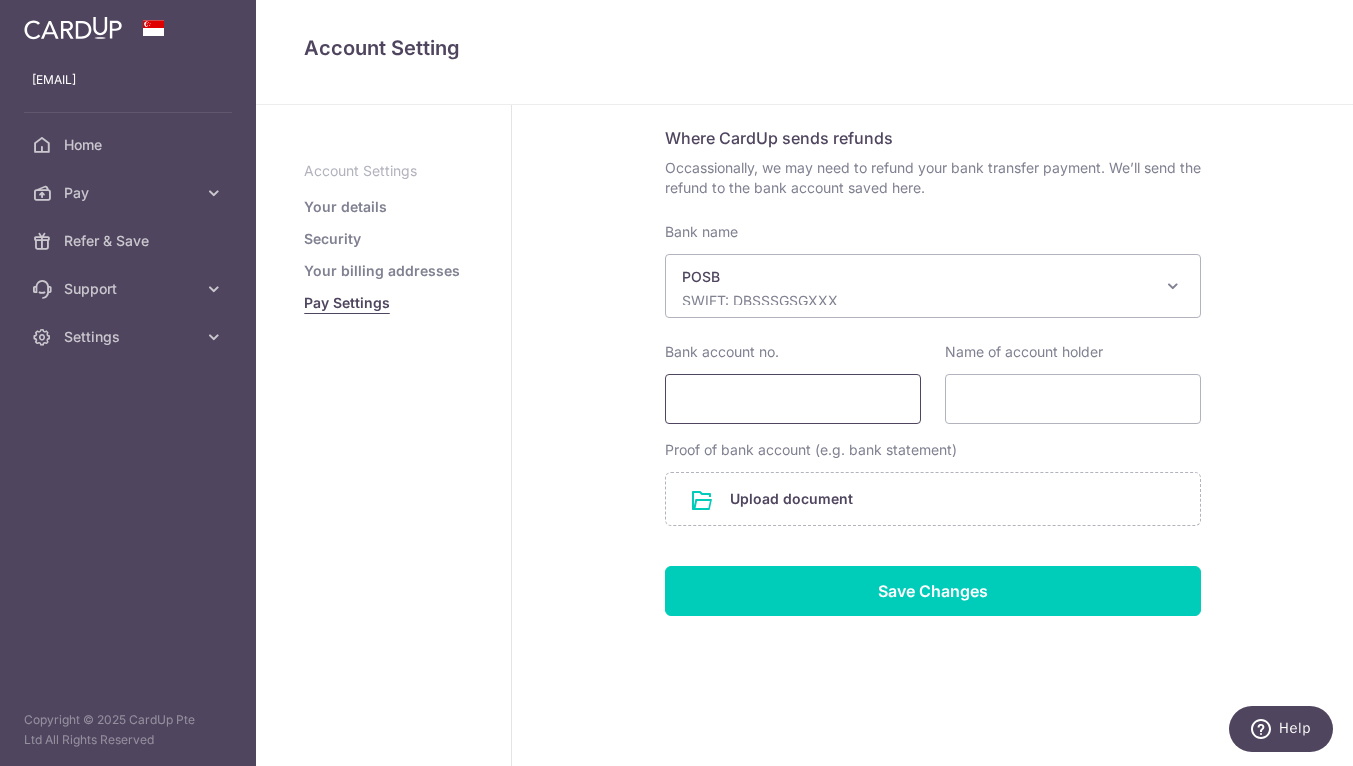click on "Bank account no." at bounding box center (793, 399) 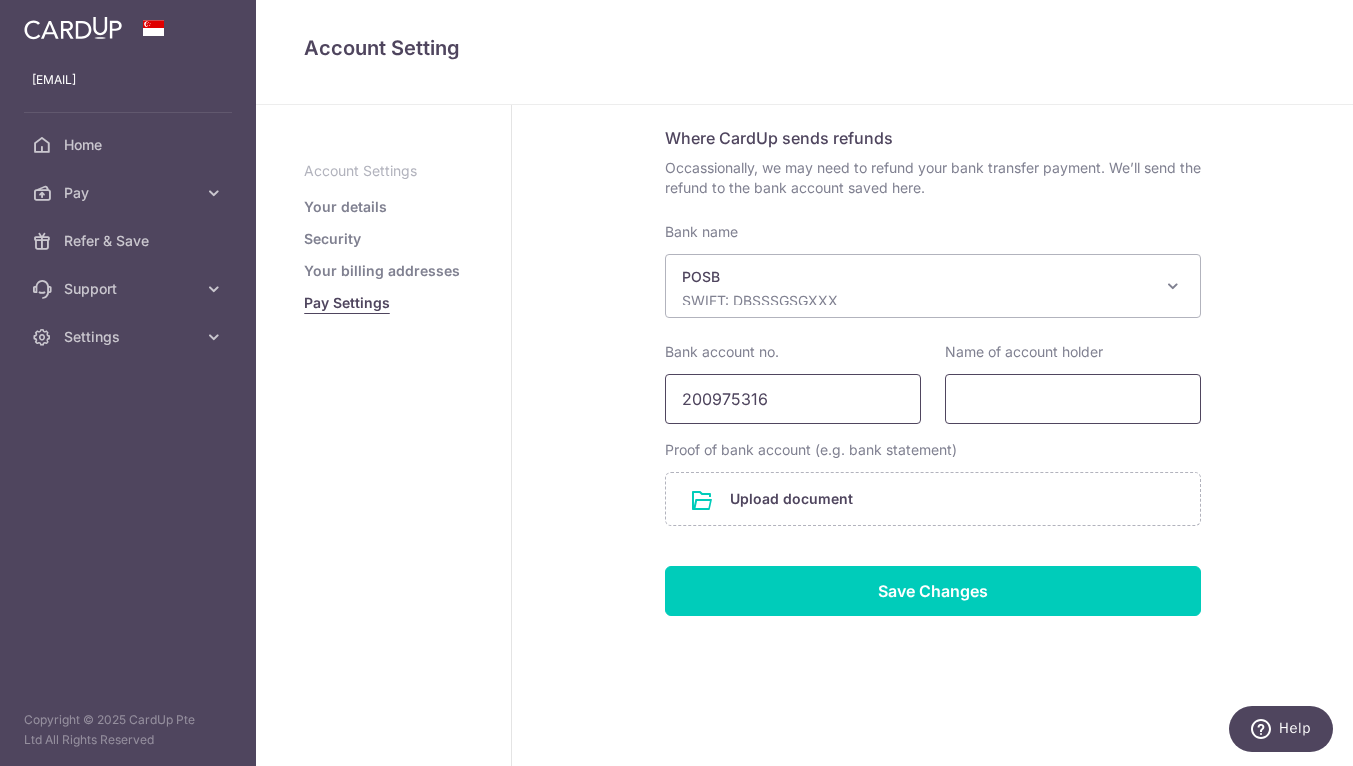 type on "200975316" 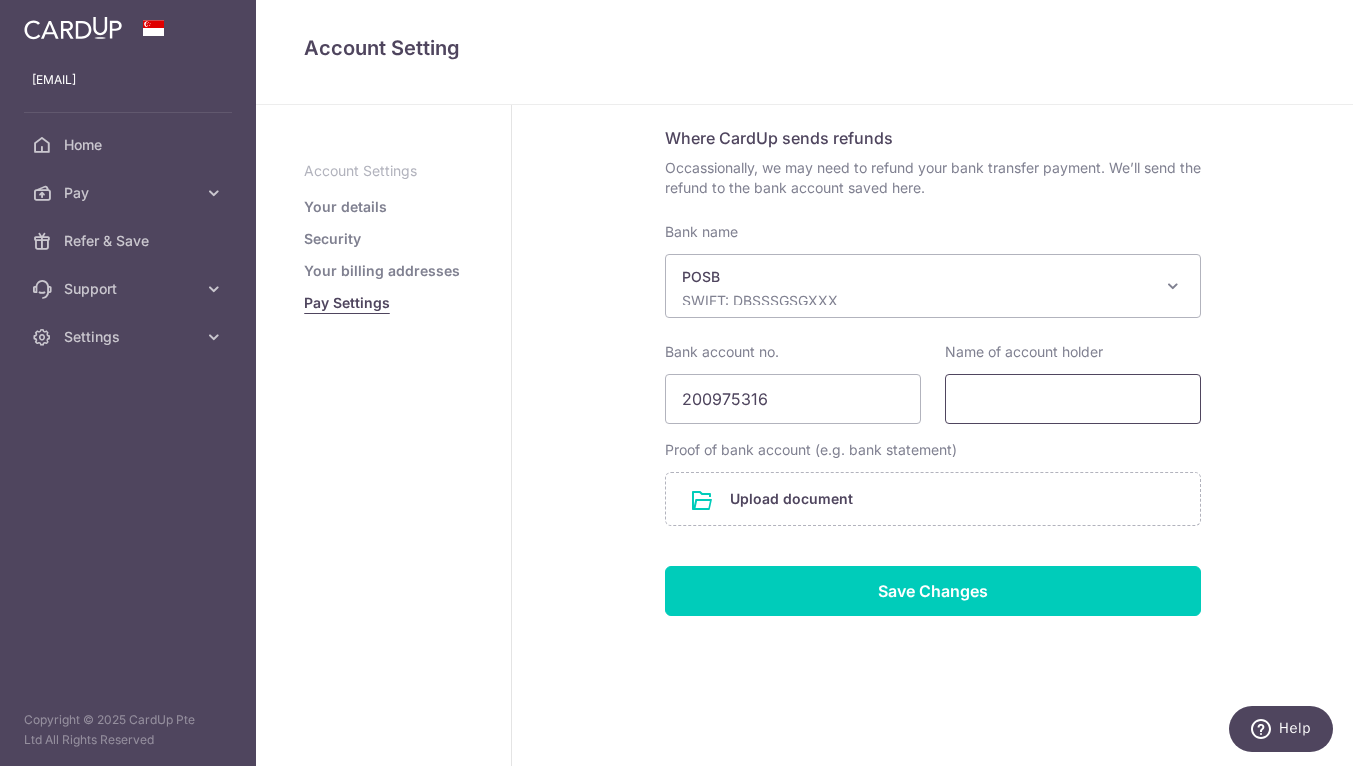 click on "Name of account holder" at bounding box center (1073, 399) 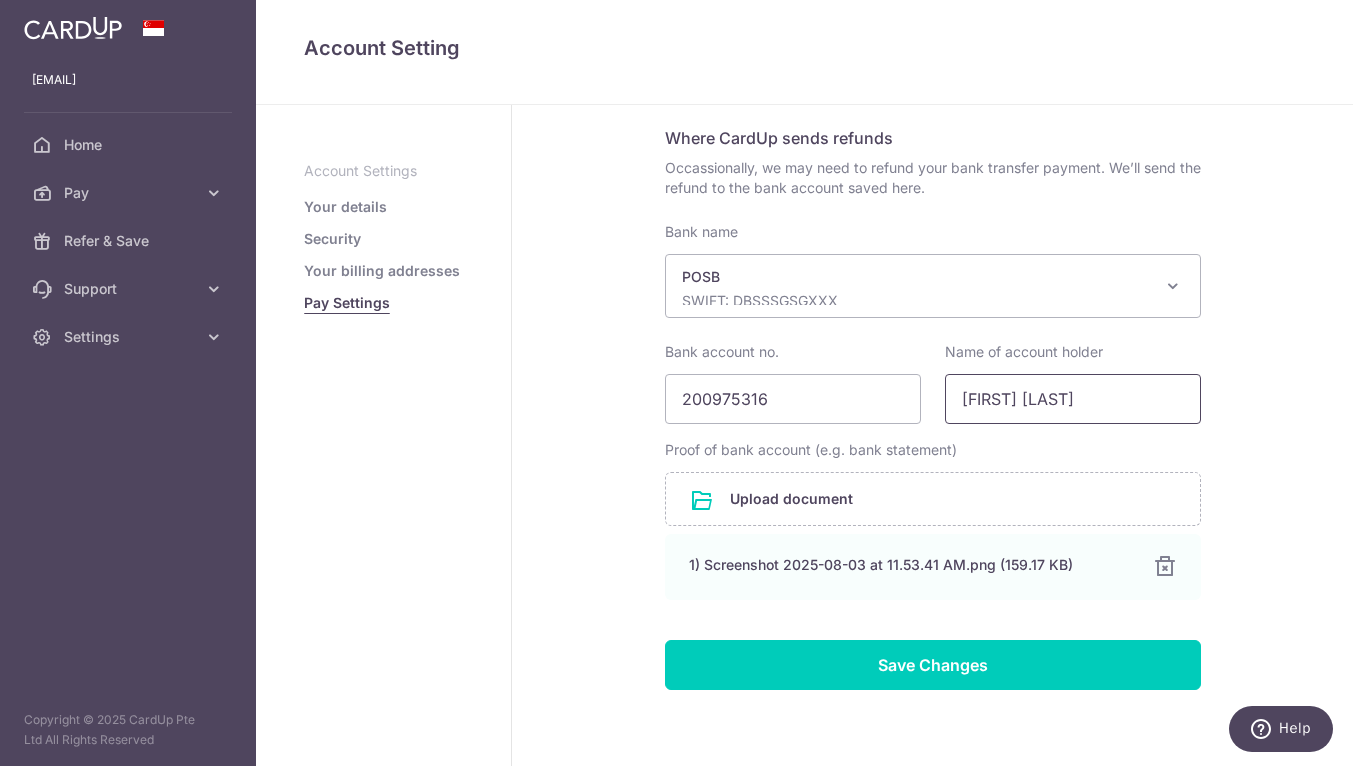 type on "ANG WEI-EN BRYAN" 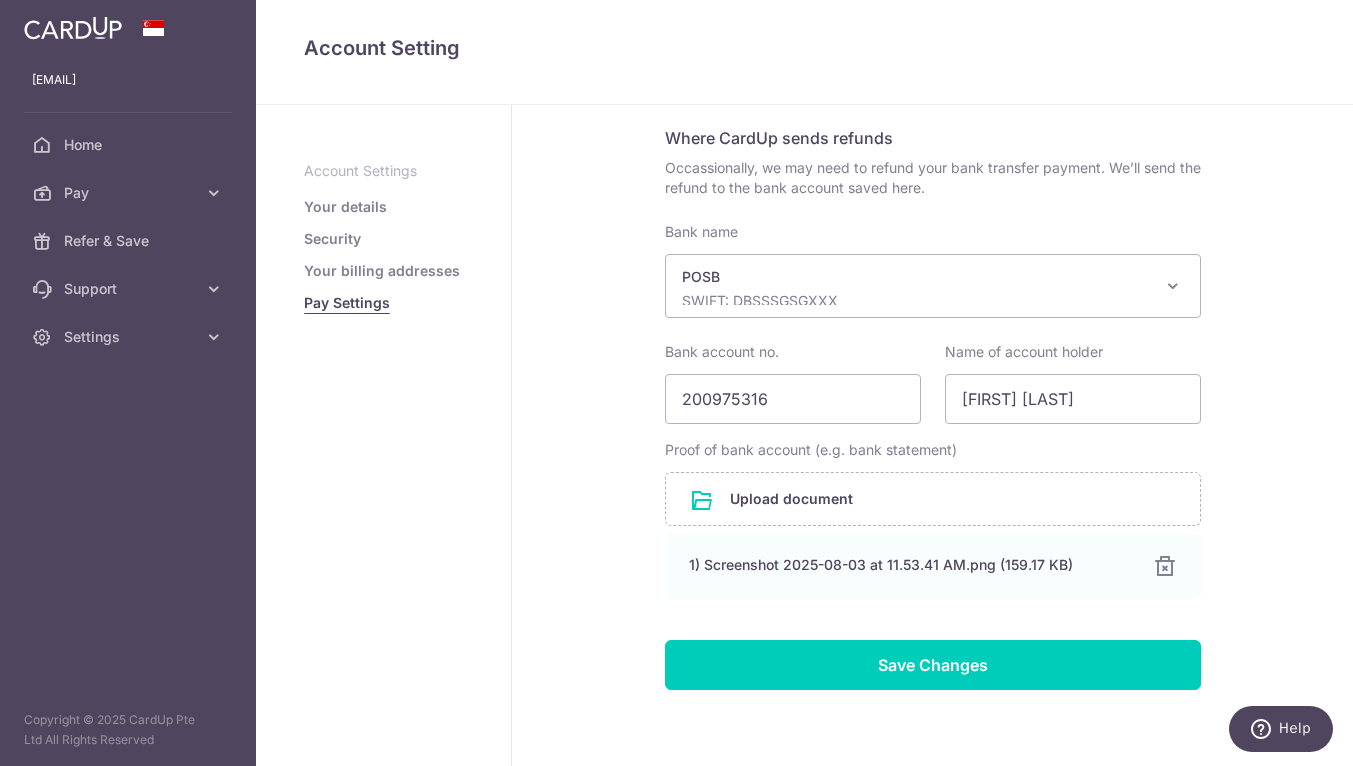 click on "Pay Settings
Where to send funds for your bank transfer payments
Use the bank details (unique to this CardUp account) below to send funds for your cross-border payments where "Bank transfer" method is selected.
Bank name and SWIFT code
DBS Bank Ltd (DBSSSGSG)
Bank account no.
Account name
CardUp Pte Ltd
Where CardUp sends refunds" at bounding box center [932, 308] 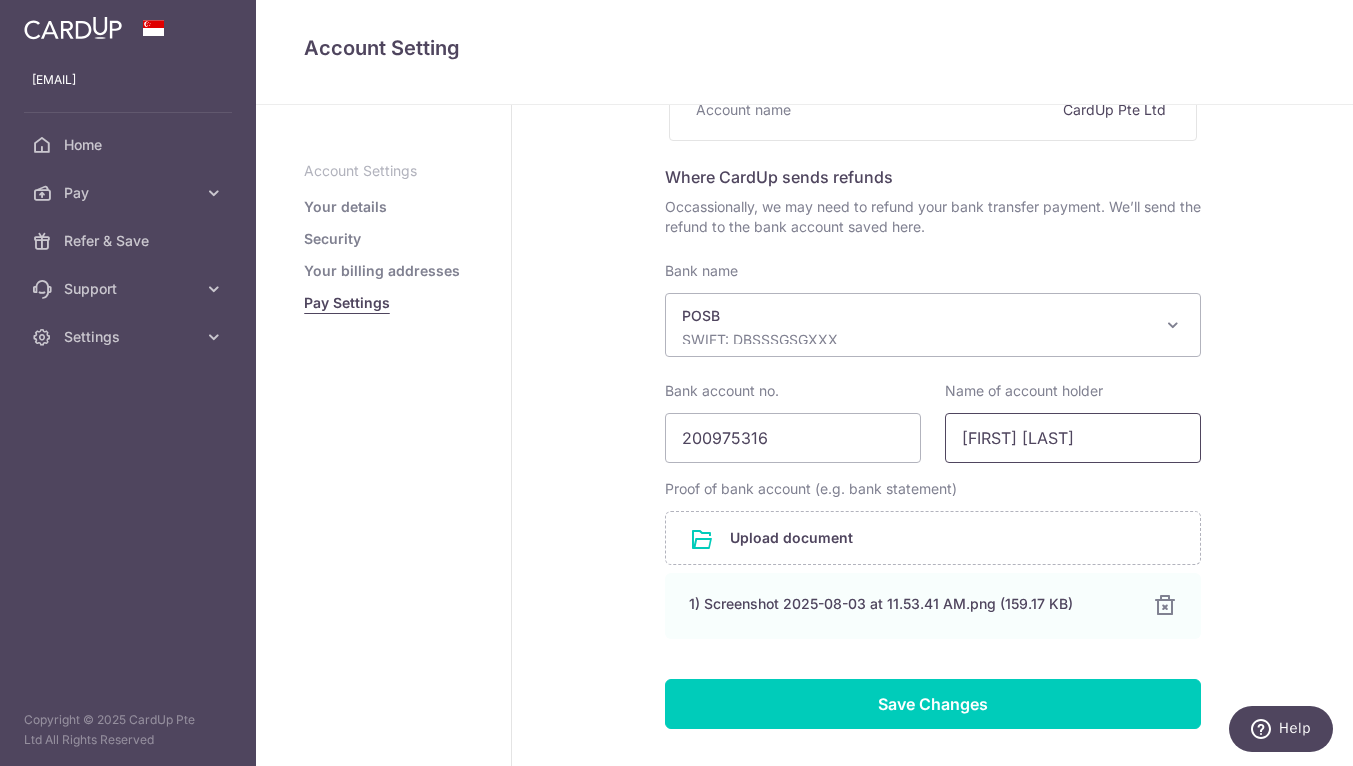 scroll, scrollTop: 286, scrollLeft: 0, axis: vertical 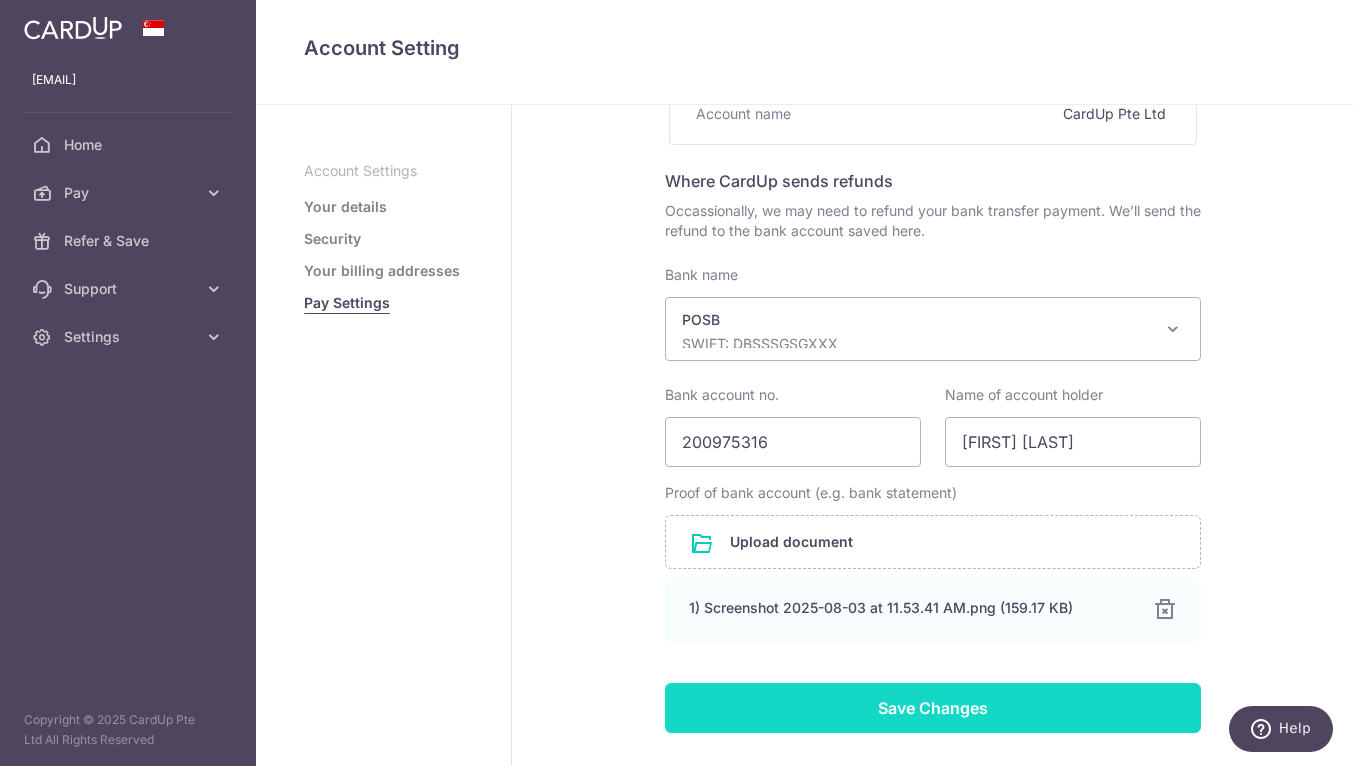 click on "Save Changes" at bounding box center (933, 708) 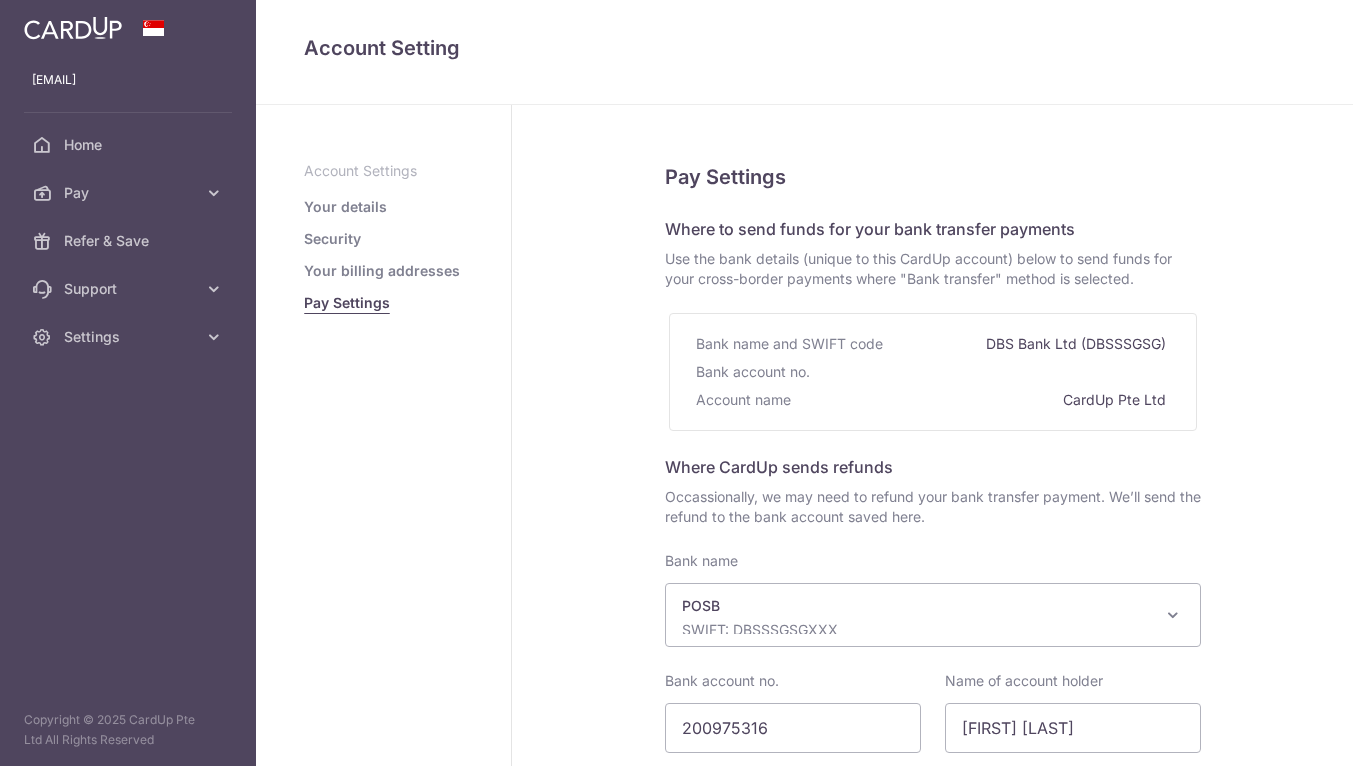 select on "19" 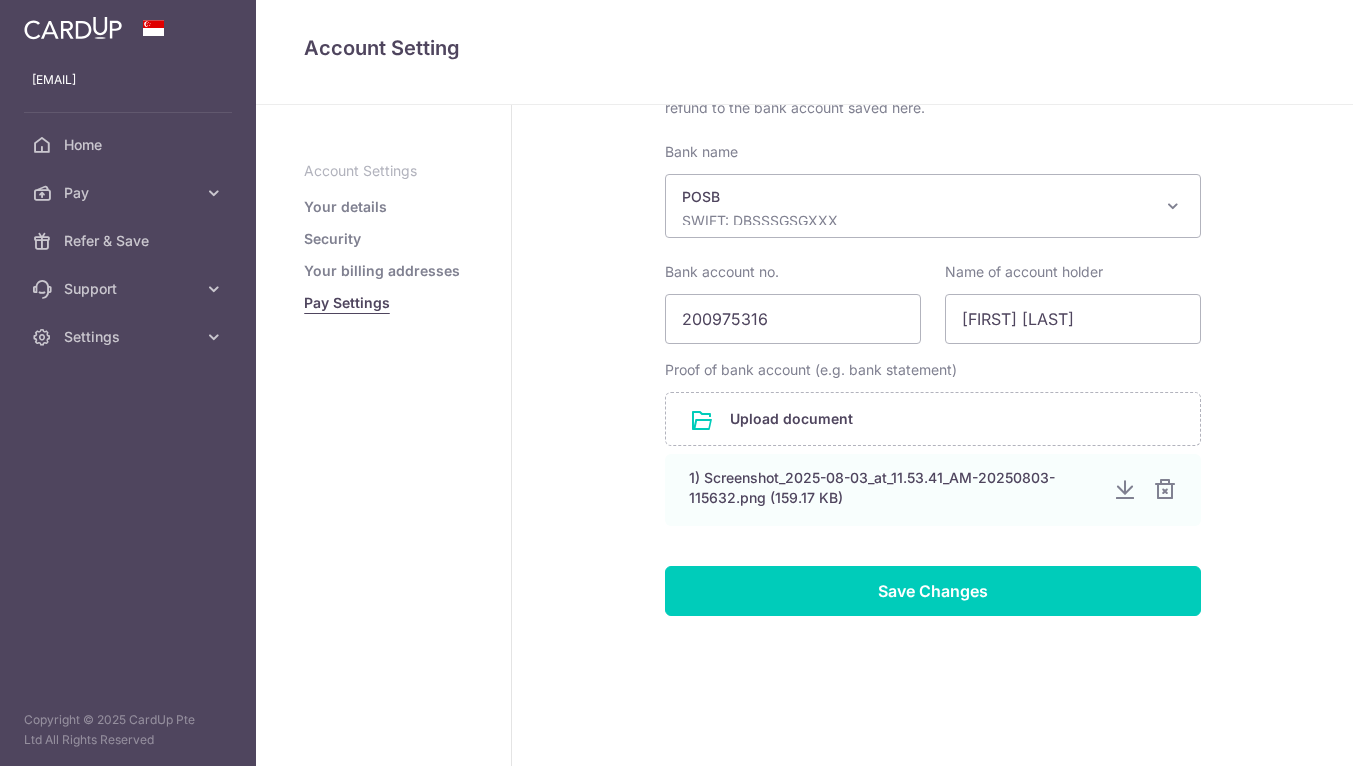 scroll, scrollTop: 0, scrollLeft: 0, axis: both 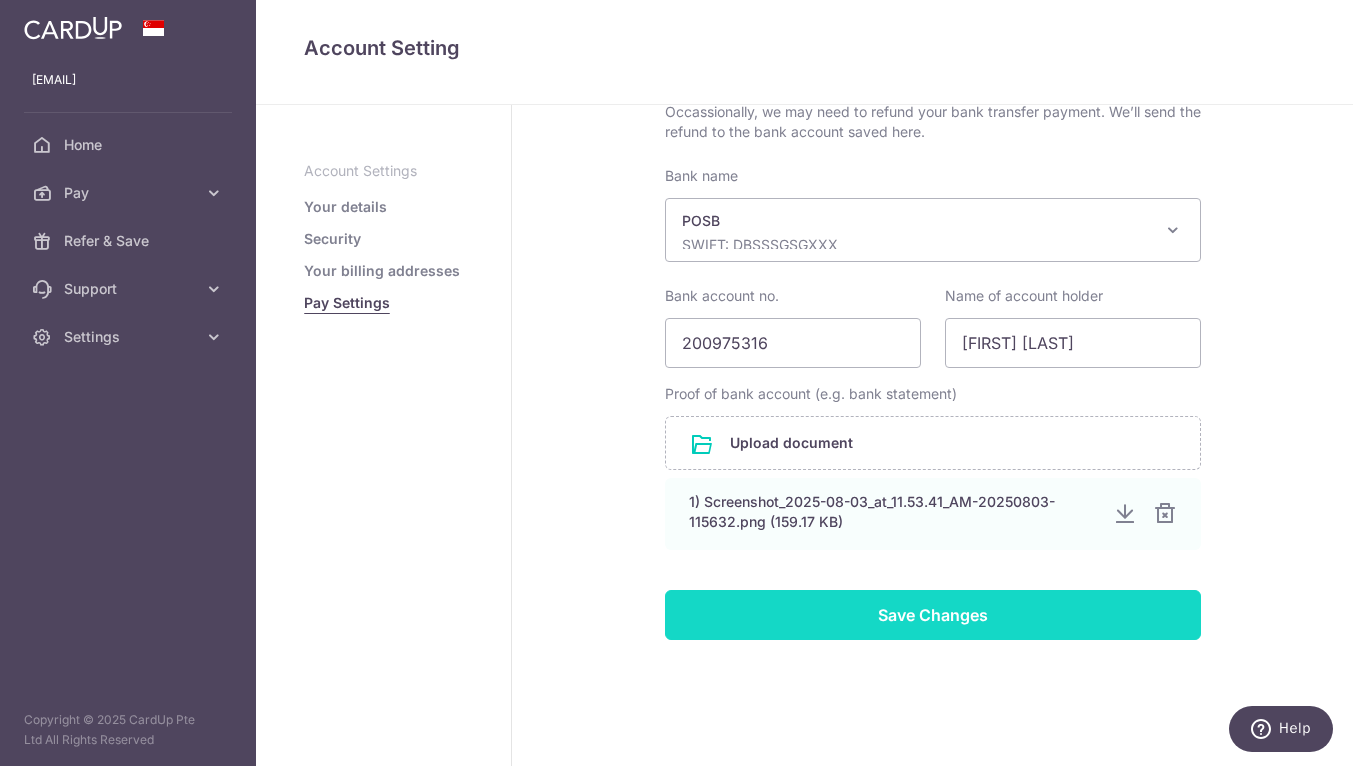 click on "Save Changes" at bounding box center (933, 615) 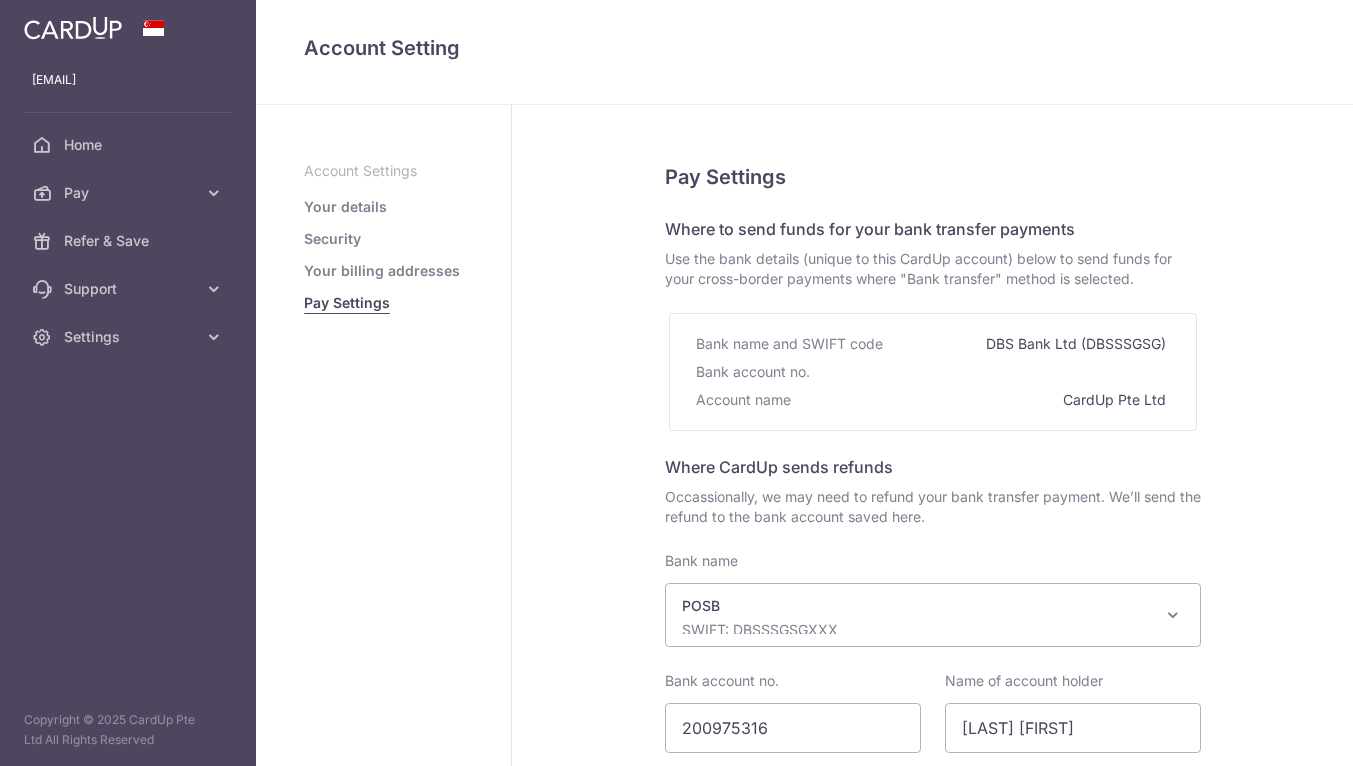 select on "19" 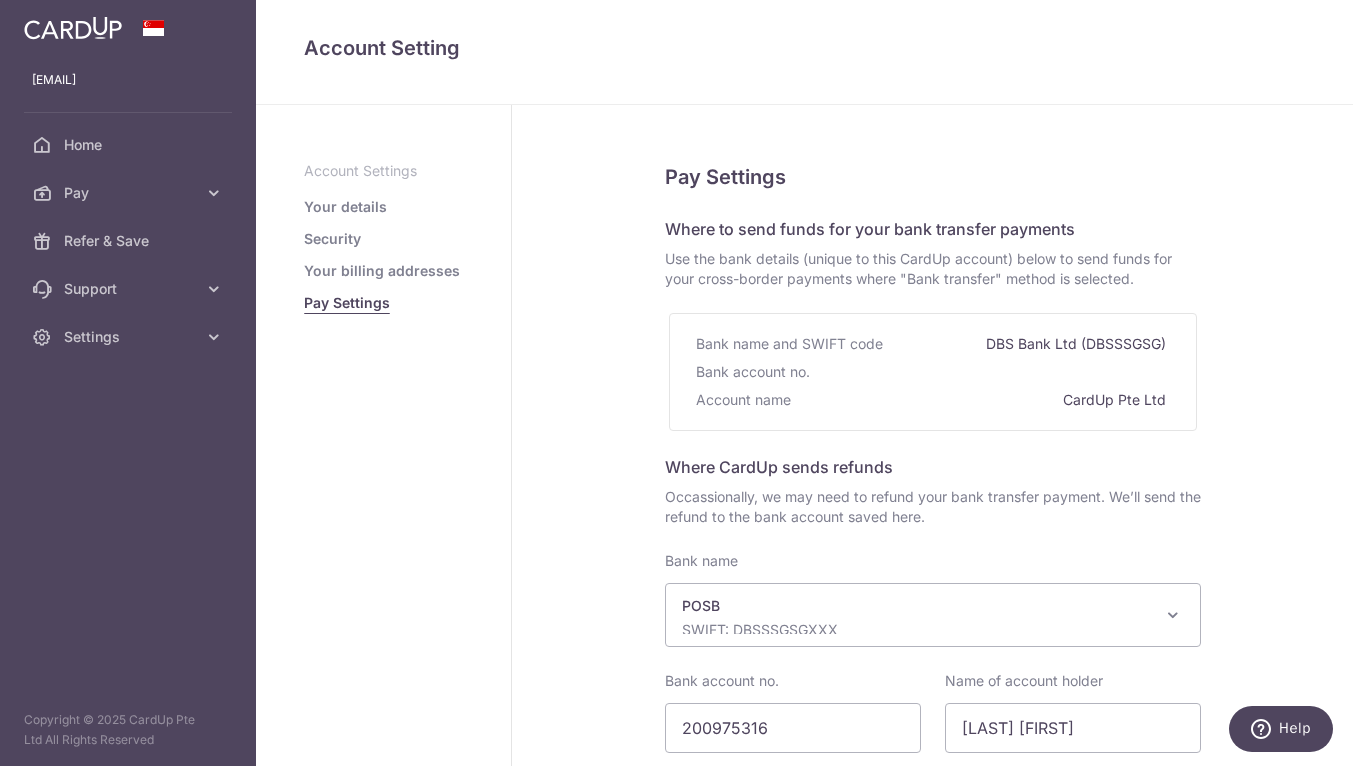 click on "Your billing addresses" at bounding box center (382, 271) 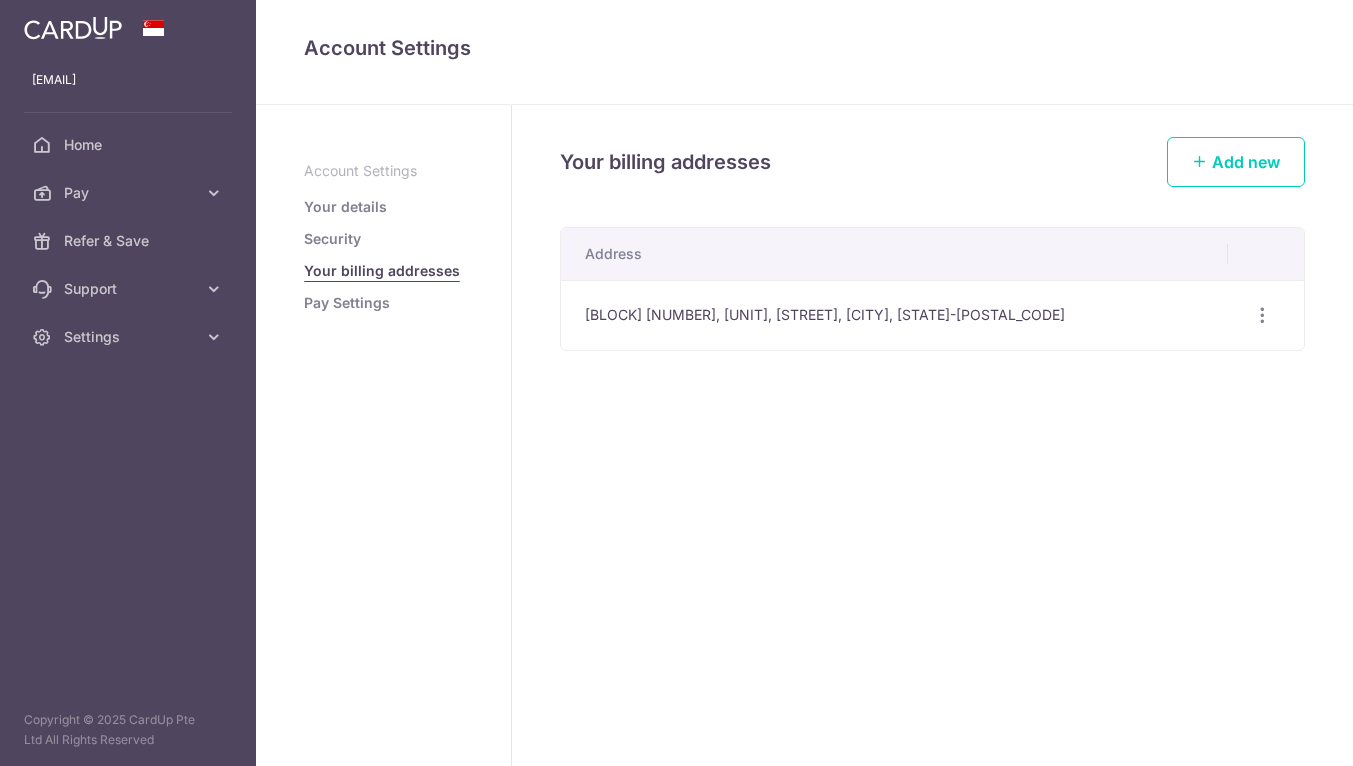 scroll, scrollTop: 0, scrollLeft: 0, axis: both 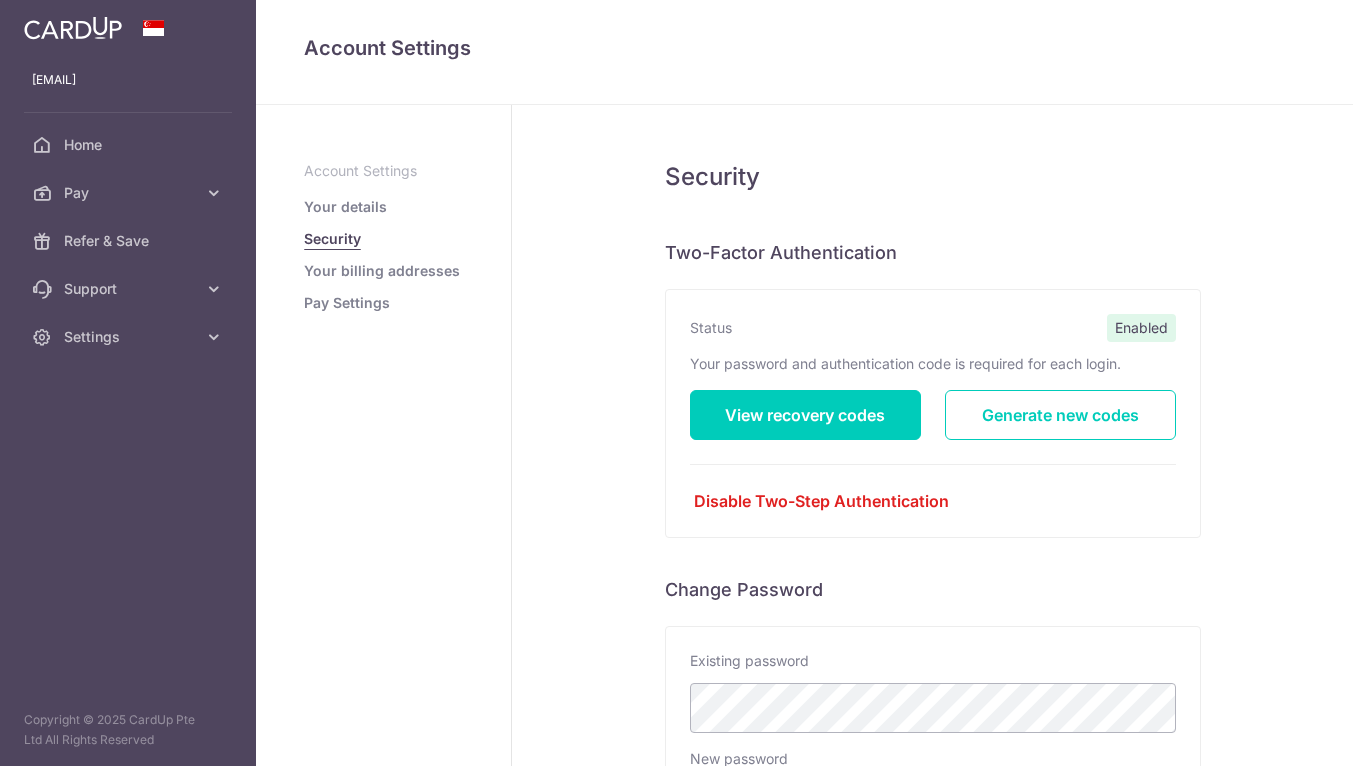 click on "Your details" at bounding box center (345, 207) 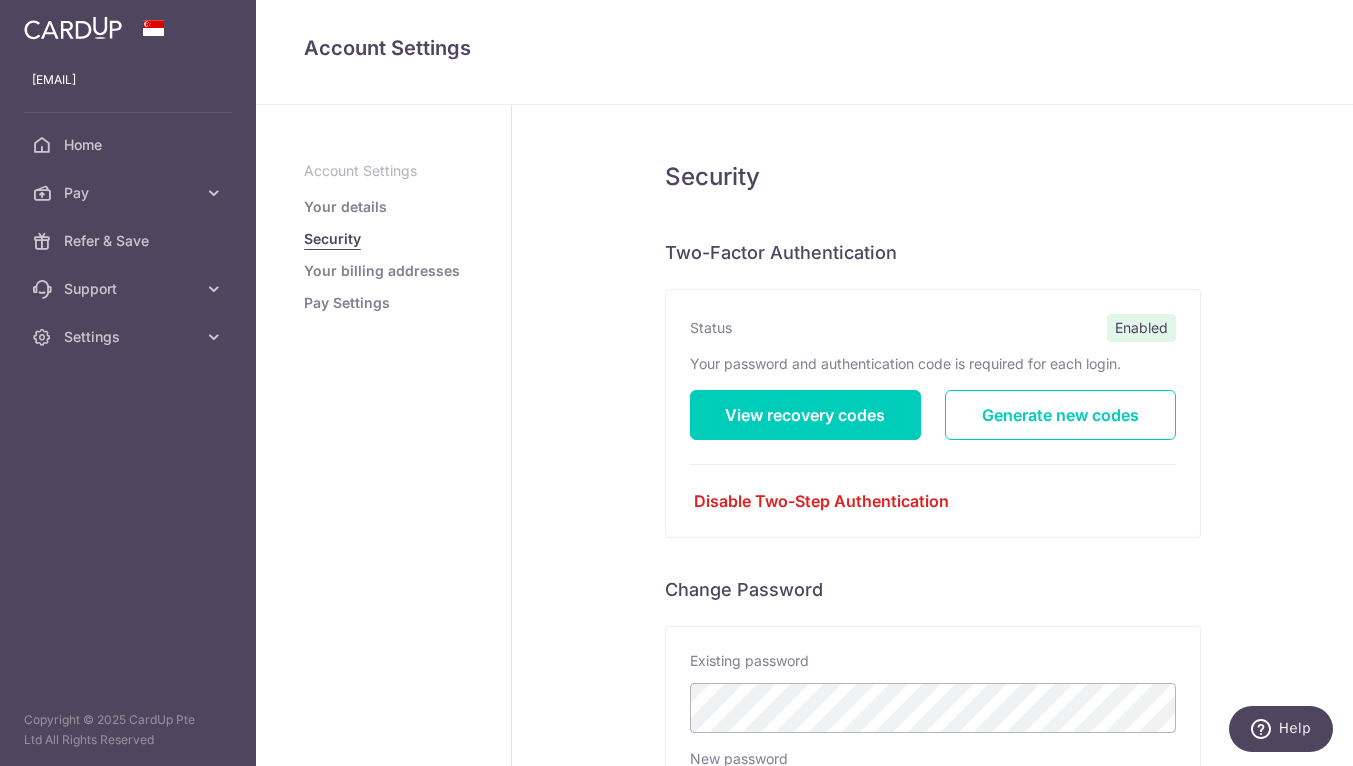scroll, scrollTop: 0, scrollLeft: 0, axis: both 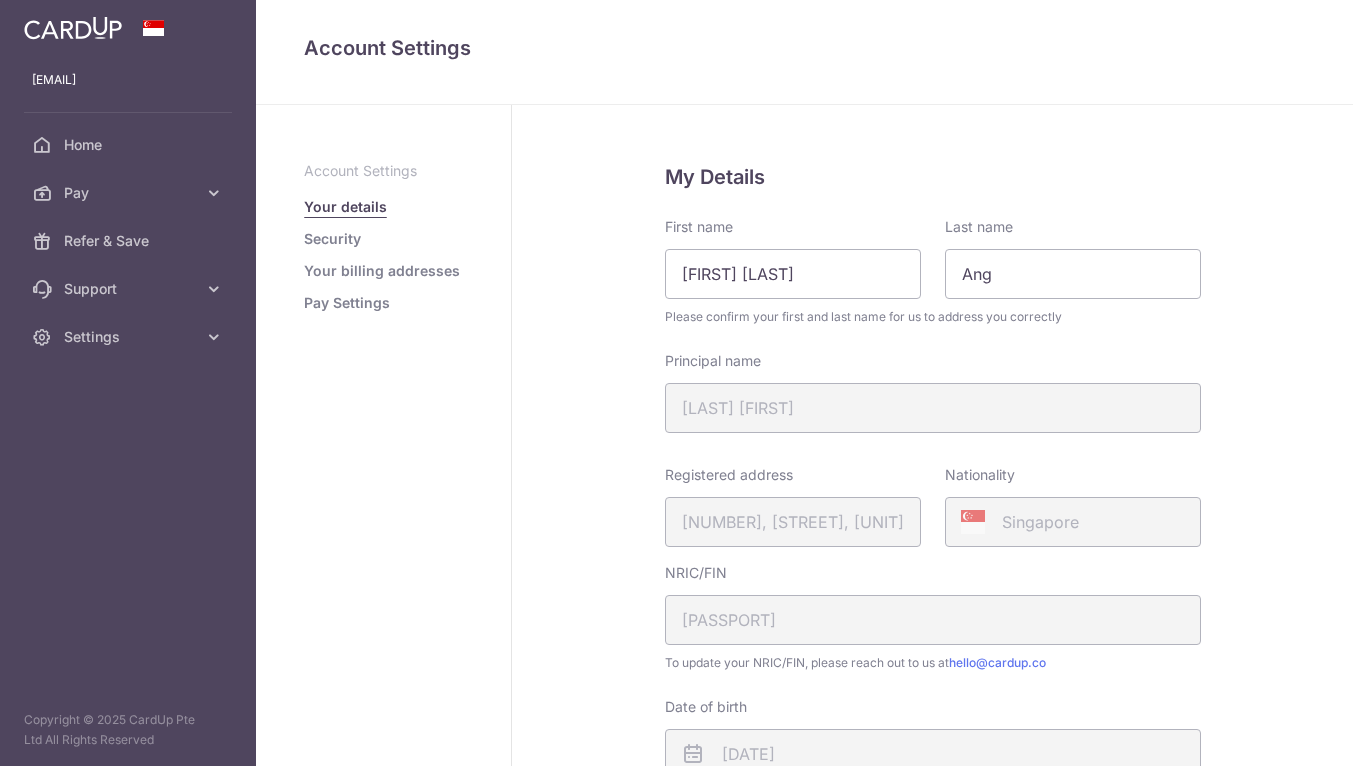 click on "Pay" at bounding box center (130, 193) 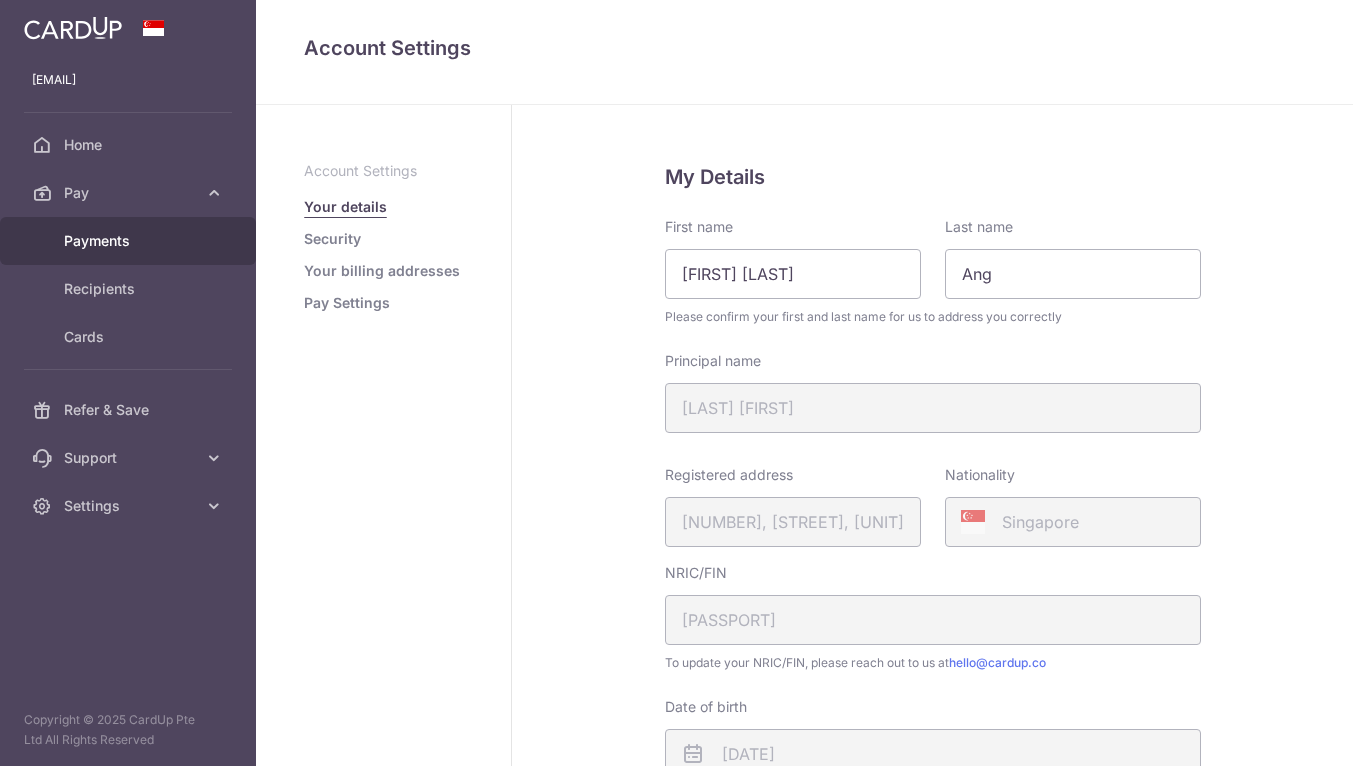 scroll, scrollTop: 0, scrollLeft: 0, axis: both 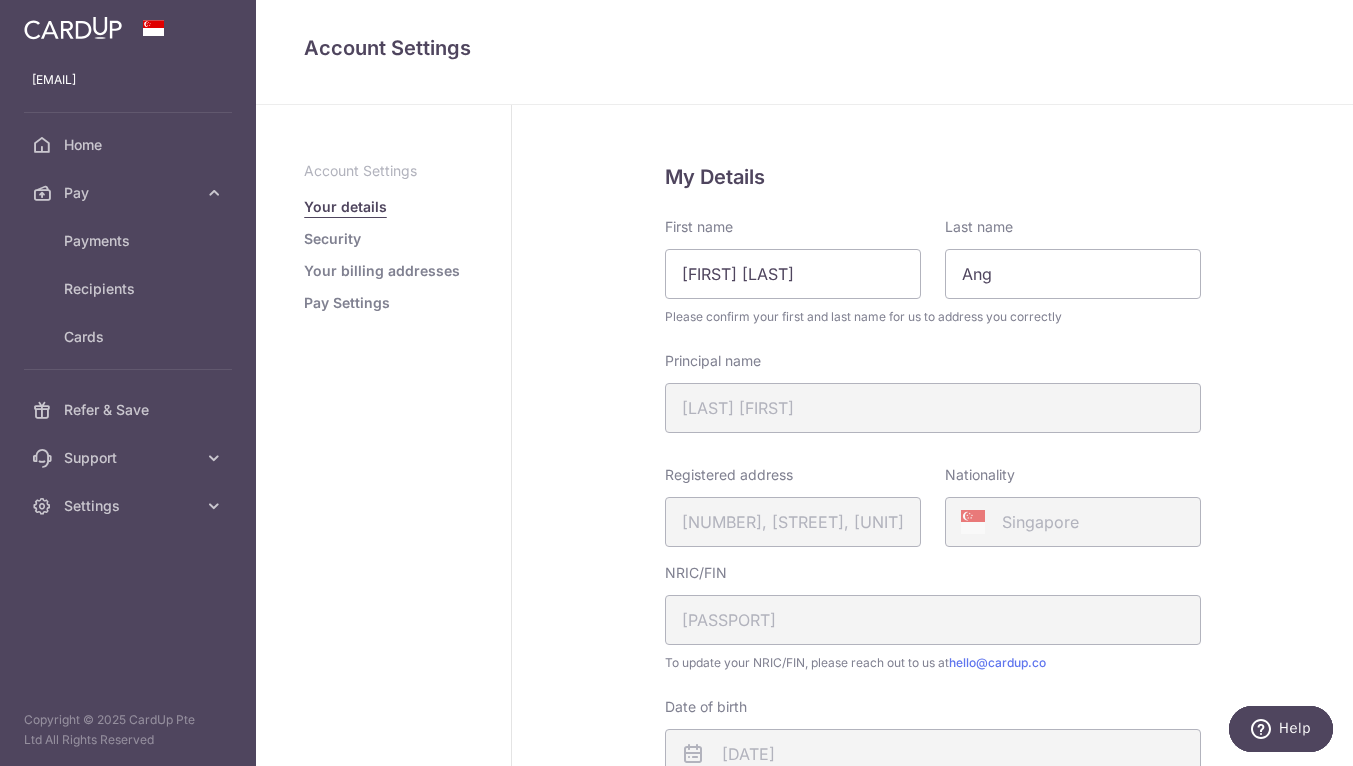 click on "Security" at bounding box center (332, 239) 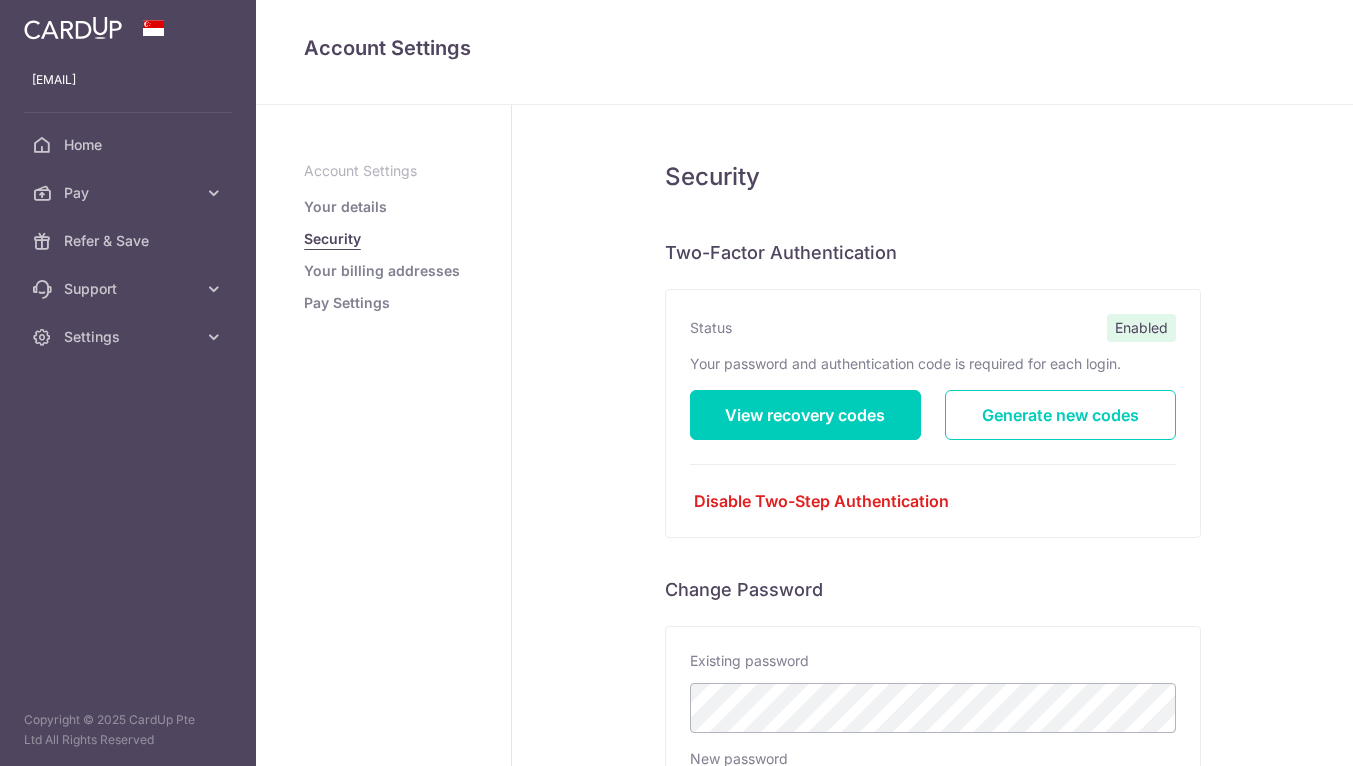 drag, startPoint x: 339, startPoint y: 277, endPoint x: 339, endPoint y: 288, distance: 11 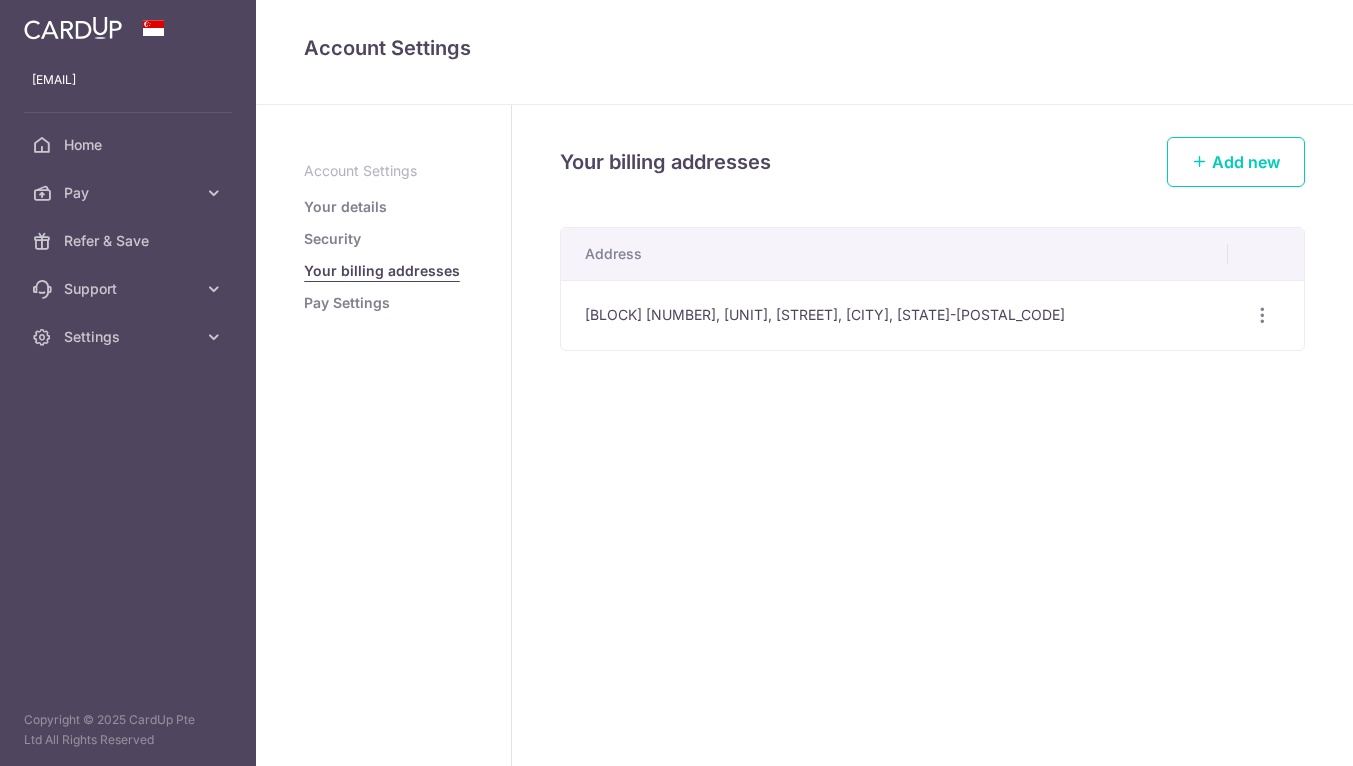 click on "Pay Settings" at bounding box center (347, 303) 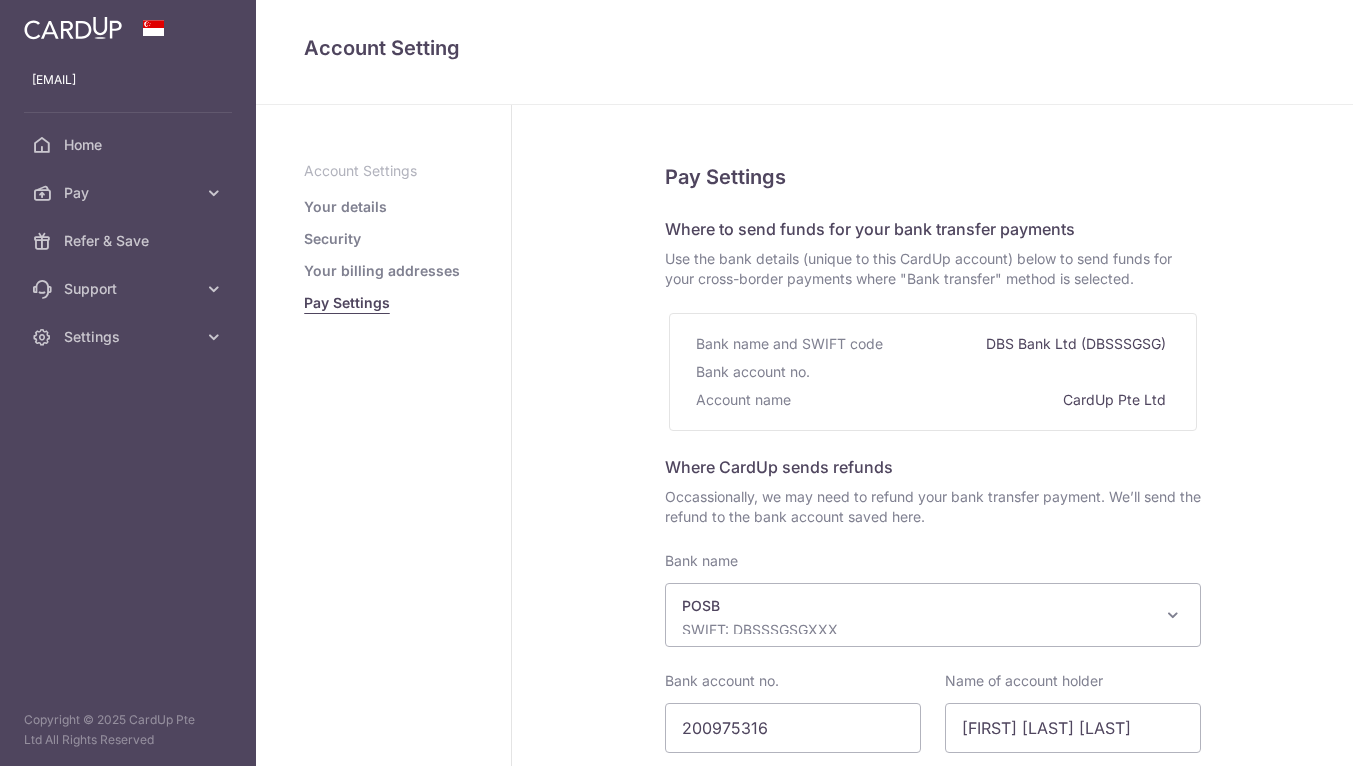 select on "19" 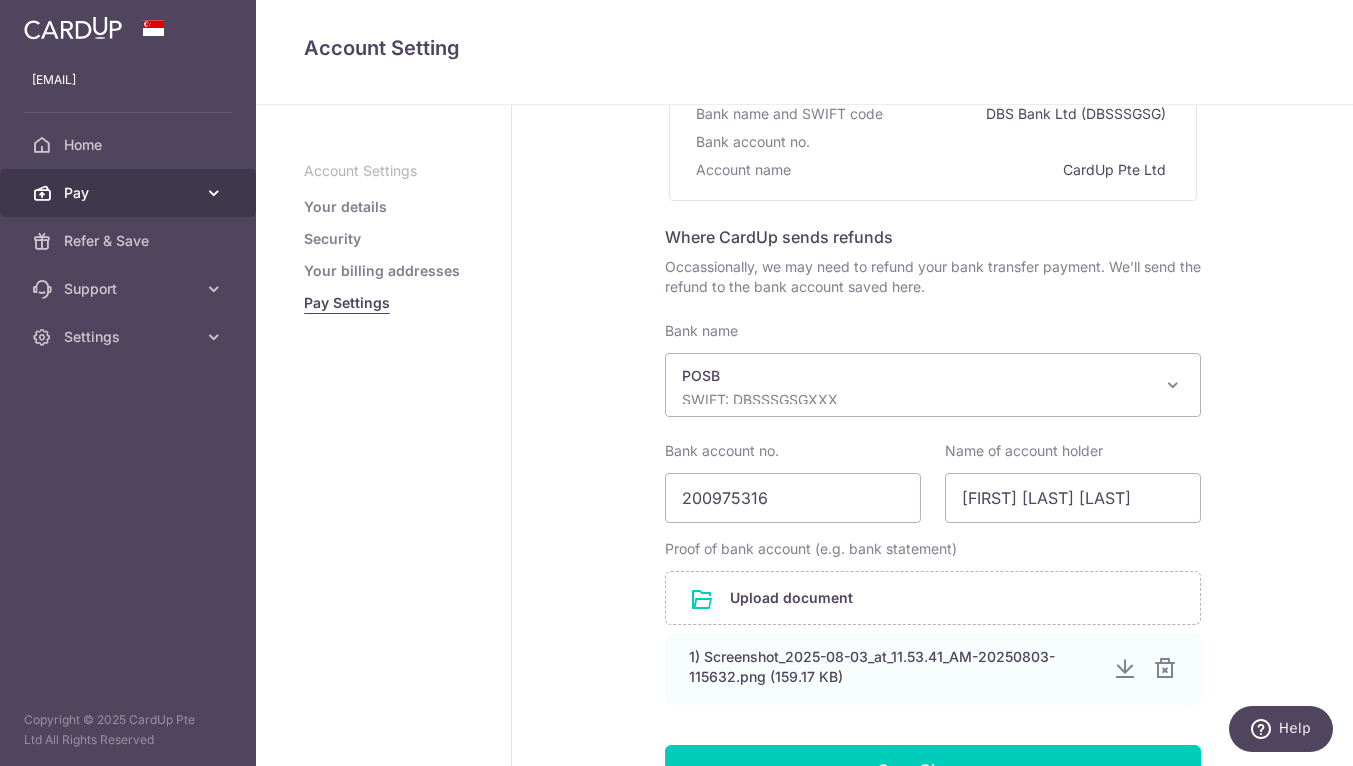 click on "Pay" at bounding box center [128, 193] 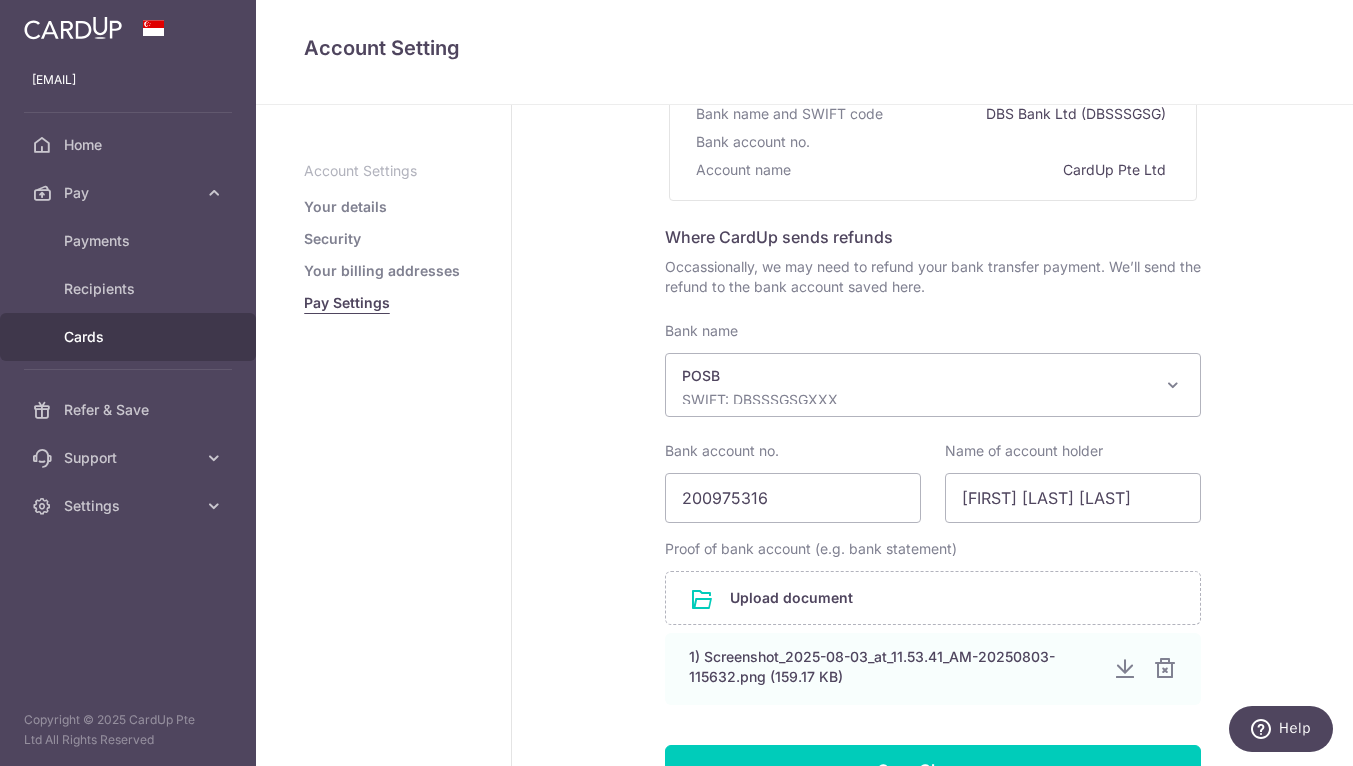 click on "Cards" at bounding box center (130, 337) 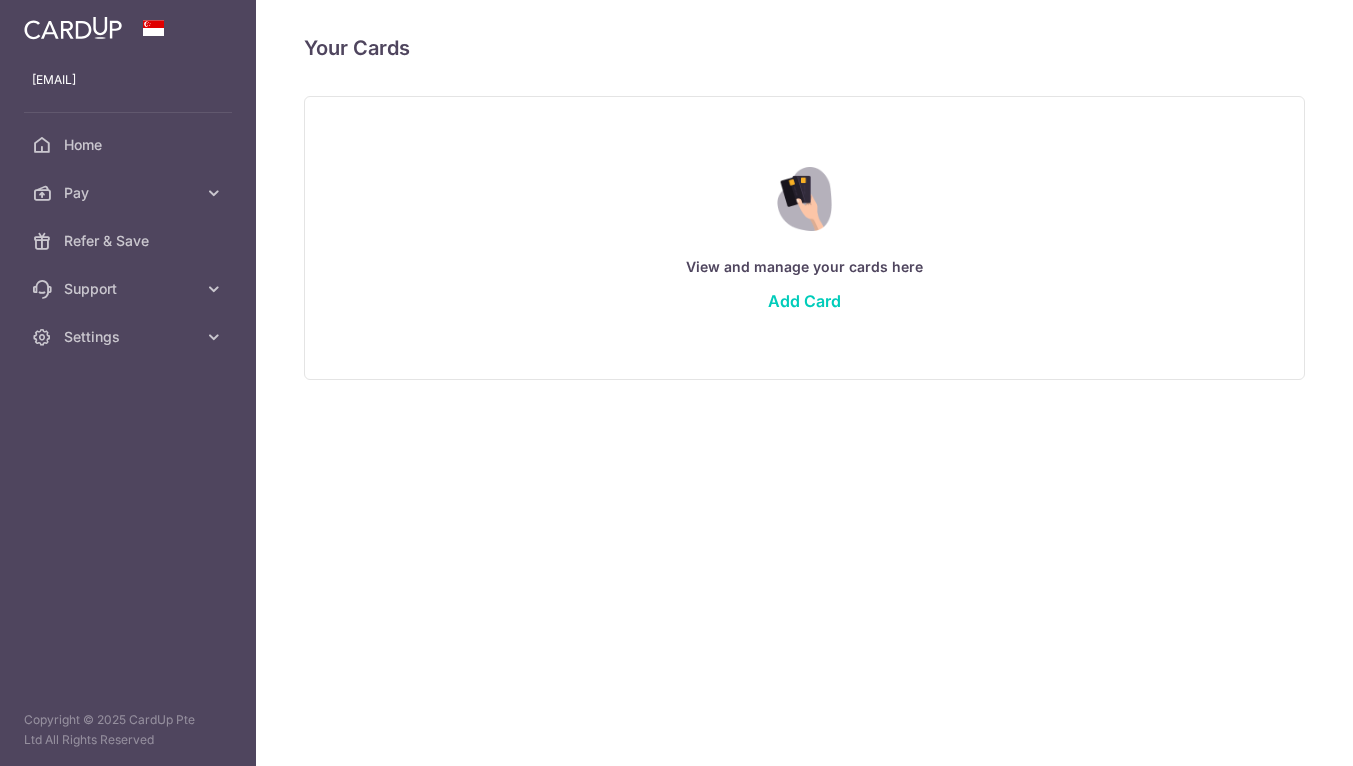 scroll, scrollTop: 0, scrollLeft: 0, axis: both 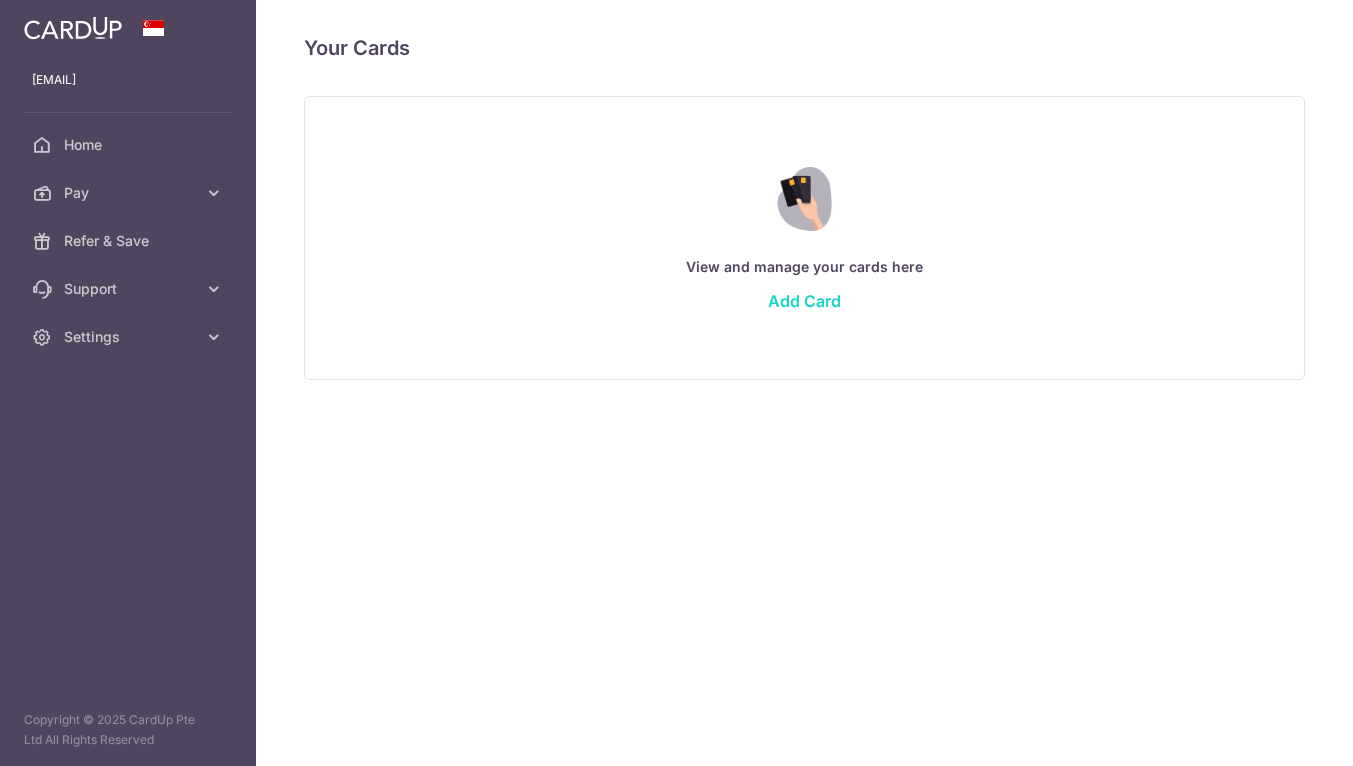 click on "Add Card" at bounding box center (804, 301) 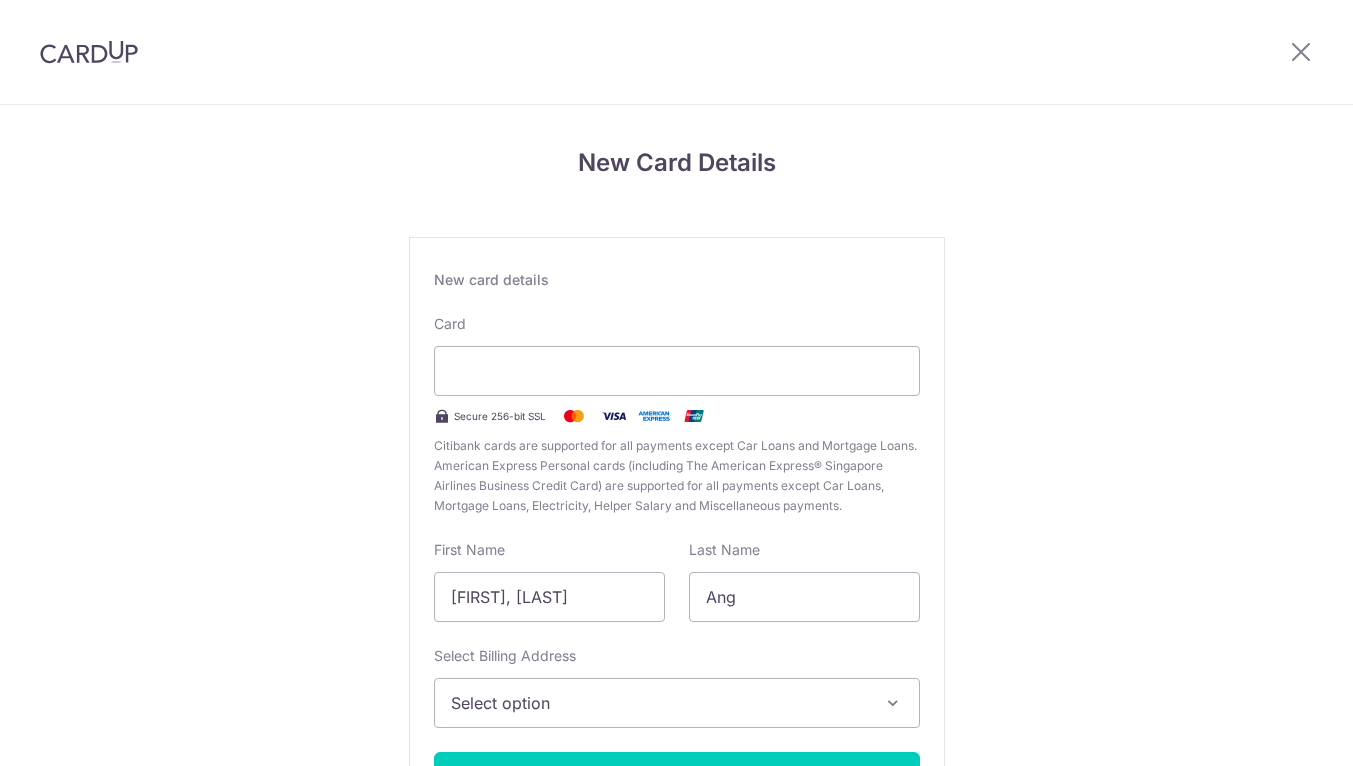 scroll, scrollTop: 65, scrollLeft: 0, axis: vertical 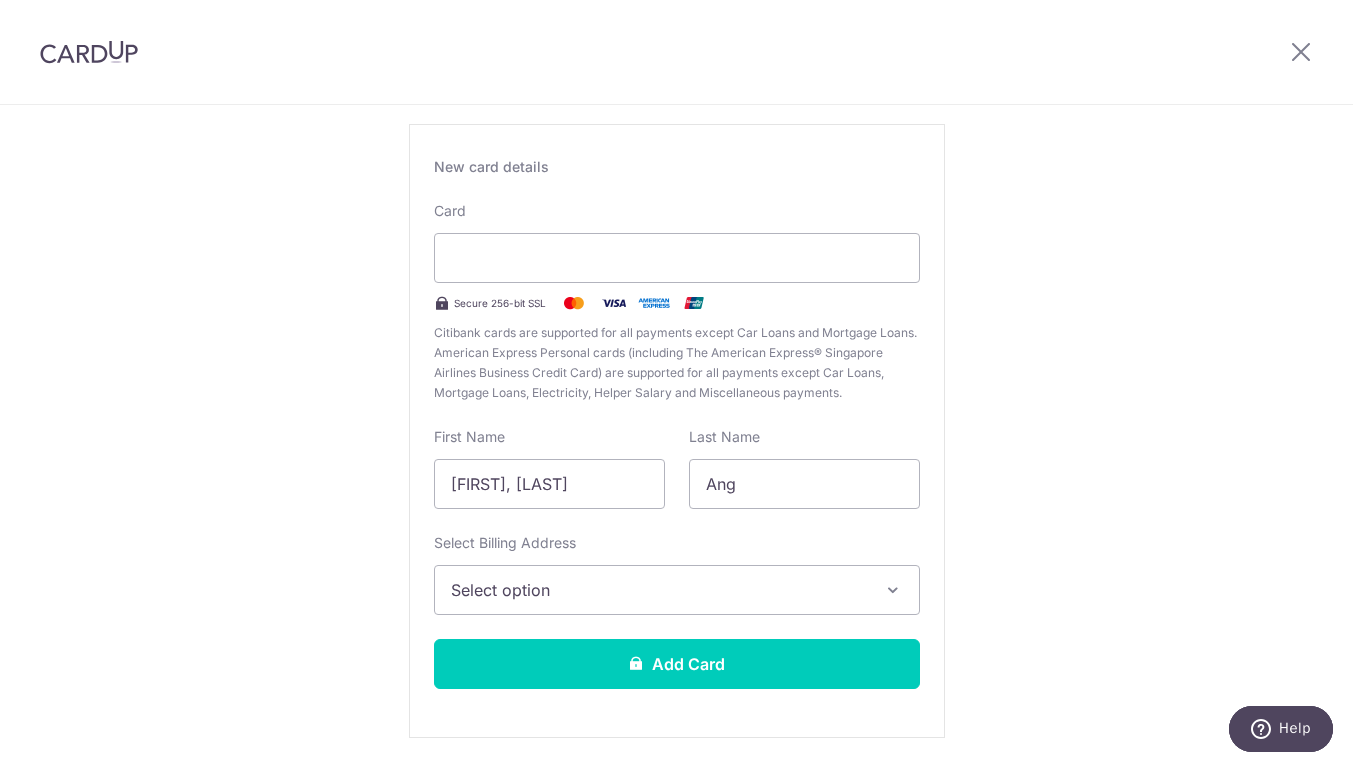 click on "Select option" at bounding box center [677, 590] 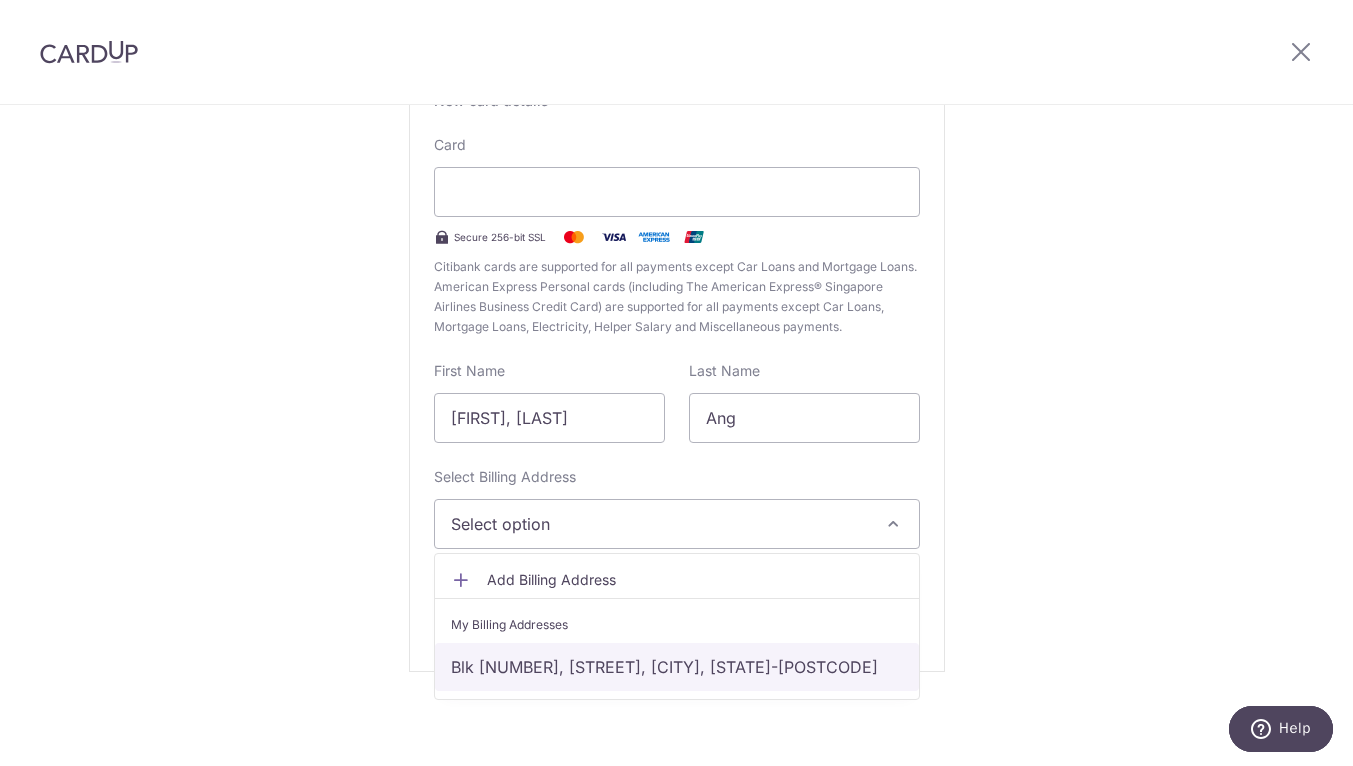 scroll, scrollTop: 179, scrollLeft: 0, axis: vertical 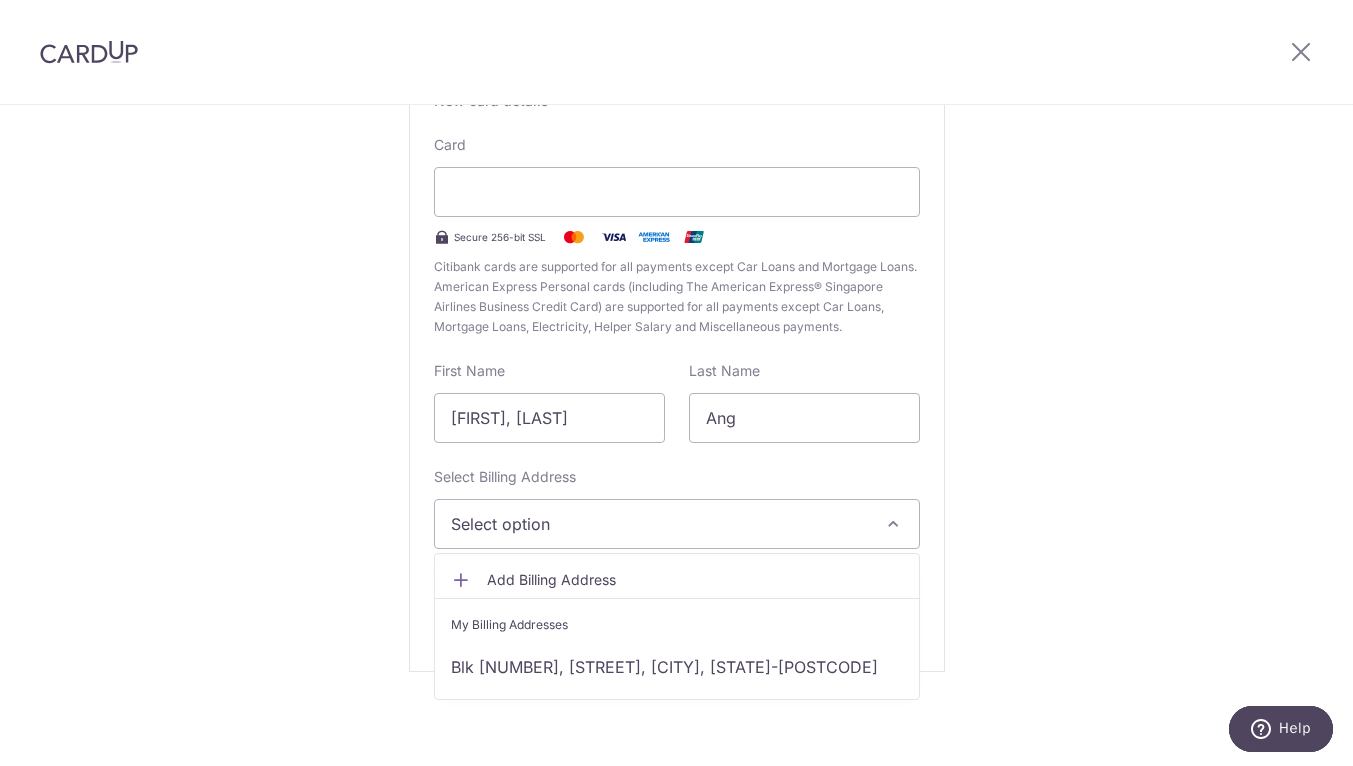 click on "New Card Details
New card details
Card
Secure 256-bit SSL
Citibank cards are supported for all payments except Car Loans and Mortgage Loans. American Express Personal cards (including The American Express® Singapore Airlines Business Credit Card) are supported for all payments except Car Loans, Mortgage Loans, Electricity, Helper Salary and Miscellaneous payments.
First Name
Wei En, Bryan
Last Name
Ang
Select Billing Address
Select option
Add Billing Address" at bounding box center (676, 346) 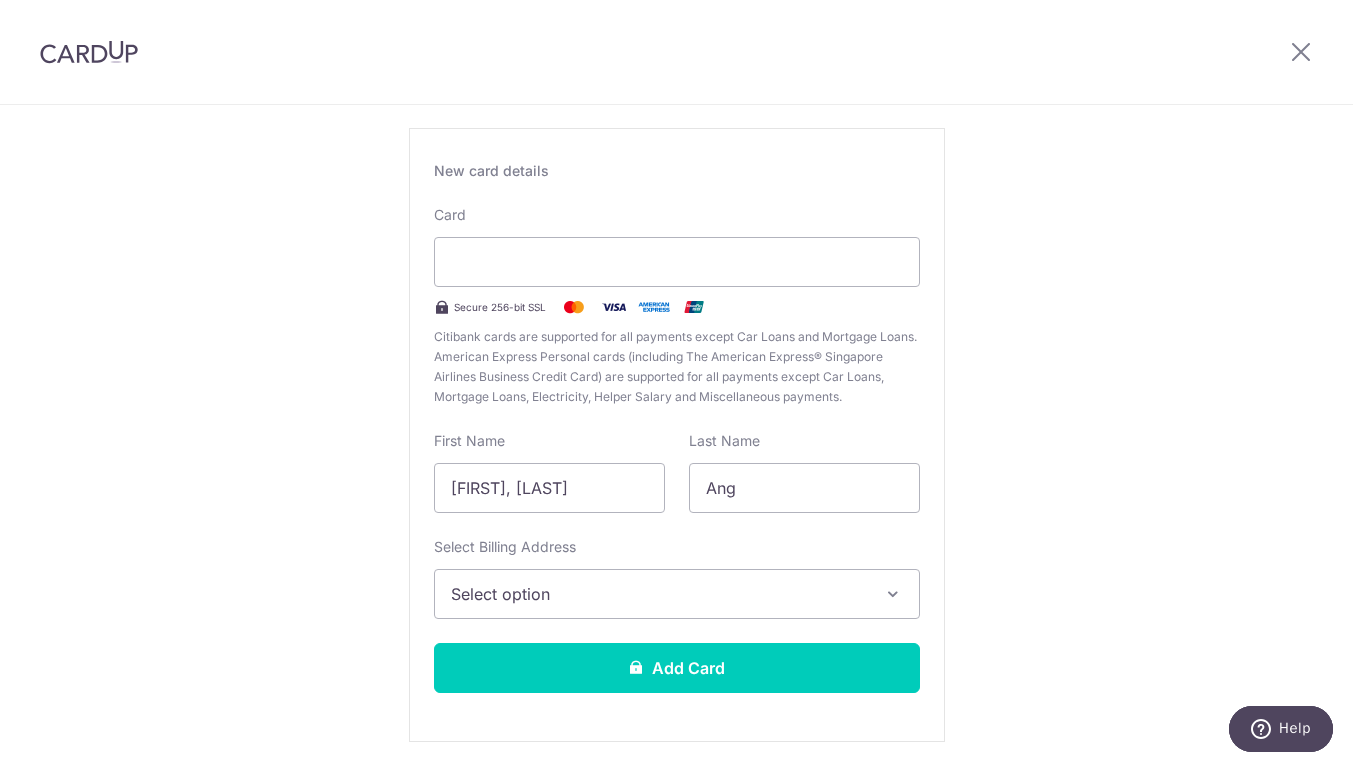 scroll, scrollTop: 116, scrollLeft: 0, axis: vertical 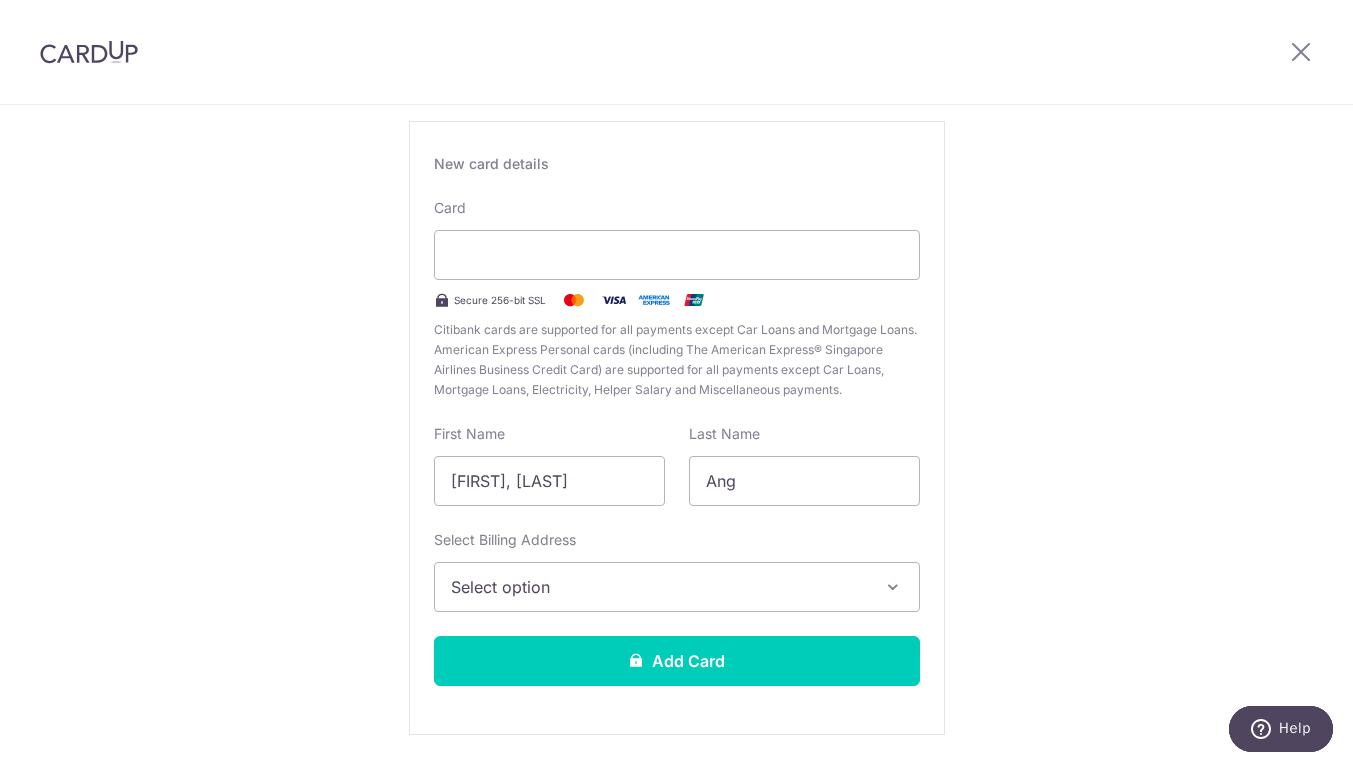 click on "Select option" at bounding box center (677, 587) 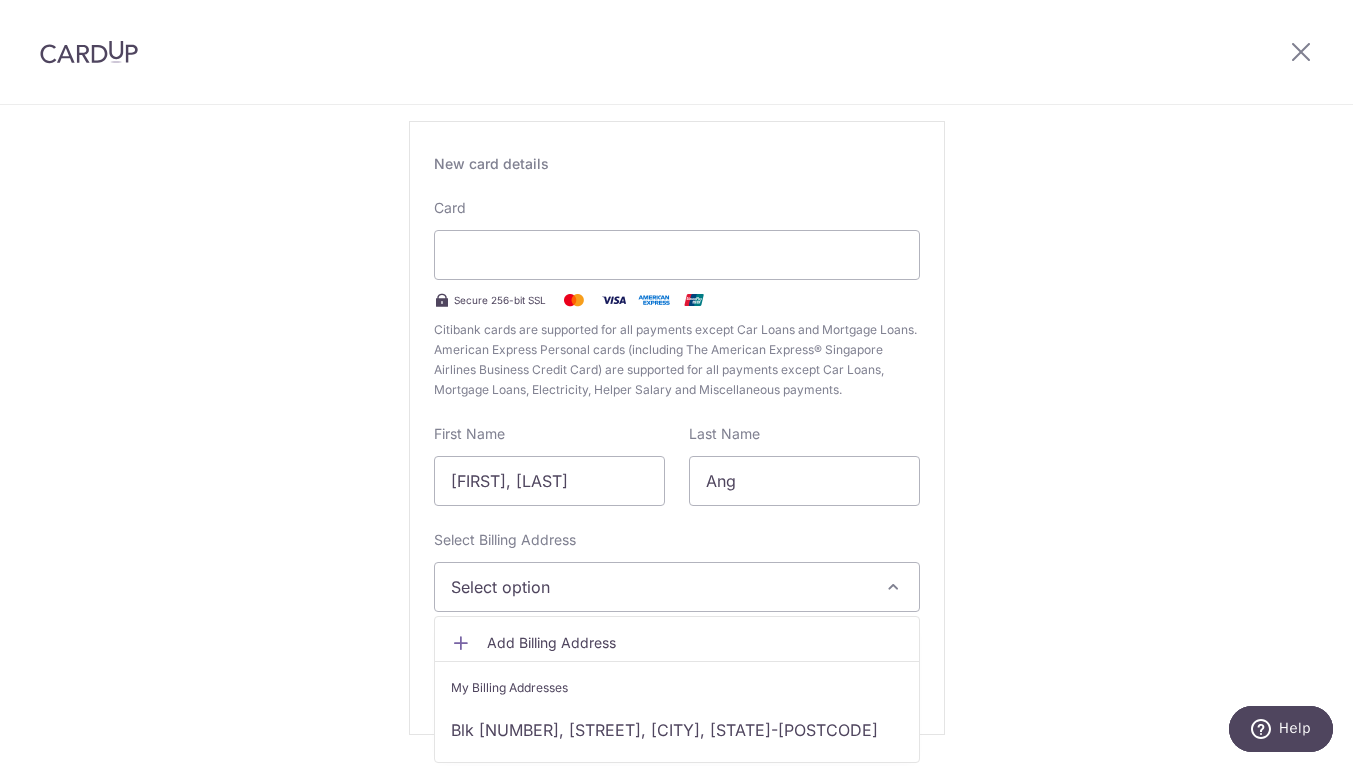 click on "Add Billing Address" at bounding box center [695, 643] 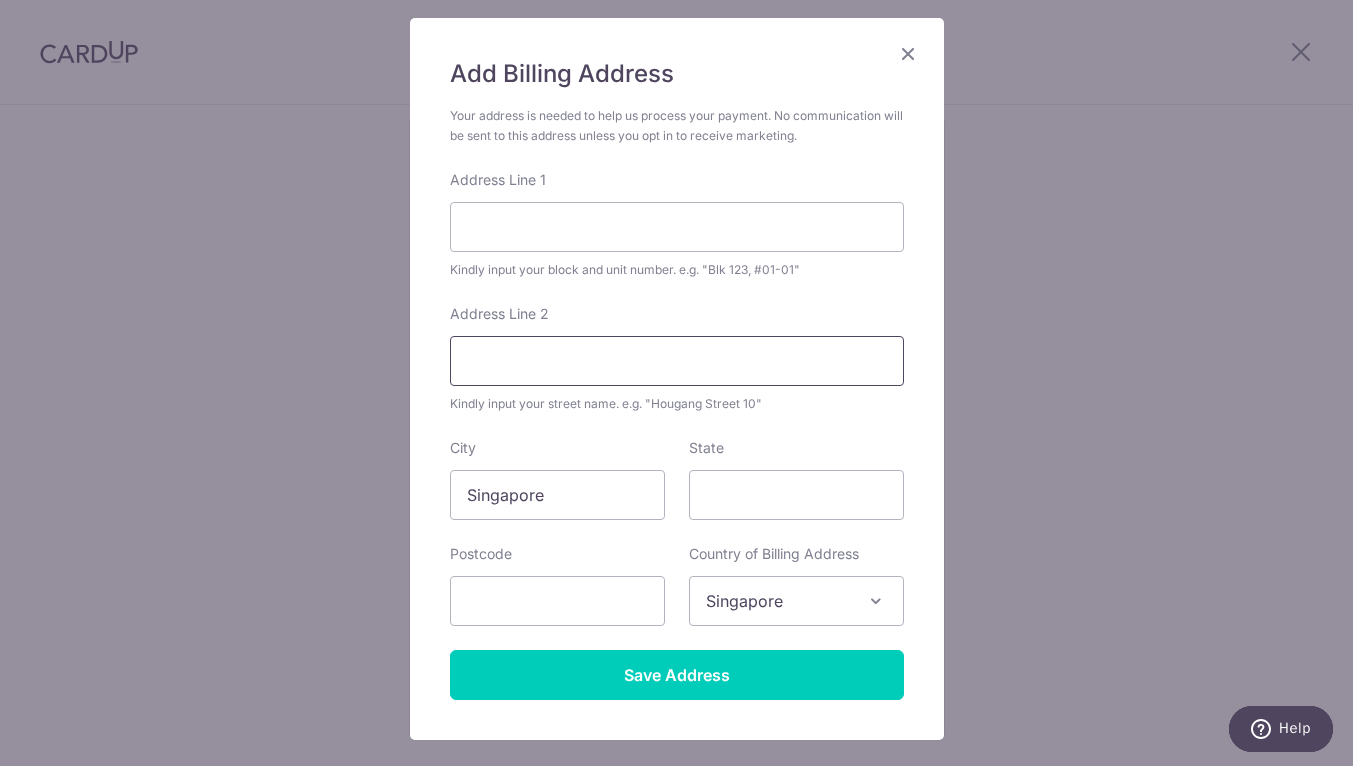 scroll, scrollTop: 114, scrollLeft: 0, axis: vertical 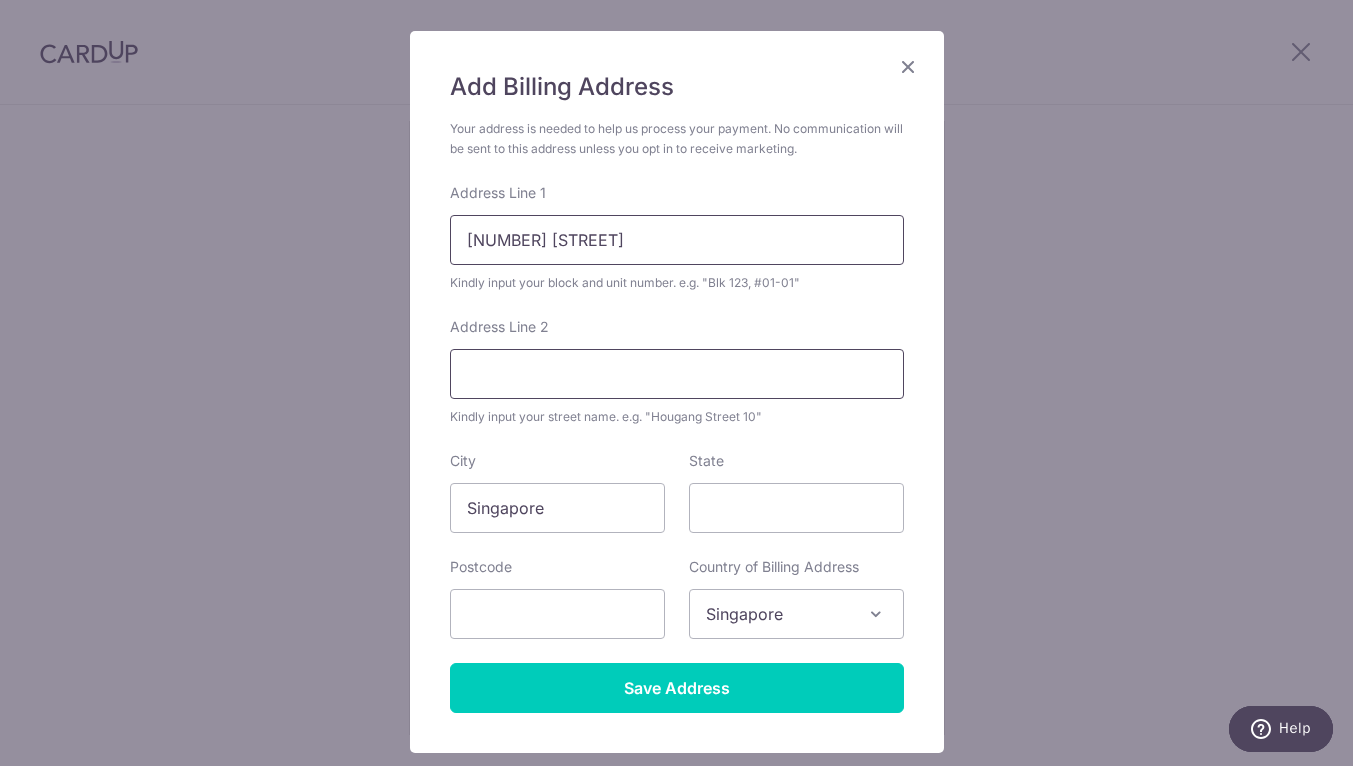 type on "357 #02-04" 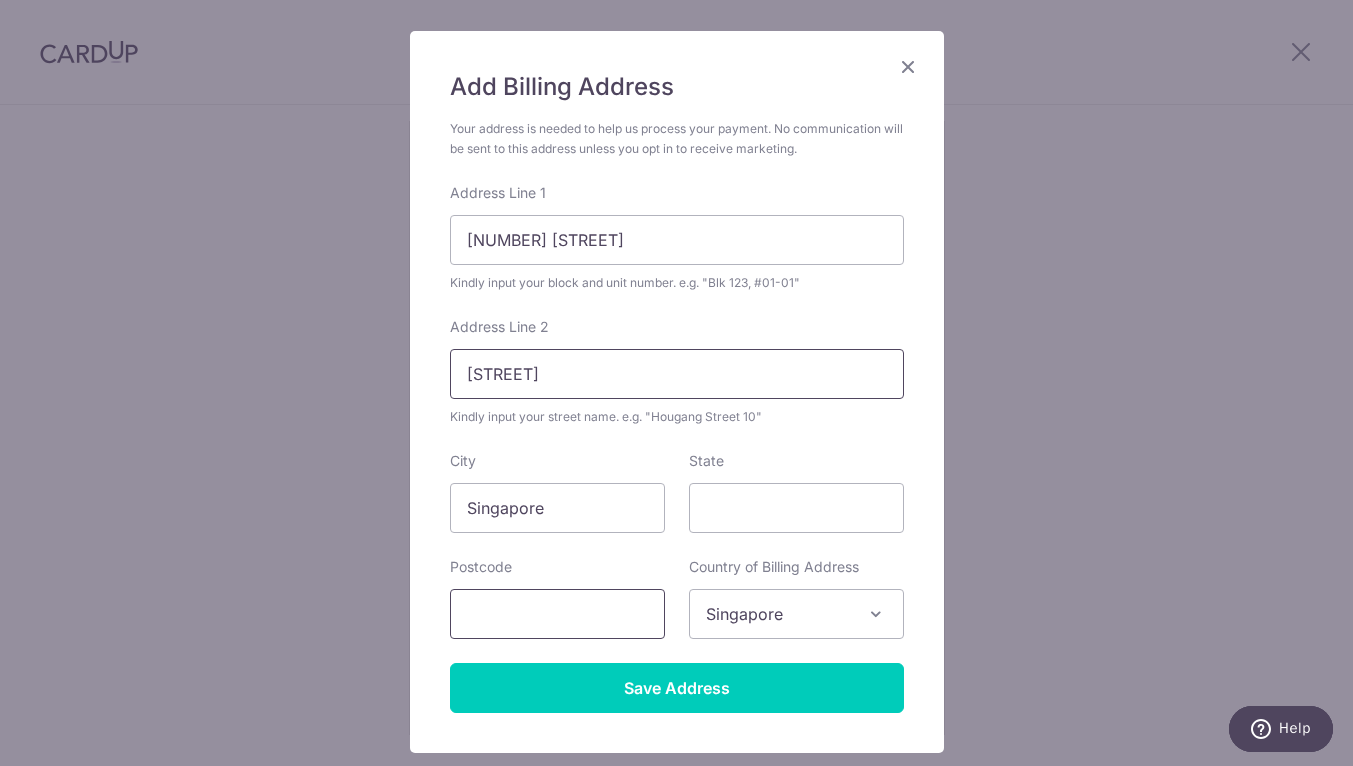 type on "Upper Paya Lebar Road" 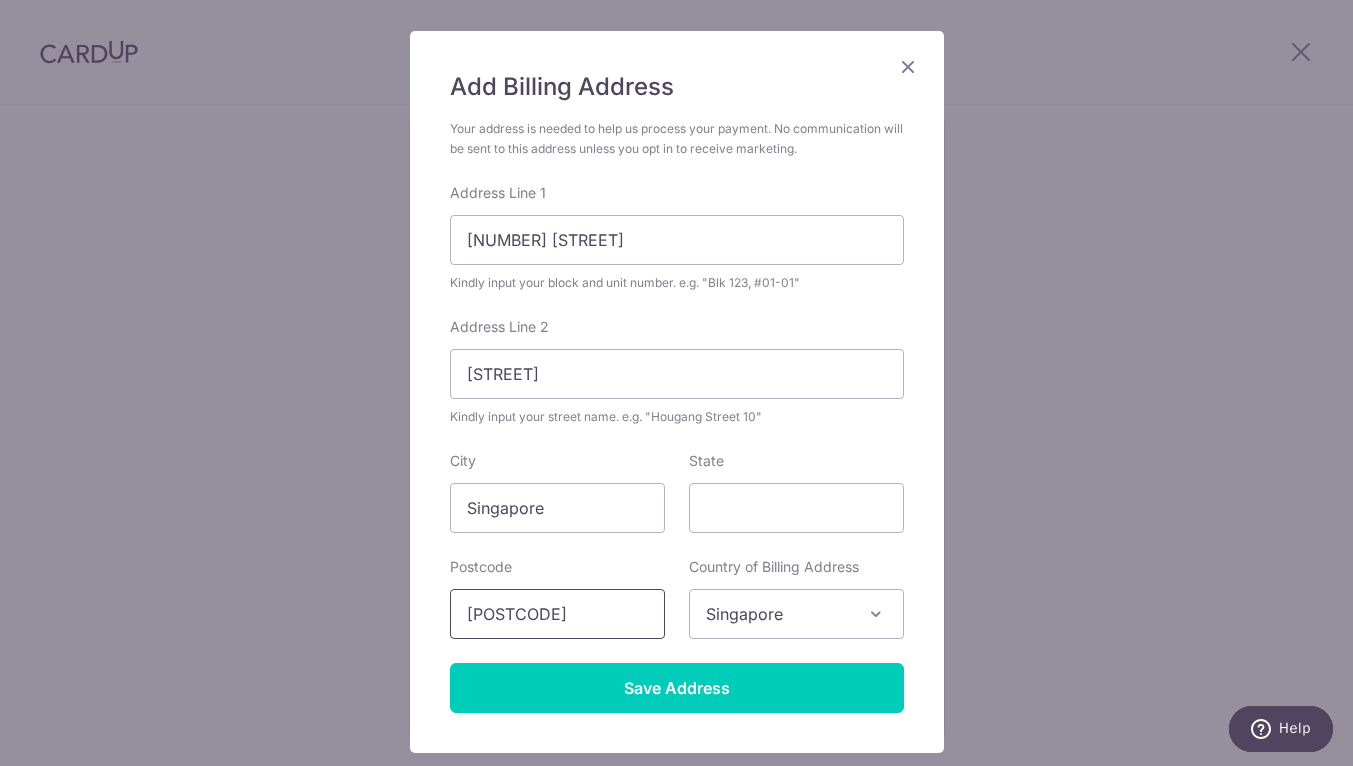 type on "534959" 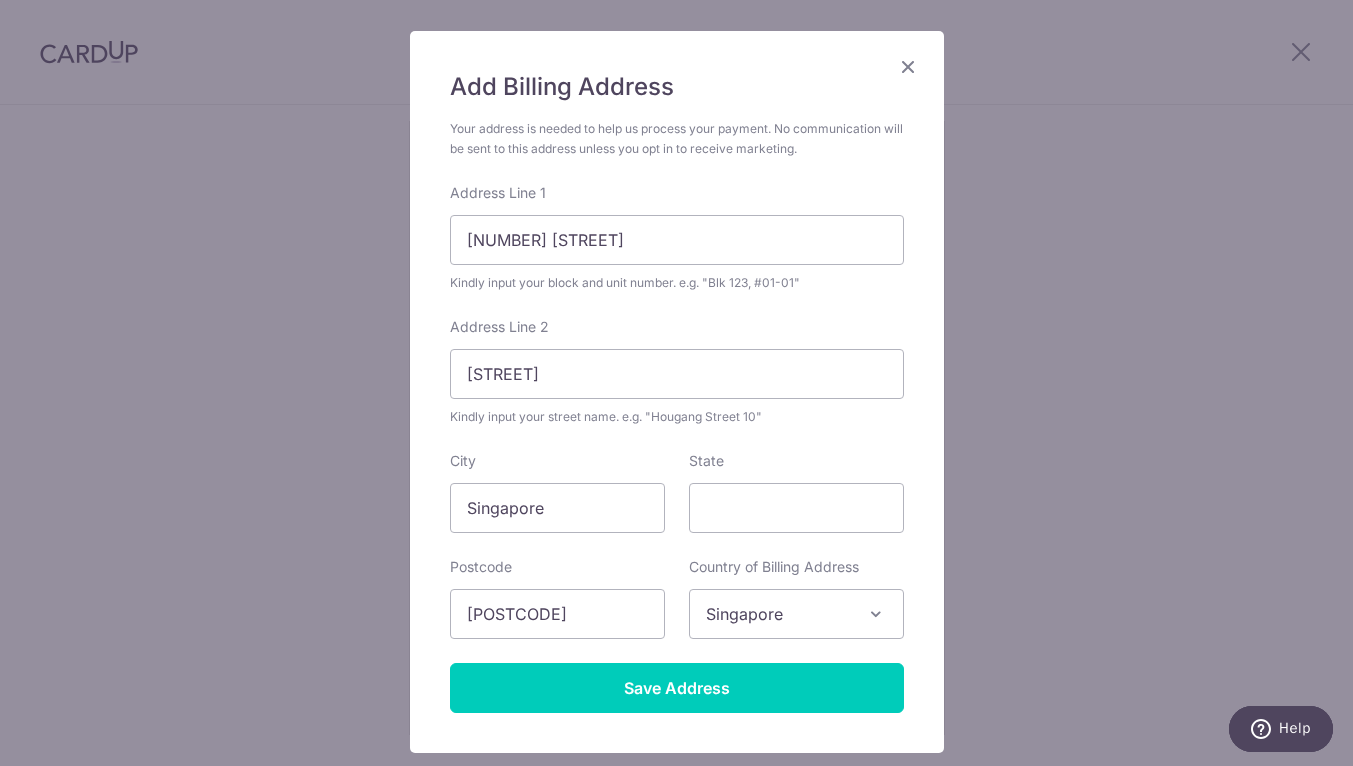 click on "Your address is needed to help us process your payment. No communication will be sent to this address unless you opt in to receive marketing.
Address Line 1
357 #02-04
Kindly input your block and unit number. e.g. "Blk 123, #01-01"
Address Line 2
Upper Paya Lebar Road
Kindly input your street name. e.g. "Hougang Street 10"
City
Singapore
State
Postcode
534959
Country of Billing Address
Select Country Afghanistan
Aland Islands
Albania
Algeria
American Samoa
Andorra
Angola
Anguilla
Antarctica
Antigua and Barbuda
Argentina
Armenia
Aruba
Australia
Austria
Azerbaijan
Bahamas
Bahrain
Bangladesh
Barbados
Belarus
Belgium
Belize" at bounding box center (677, 416) 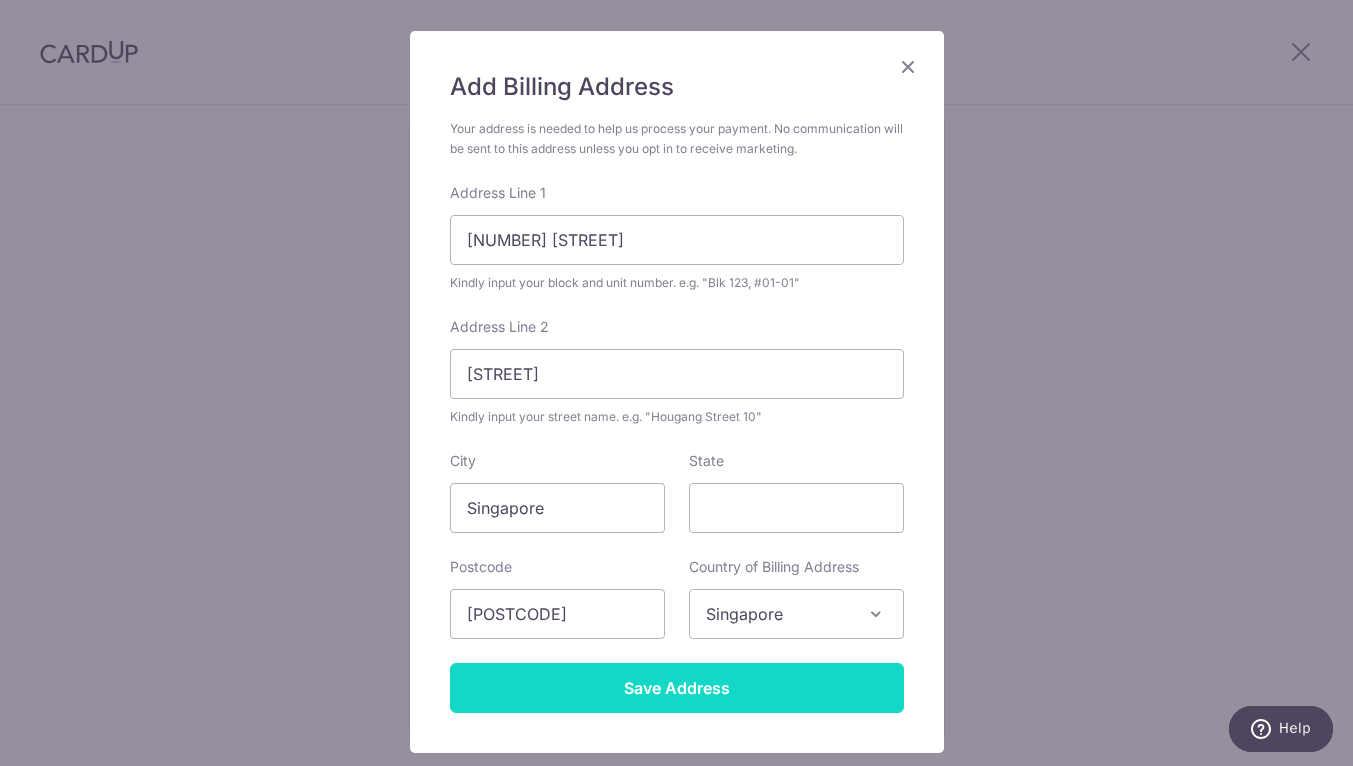 click on "Save Address" at bounding box center (677, 688) 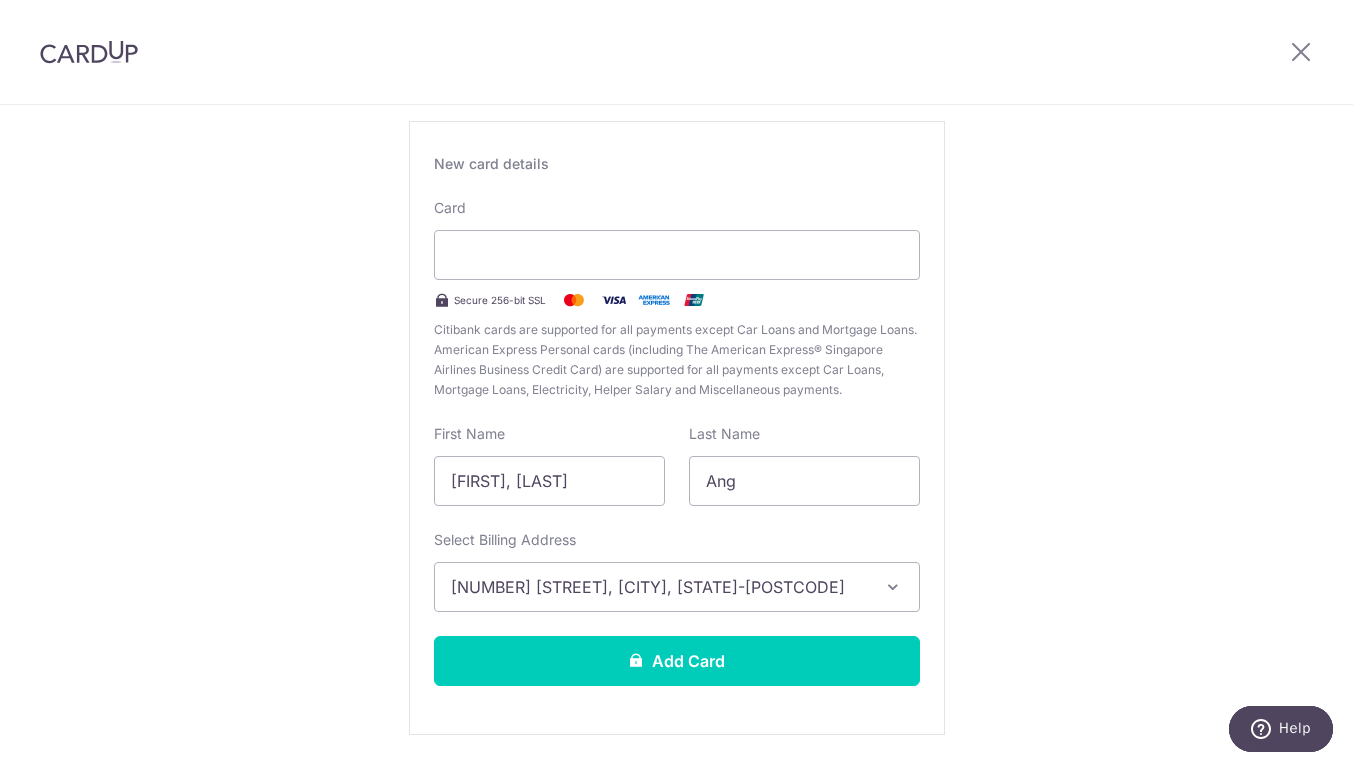 click on "New Card Details
New card details
Card
Secure 256-bit SSL
Citibank cards are supported for all payments except Car Loans and Mortgage Loans. American Express Personal cards (including The American Express® Singapore Airlines Business Credit Card) are supported for all payments except Car Loans, Mortgage Loans, Electricity, Helper Salary and Miscellaneous payments.
First Name
Wei En, Bryan
Last Name
Ang
Select Billing Address
357 #02-04, Upper Paya Lebar Road, Singapore, Singapore-534959" at bounding box center [676, 409] 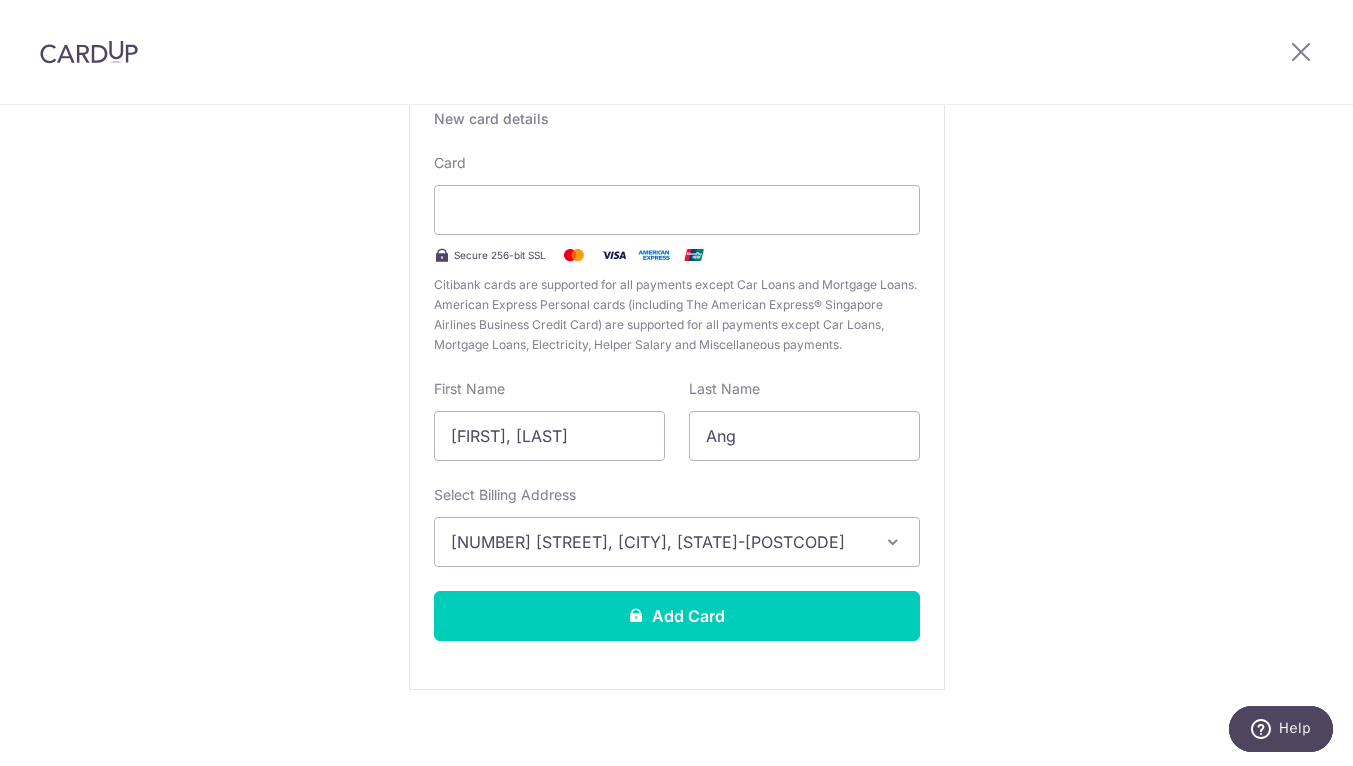 click on "New Card Details
New card details
Card
Secure 256-bit SSL
Citibank cards are supported for all payments except Car Loans and Mortgage Loans. American Express Personal cards (including The American Express® Singapore Airlines Business Credit Card) are supported for all payments except Car Loans, Mortgage Loans, Electricity, Helper Salary and Miscellaneous payments.
First Name
Wei En, Bryan
Last Name
Ang
Select Billing Address
357 #02-04, Upper Paya Lebar Road, Singapore, Singapore-534959" at bounding box center (676, 364) 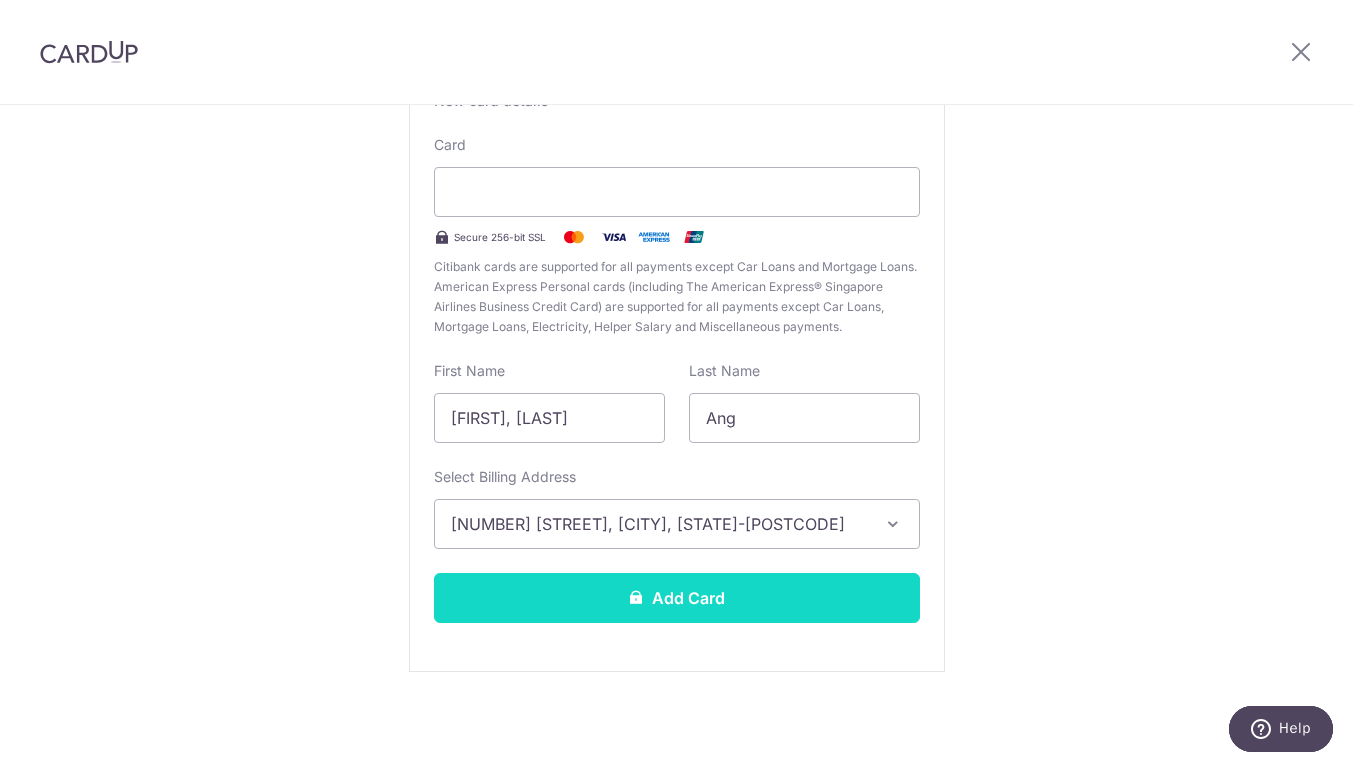 scroll, scrollTop: 179, scrollLeft: 0, axis: vertical 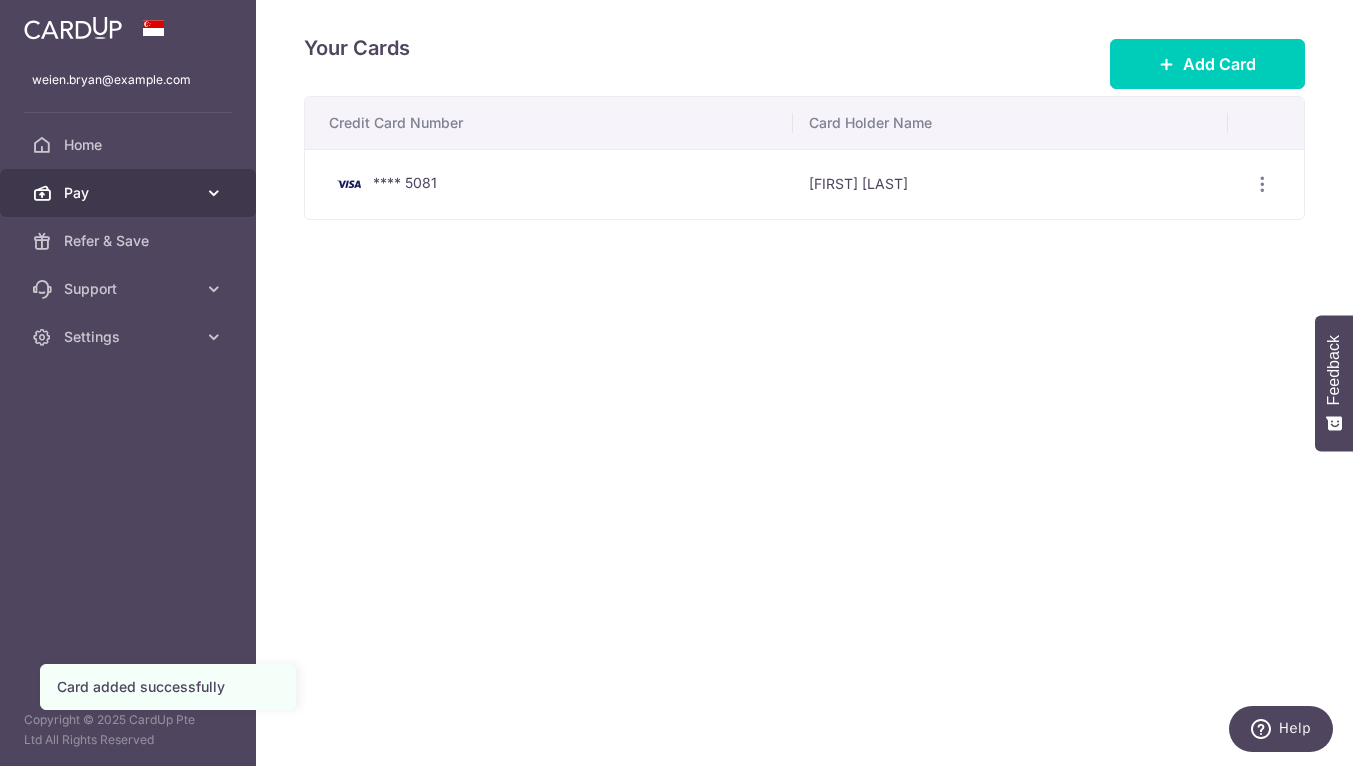 click on "Pay" at bounding box center (130, 193) 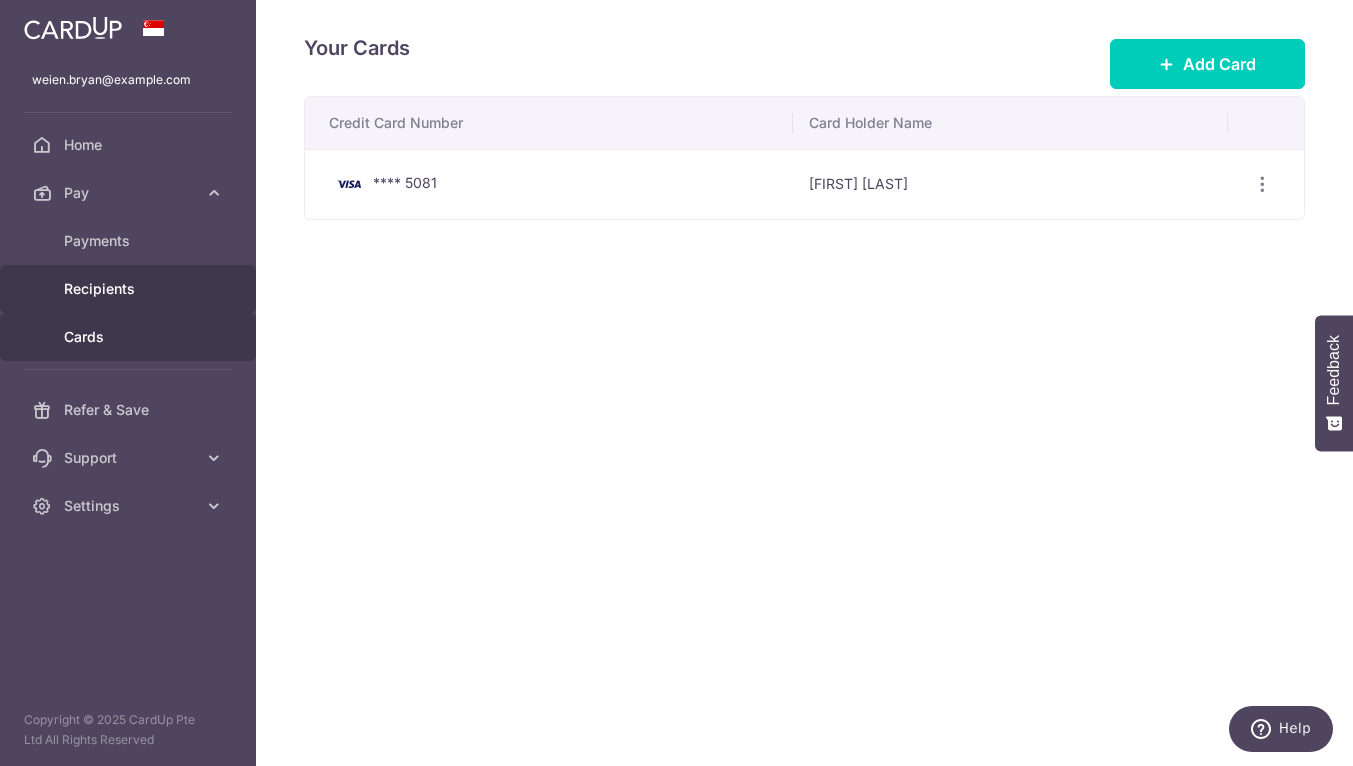 click on "Recipients" at bounding box center (130, 289) 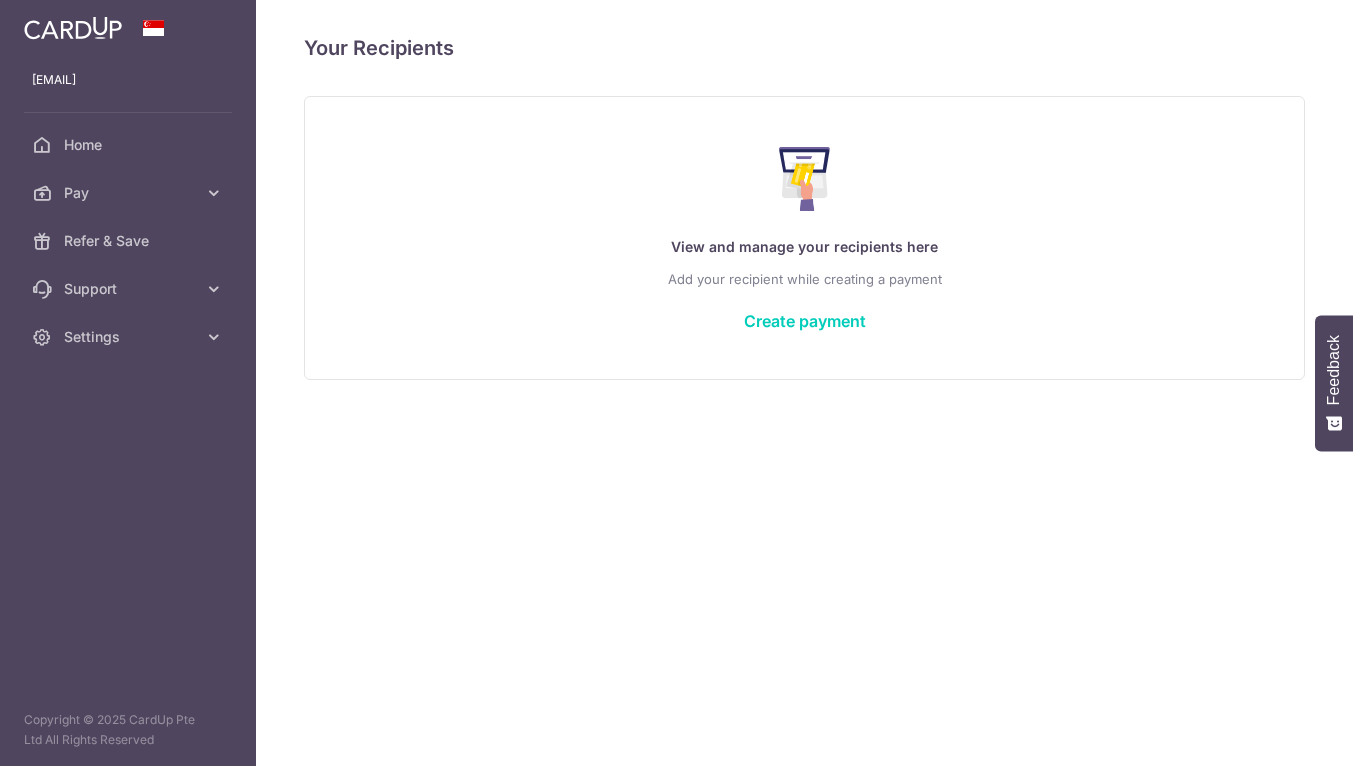 scroll, scrollTop: 0, scrollLeft: 0, axis: both 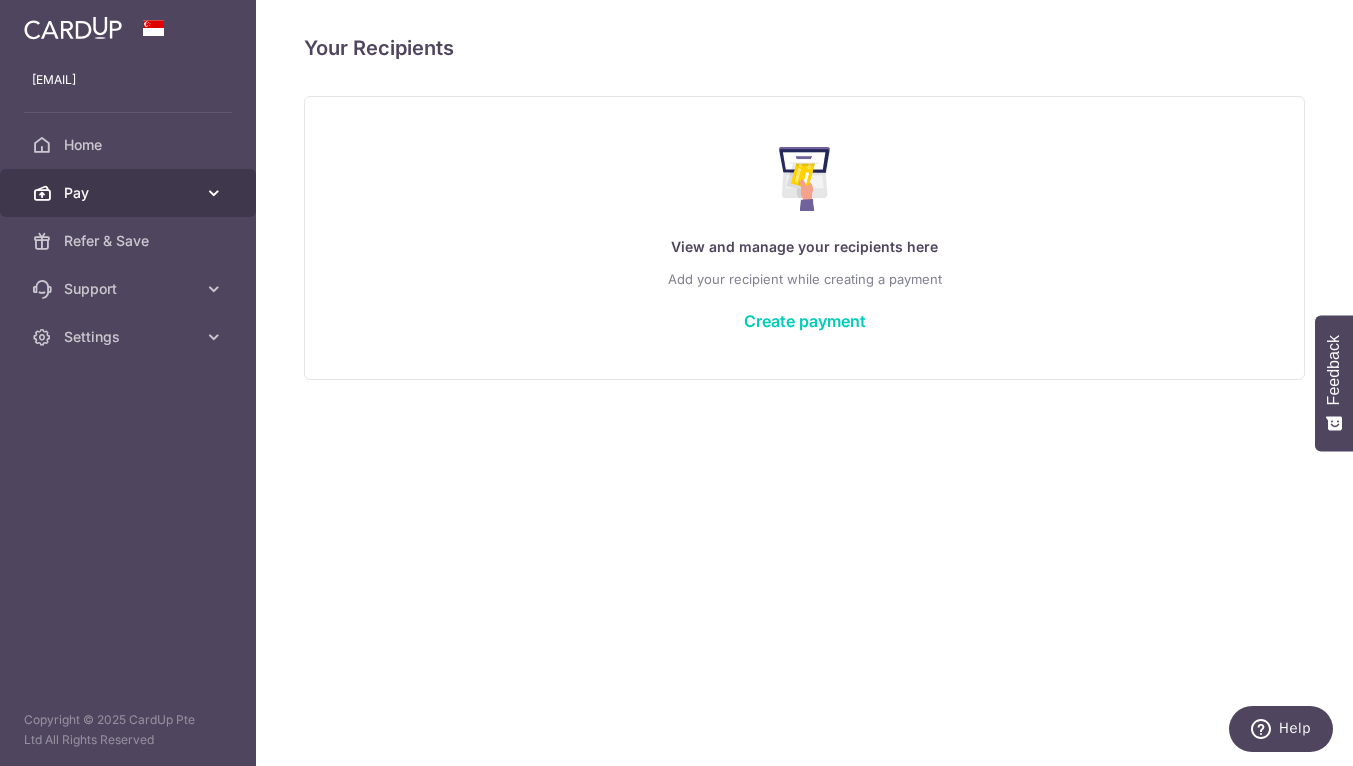 click on "Pay" at bounding box center [128, 193] 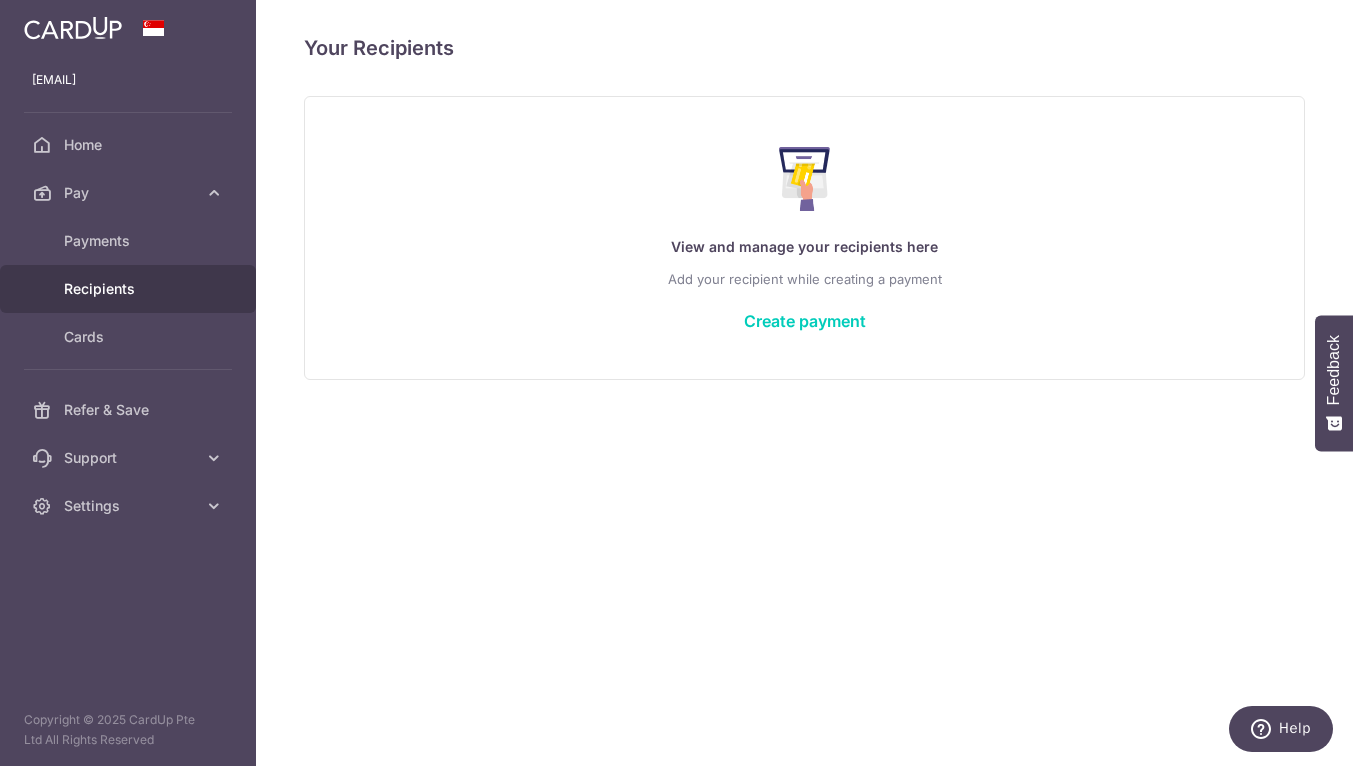 click on "View and manage your recipients here
Add your recipient while creating a payment
Create payment" at bounding box center [804, 237] 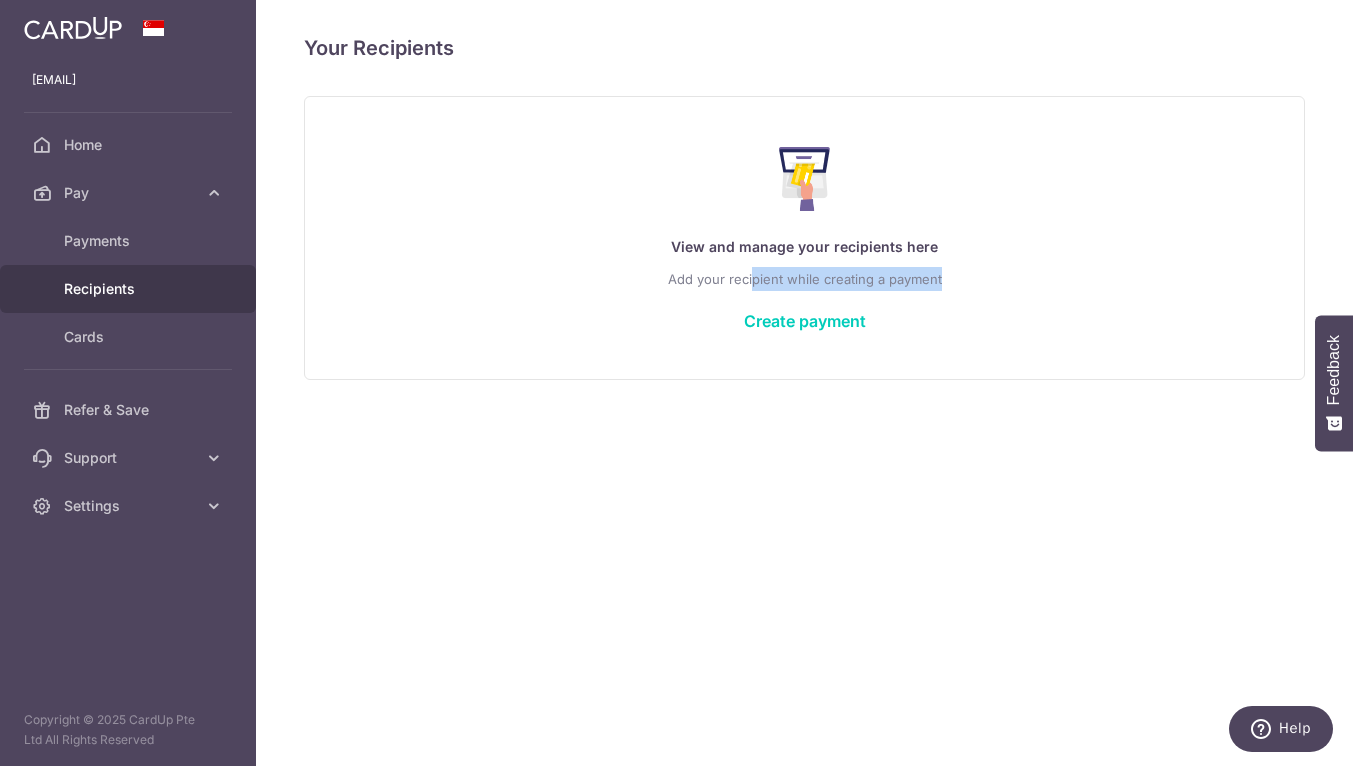 drag, startPoint x: 754, startPoint y: 273, endPoint x: 970, endPoint y: 268, distance: 216.05786 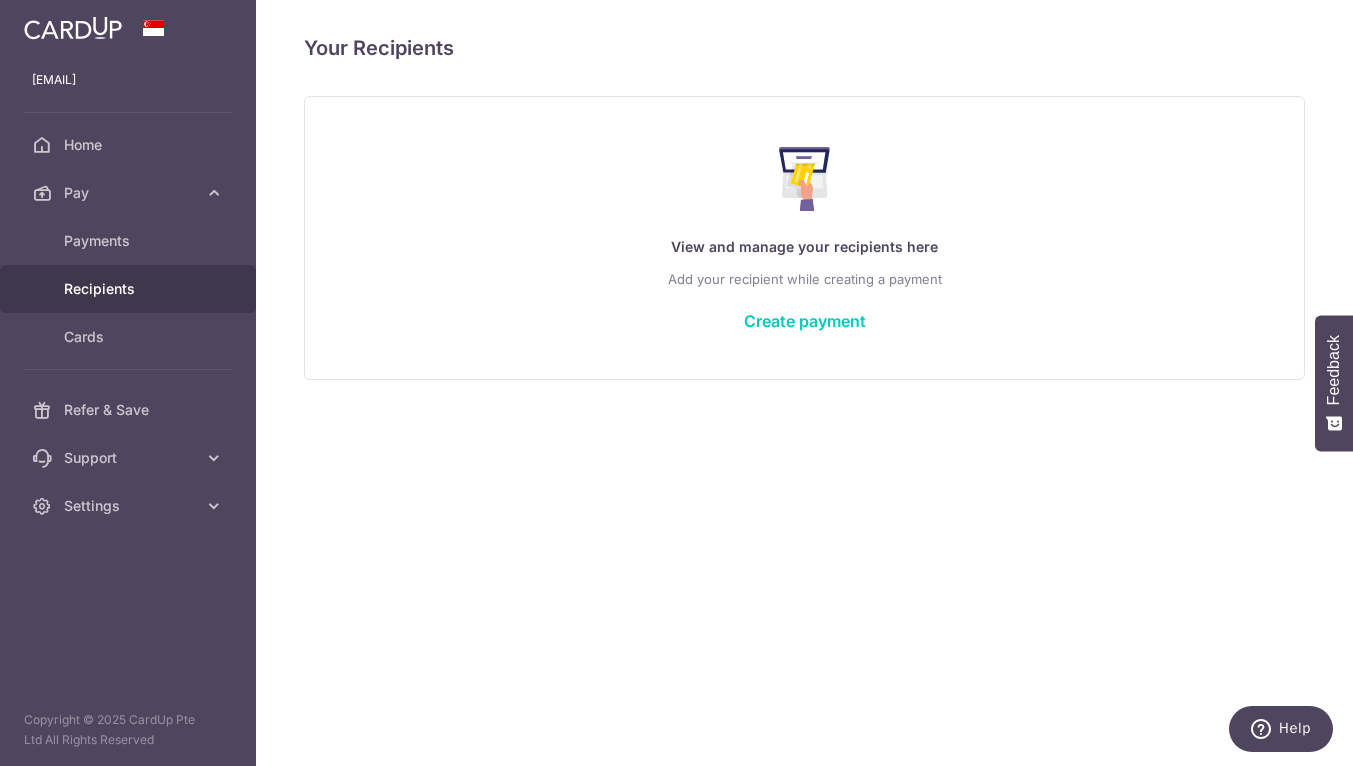 click on "Add your recipient while creating a payment" at bounding box center [804, 279] 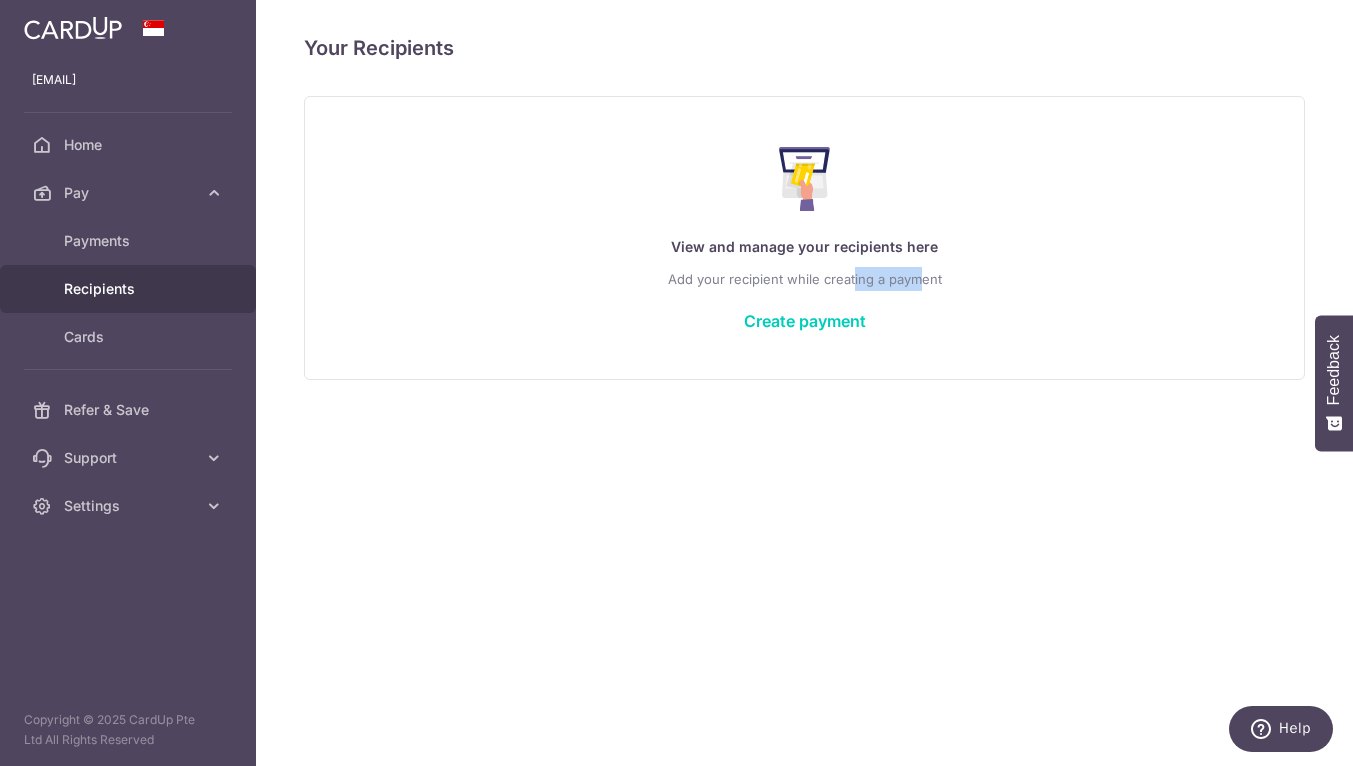drag, startPoint x: 922, startPoint y: 269, endPoint x: 842, endPoint y: 269, distance: 80 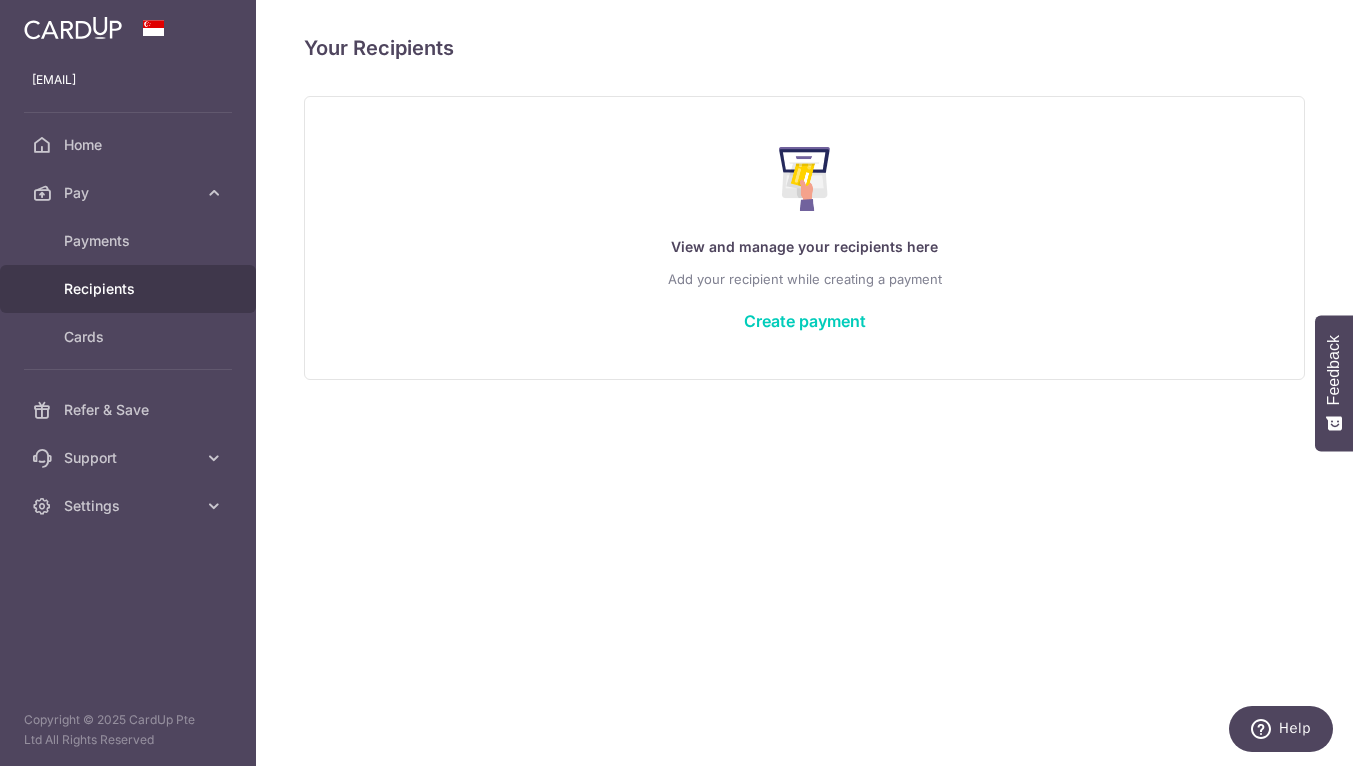 click on "Add your recipient while creating a payment" at bounding box center (804, 279) 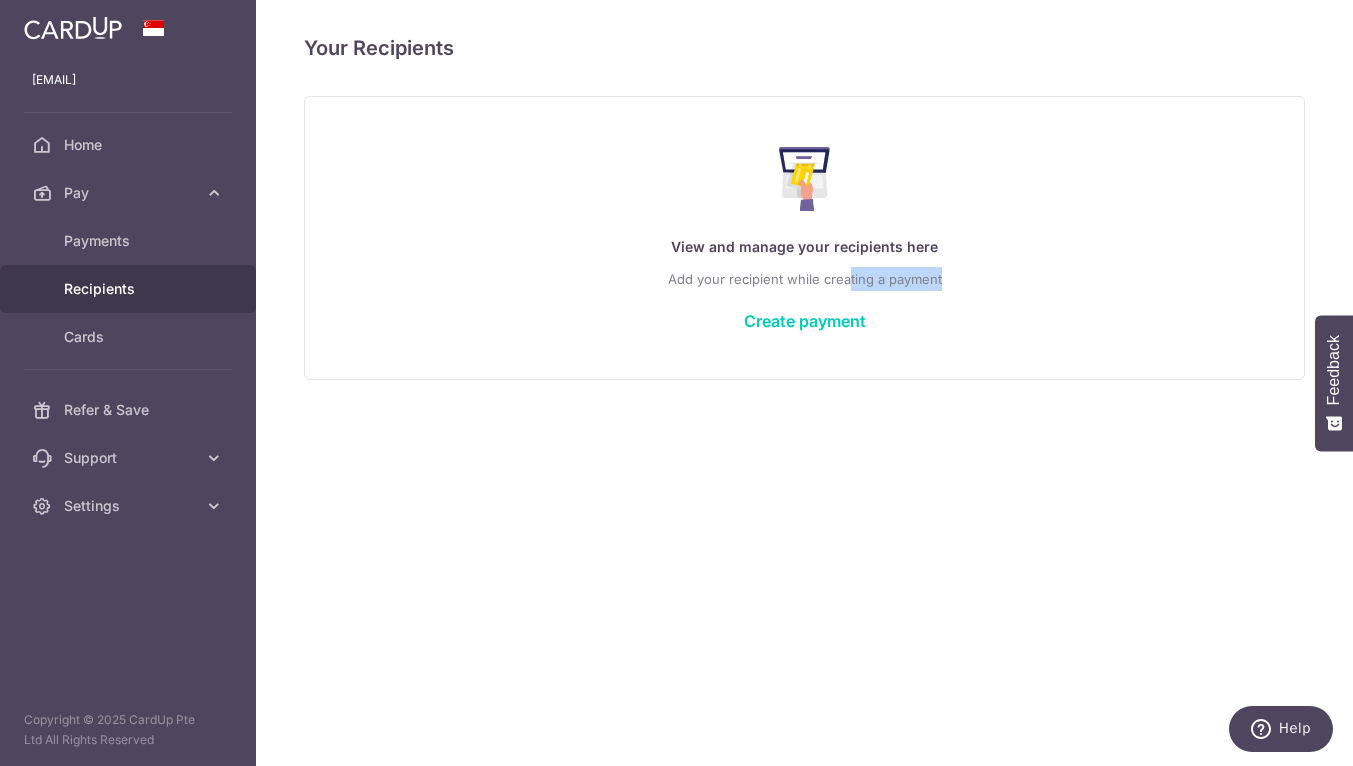 drag, startPoint x: 847, startPoint y: 277, endPoint x: 952, endPoint y: 277, distance: 105 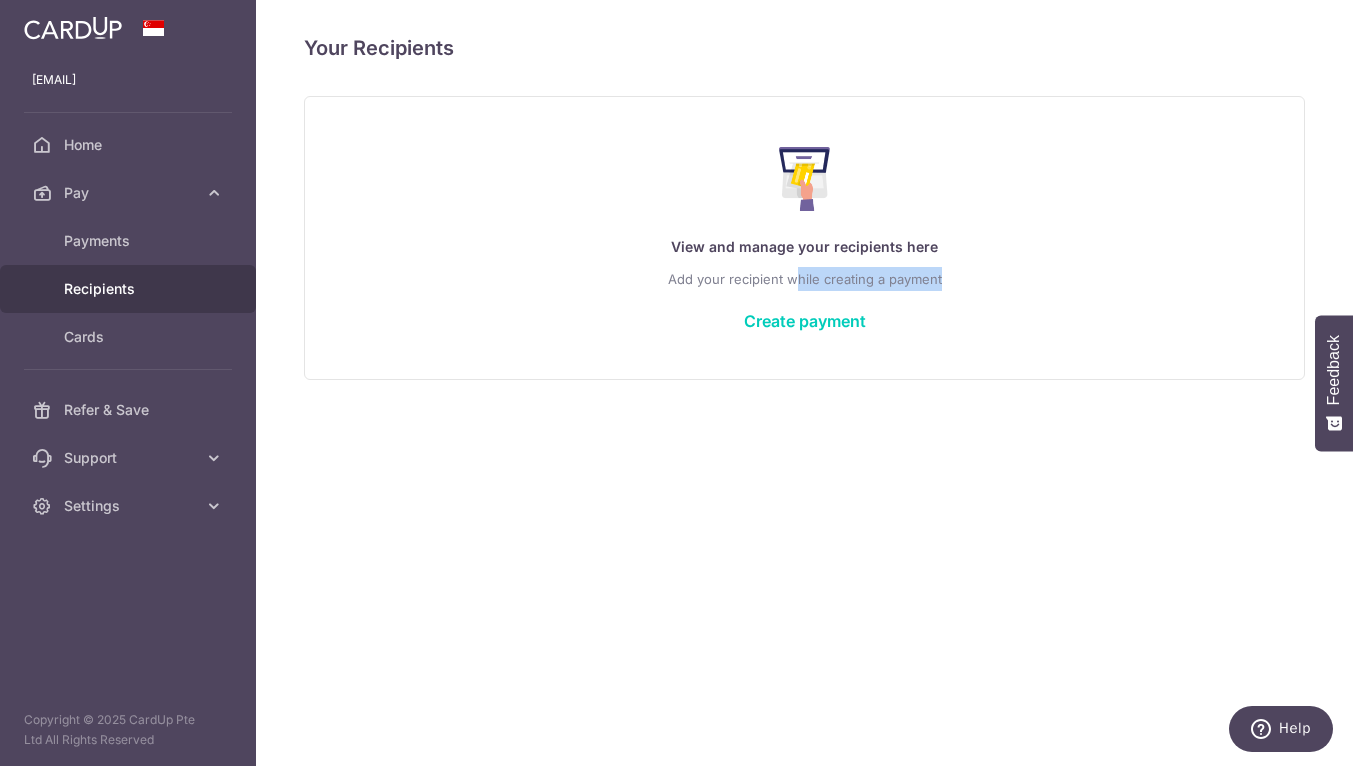 drag, startPoint x: 964, startPoint y: 277, endPoint x: 797, endPoint y: 278, distance: 167.00299 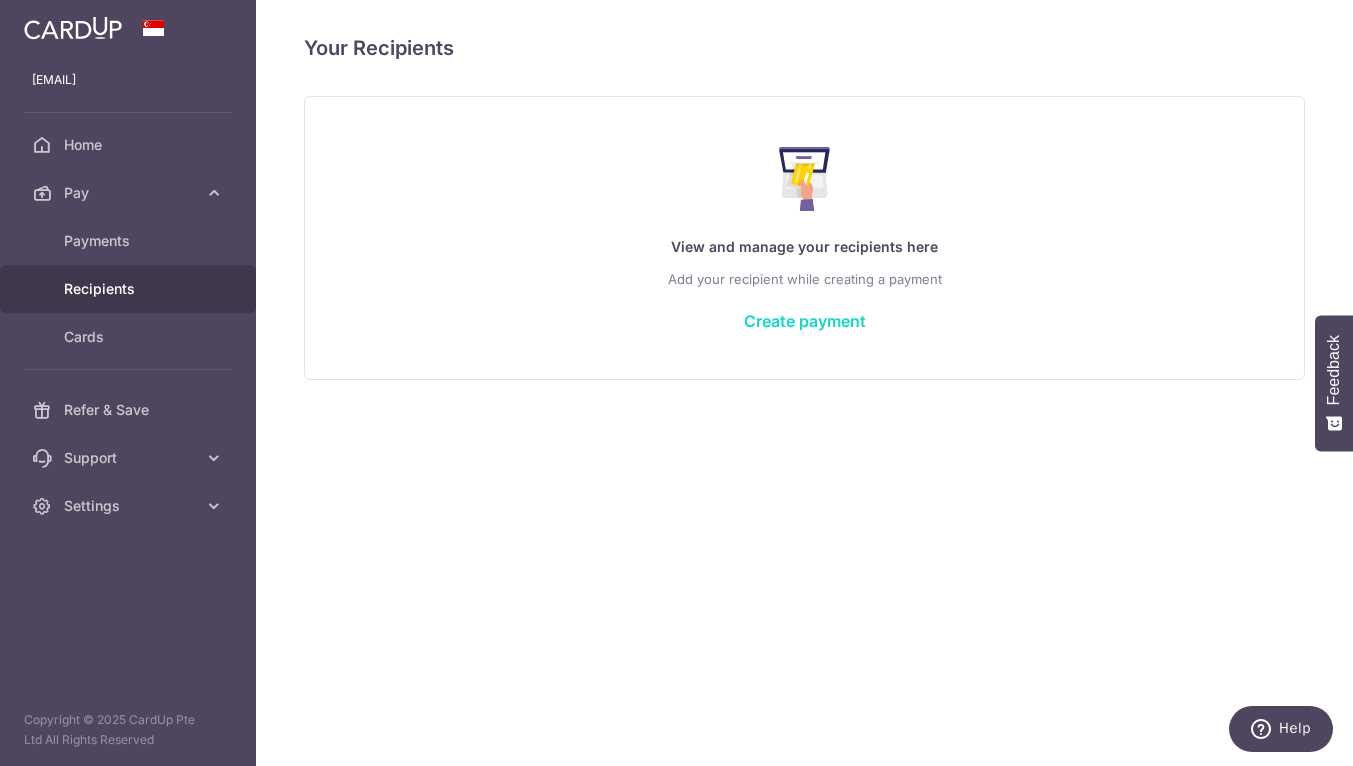 click on "Create payment" at bounding box center (805, 321) 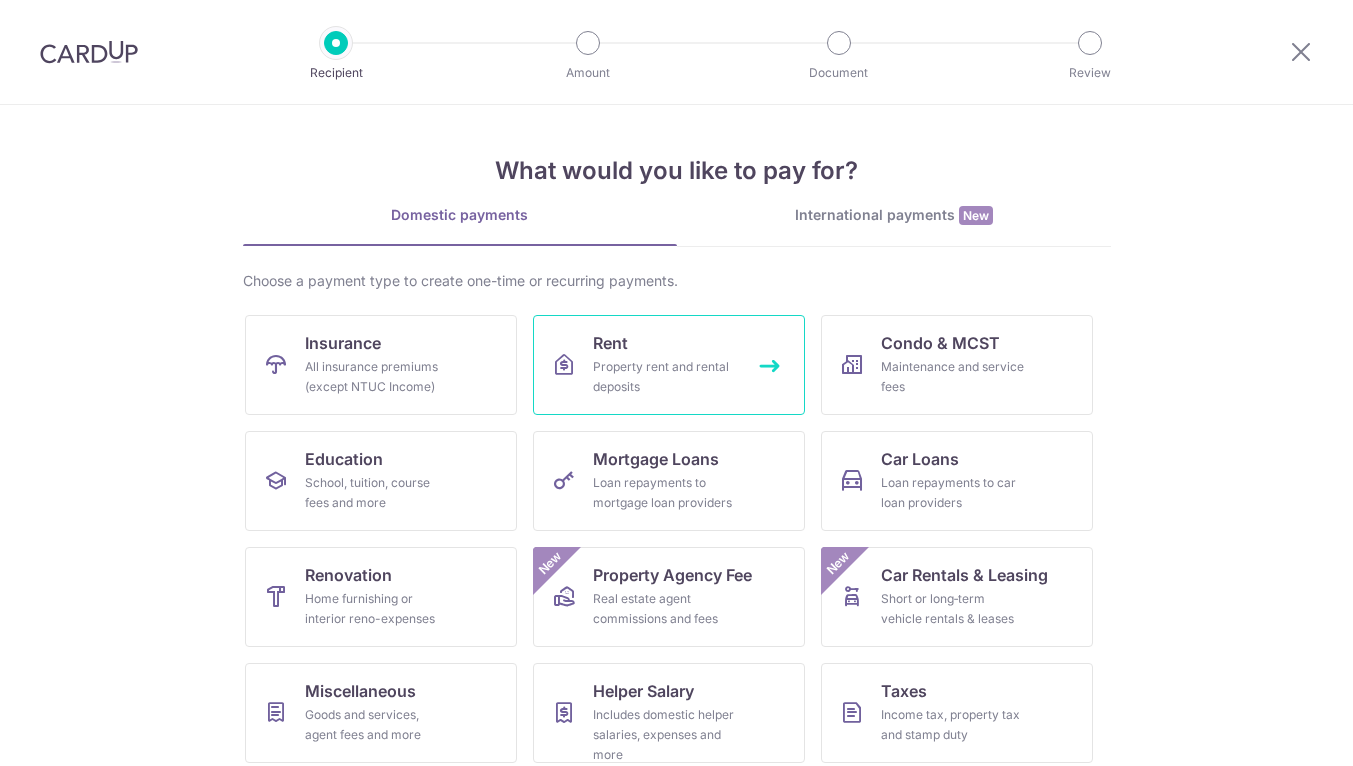 scroll, scrollTop: 0, scrollLeft: 0, axis: both 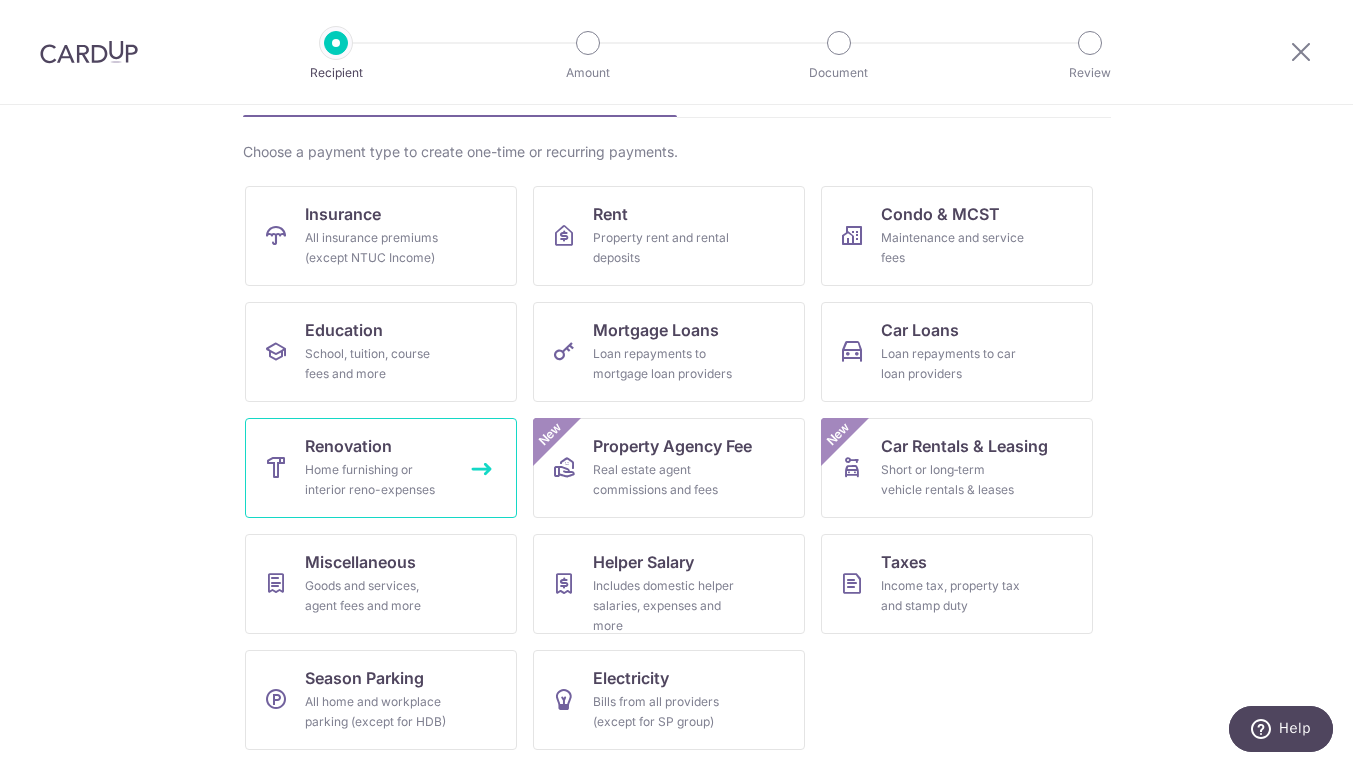 click on "Home furnishing or interior reno-expenses" at bounding box center [377, 480] 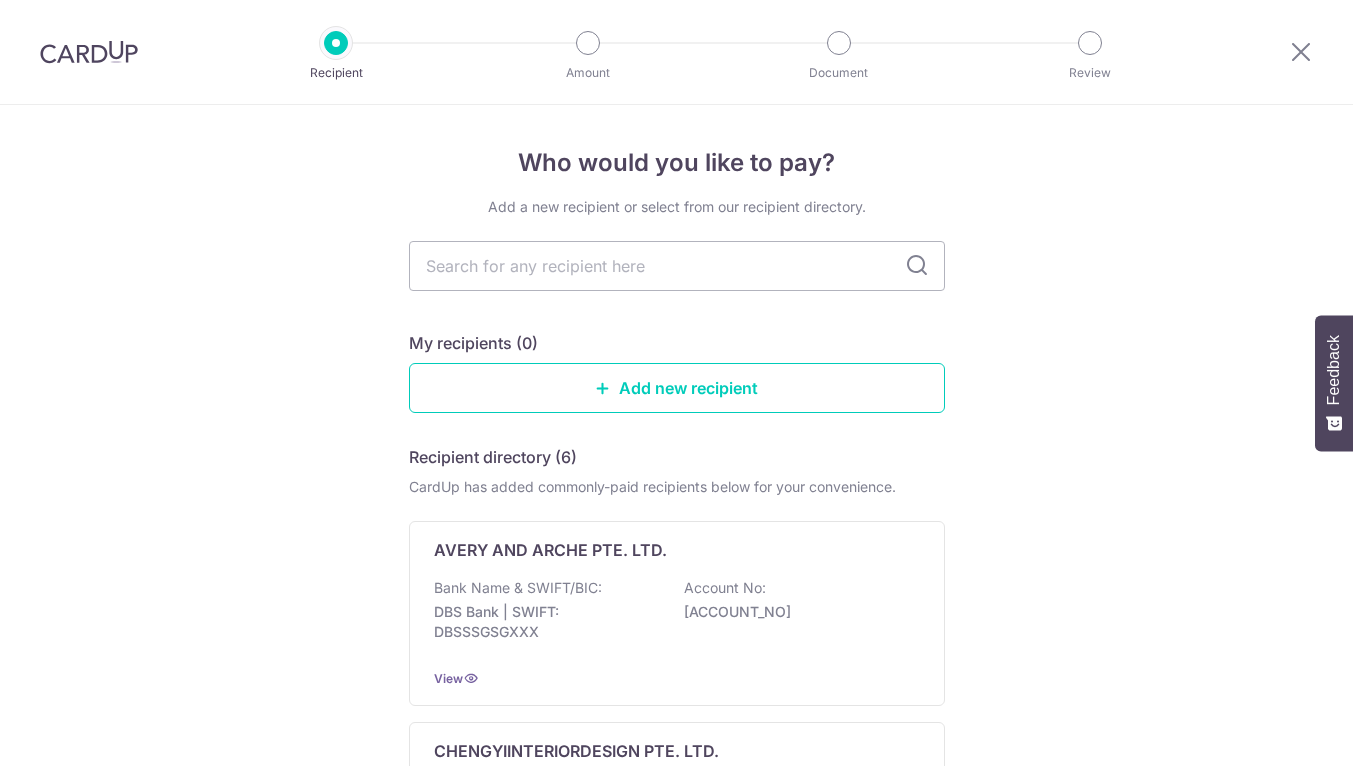 scroll, scrollTop: 0, scrollLeft: 0, axis: both 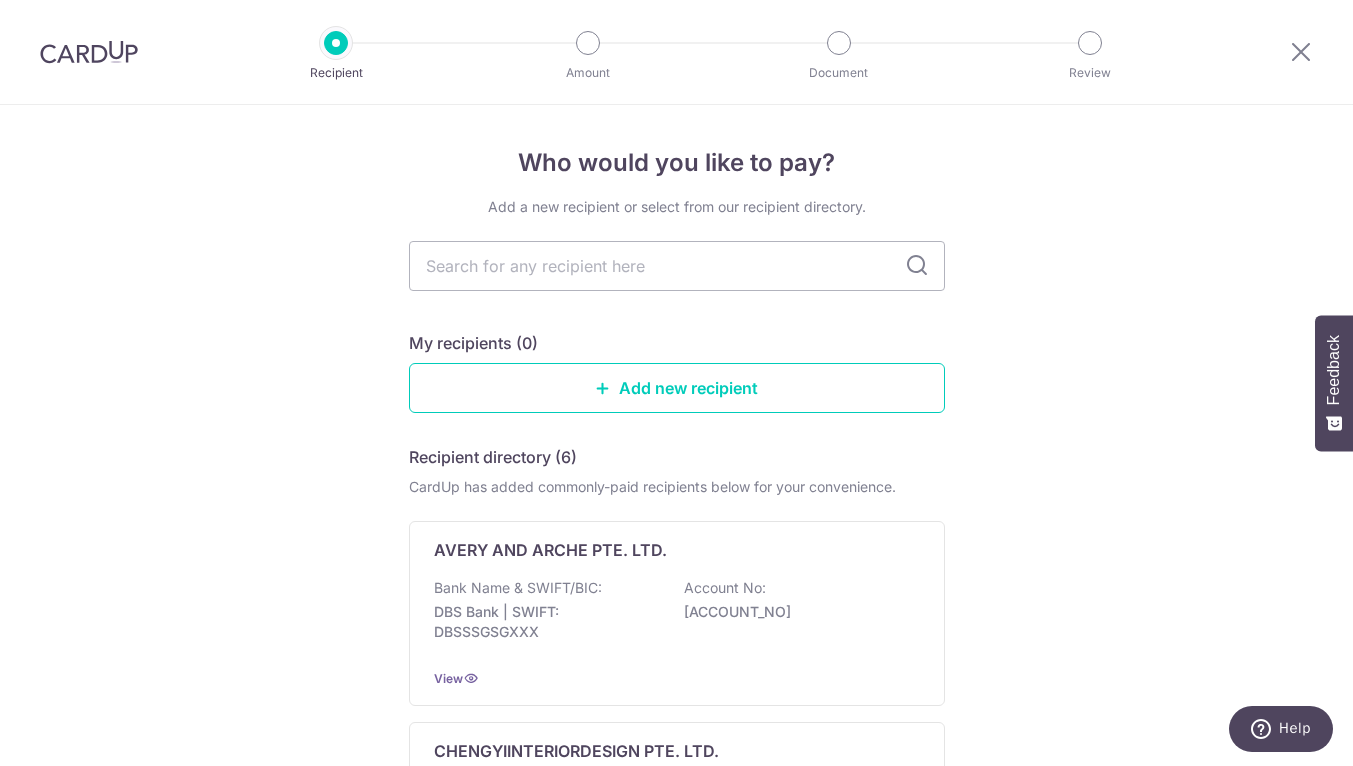 drag, startPoint x: 682, startPoint y: 194, endPoint x: 776, endPoint y: 196, distance: 94.02127 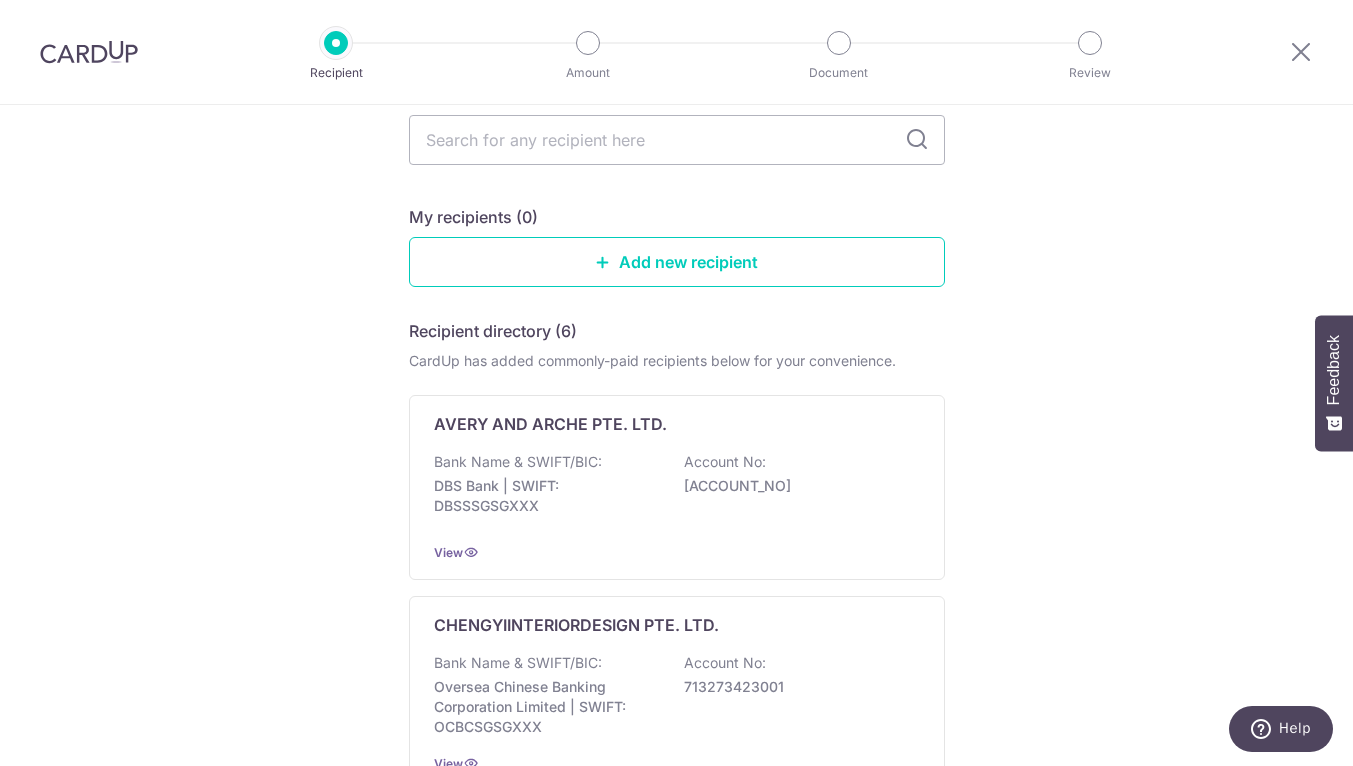 scroll, scrollTop: 54, scrollLeft: 0, axis: vertical 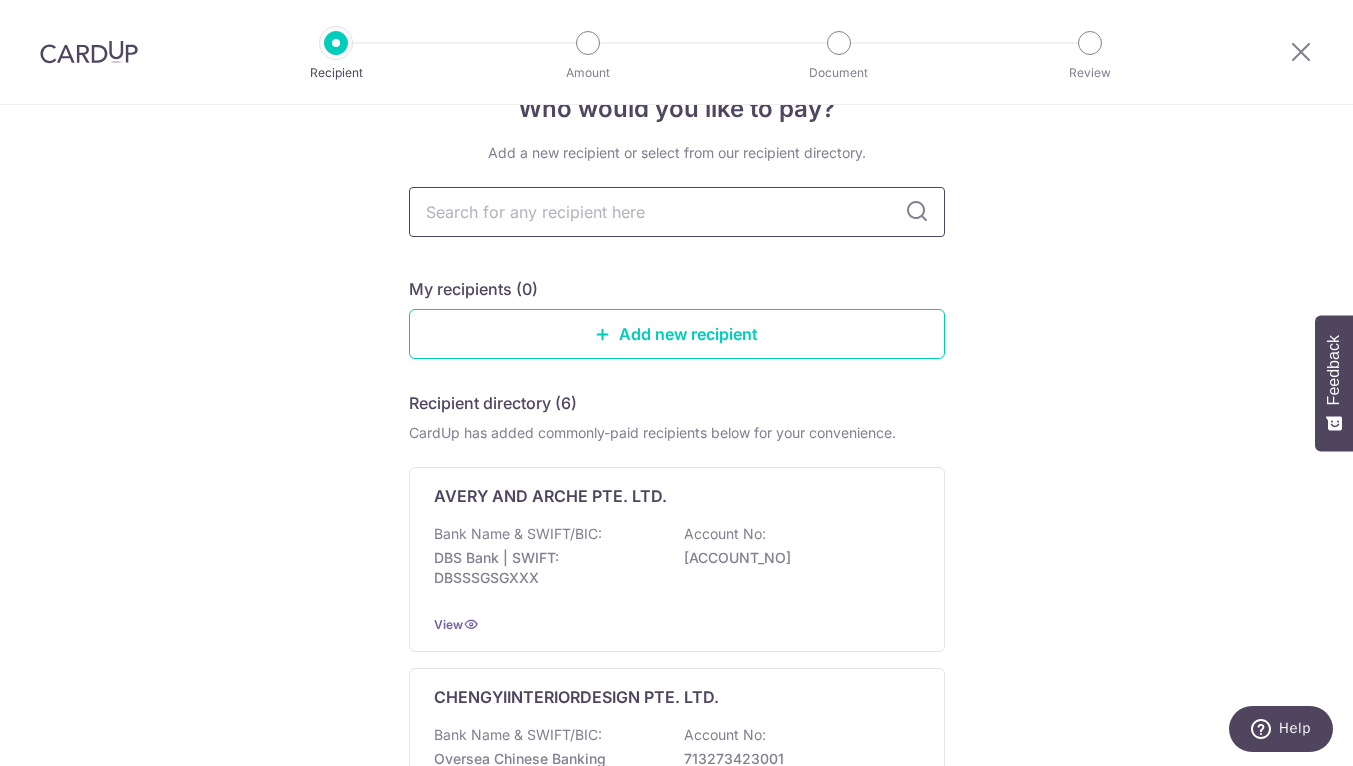 click at bounding box center [677, 212] 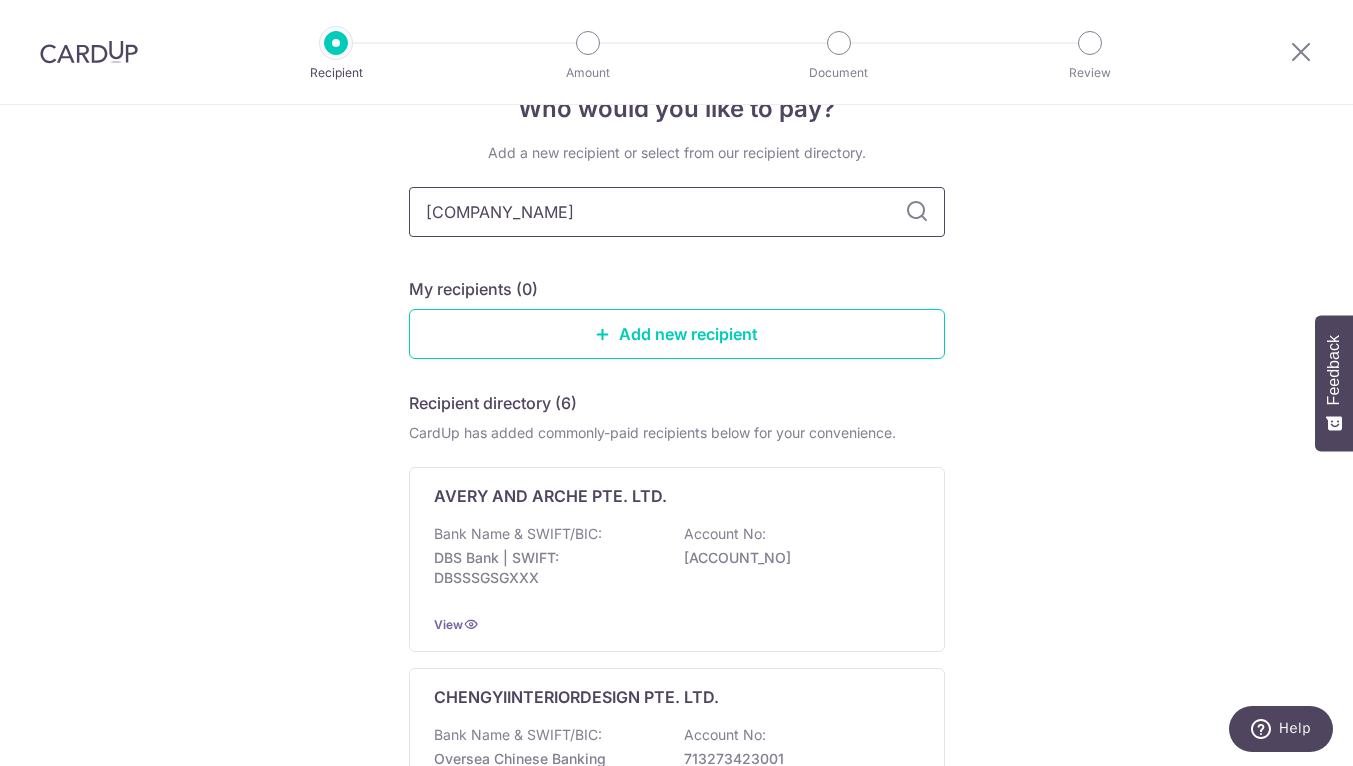 type on "darwin" 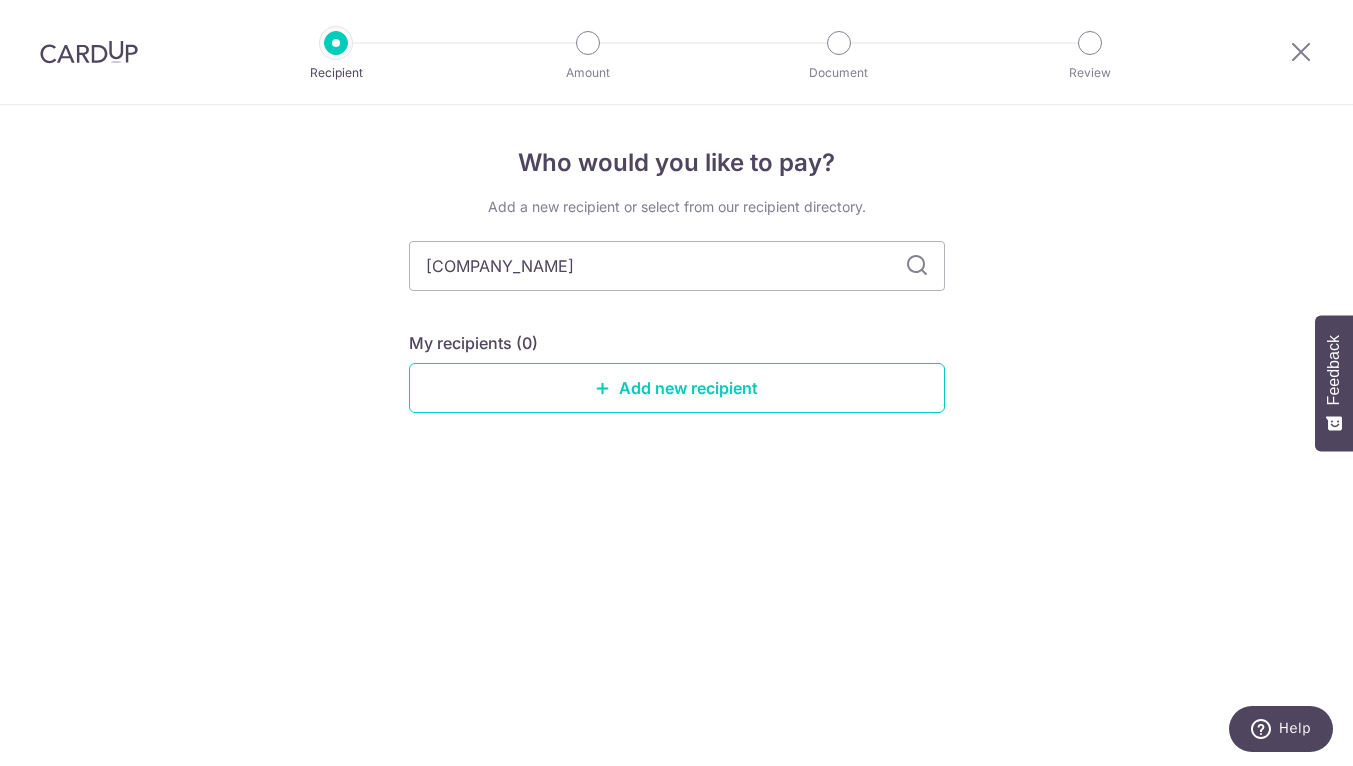 drag, startPoint x: 645, startPoint y: 251, endPoint x: 321, endPoint y: 260, distance: 324.12497 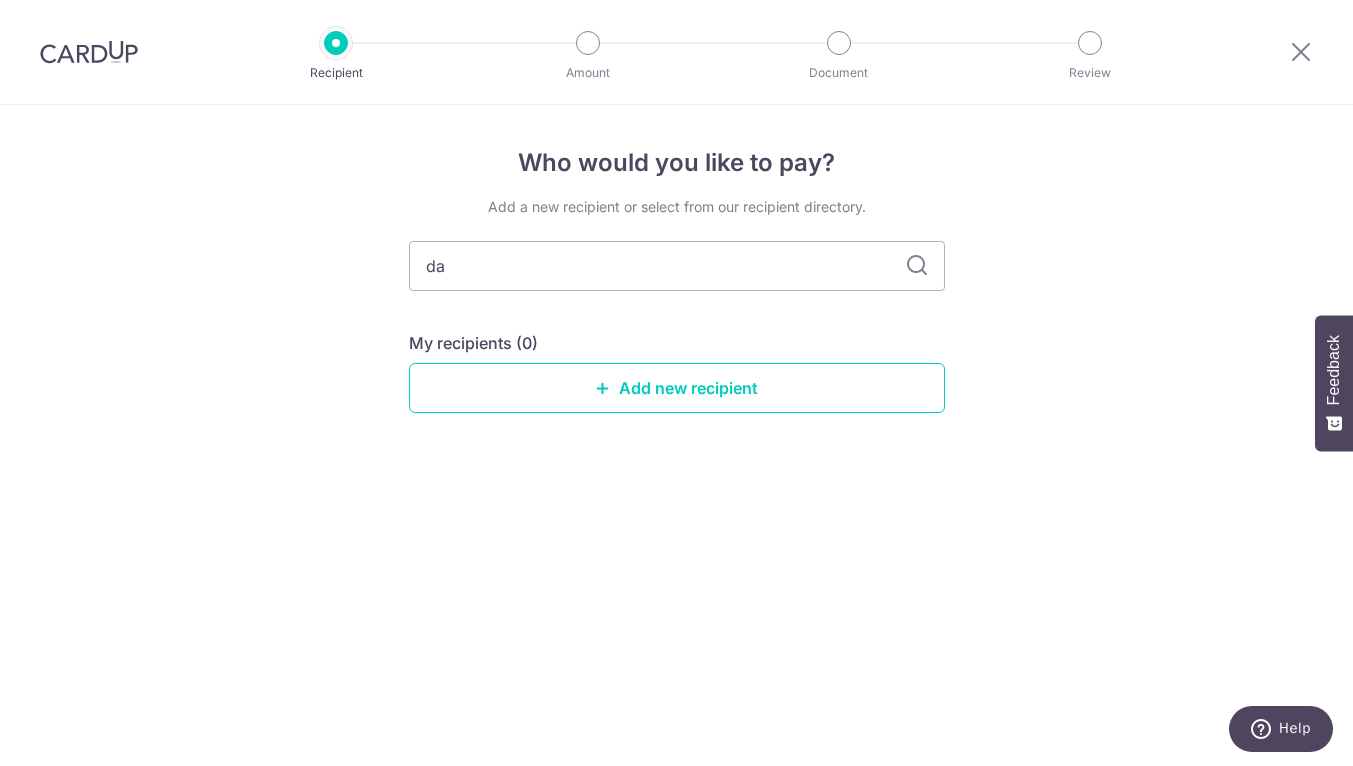 type on "d" 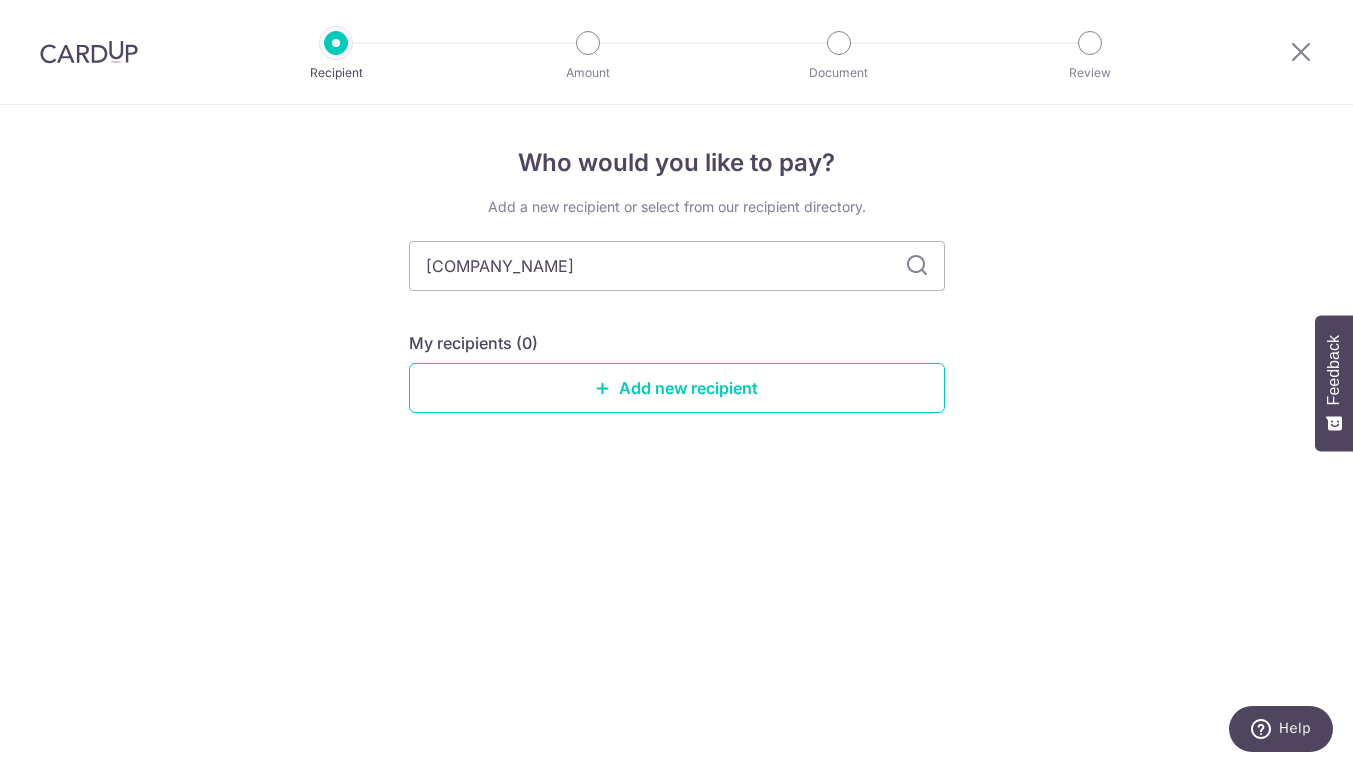 type on "darwin" 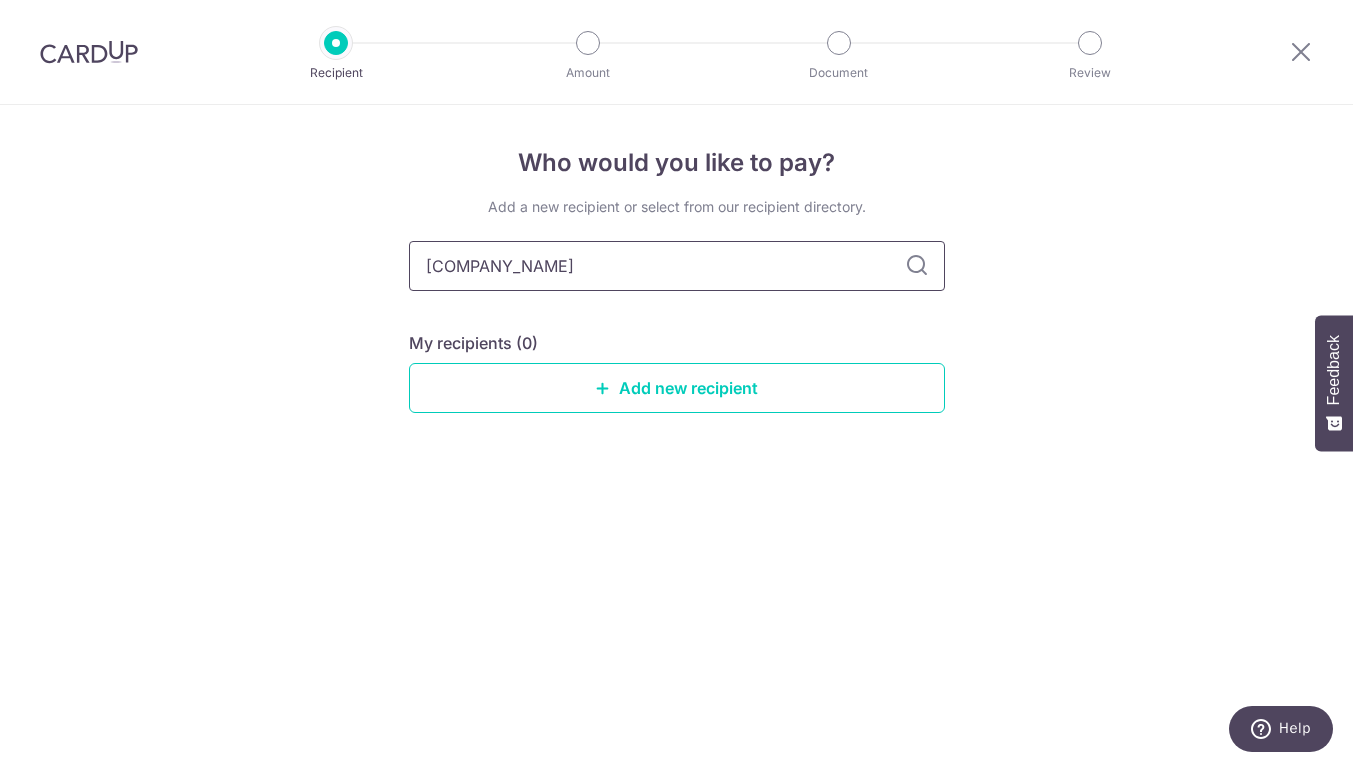 click on "darwin" at bounding box center (677, 266) 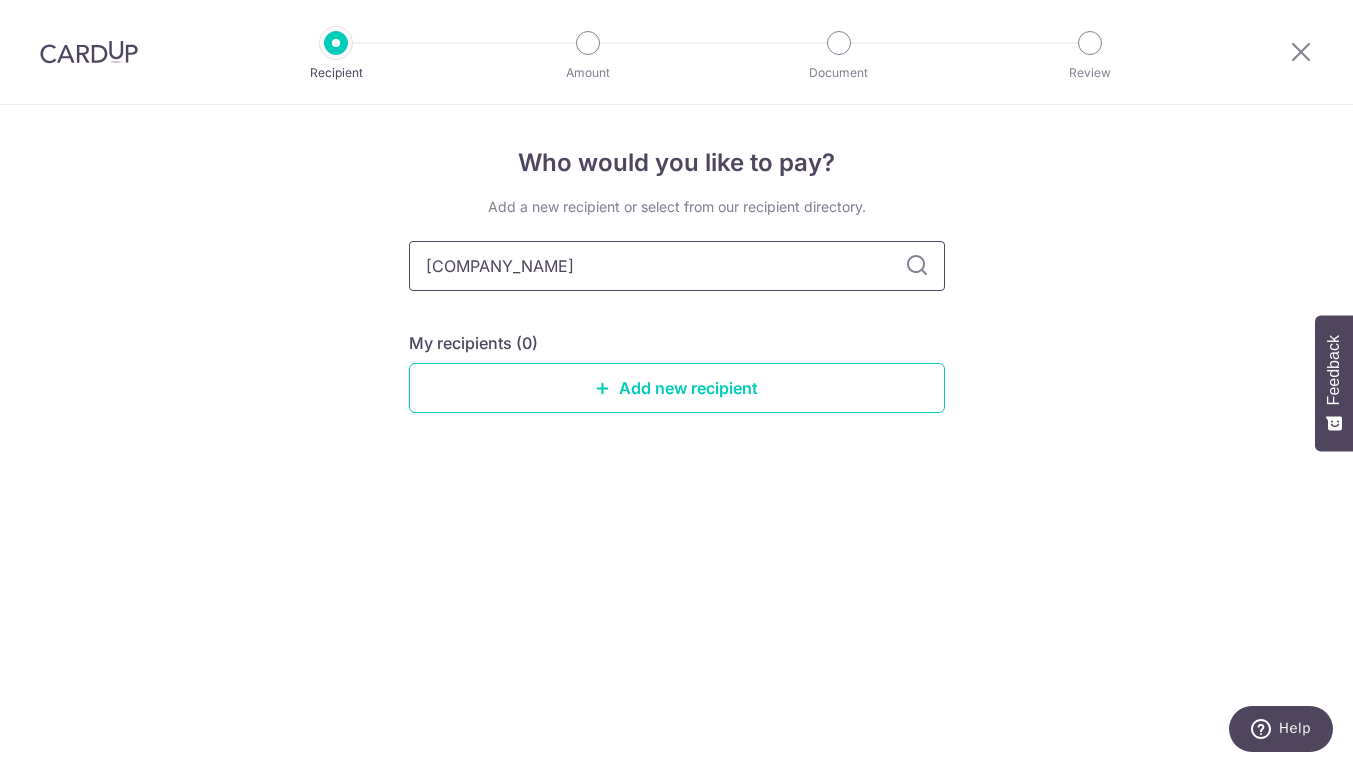 click at bounding box center (917, 266) 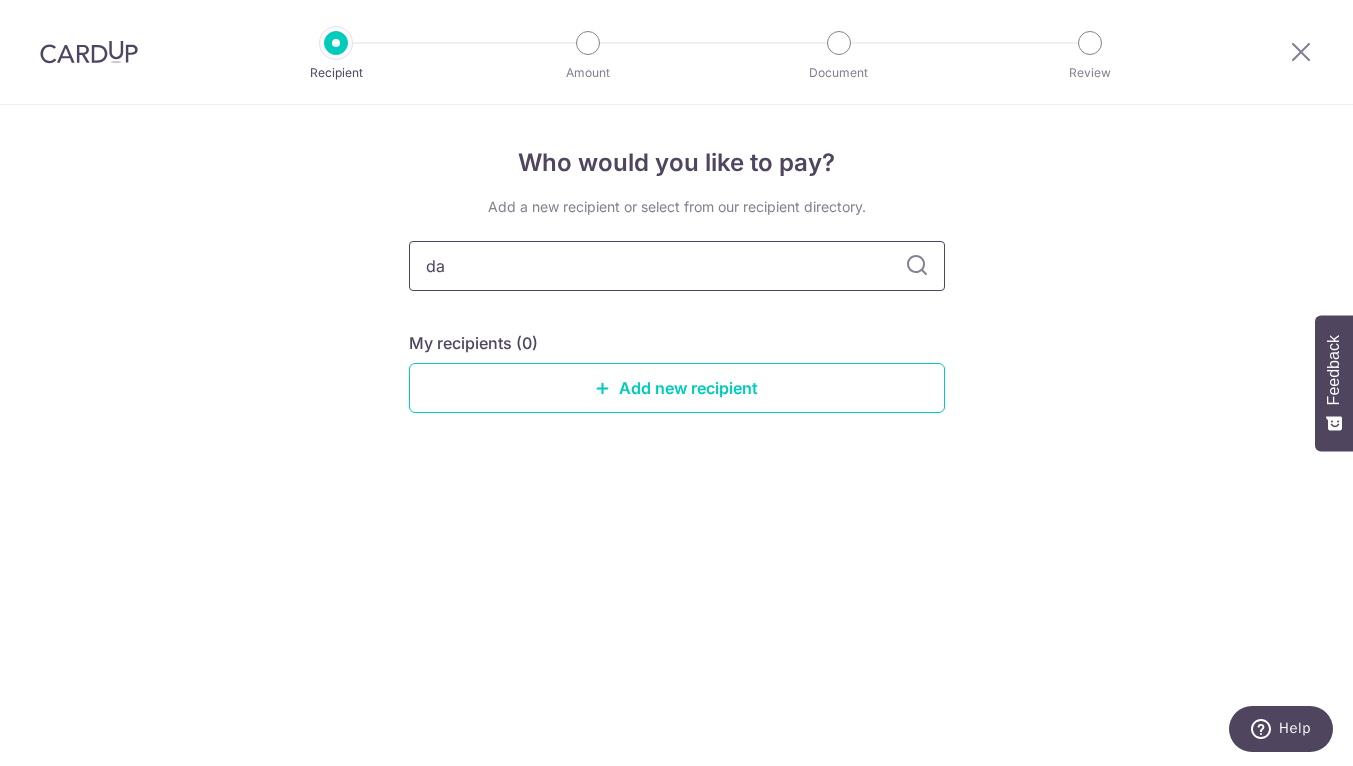 type on "d" 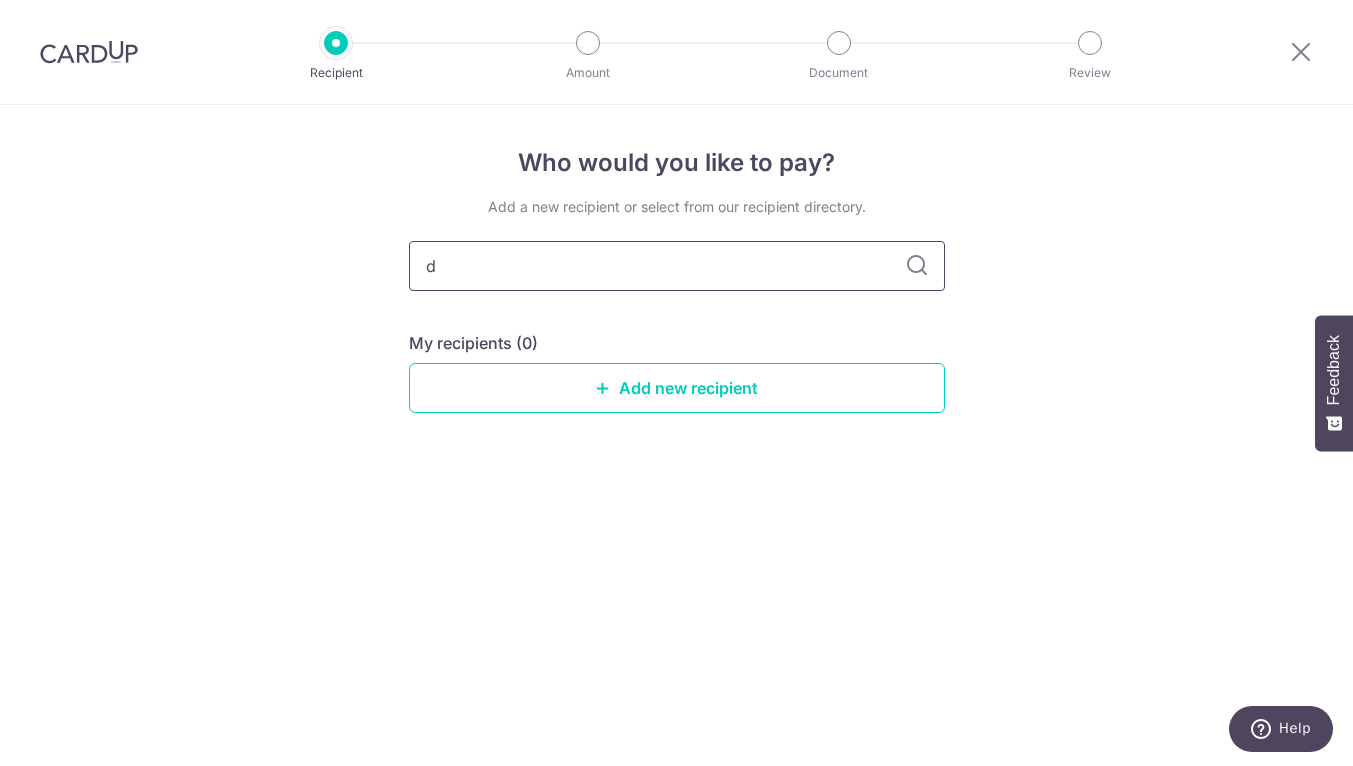 type 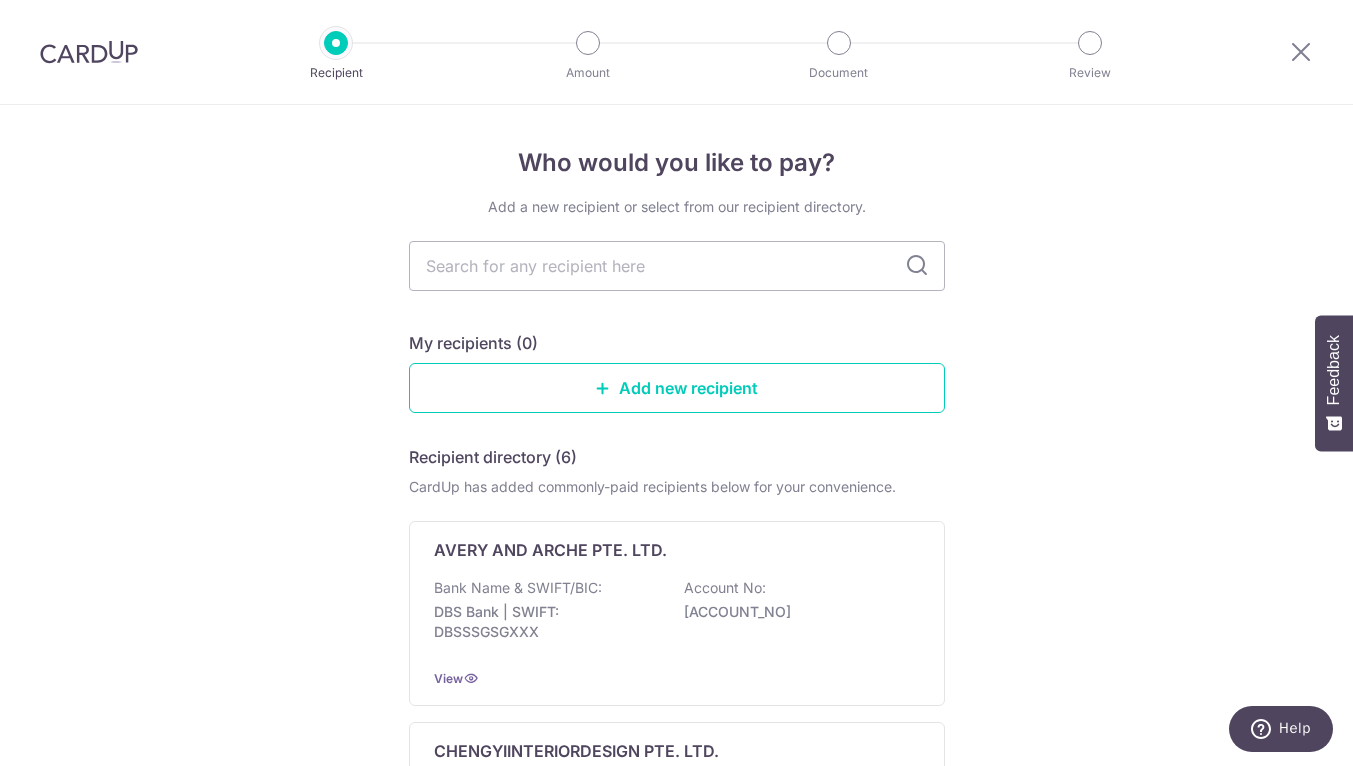 click on "My recipients (0)" at bounding box center (677, 343) 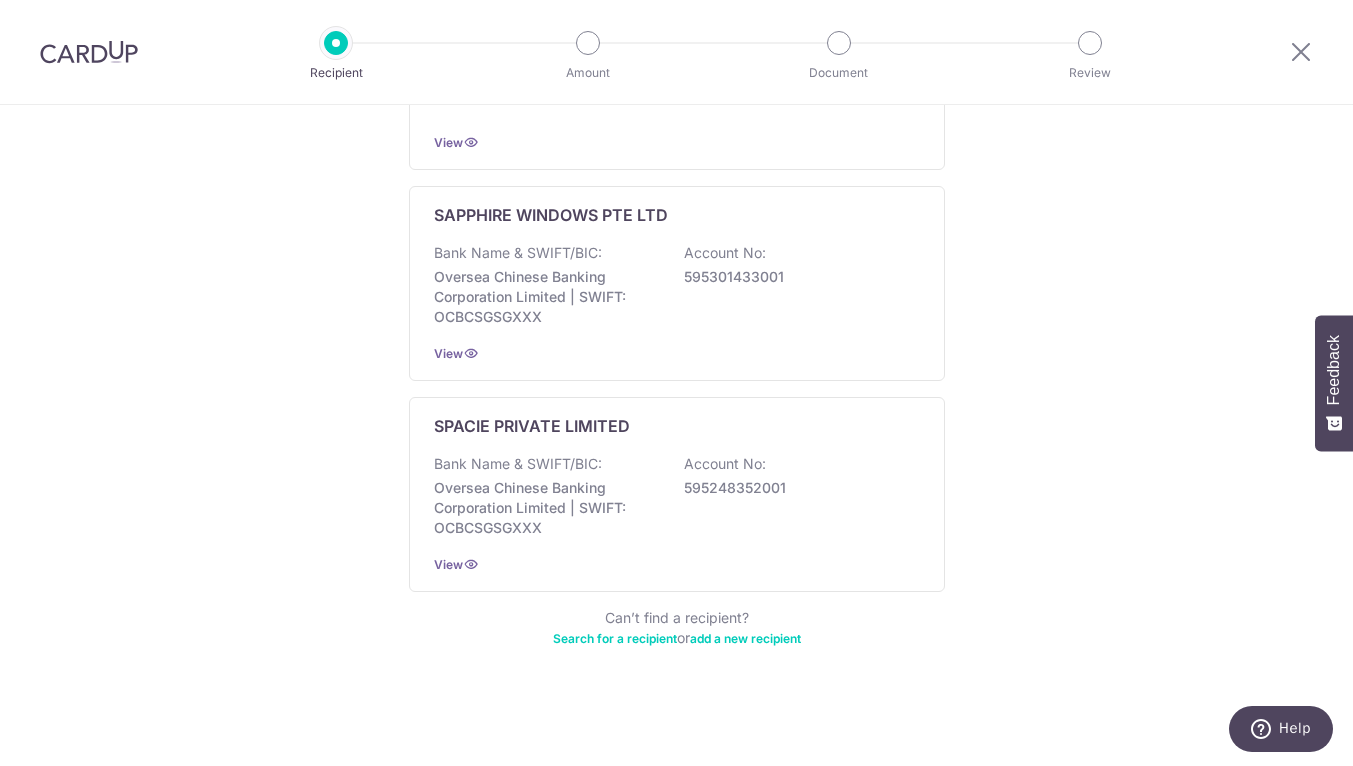 scroll, scrollTop: 1149, scrollLeft: 0, axis: vertical 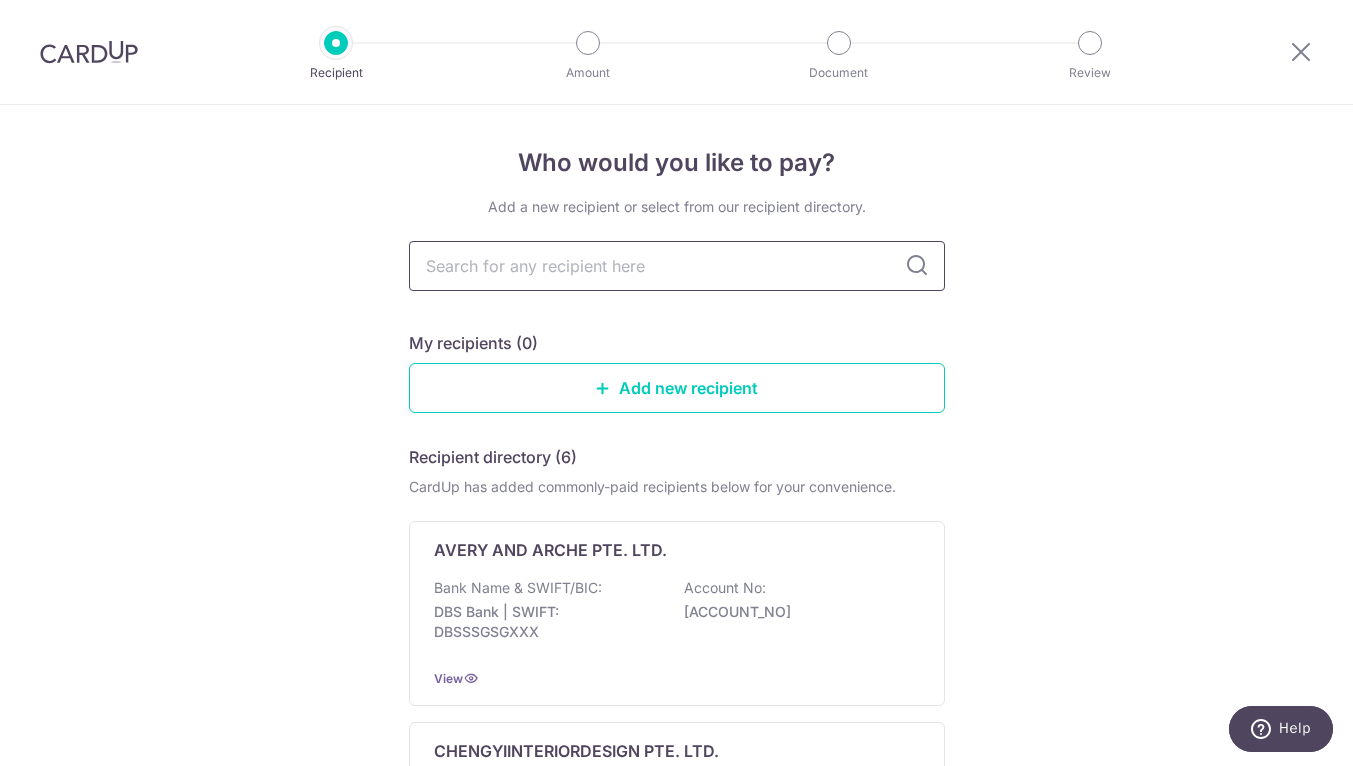 click at bounding box center [677, 266] 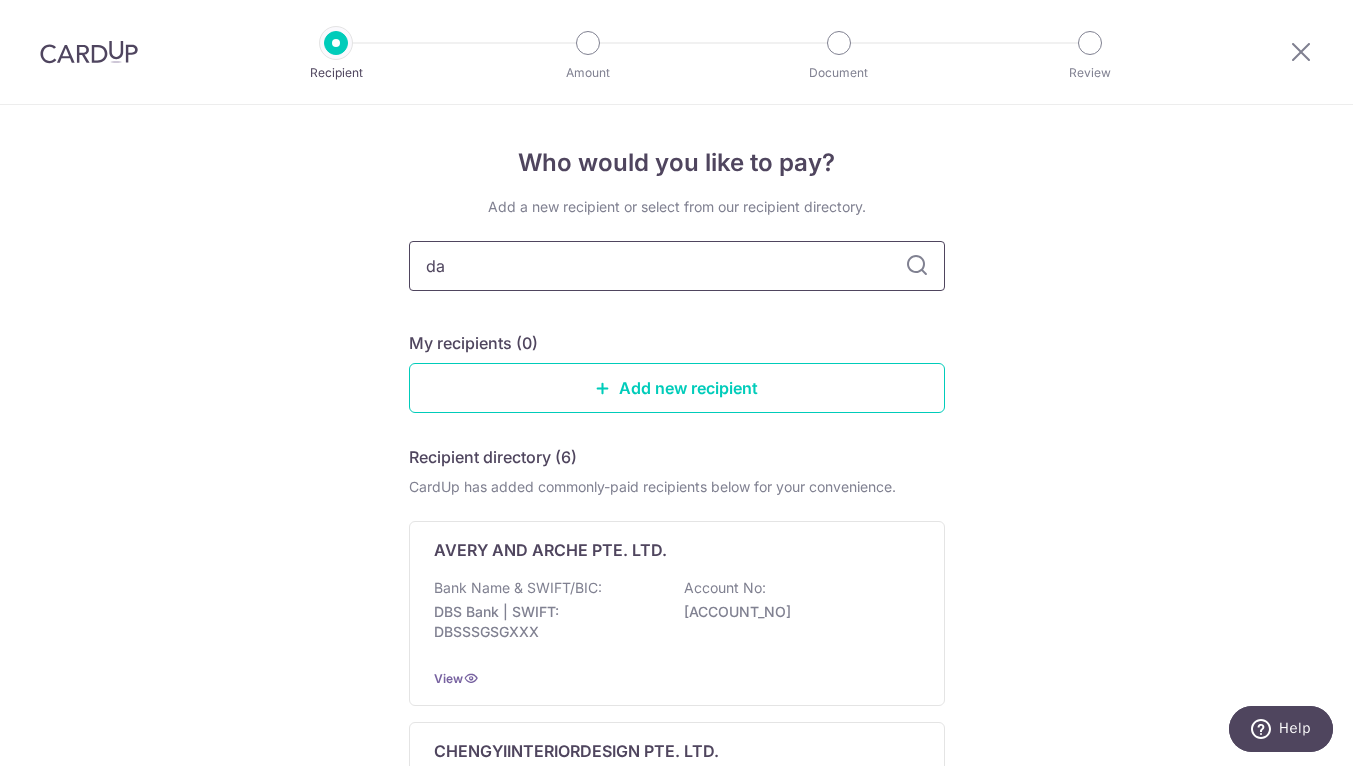type on "dar" 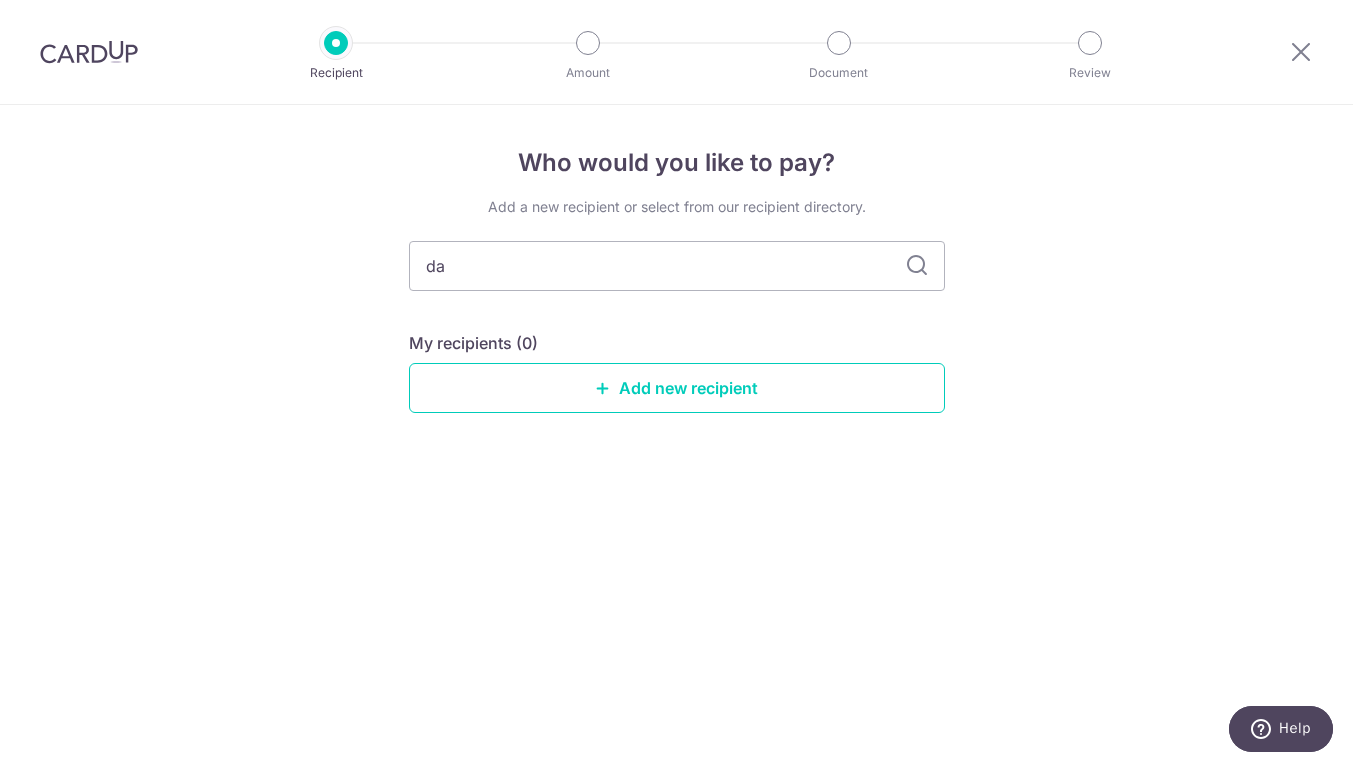 type on "d" 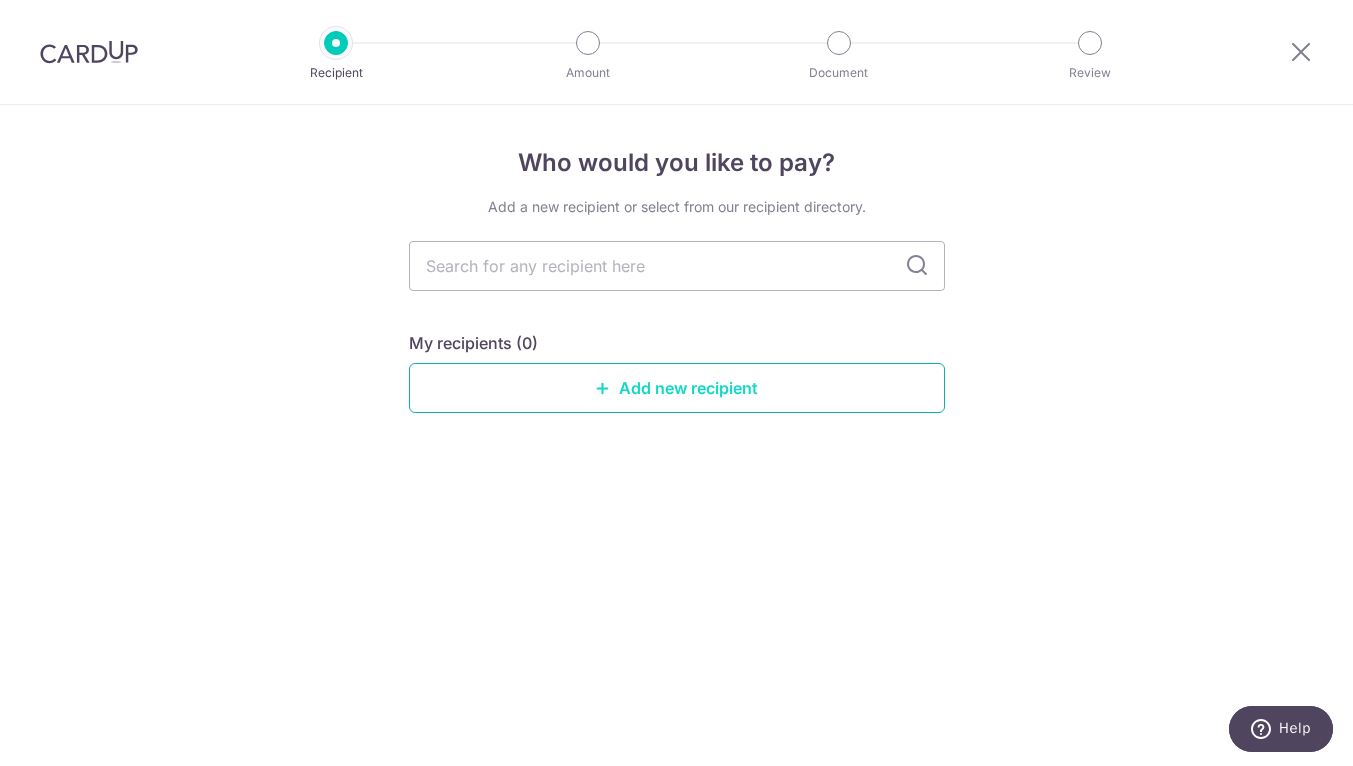 type 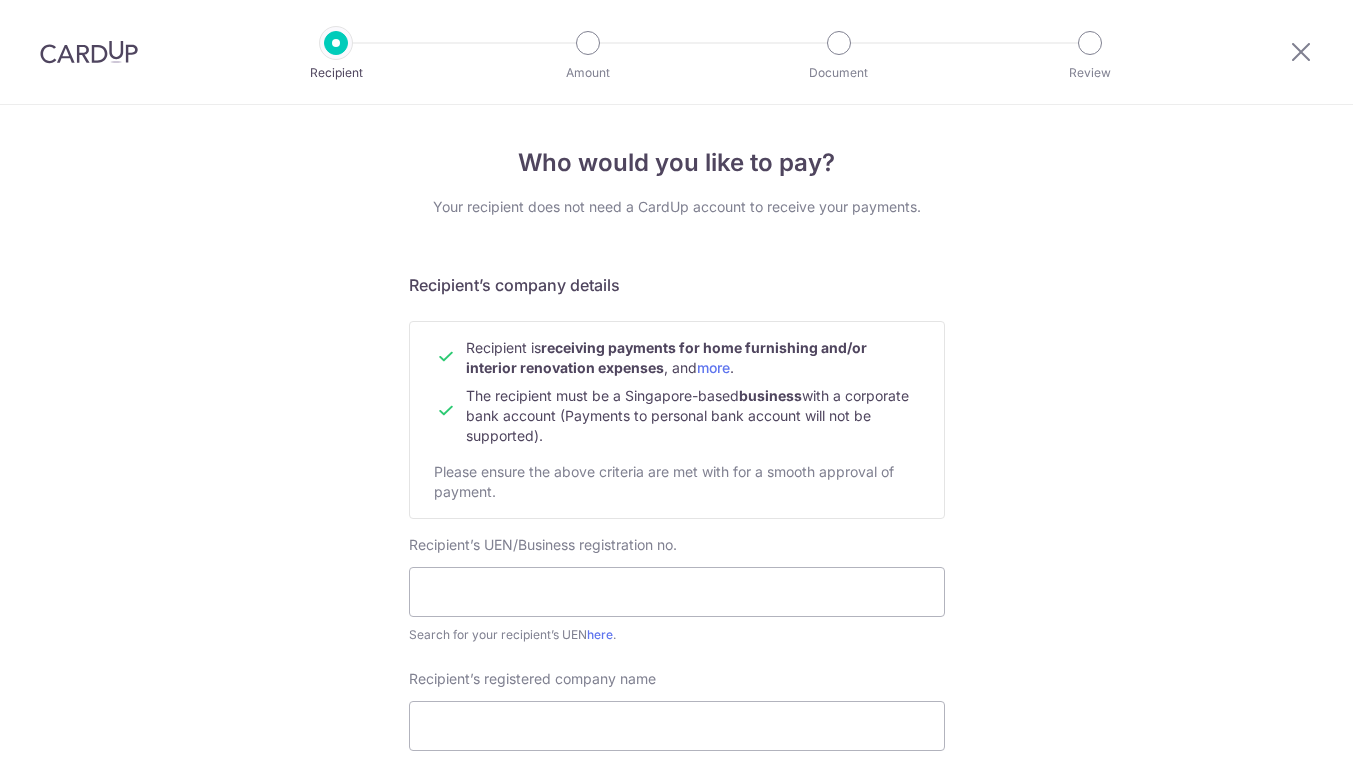 scroll, scrollTop: 63, scrollLeft: 0, axis: vertical 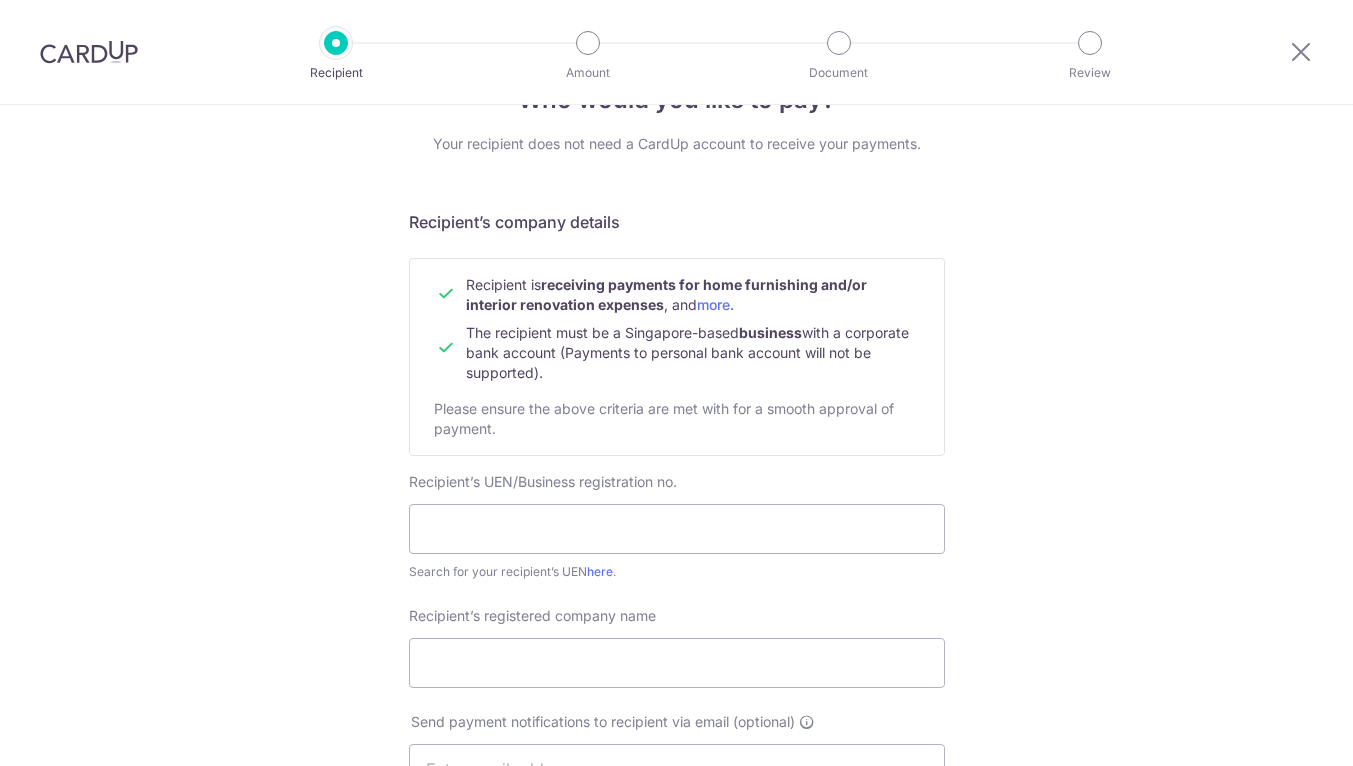 drag, startPoint x: 620, startPoint y: 325, endPoint x: 621, endPoint y: 378, distance: 53.009434 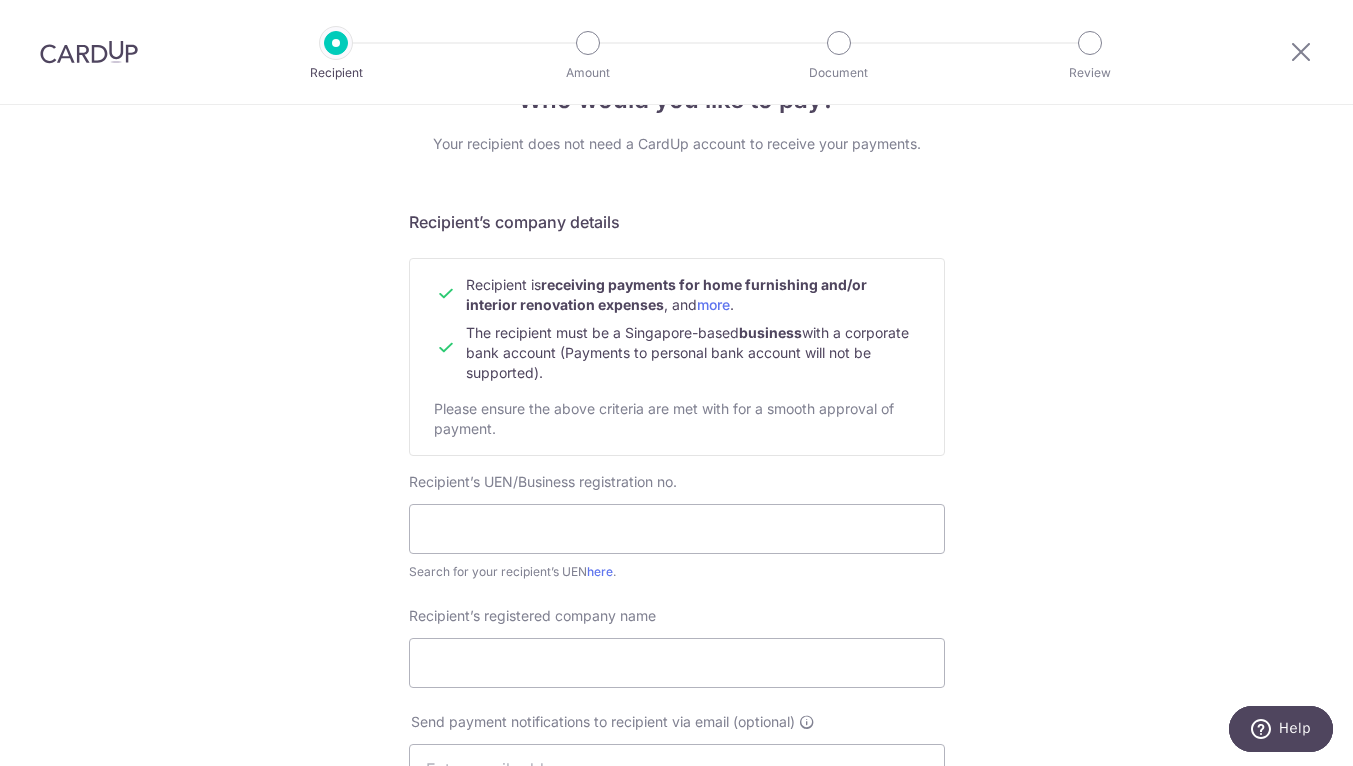 click on "The recipient must be a Singapore-based  business  with a corporate bank account (Payments to personal bank account will not be supported)." at bounding box center (693, 349) 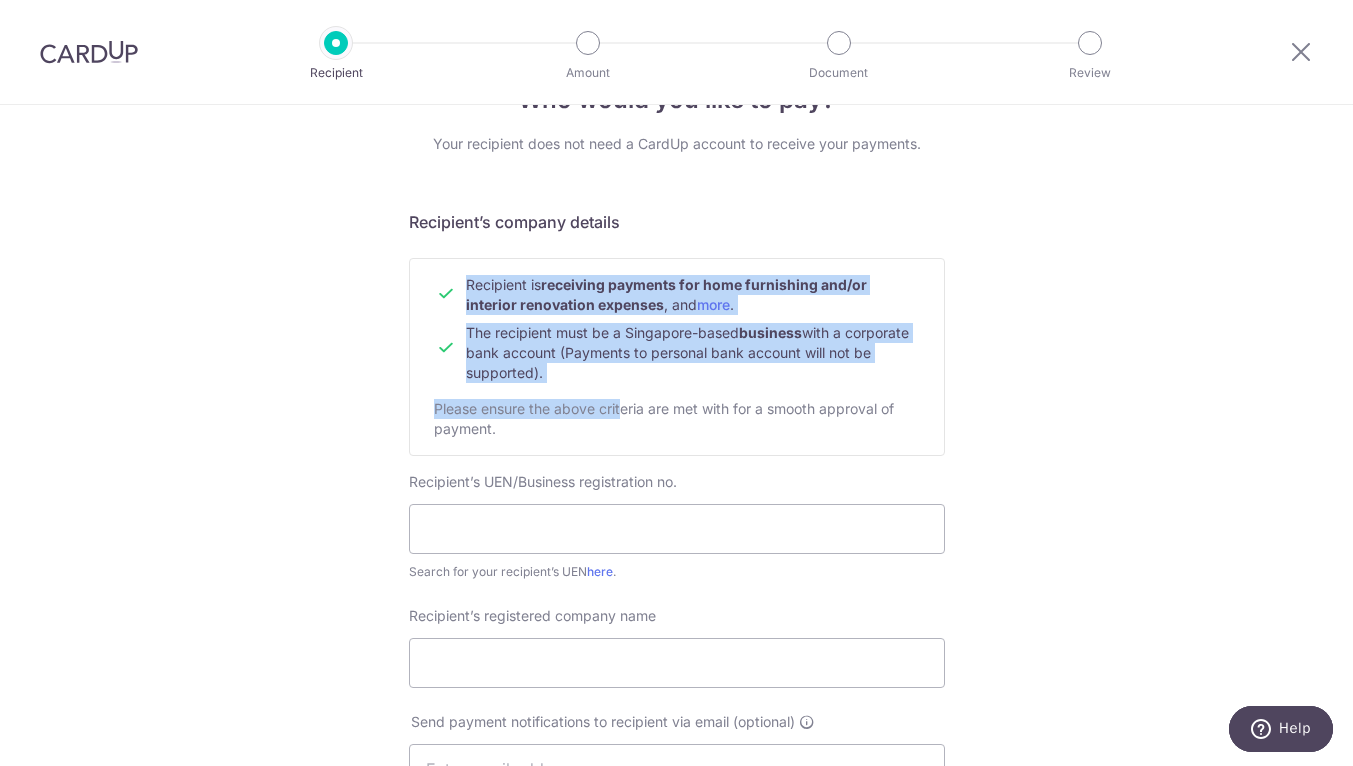 drag, startPoint x: 460, startPoint y: 288, endPoint x: 619, endPoint y: 394, distance: 191.09422 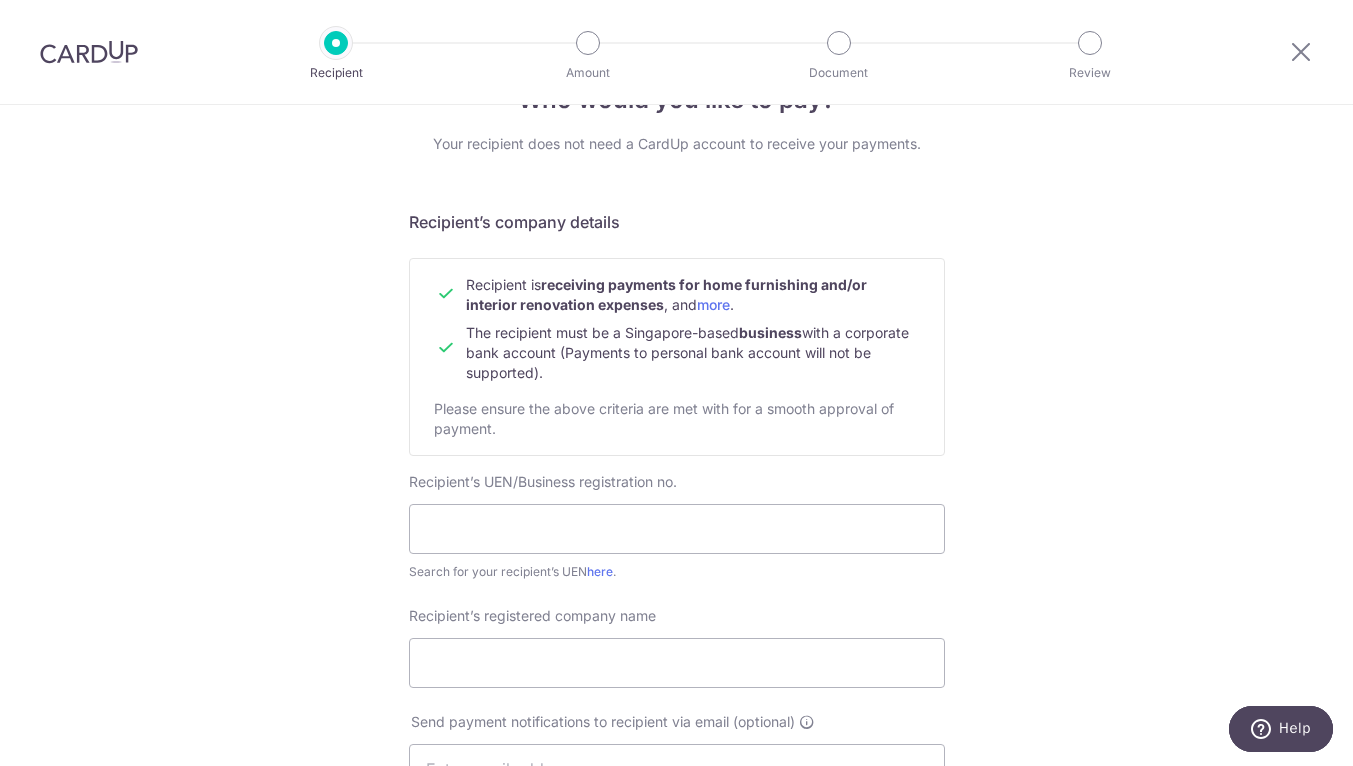 click on "The recipient must be a Singapore-based  business  with a corporate bank account (Payments to personal bank account will not be supported)." at bounding box center [687, 352] 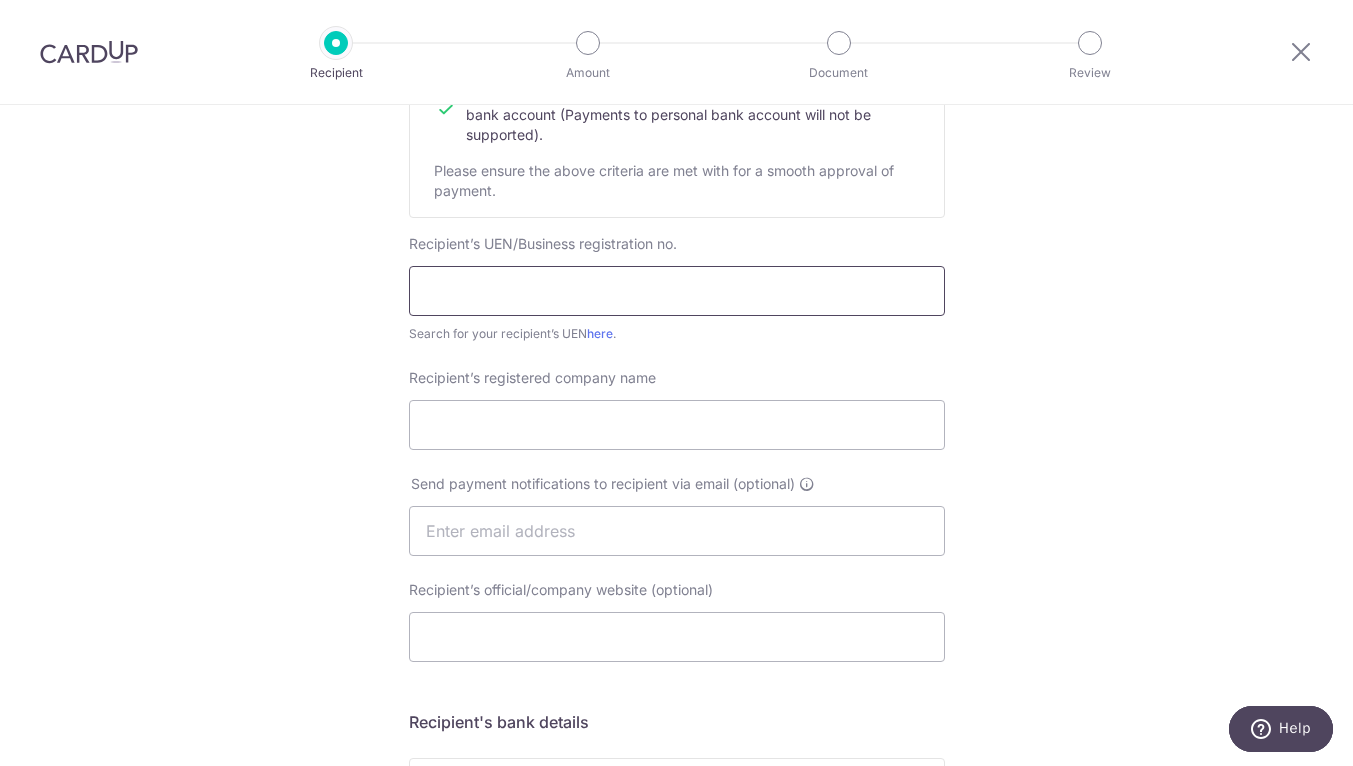 scroll, scrollTop: 307, scrollLeft: 0, axis: vertical 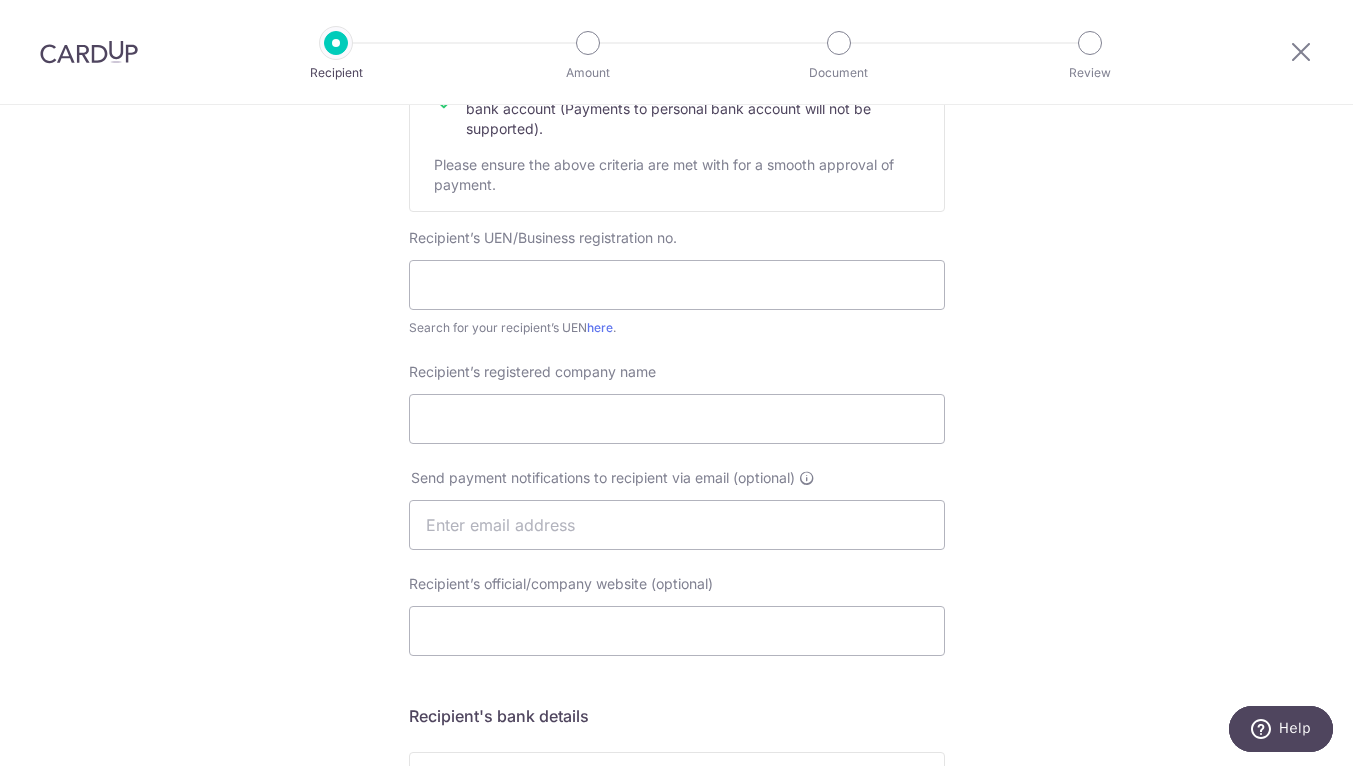 click on "Who would you like to pay?
Your recipient does not need a CardUp account to receive your payments.
Recipient’s company details
Recipient is  receiving payments for home furnishing and/or interior renovation expenses , and  more .
The recipient must be a Singapore-based  business  with a corporate bank account (Payments to personal bank account will not be supported).
Please ensure the above criteria are met with for a smooth approval of payment.
Recipient’s UEN/Business registration no.
Search for your recipient’s UEN  here .
." at bounding box center (676, 550) 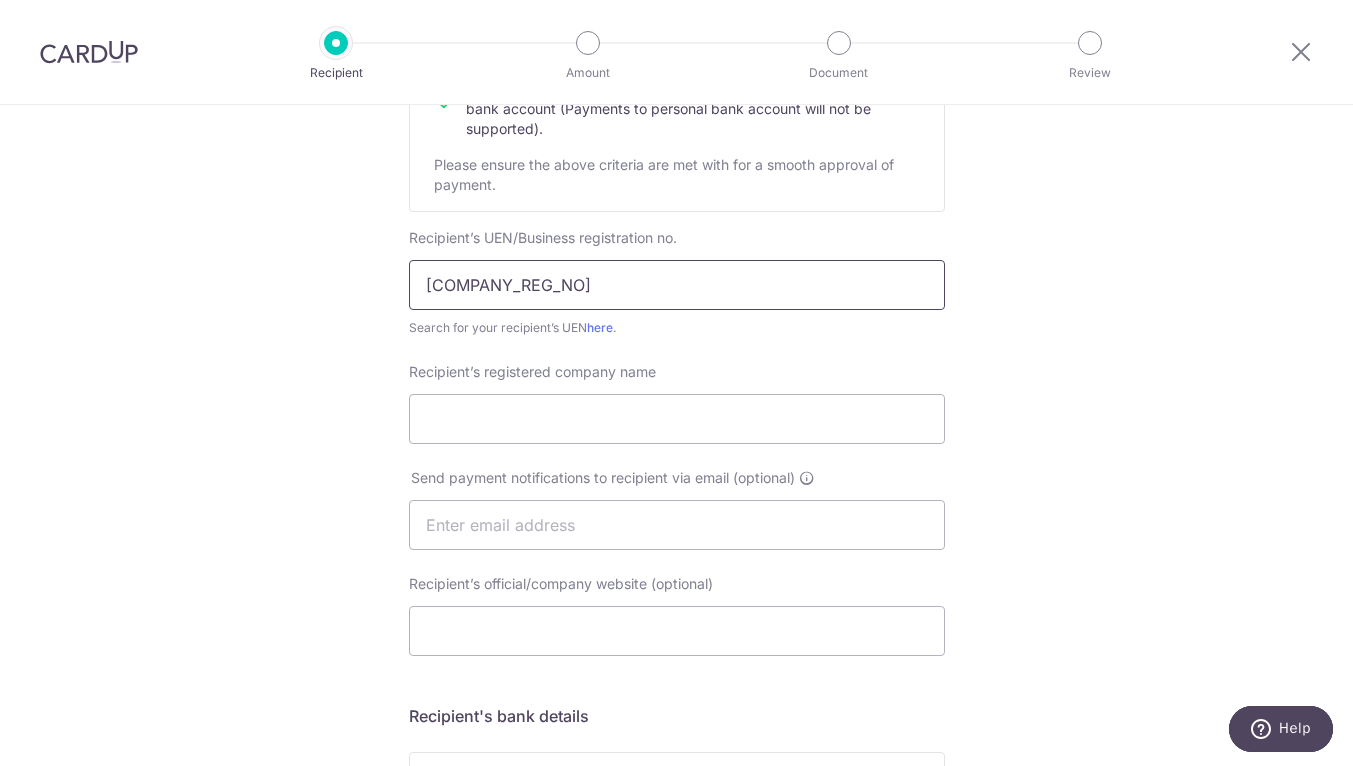 type on "201101102Z02Z" 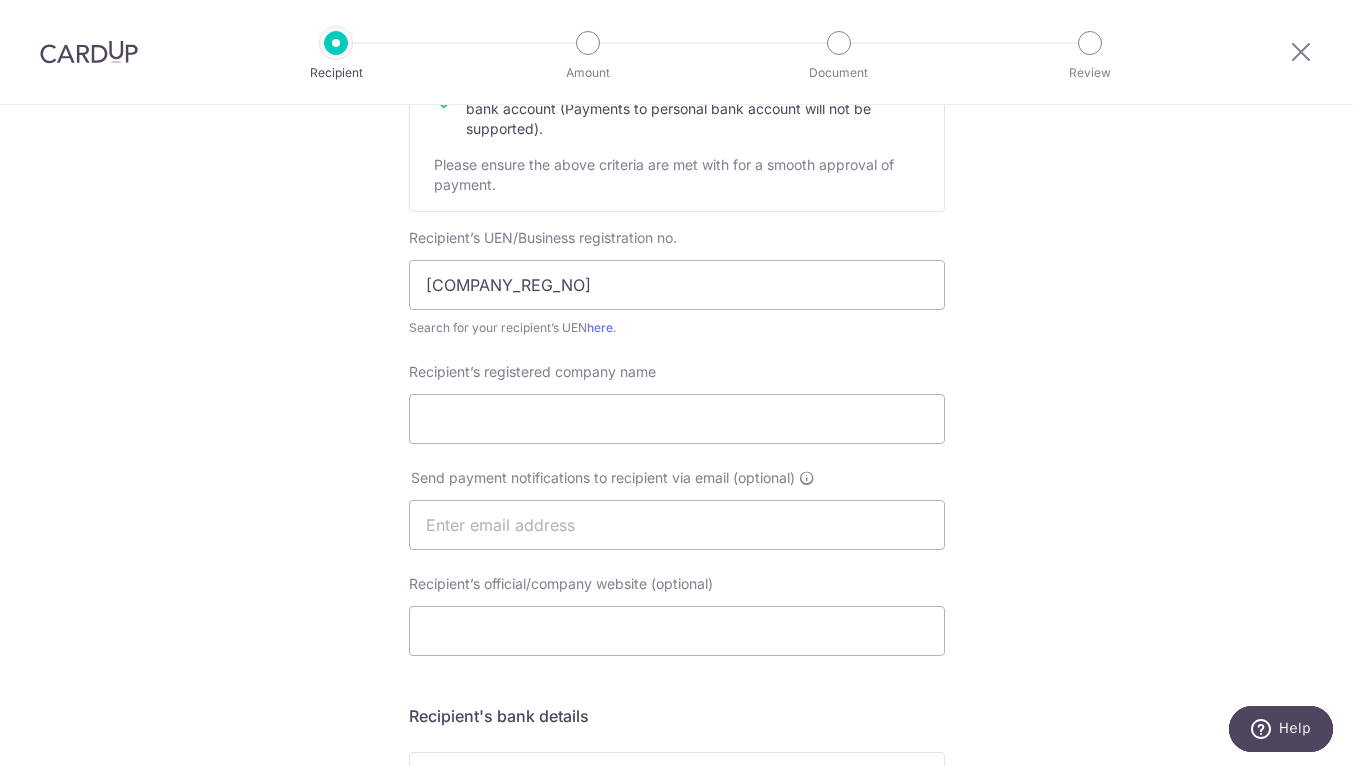 click on "Recipient’s registered company name" at bounding box center (677, 403) 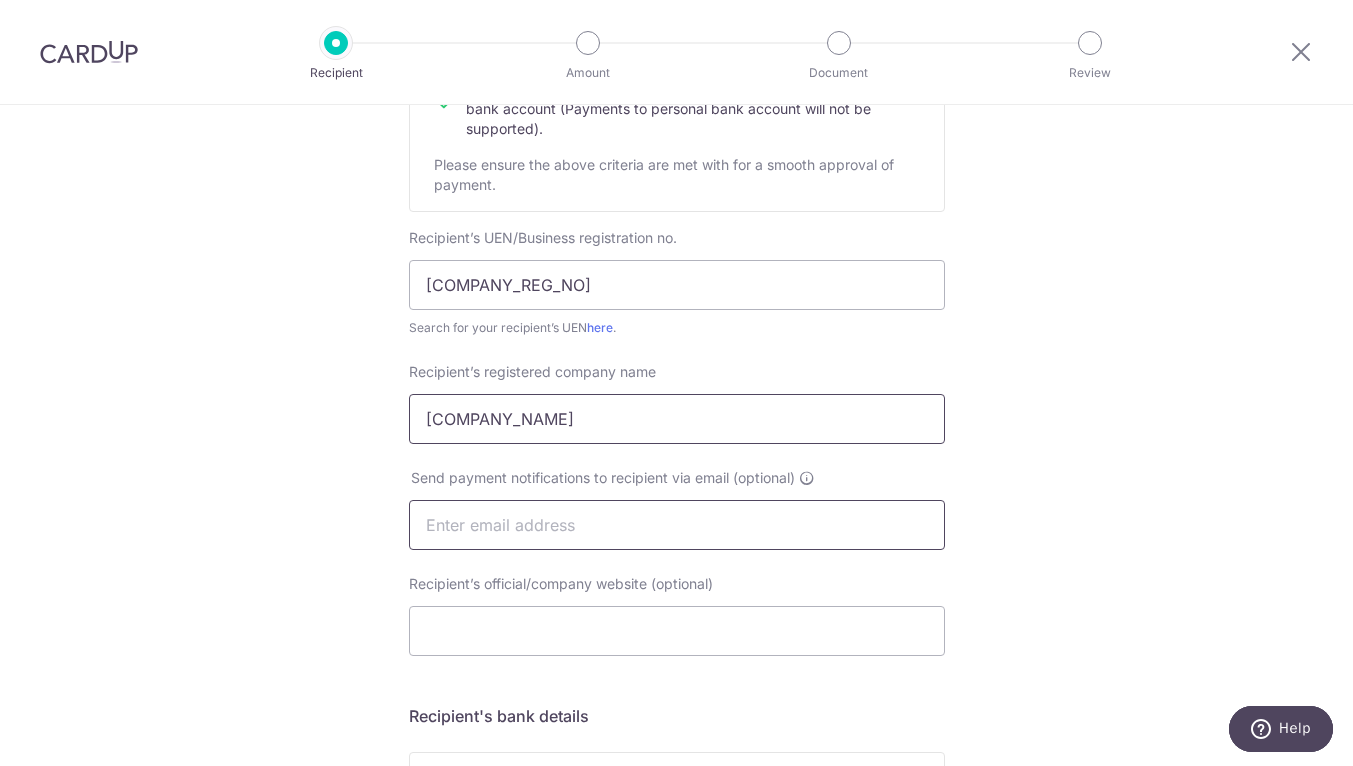 type on "DARWIN DESIGNS & DEVELOPMENTS PTE LTD" 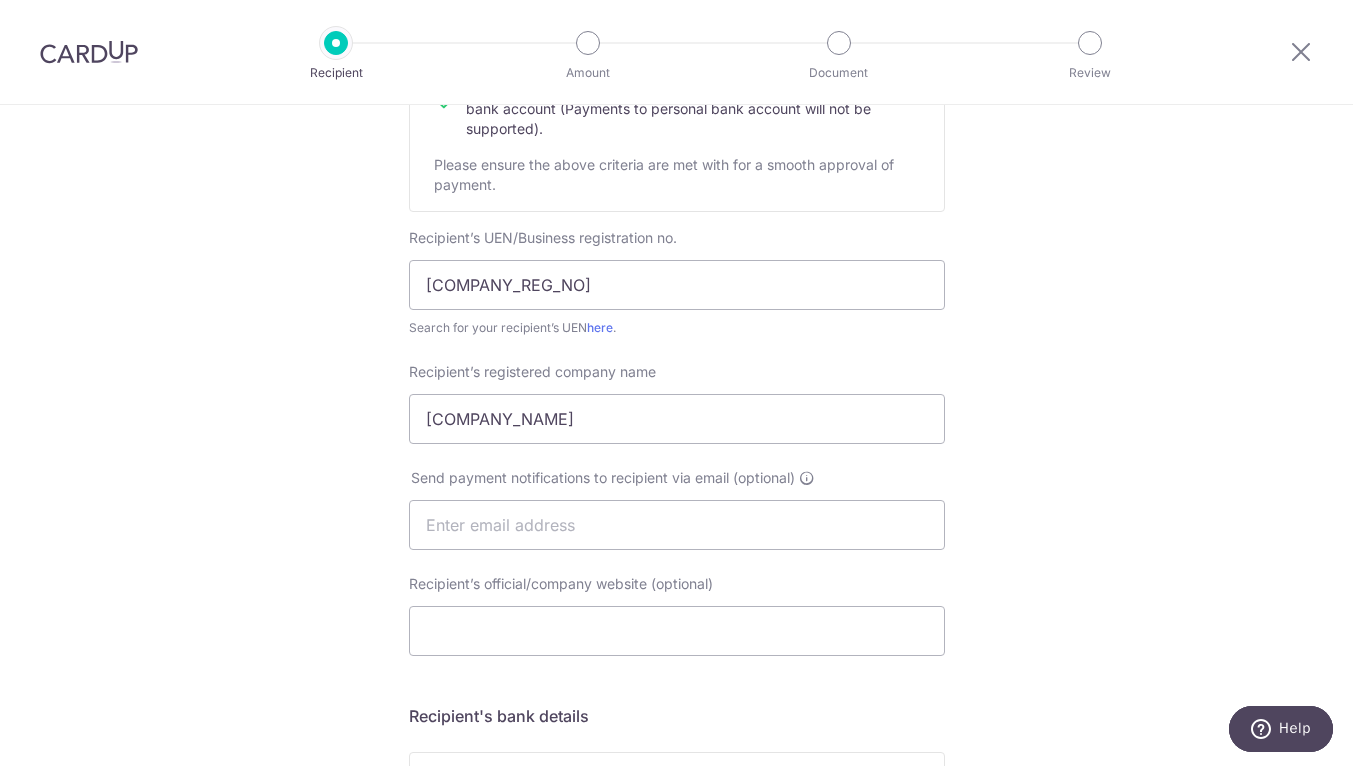 drag, startPoint x: 522, startPoint y: 491, endPoint x: 695, endPoint y: 488, distance: 173.02602 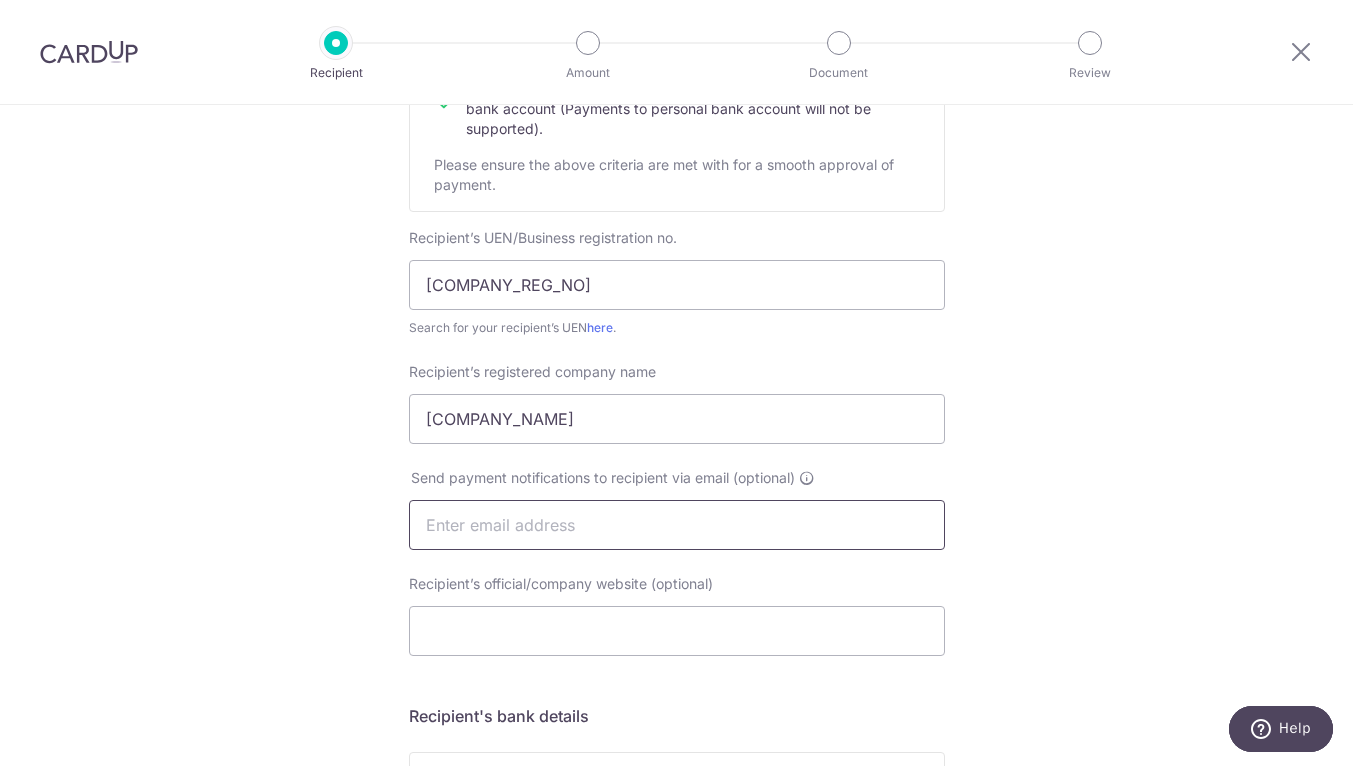 click at bounding box center (677, 525) 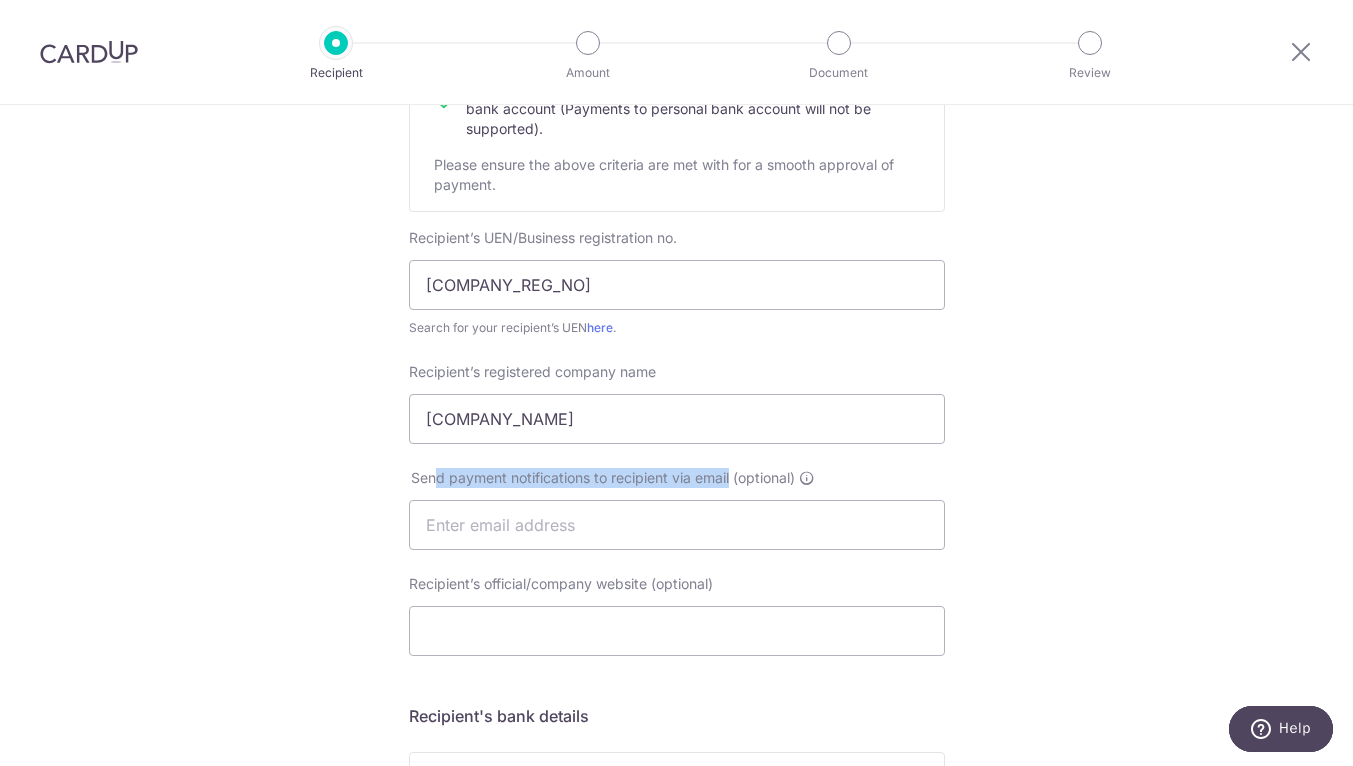 drag, startPoint x: 436, startPoint y: 481, endPoint x: 732, endPoint y: 474, distance: 296.08276 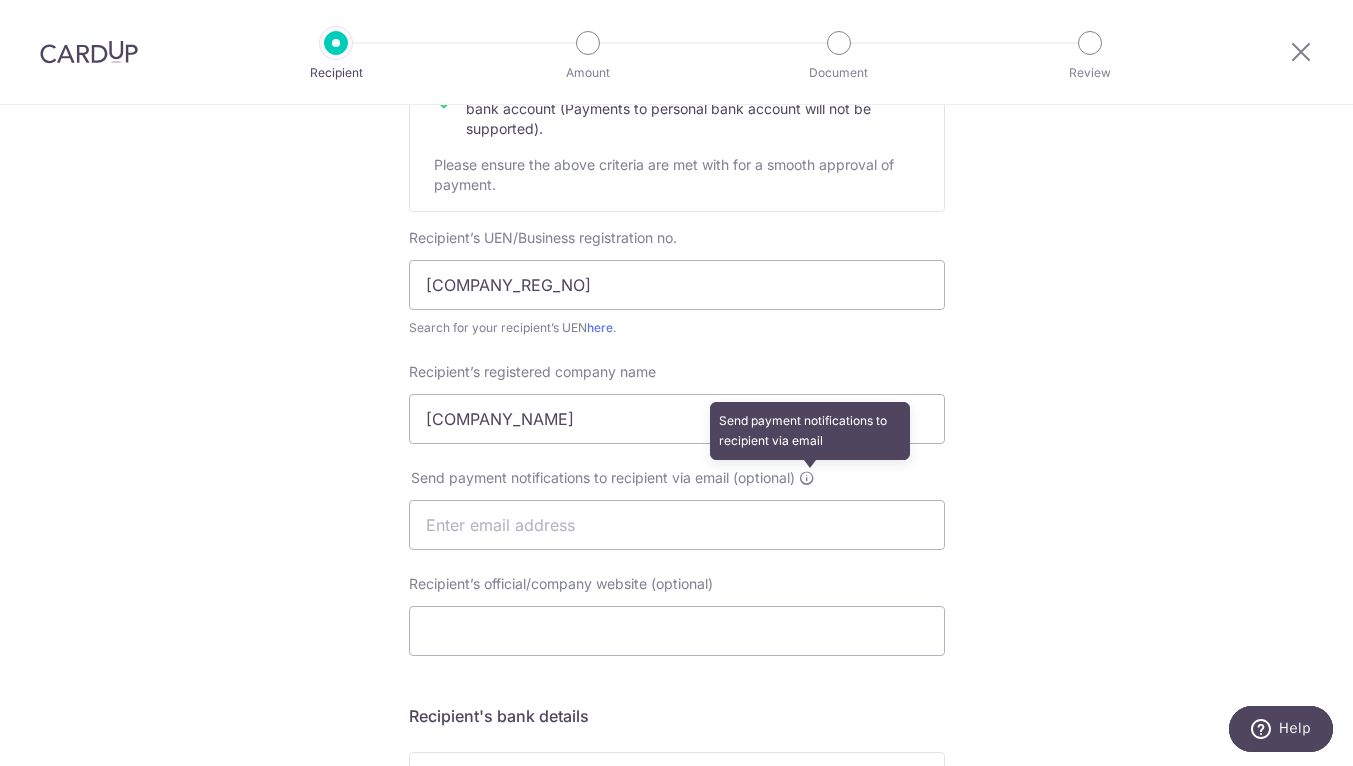 click at bounding box center [807, 478] 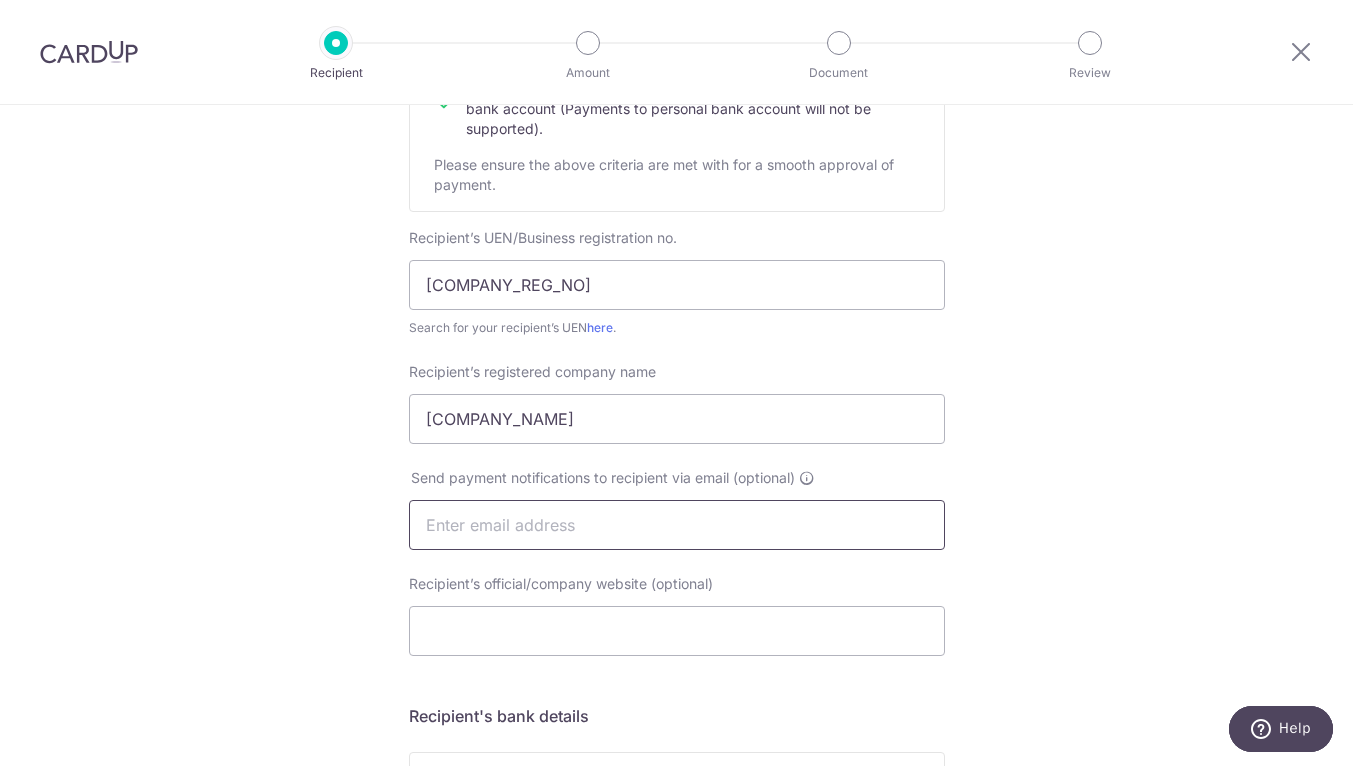 click at bounding box center [677, 525] 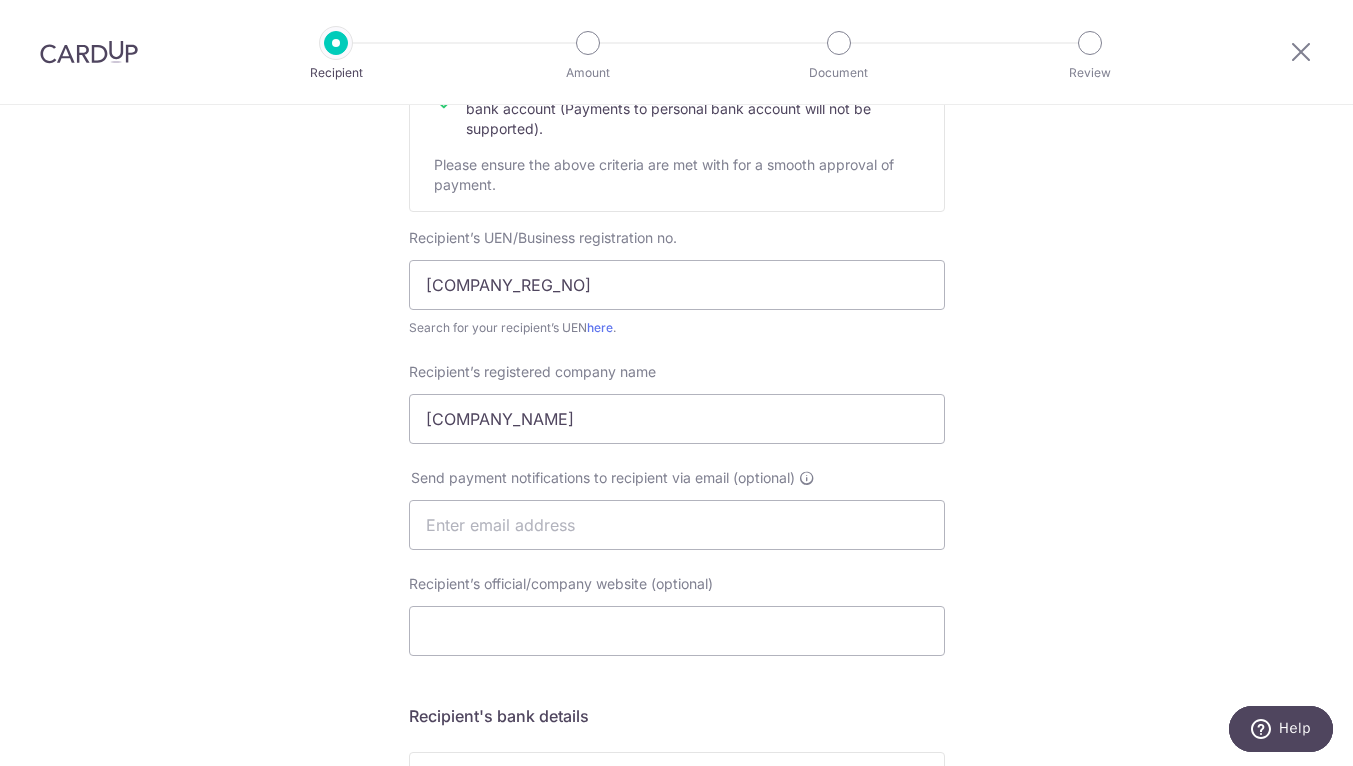 click on "Send payment notifications to recipient via email (optional)" at bounding box center (677, 509) 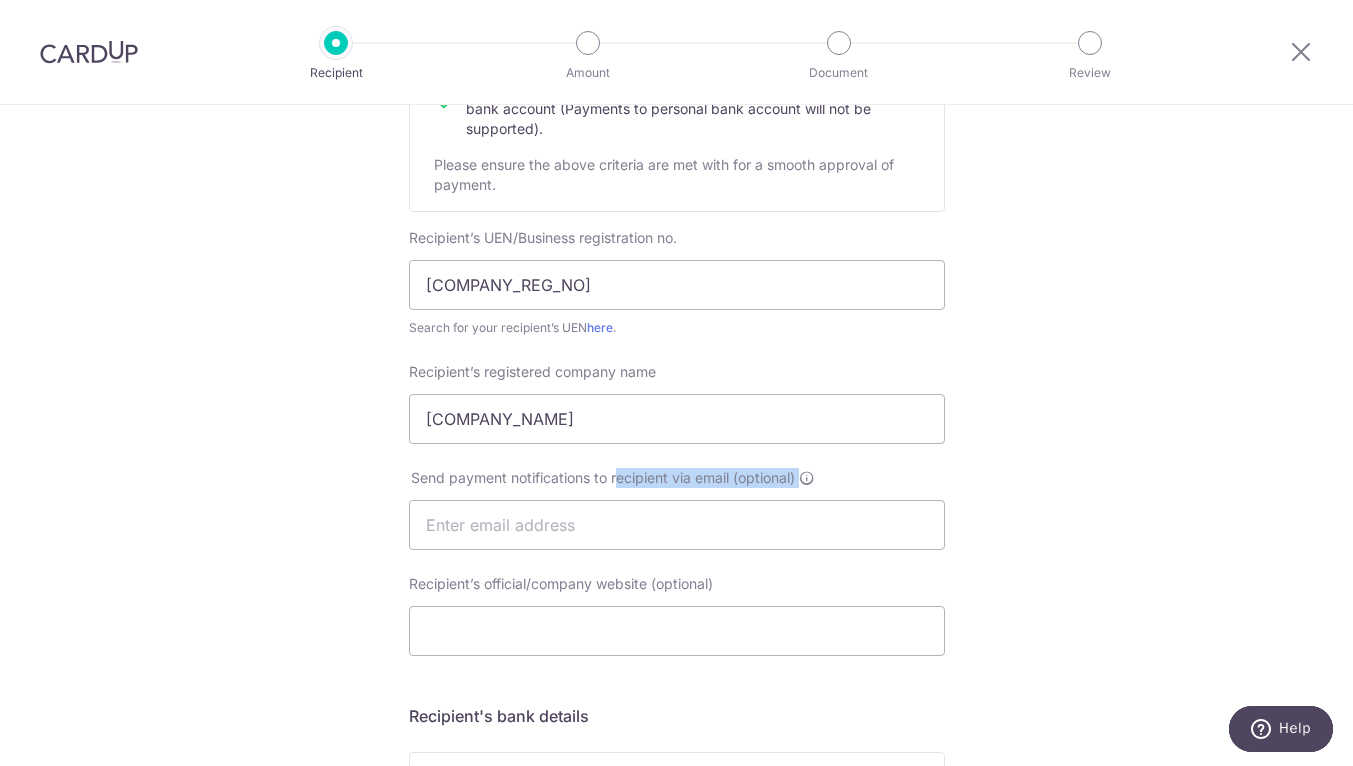 drag, startPoint x: 524, startPoint y: 487, endPoint x: 618, endPoint y: 483, distance: 94.08507 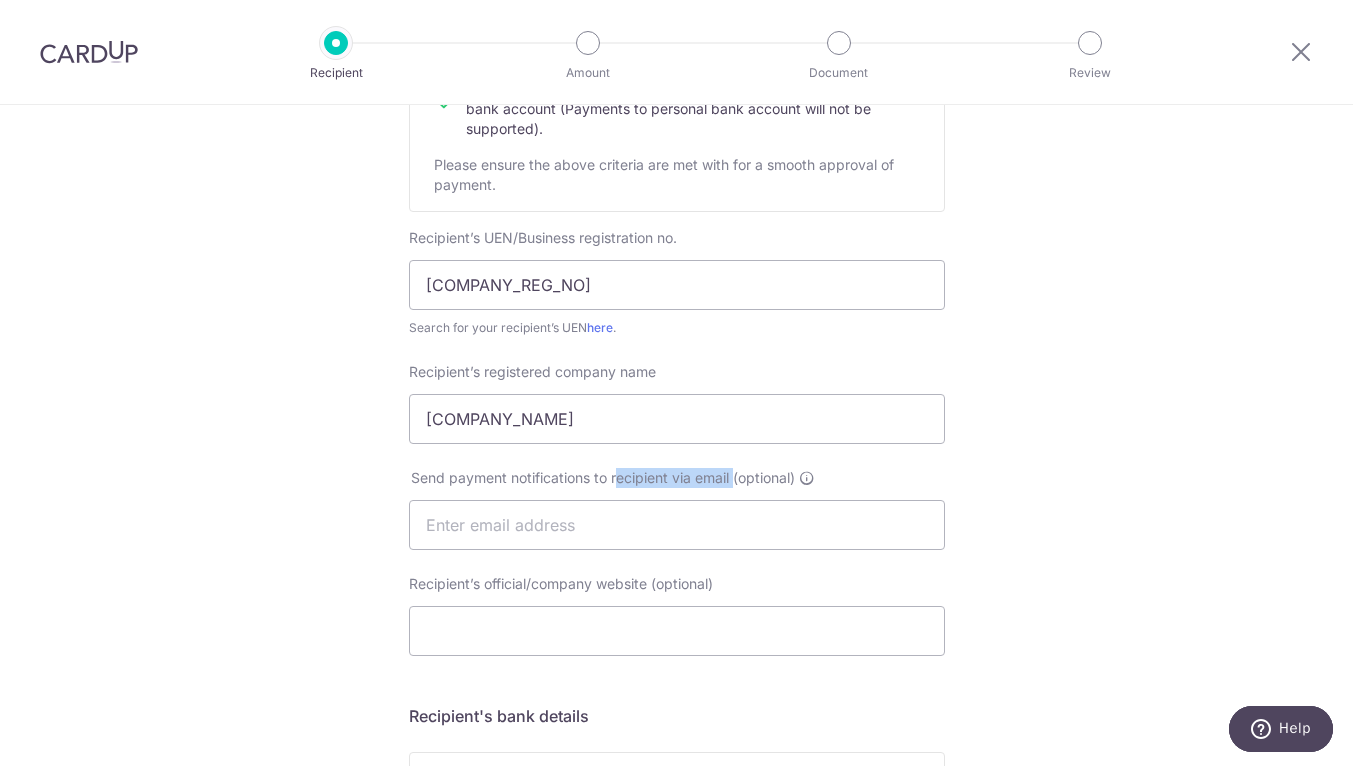 drag, startPoint x: 615, startPoint y: 482, endPoint x: 731, endPoint y: 478, distance: 116.06895 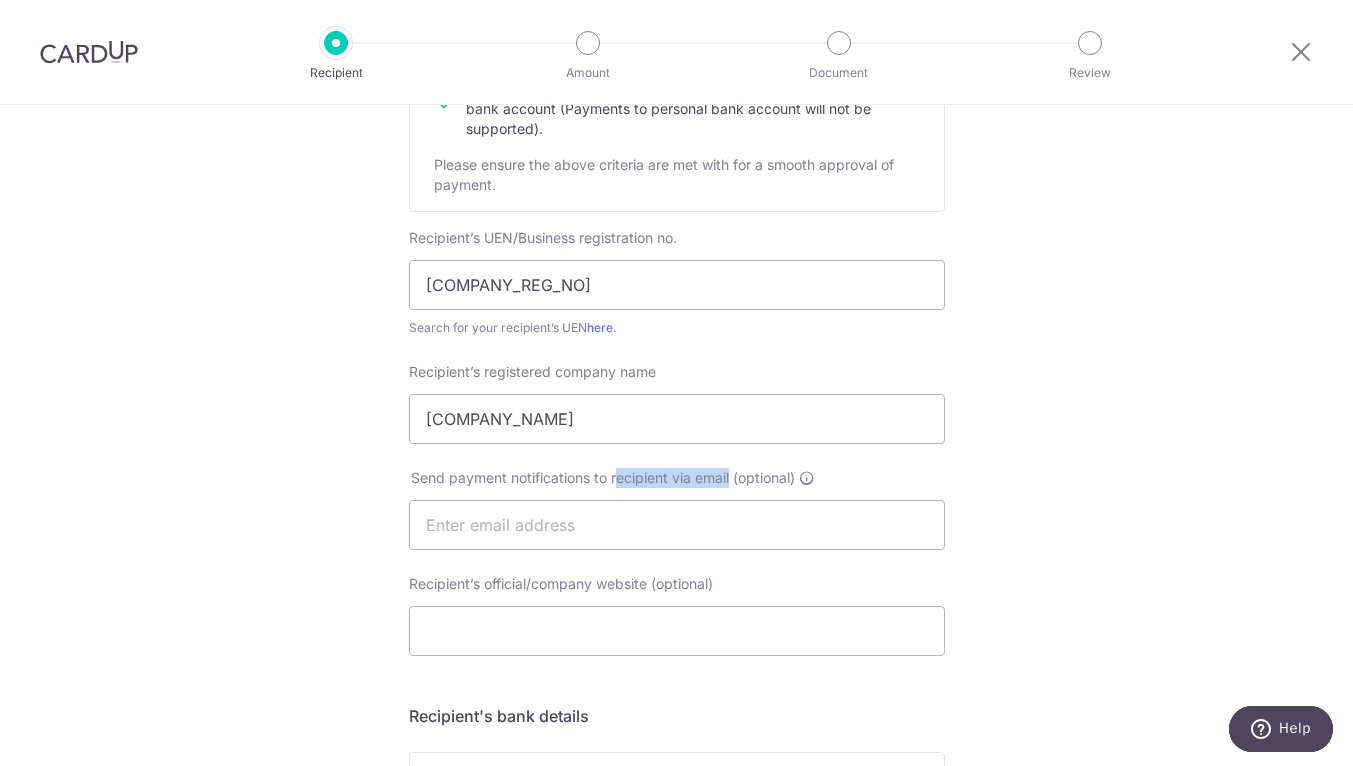 click on "Send payment notifications to recipient via email (optional)" at bounding box center [603, 478] 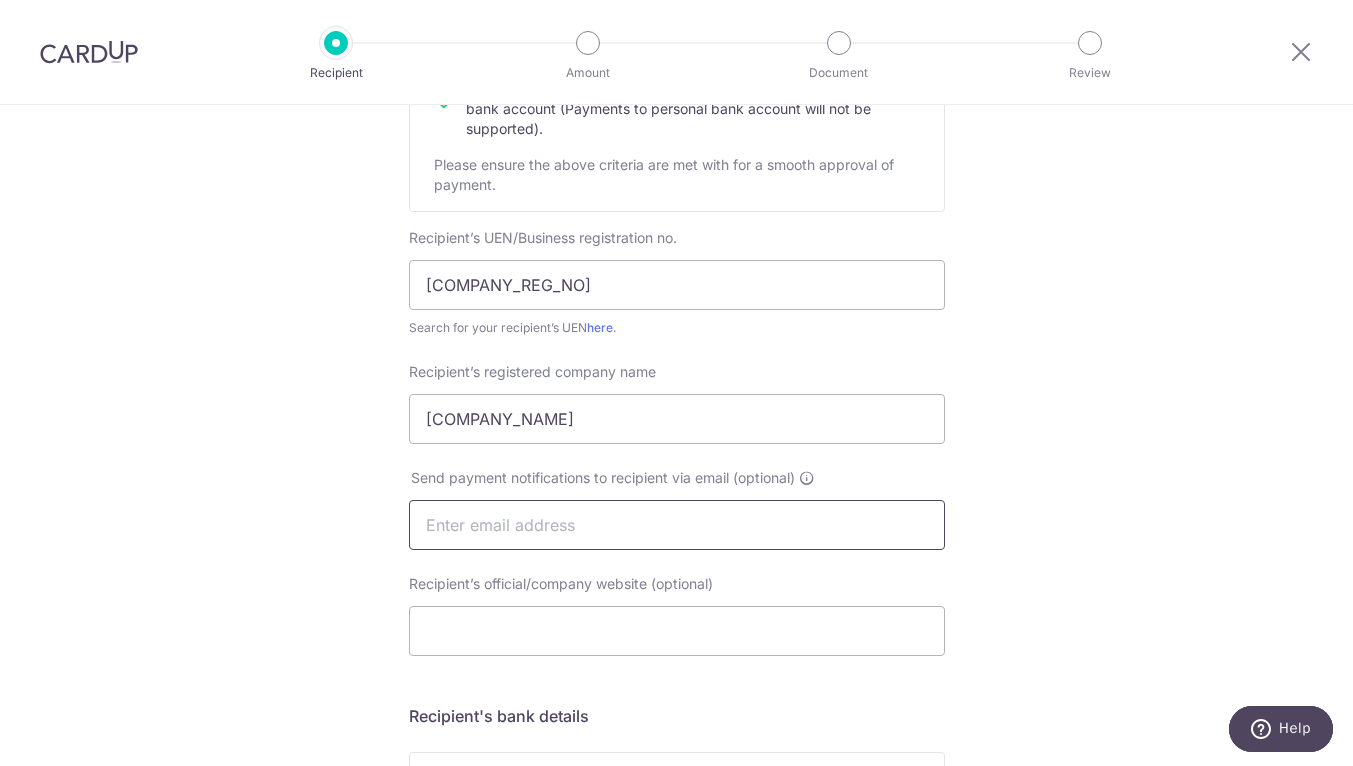 click at bounding box center [677, 525] 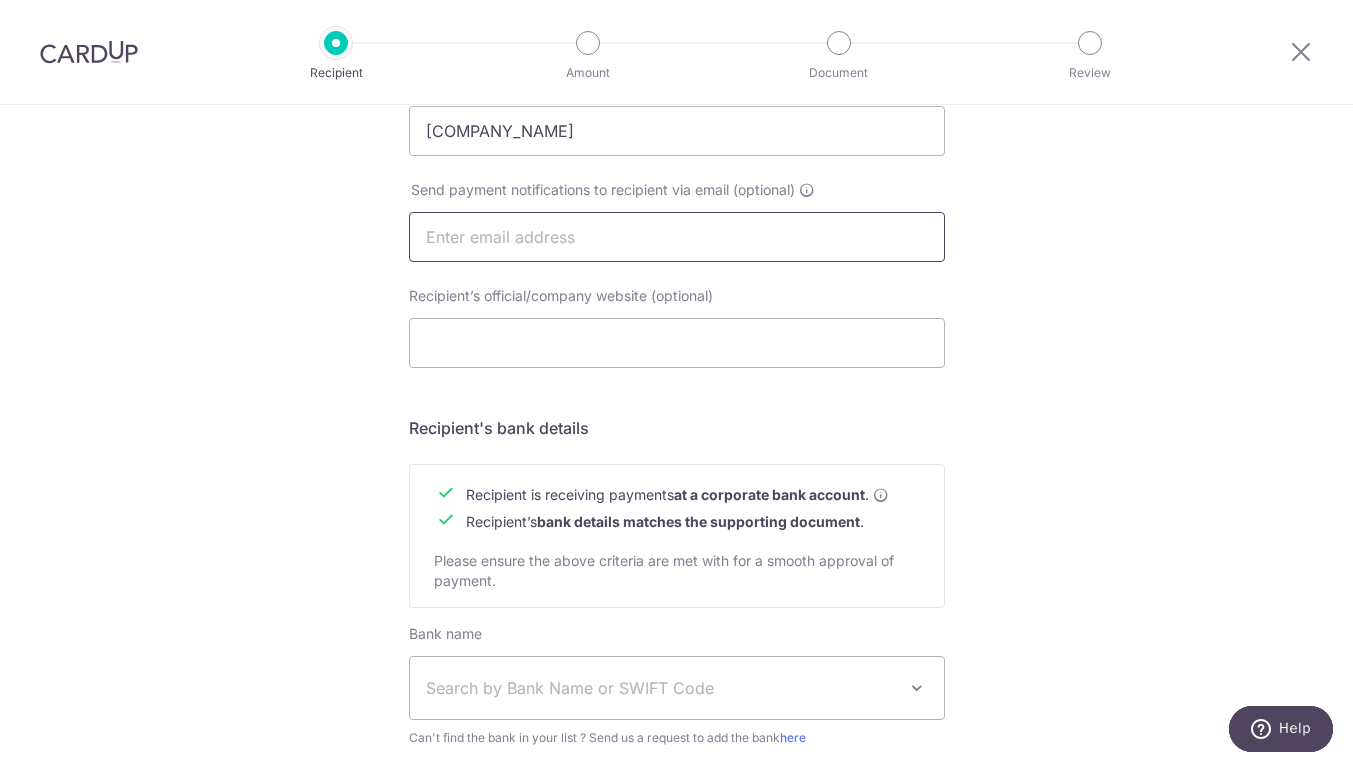 scroll, scrollTop: 765, scrollLeft: 0, axis: vertical 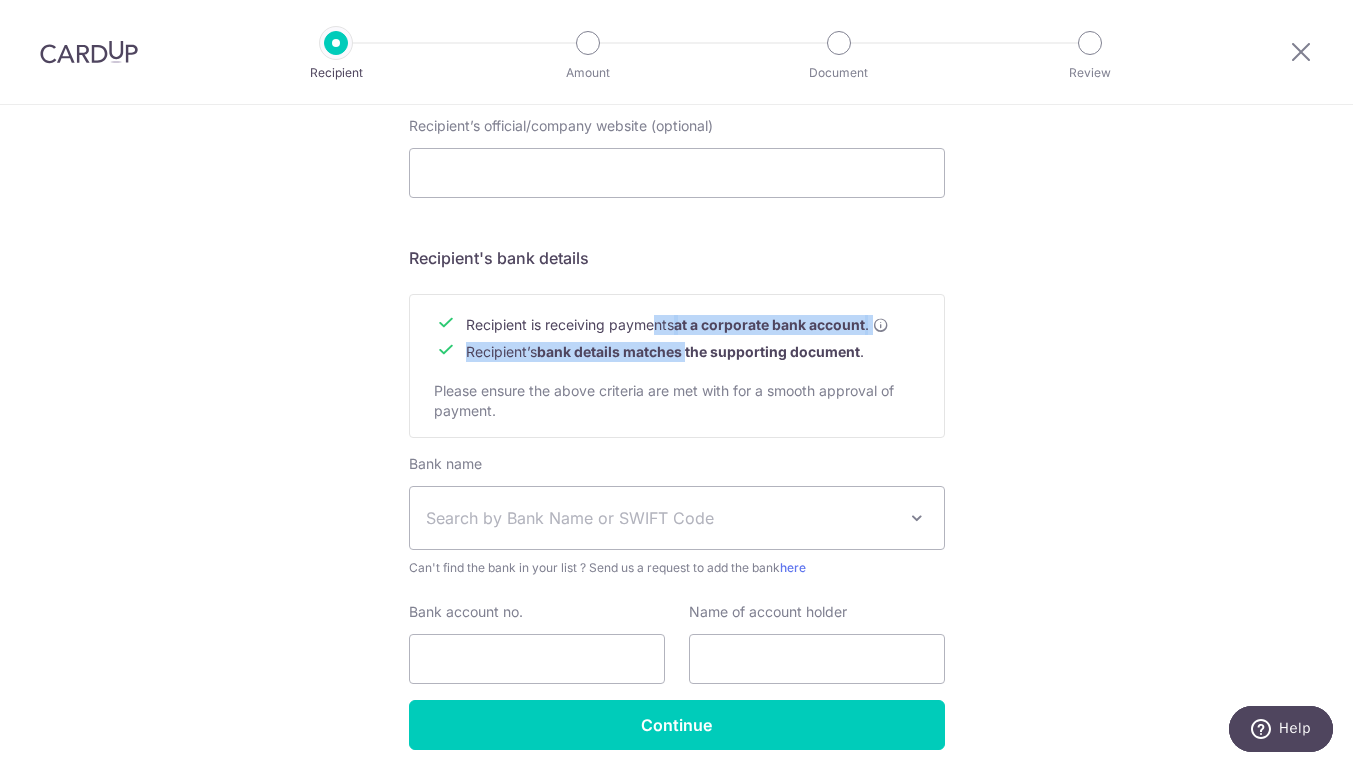 drag, startPoint x: 655, startPoint y: 320, endPoint x: 692, endPoint y: 348, distance: 46.400433 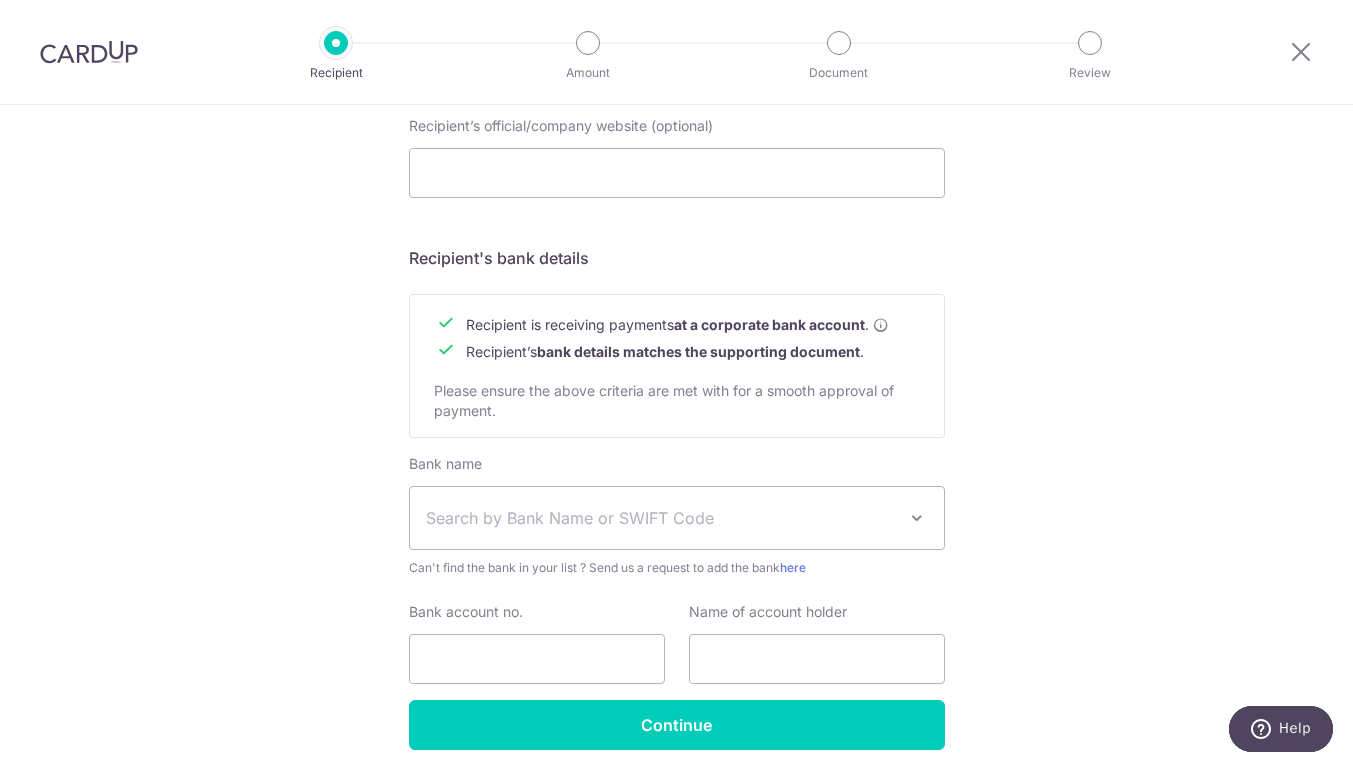 click on "Search by Bank Name or SWIFT Code" at bounding box center (661, 518) 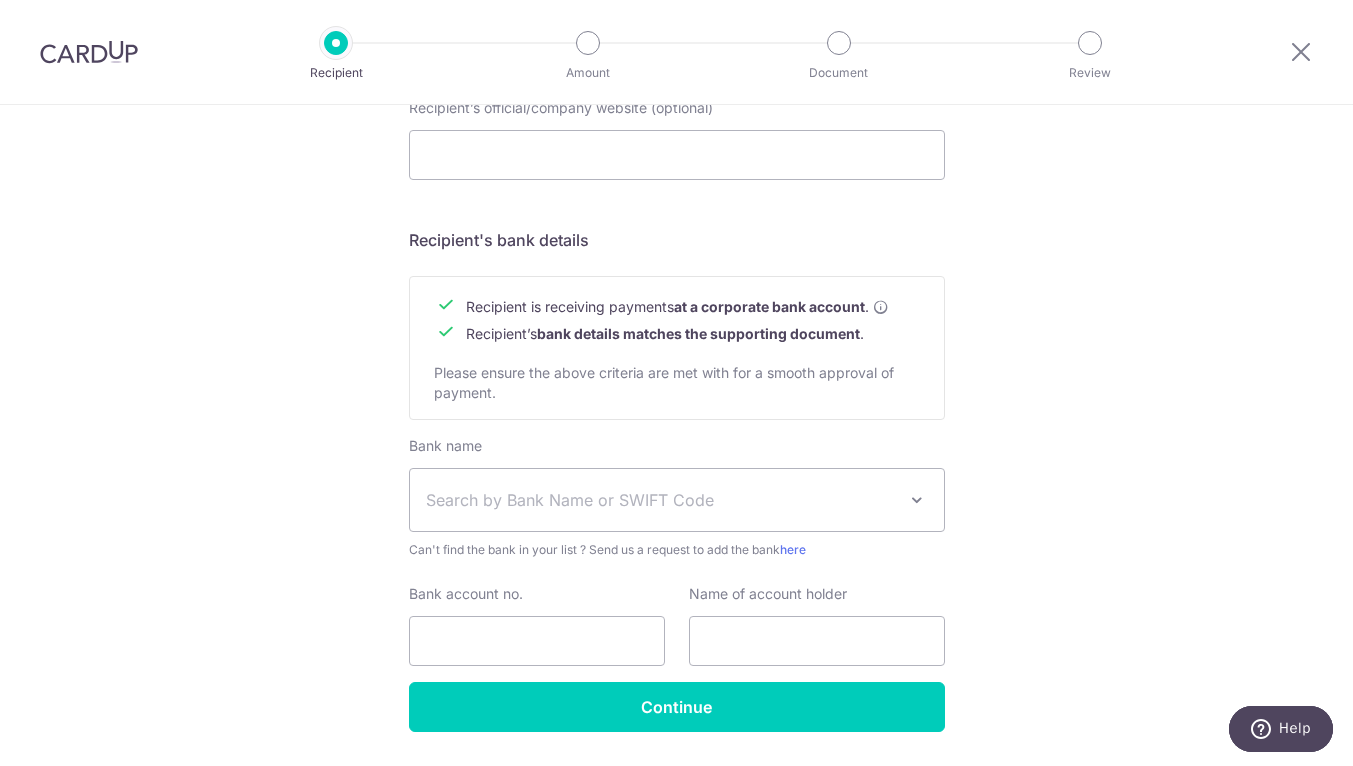 scroll, scrollTop: 796, scrollLeft: 0, axis: vertical 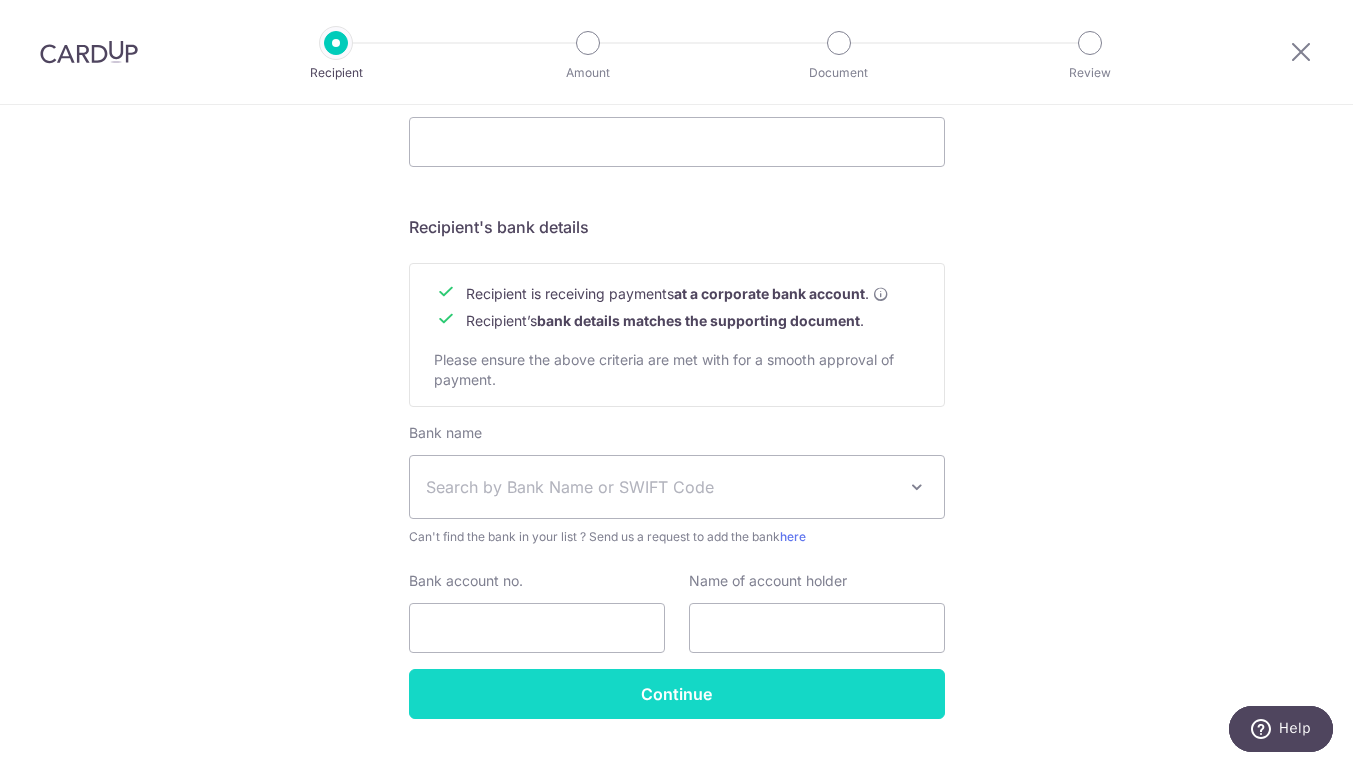 click on "Continue" at bounding box center [677, 694] 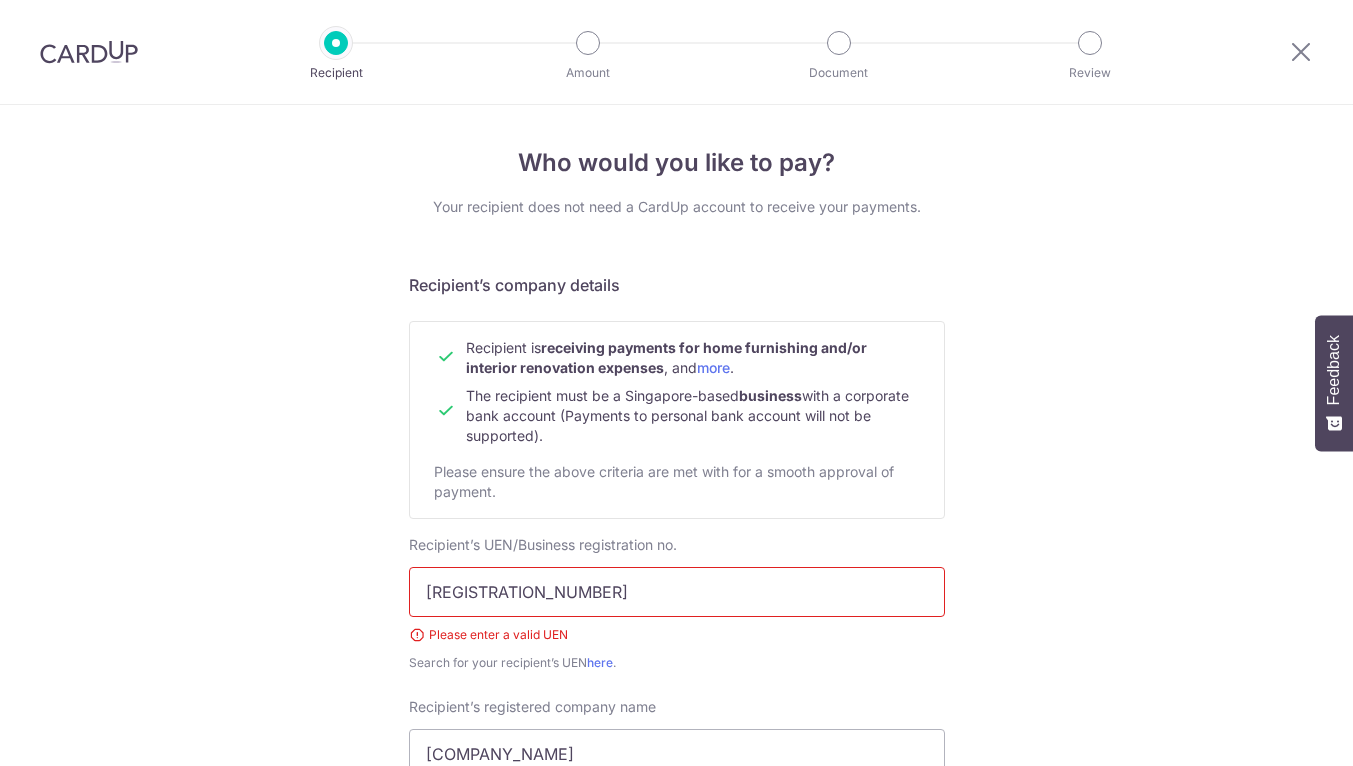 scroll, scrollTop: 0, scrollLeft: 0, axis: both 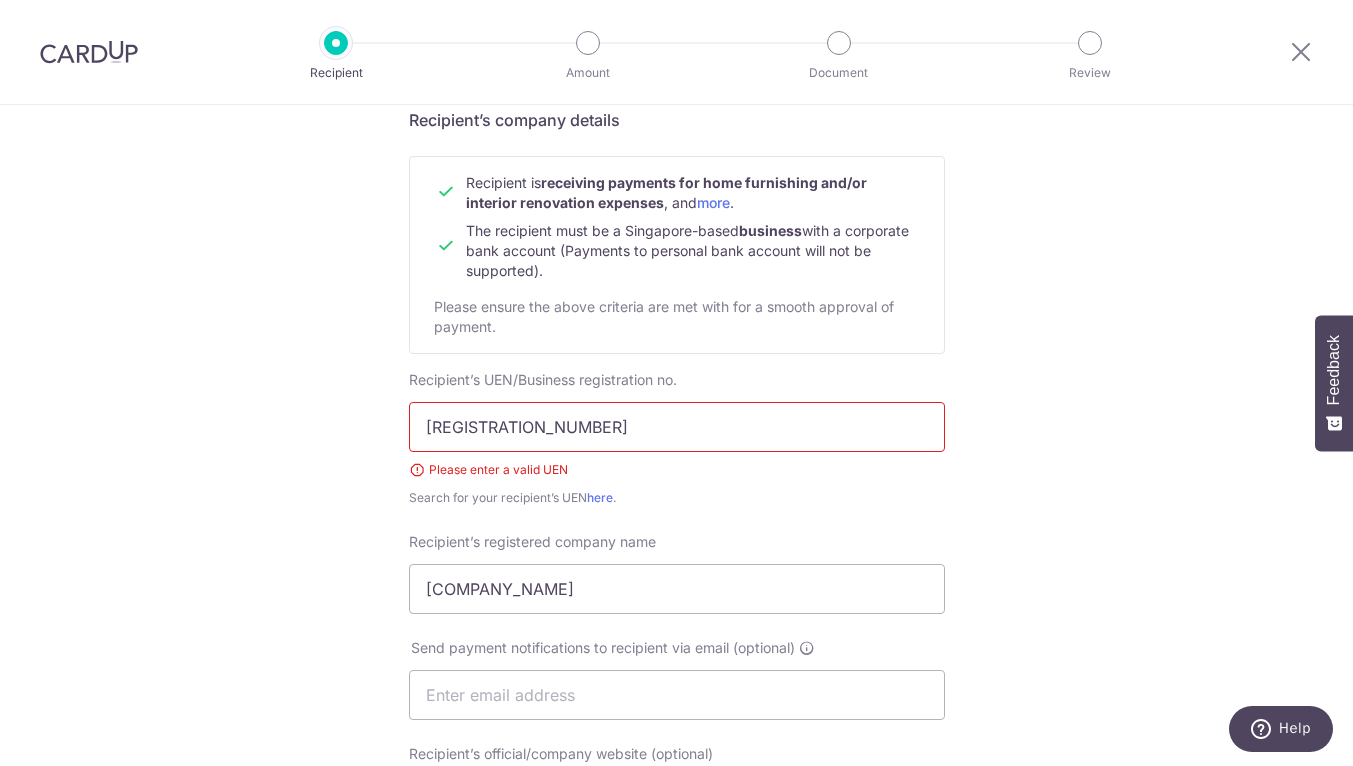 click on "Search for your recipient’s UEN  here ." at bounding box center (677, 498) 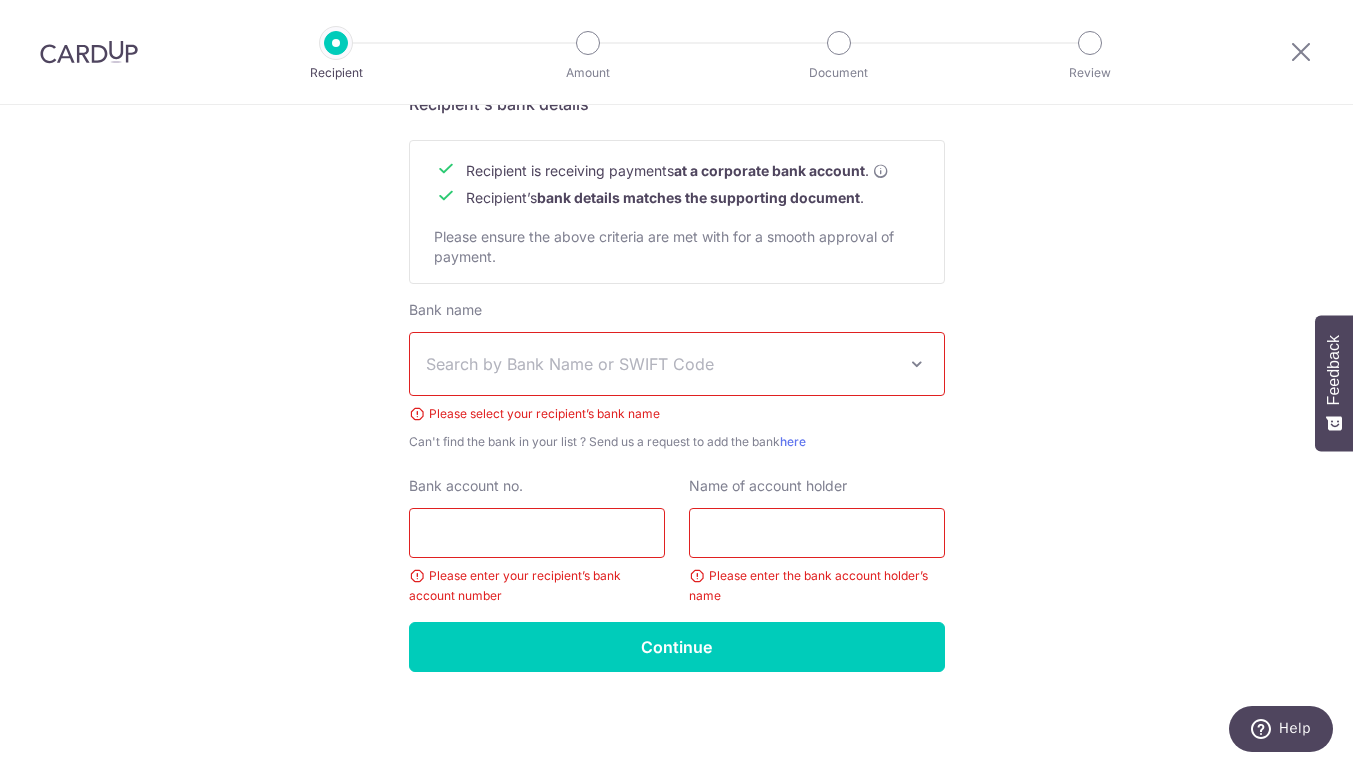 scroll, scrollTop: 947, scrollLeft: 0, axis: vertical 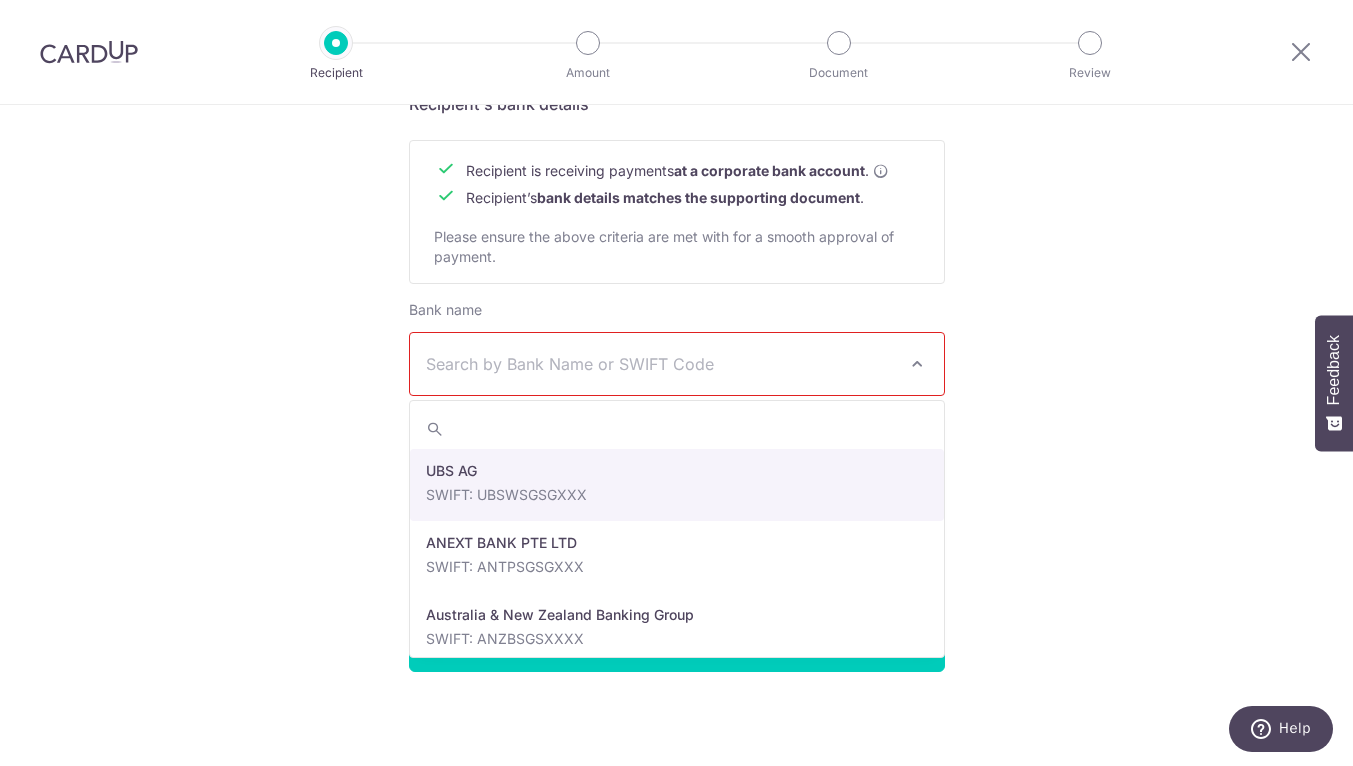 click on "Who would you like to pay?
Your recipient does not need a CardUp account to receive your payments.
Recipient’s company details
Recipient is  receiving payments for home furnishing and/or interior renovation expenses , and  more .
The recipient must be a Singapore-based  business  with a corporate bank account (Payments to personal bank account will not be supported).
Please ensure the above criteria are met with for a smooth approval of payment.
Recipient’s UEN/Business registration no.
[REGISTRATION_NUMBER]
Please enter a valid UEN
Search for your recipient’s UEN  here ." at bounding box center [676, -38] 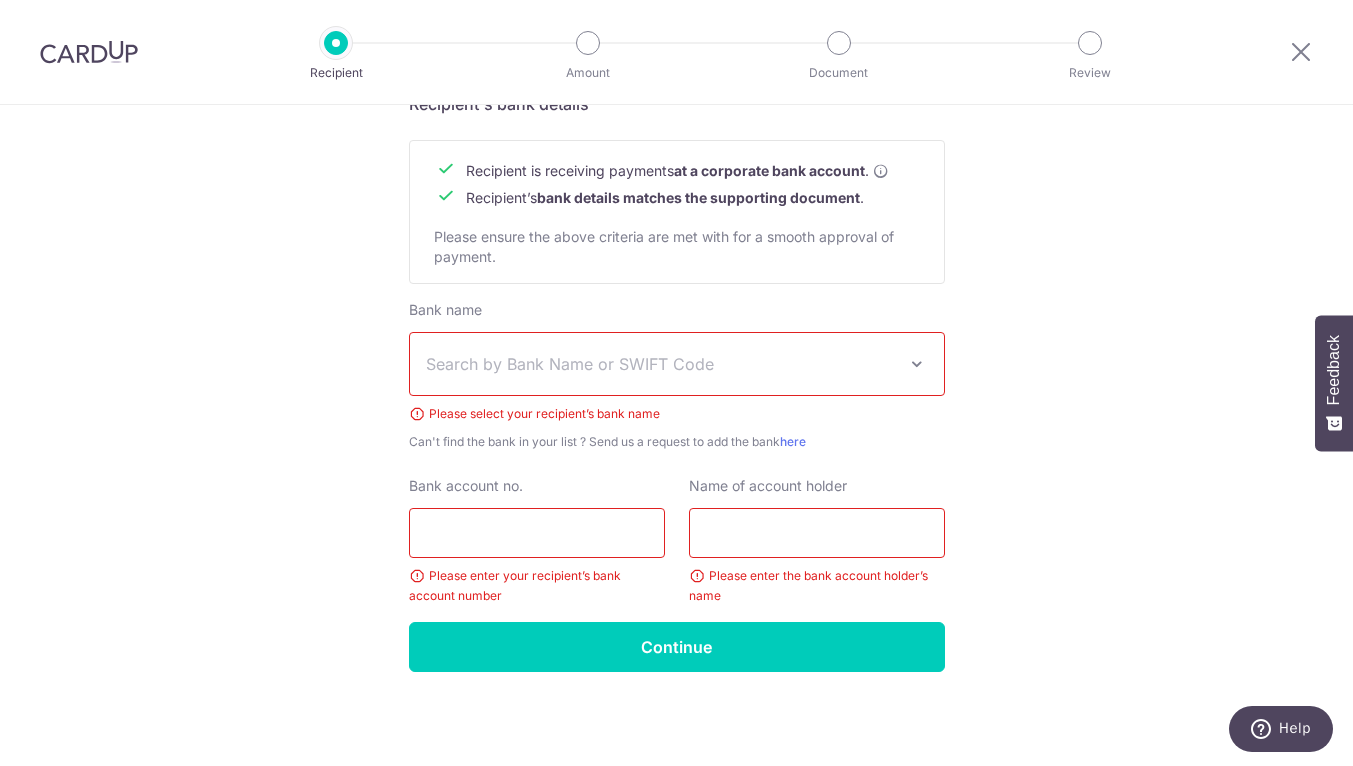 drag, startPoint x: 1052, startPoint y: 763, endPoint x: 215, endPoint y: 267, distance: 972.926 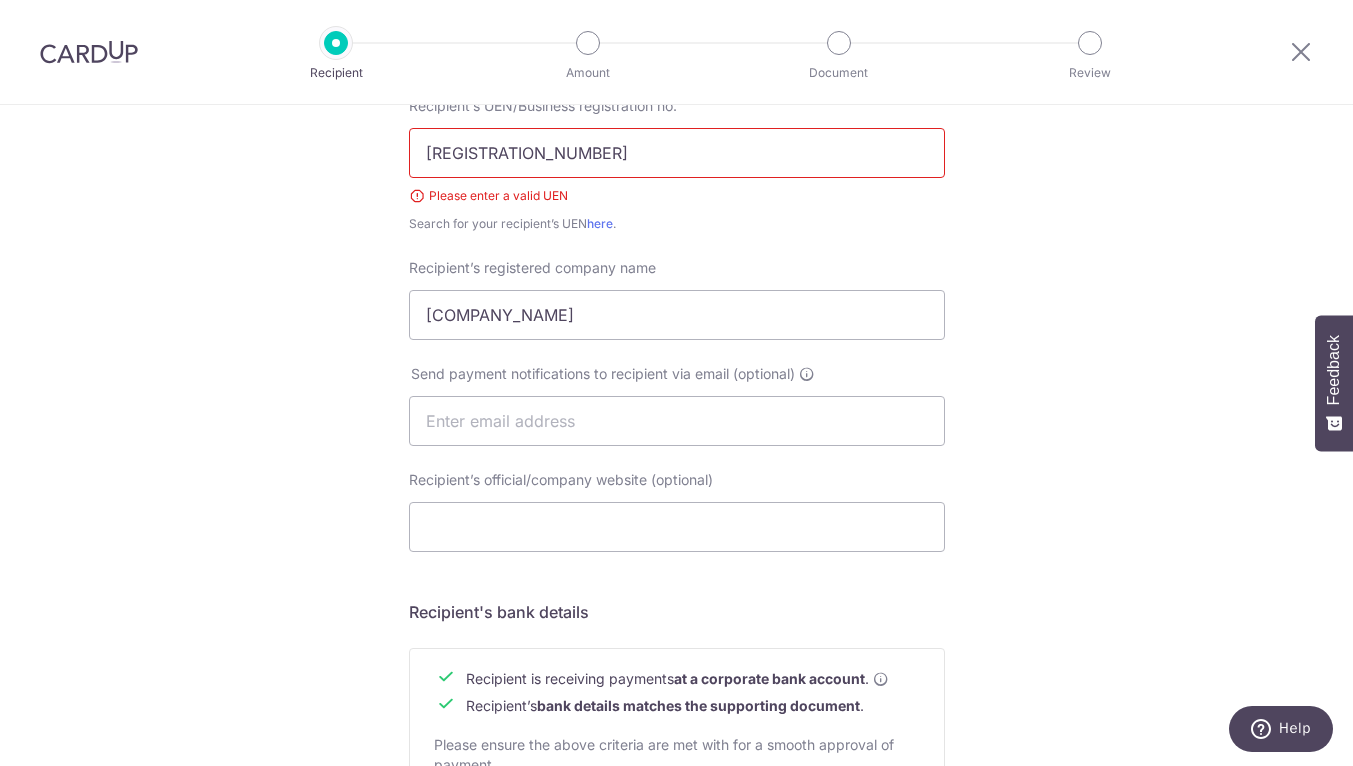 scroll, scrollTop: 429, scrollLeft: 0, axis: vertical 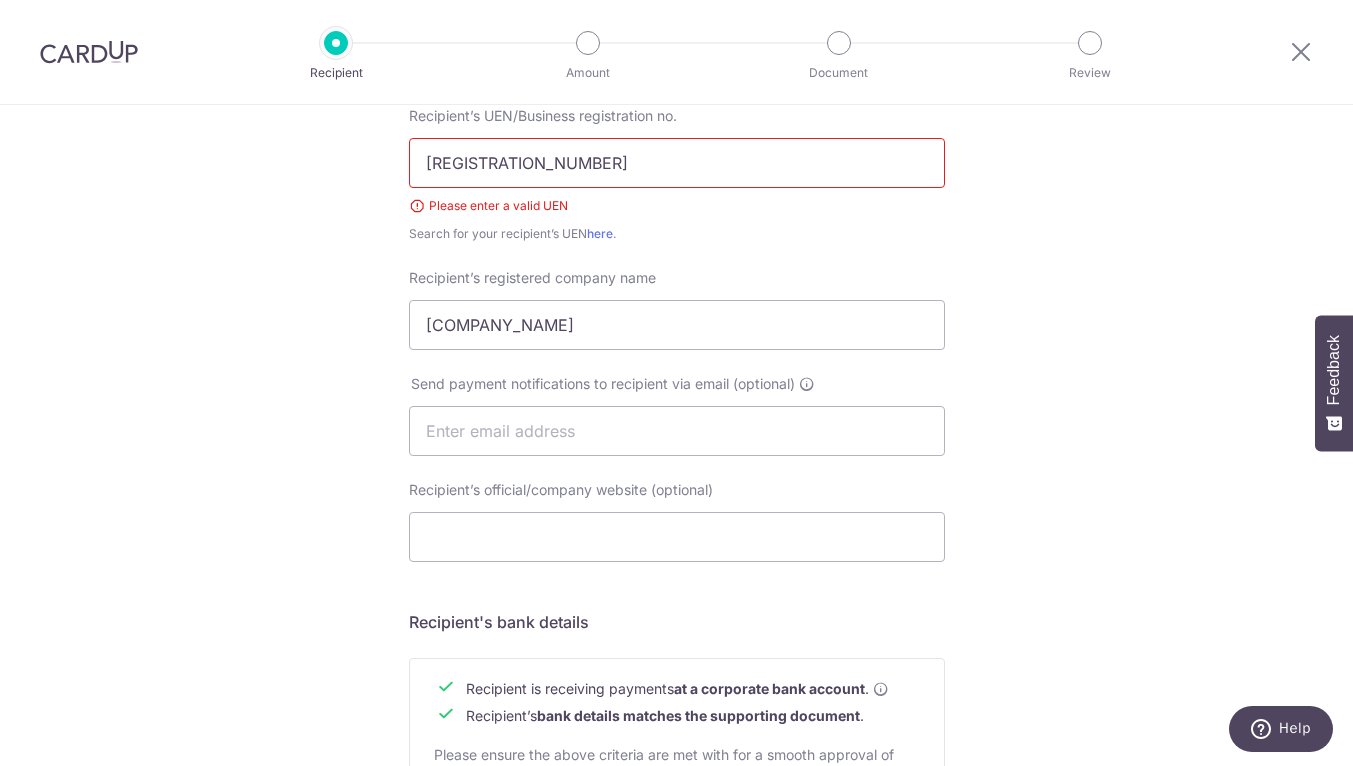 drag, startPoint x: 557, startPoint y: 155, endPoint x: 301, endPoint y: 151, distance: 256.03125 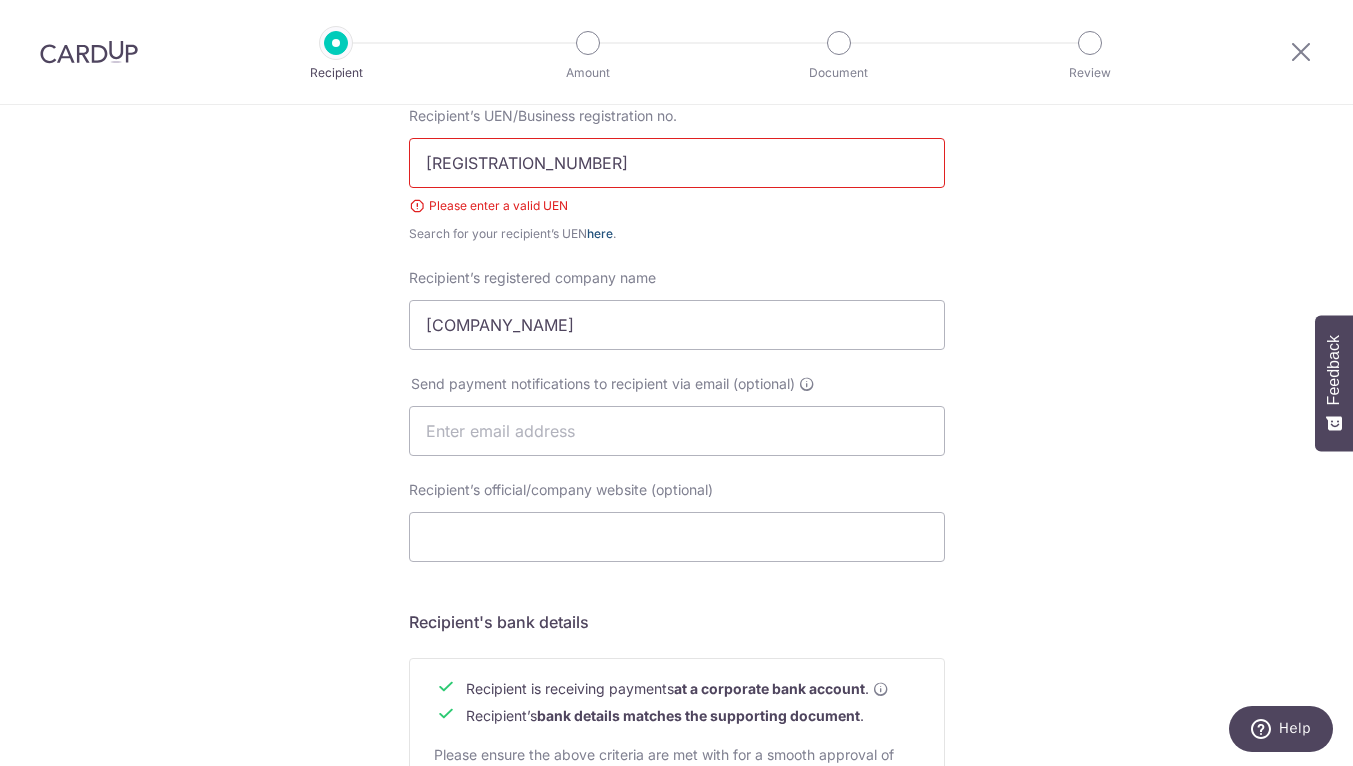 click on "here" at bounding box center (600, 233) 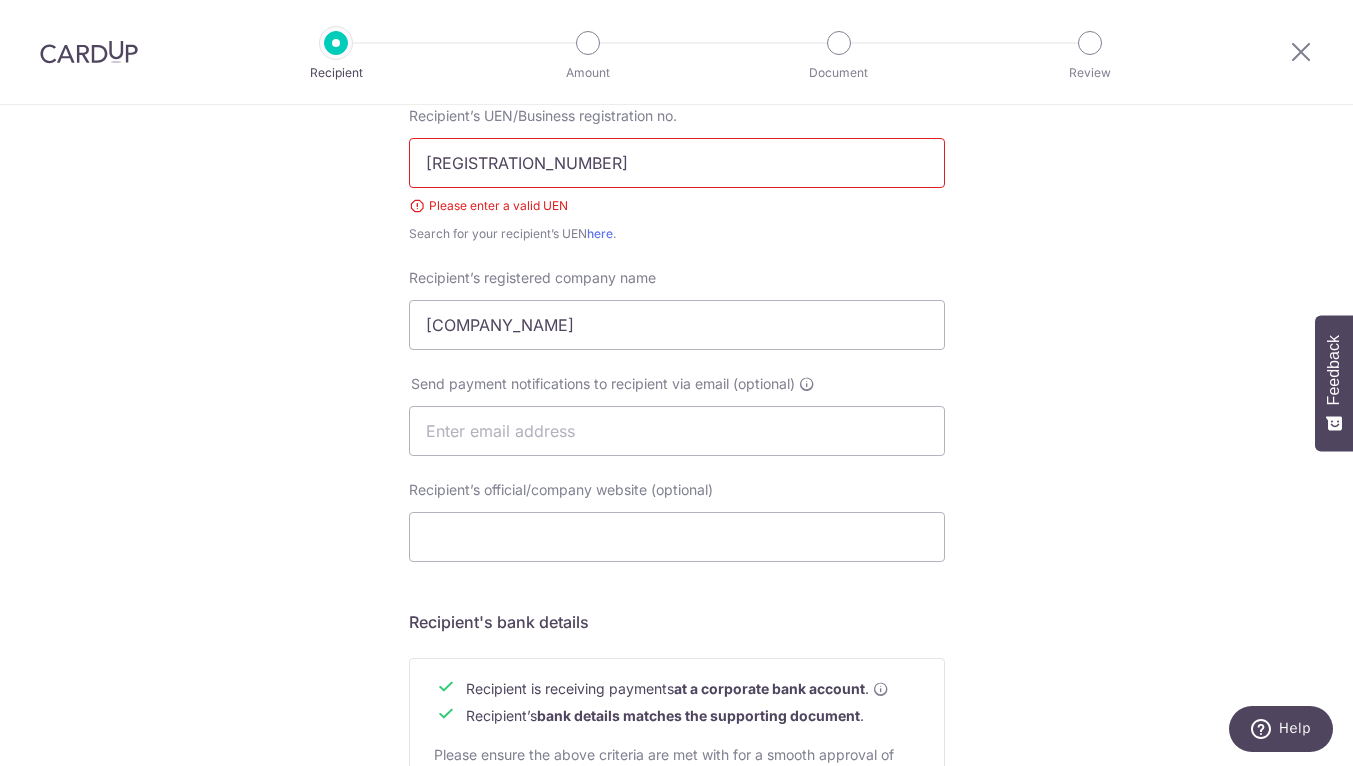 click on "[REGISTRATION_NUMBER]" at bounding box center [677, 163] 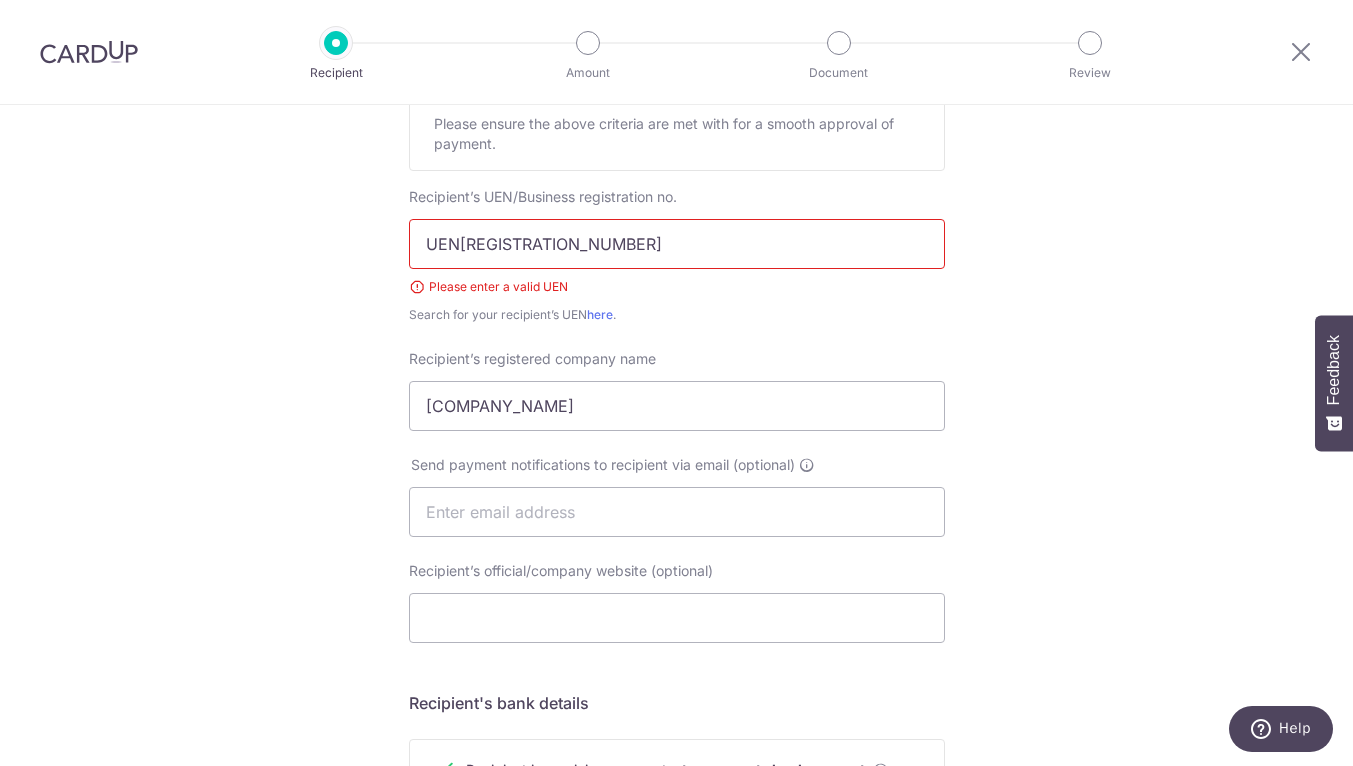 click on "Who would you like to pay?
Your recipient does not need a CardUp account to receive your payments.
Recipient’s company details
Recipient is  receiving payments for home furnishing and/or interior renovation expenses , and  more .
The recipient must be a Singapore-based  business  with a corporate bank account (Payments to personal bank account will not be supported).
Please ensure the above criteria are met with for a smooth approval of payment.
Recipient’s UEN/Business registration no.
UEN[REGISTRATION_NUMBER]
Please enter a valid UEN
Search for your recipient’s UEN  here .
." at bounding box center [676, 561] 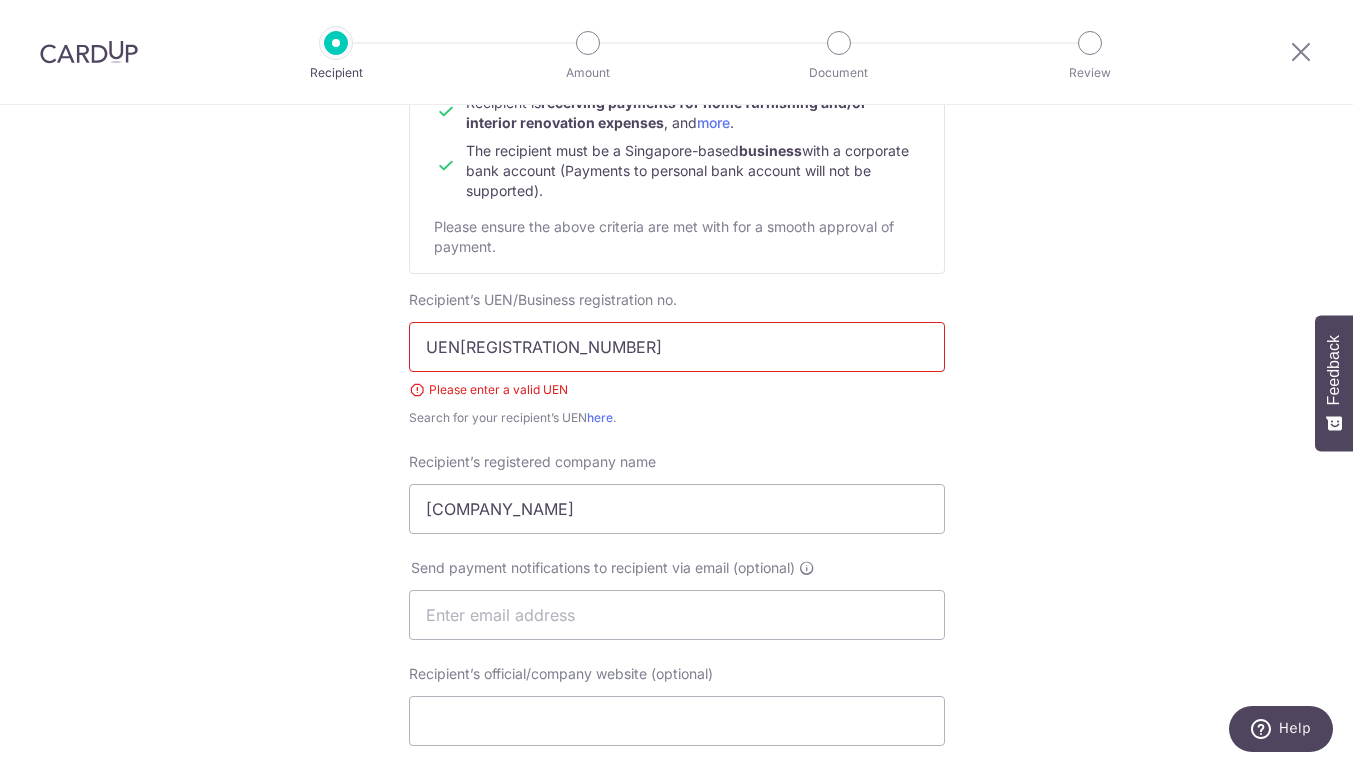 scroll, scrollTop: 241, scrollLeft: 0, axis: vertical 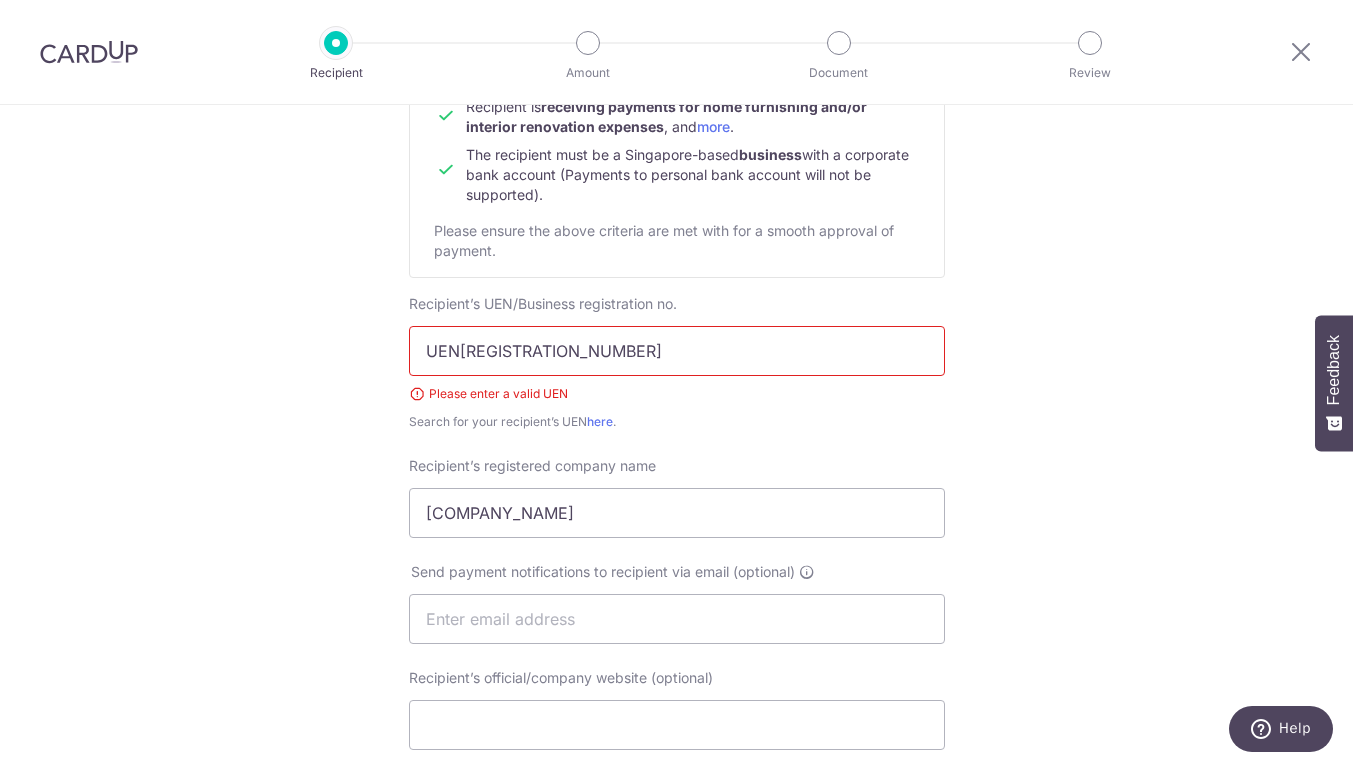 click on "Who would you like to pay?
Your recipient does not need a CardUp account to receive your payments.
Recipient’s company details
Recipient is  receiving payments for home furnishing and/or interior renovation expenses , and  more .
The recipient must be a Singapore-based  business  with a corporate bank account (Payments to personal bank account will not be supported).
Please ensure the above criteria are met with for a smooth approval of payment.
Recipient’s UEN/Business registration no.
UEN[REGISTRATION_NUMBER]
Please enter a valid UEN
Search for your recipient’s UEN  here .
." at bounding box center [676, 668] 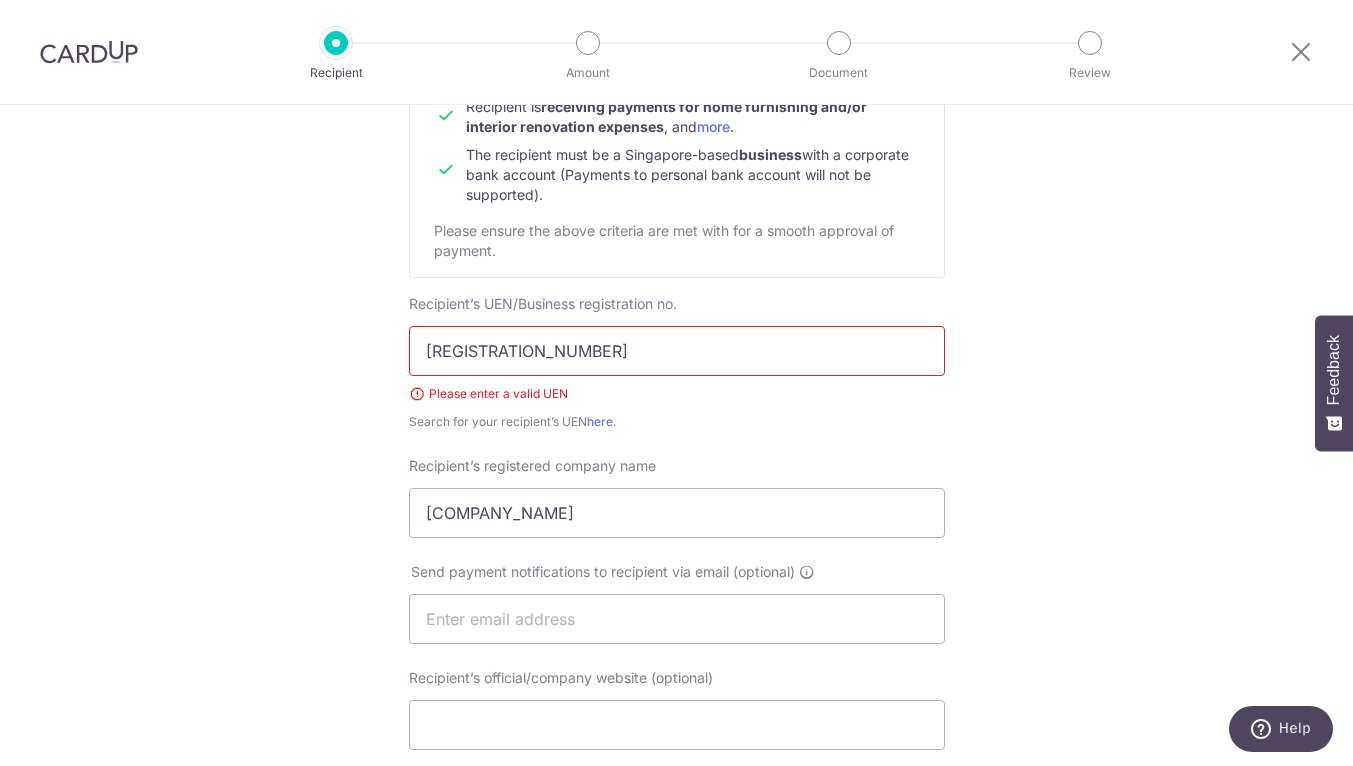 type on "[REGISTRATION_NUMBER]" 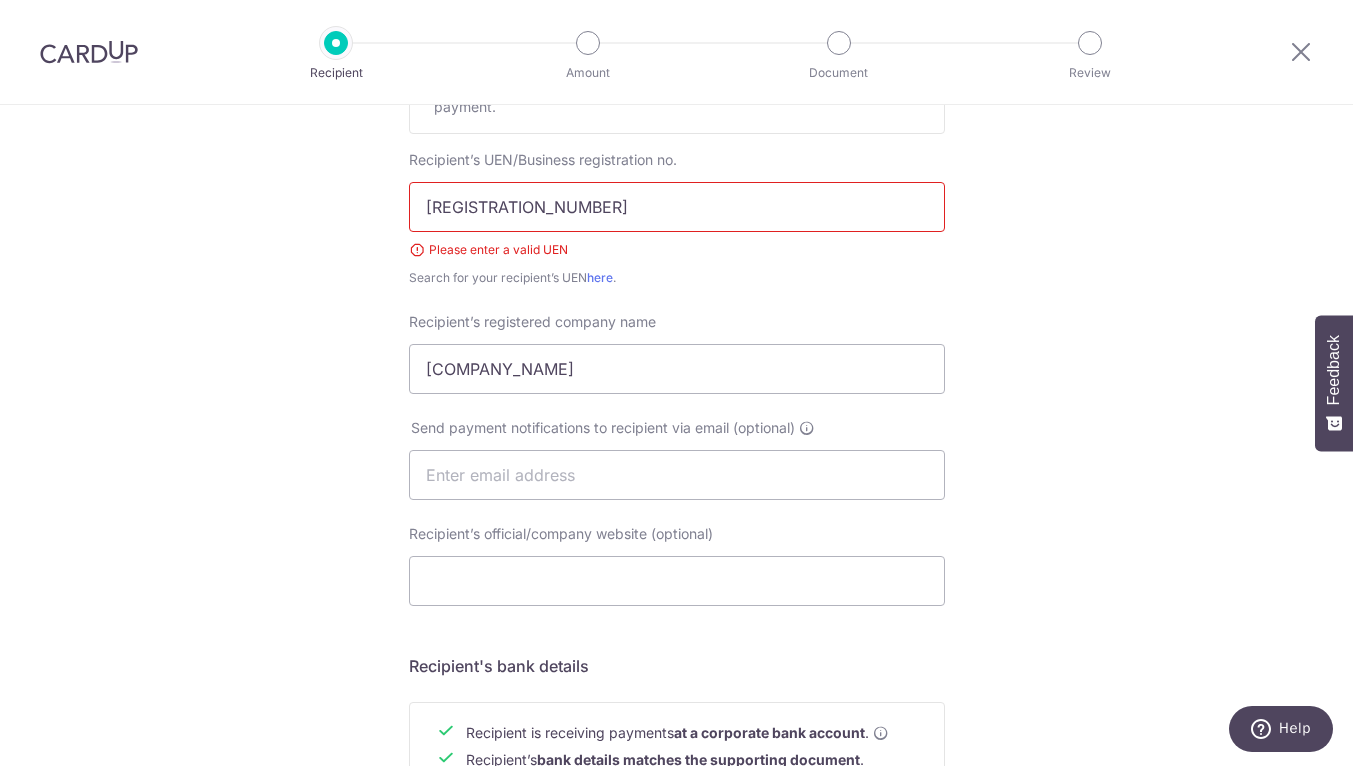 scroll, scrollTop: 386, scrollLeft: 0, axis: vertical 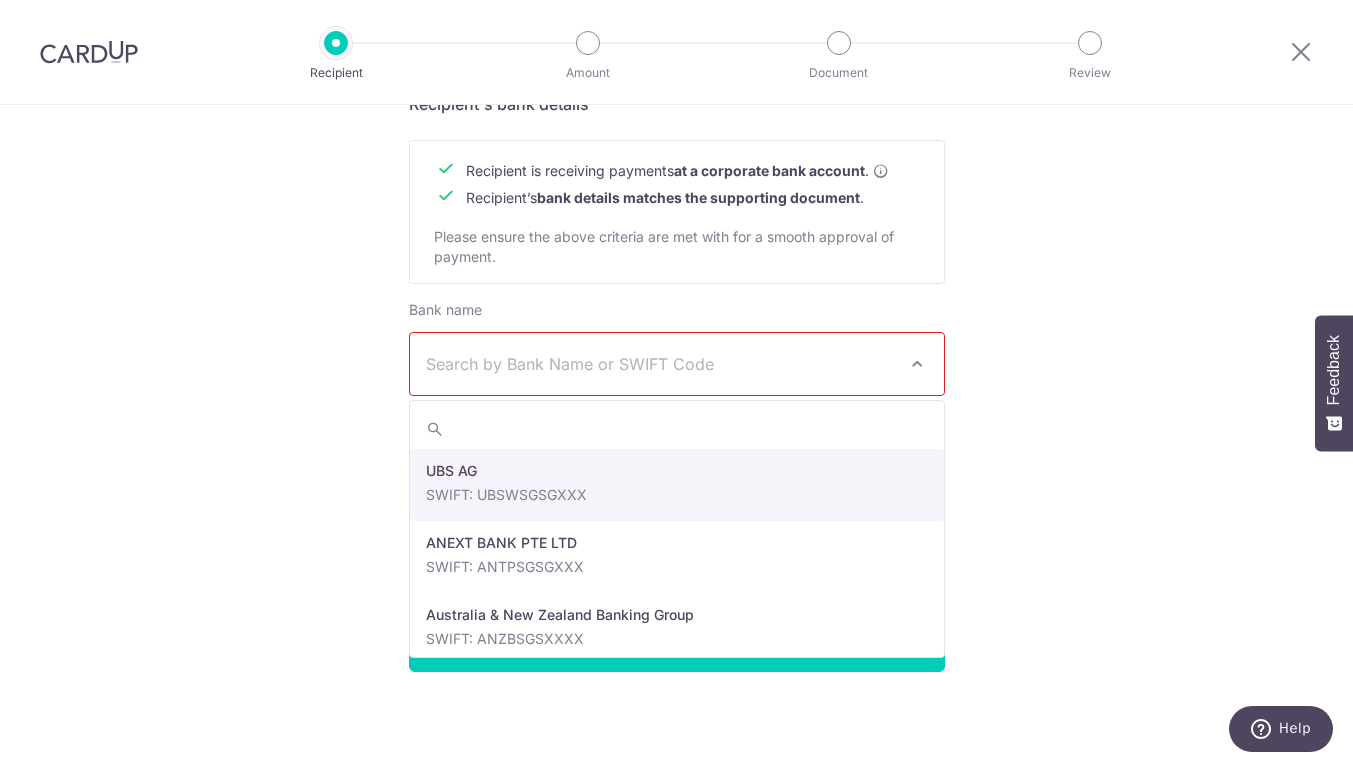 click on "Search by Bank Name or SWIFT Code" at bounding box center (661, 364) 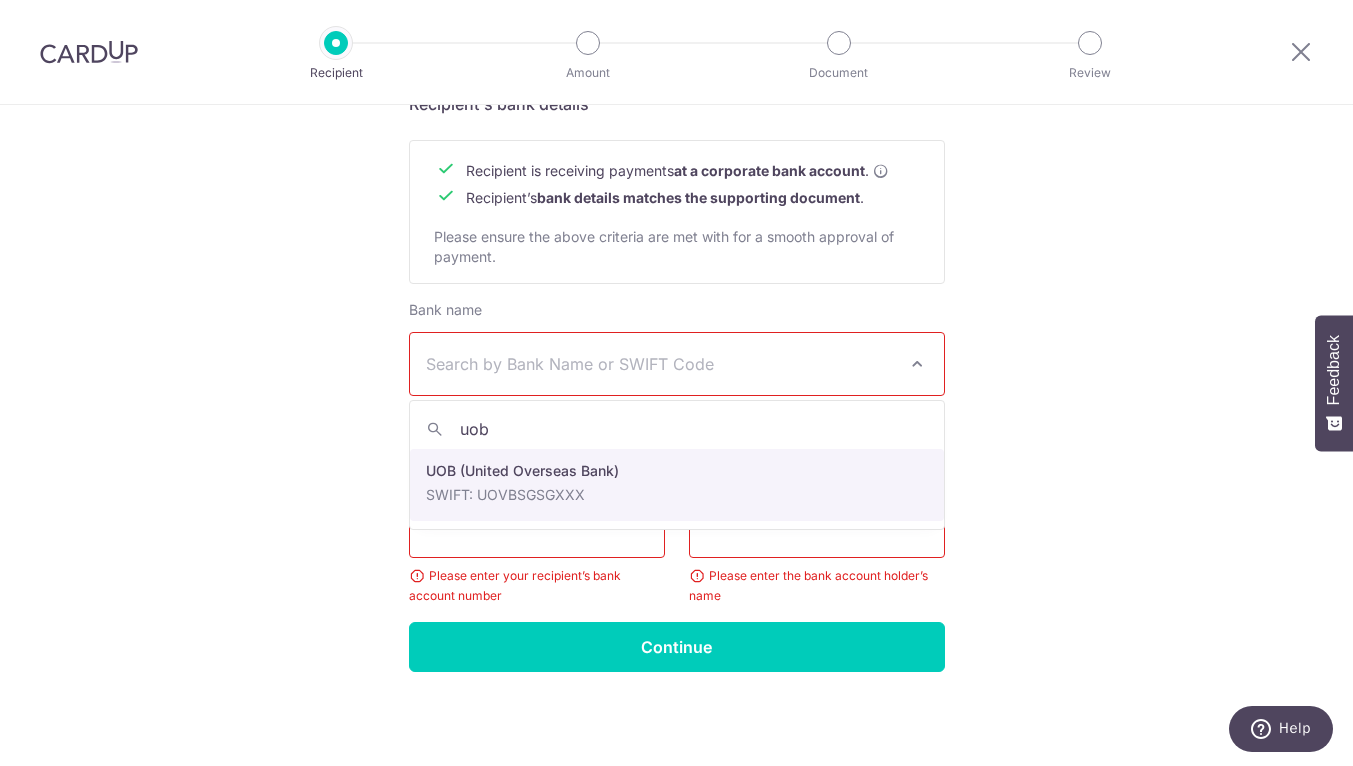 type on "uob" 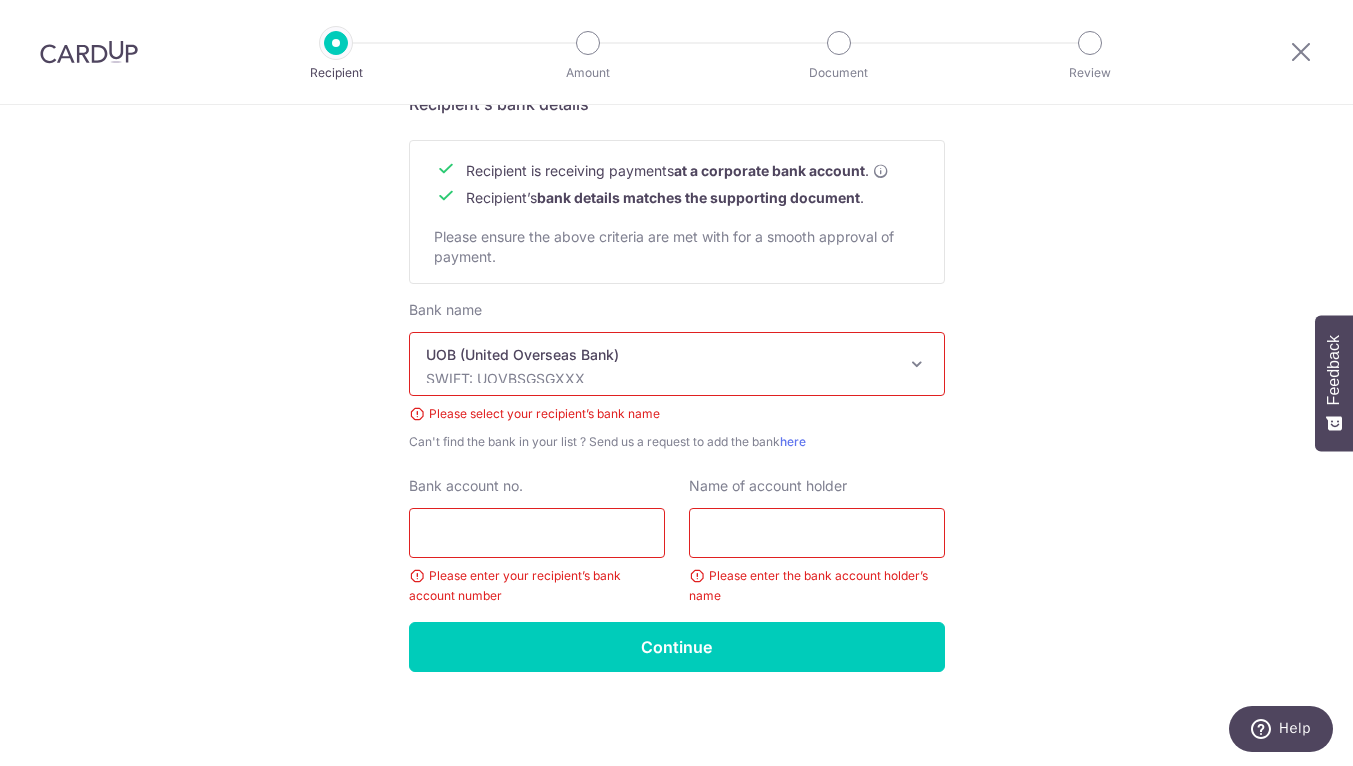 click on "Who would you like to pay?
Your recipient does not need a CardUp account to receive your payments.
Recipient’s company details
Recipient is  receiving payments for home furnishing and/or interior renovation expenses , and  more .
The recipient must be a Singapore-based  business  with a corporate bank account (Payments to personal bank account will not be supported).
Please ensure the above criteria are met with for a smooth approval of payment.
Recipient’s UEN/Business registration no.
201101102Z02Z
Please enter a valid UEN
Search for your recipient’s UEN  here ." at bounding box center (676, -38) 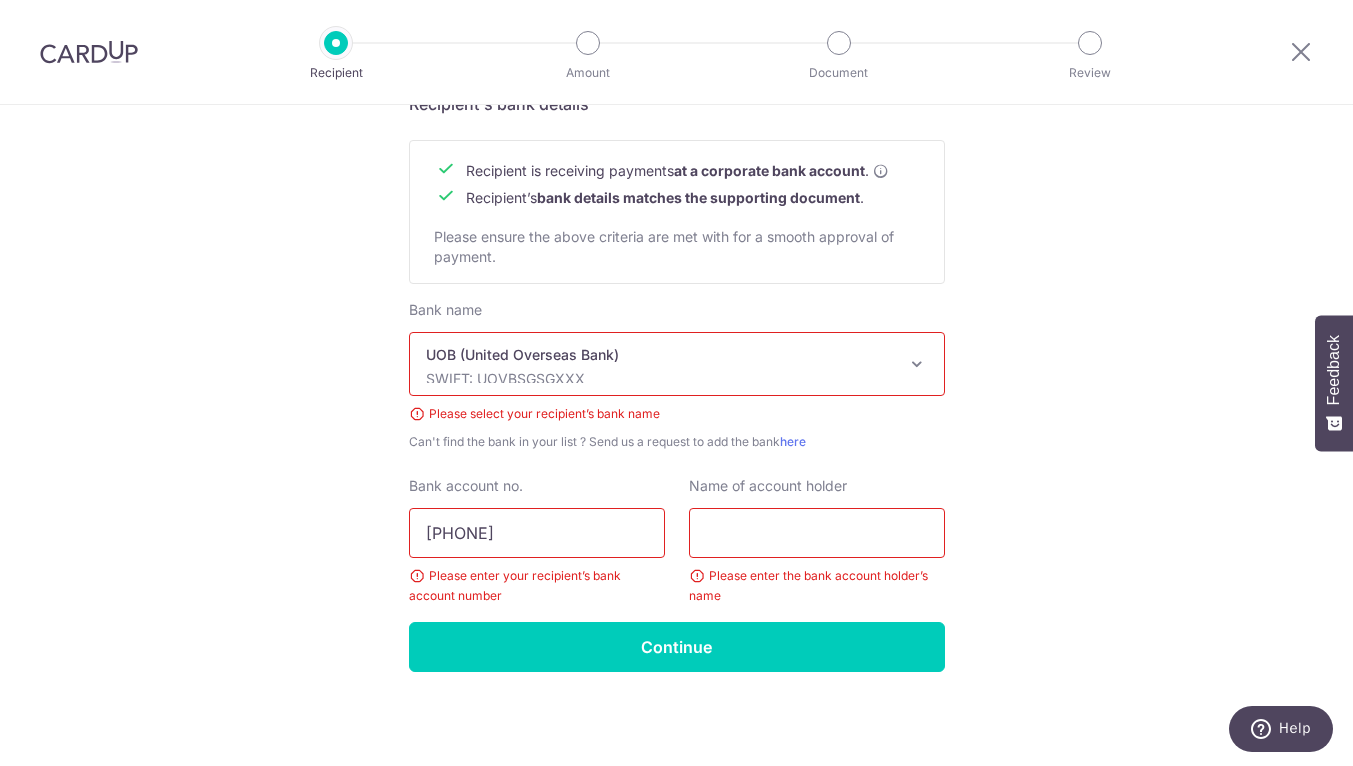 click on "379-302-161-3" at bounding box center [537, 533] 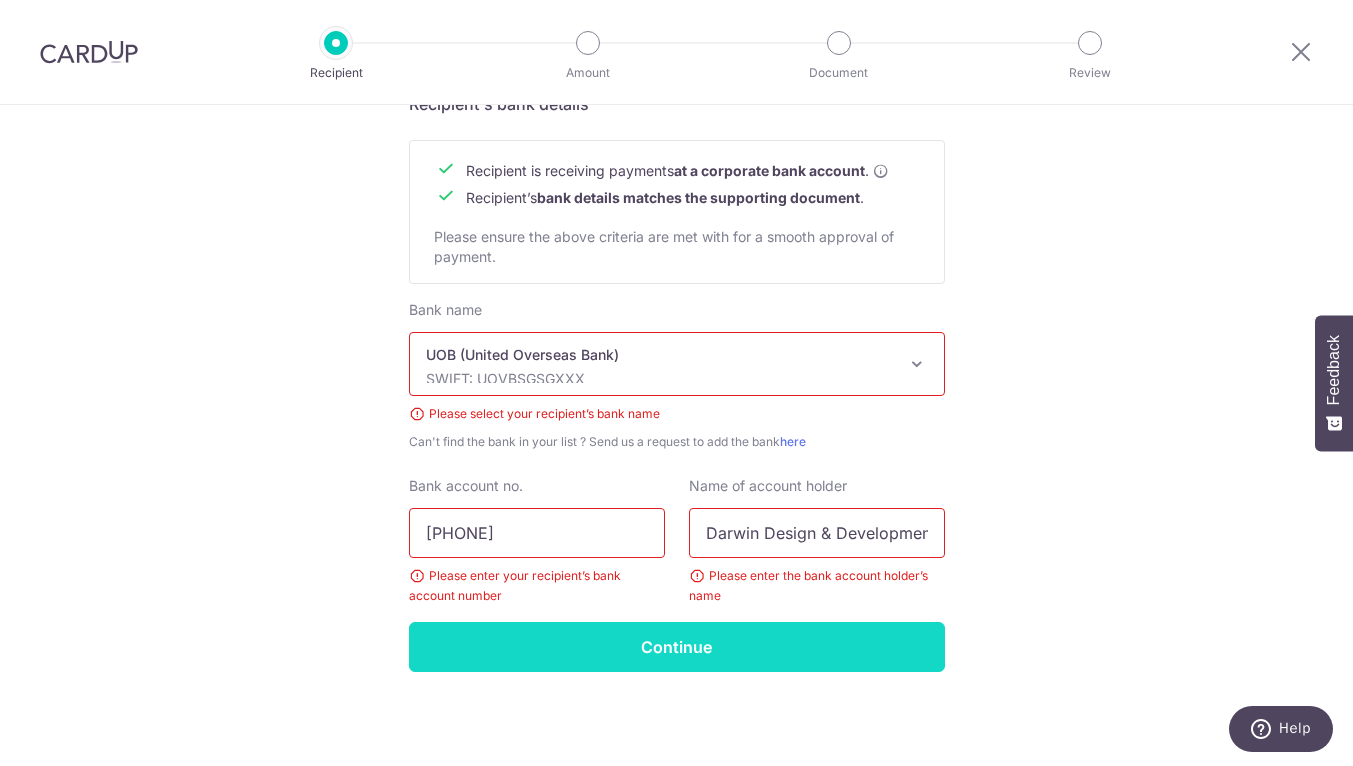 type on "Darwin Design & Developments Pte Ltd" 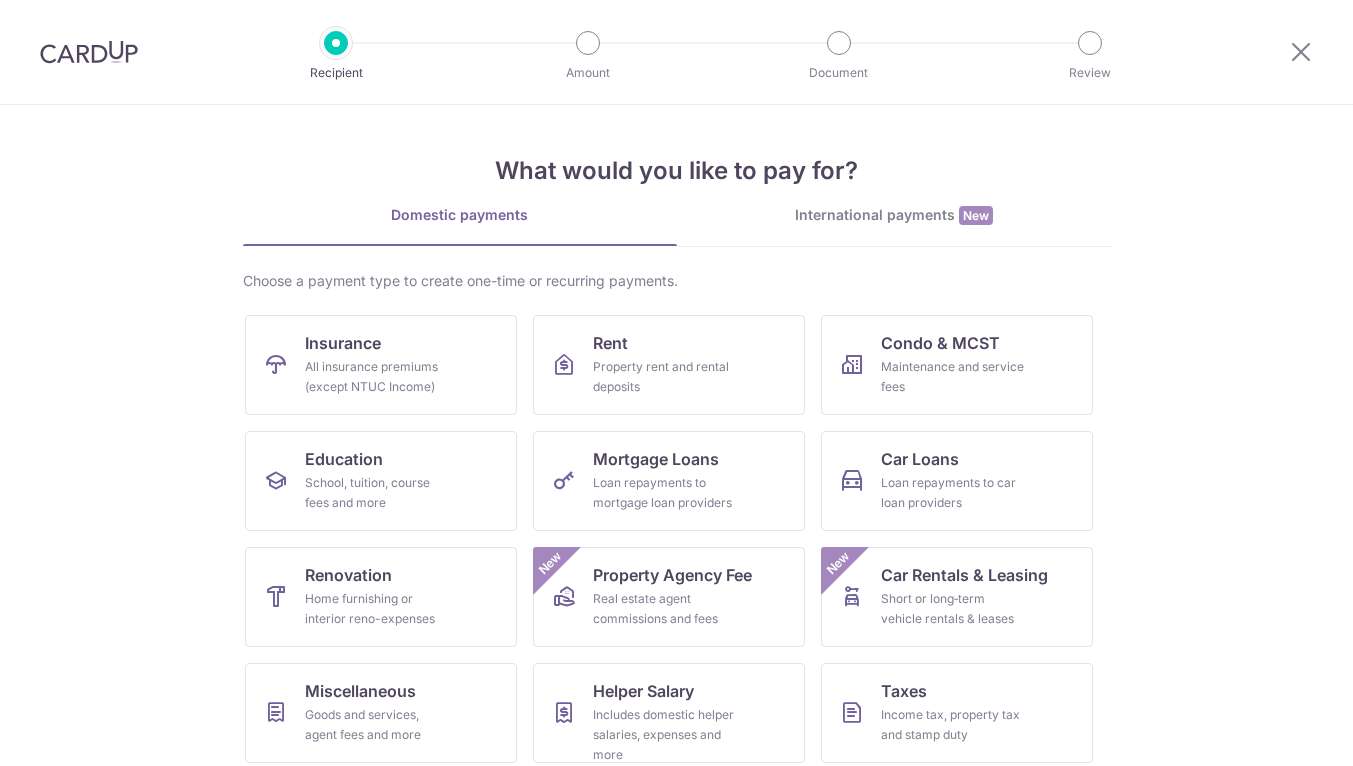 scroll, scrollTop: 0, scrollLeft: 0, axis: both 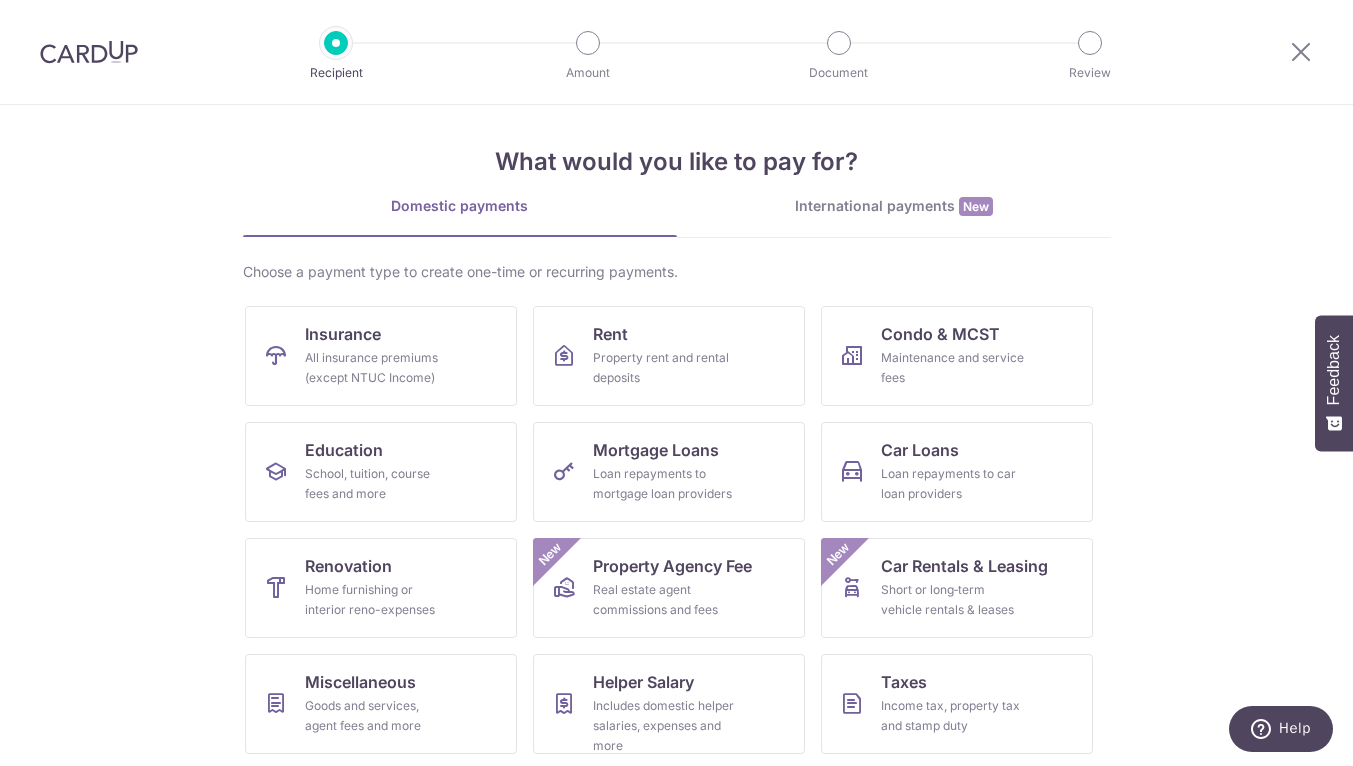 click on "International payments
New" at bounding box center (894, 206) 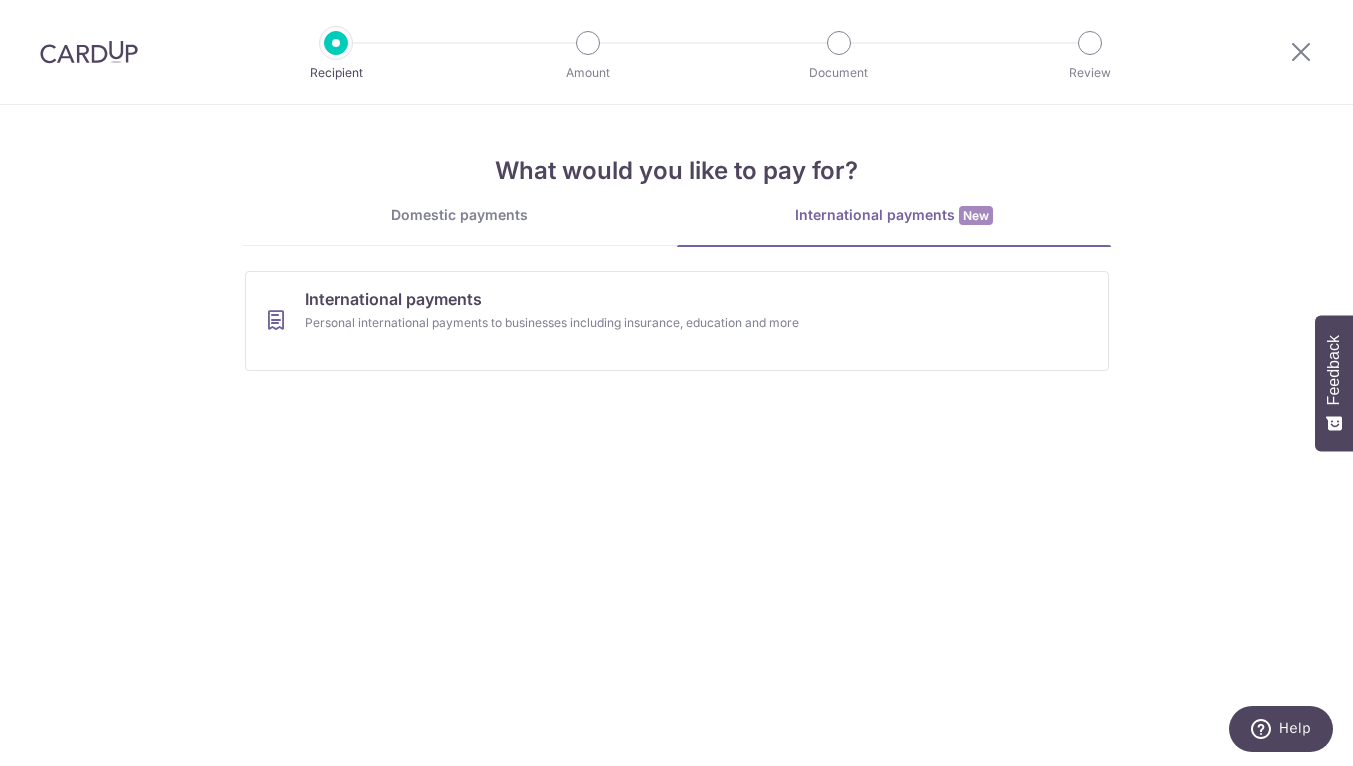click on "What would you like to pay for?
Domestic payments
International payments
New
Choose a payment type to create one-time or recurring payments.
Insurance All insurance premiums (except NTUC Income)
Rent Property rent and rental deposits
Condo & MCST Maintenance and service fees
Education School, tuition, course fees and more
Mortgage Loans Loan repayments to mortgage loan providers
Car Loans Loan repayments to car loan providers
Renovation Home furnishing or interior reno-expenses
Property Agency Fee Real estate agent commissions and fees New
Car Rentals & Leasing Short or long‑term vehicle rentals & leases New
Miscellaneous Goods and services, agent fees and more
Helper Salary
Taxes" at bounding box center (677, 246) 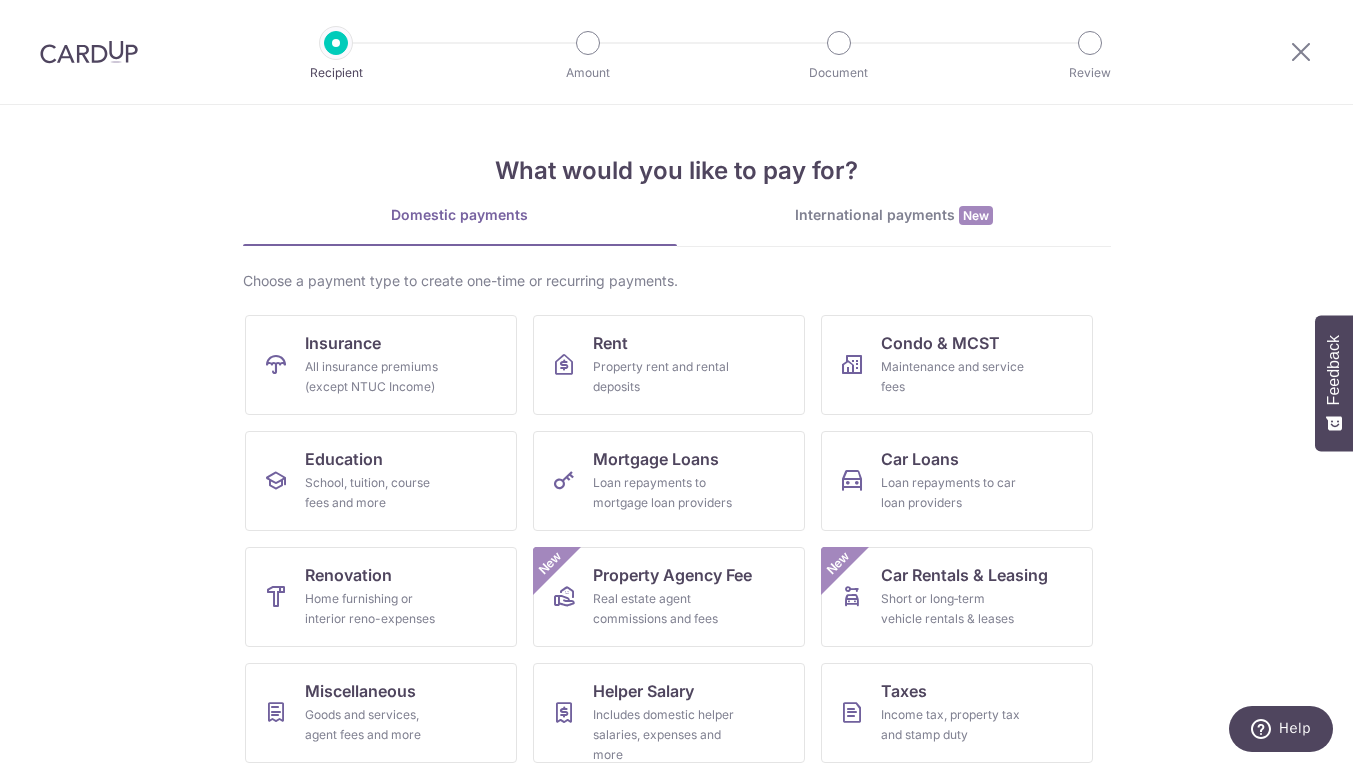 drag, startPoint x: 860, startPoint y: 307, endPoint x: 164, endPoint y: 248, distance: 698.4962 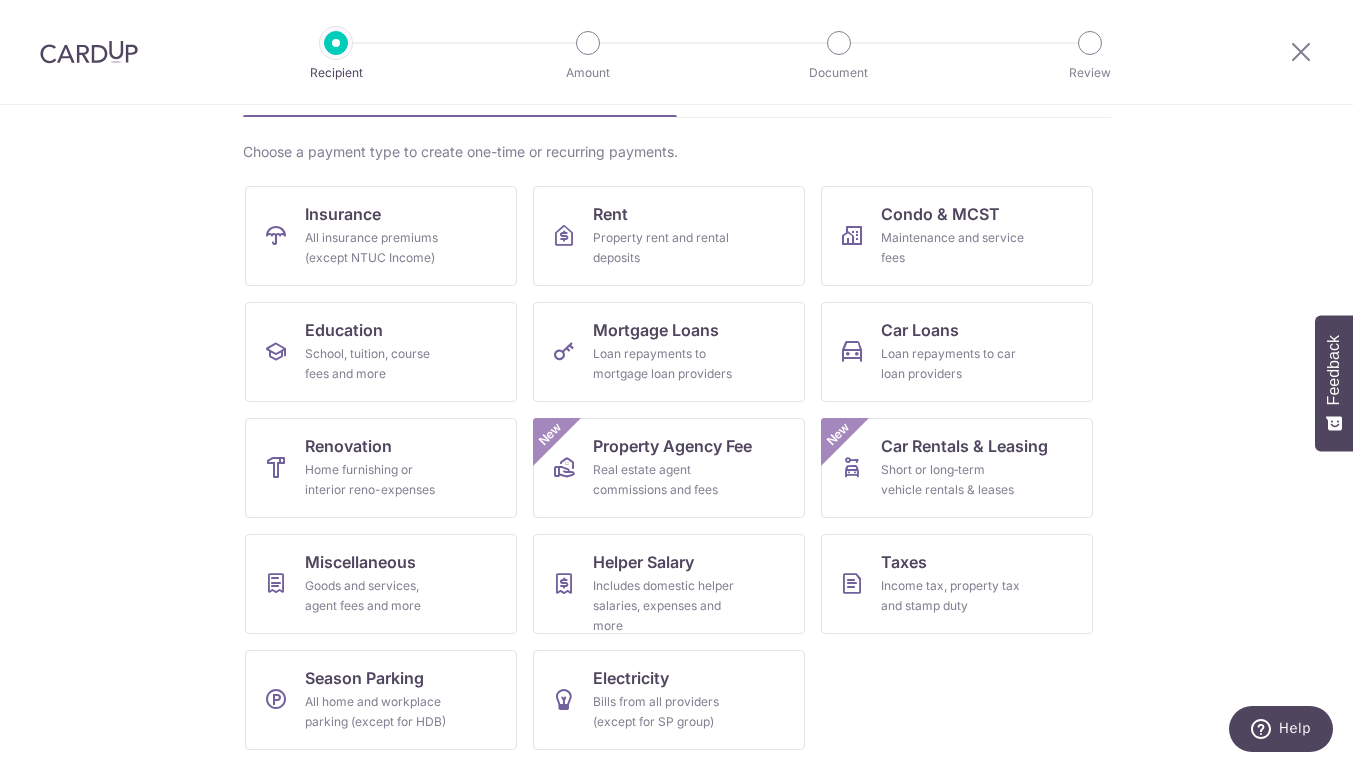 scroll, scrollTop: 129, scrollLeft: 0, axis: vertical 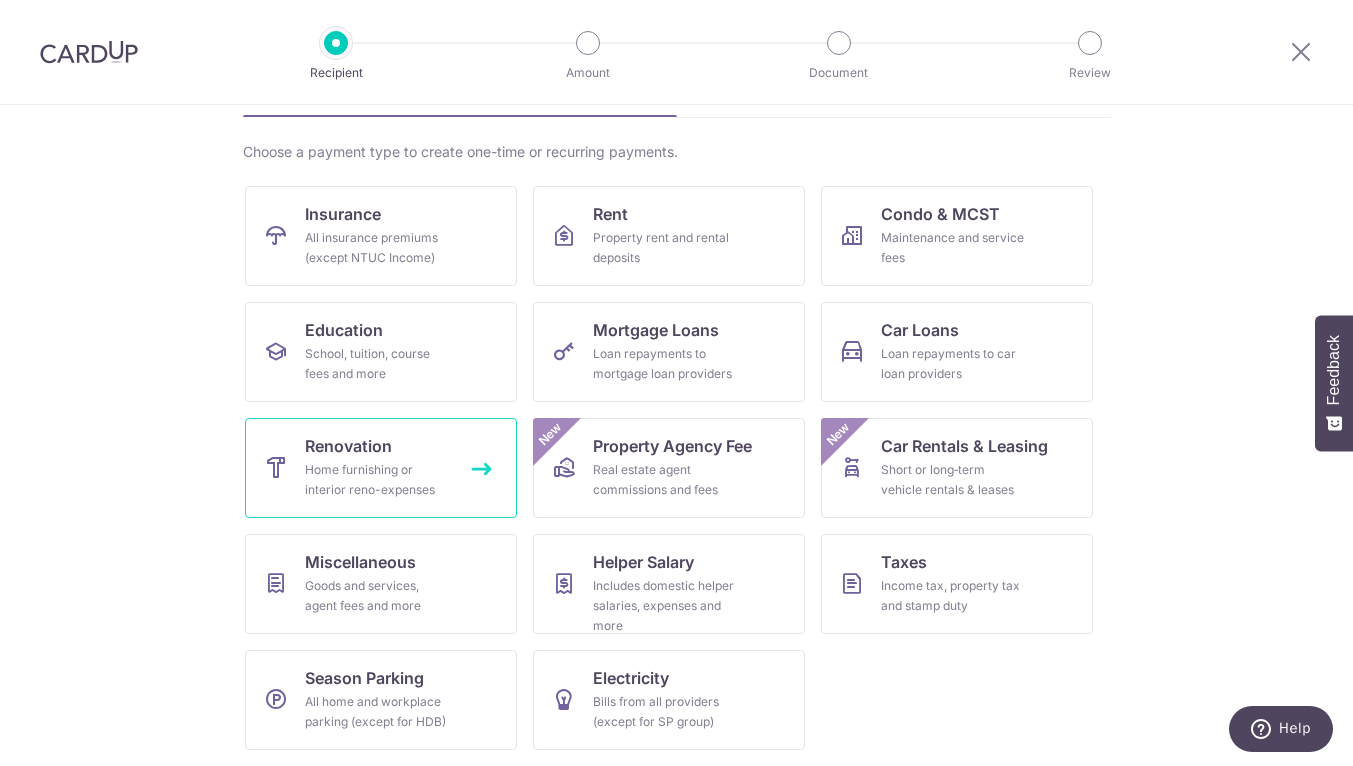click on "Home furnishing or interior reno-expenses" at bounding box center (377, 480) 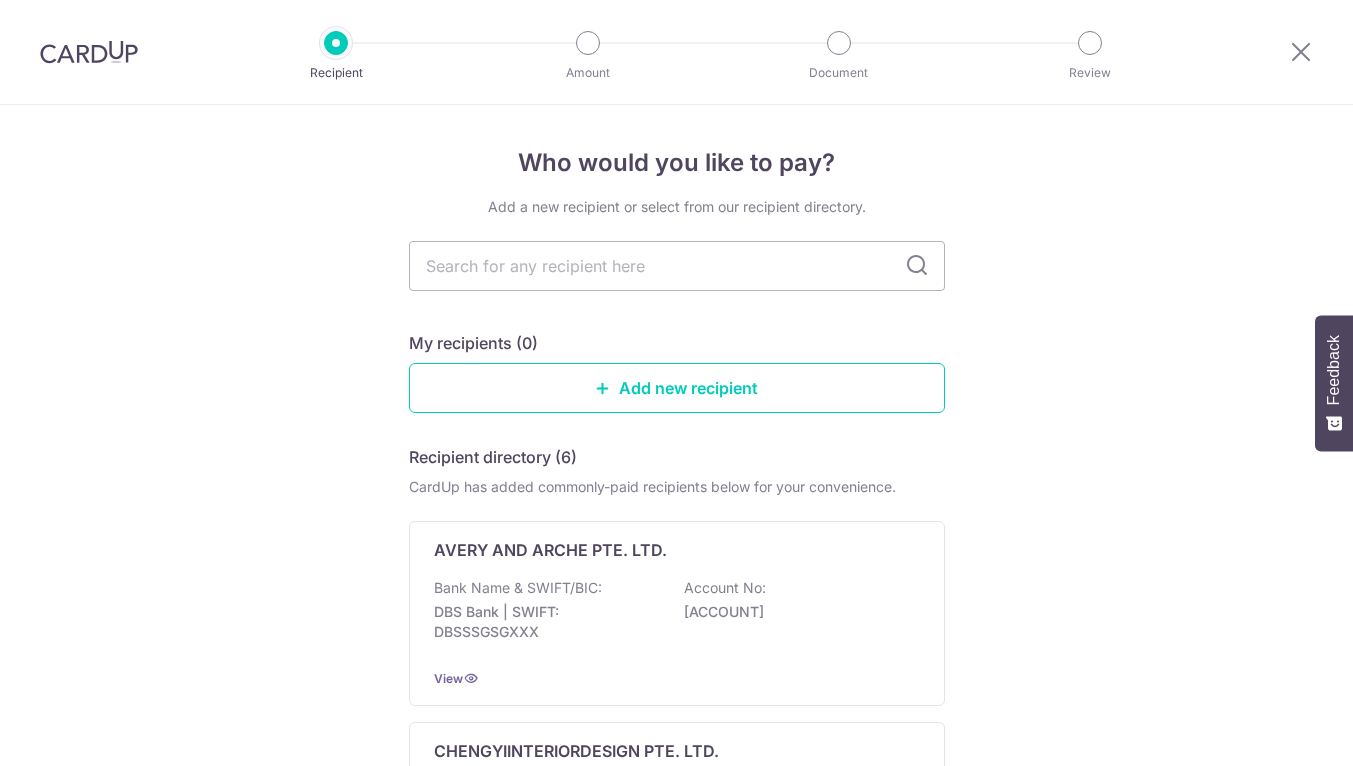 scroll, scrollTop: 0, scrollLeft: 0, axis: both 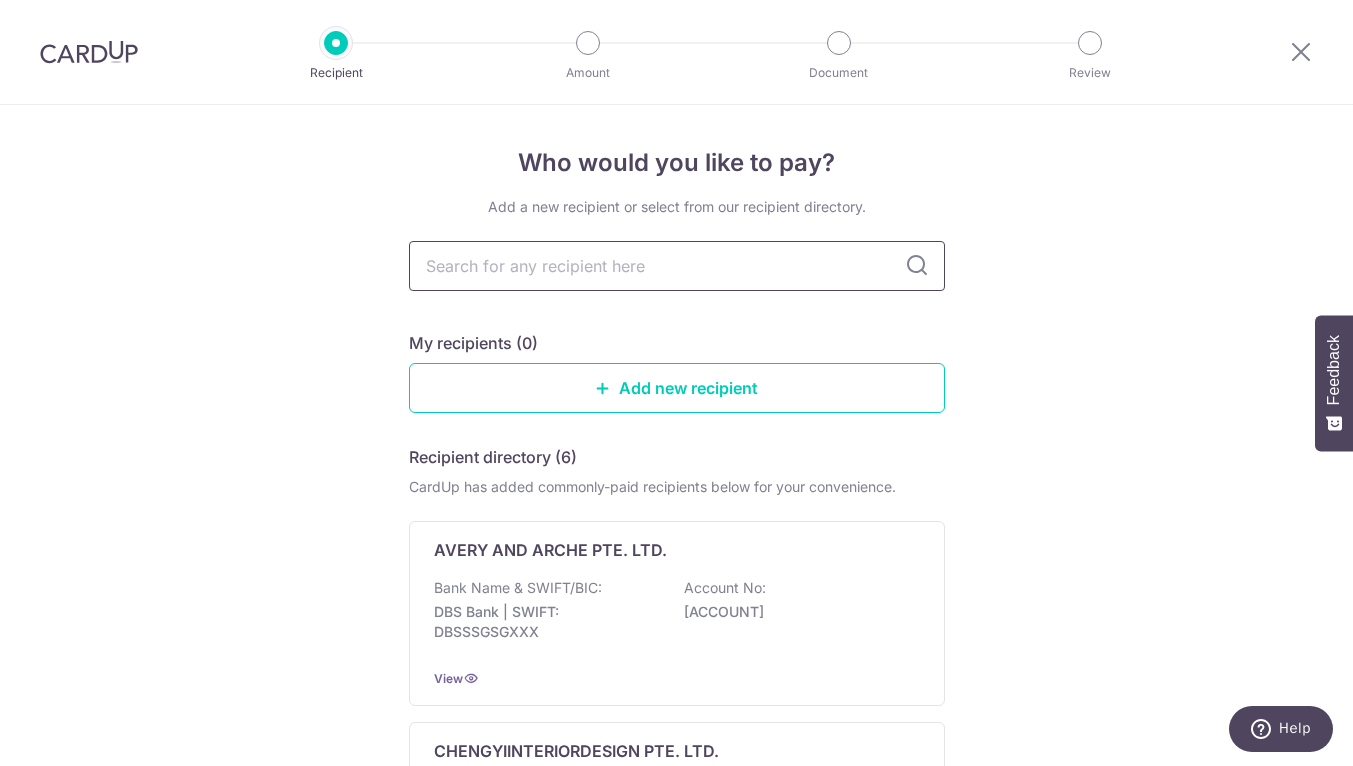 click at bounding box center (677, 266) 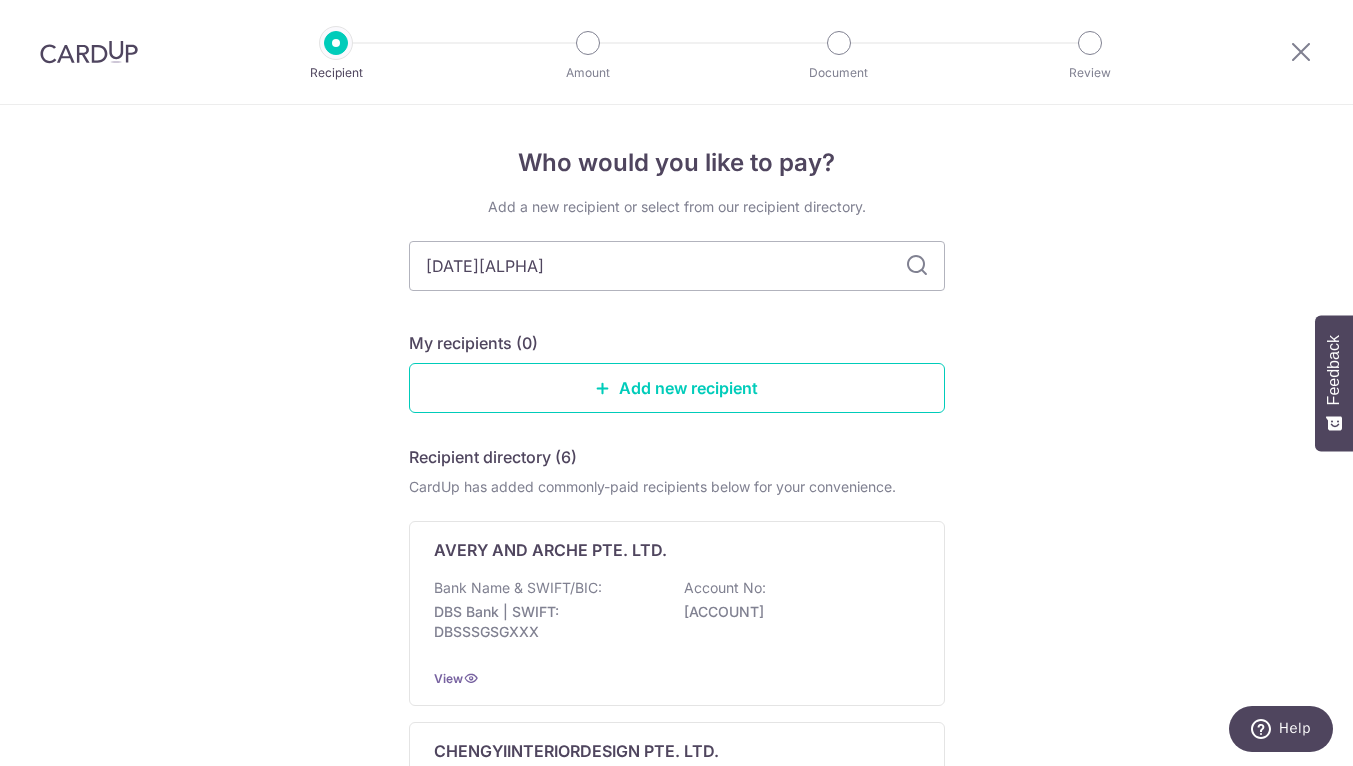 drag, startPoint x: 644, startPoint y: 276, endPoint x: 335, endPoint y: 276, distance: 309 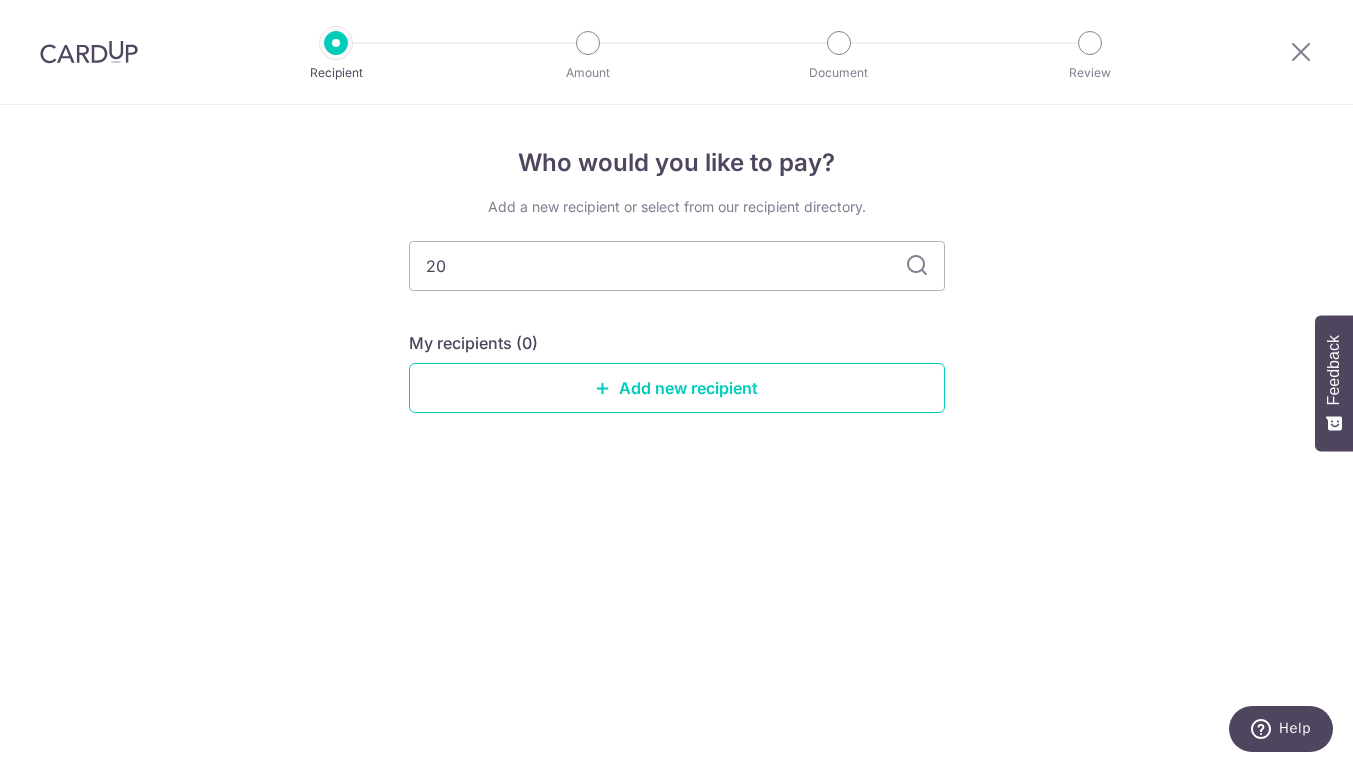 type on "2" 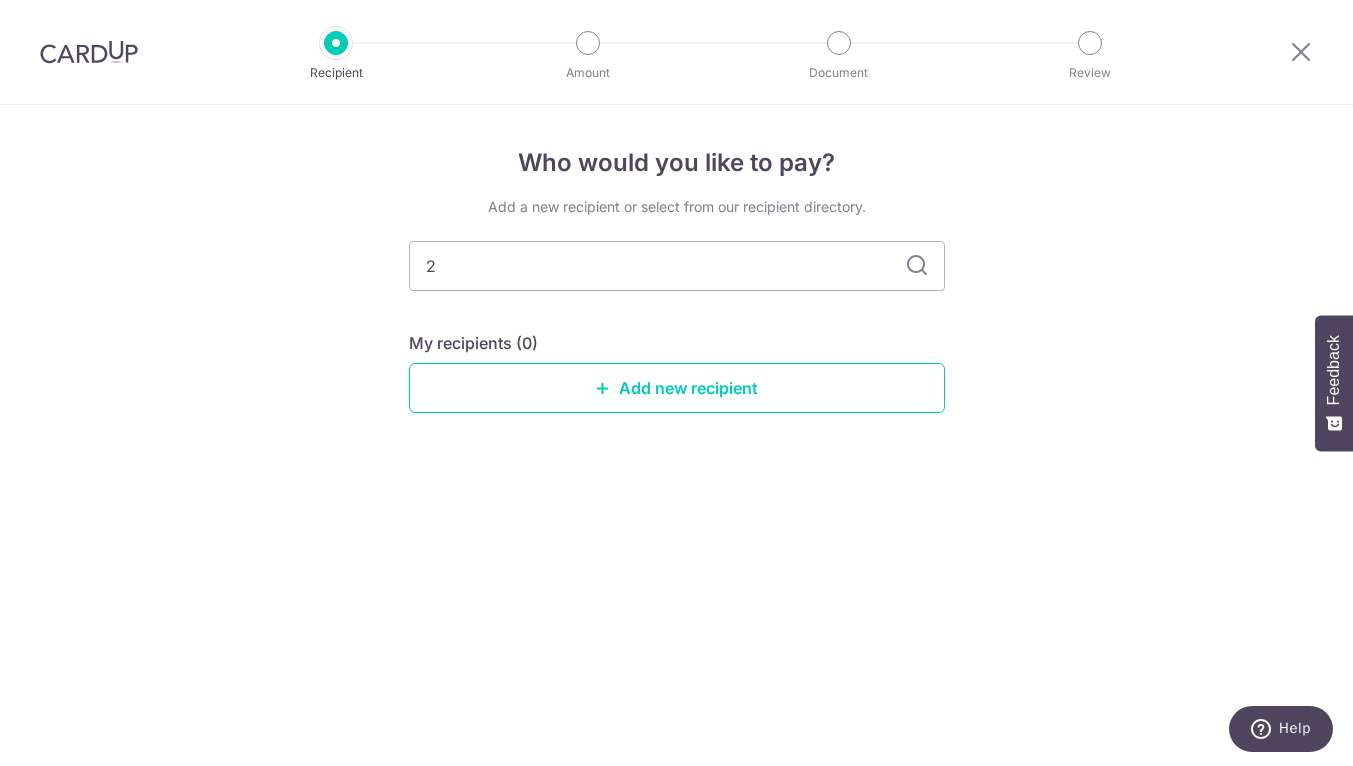 type 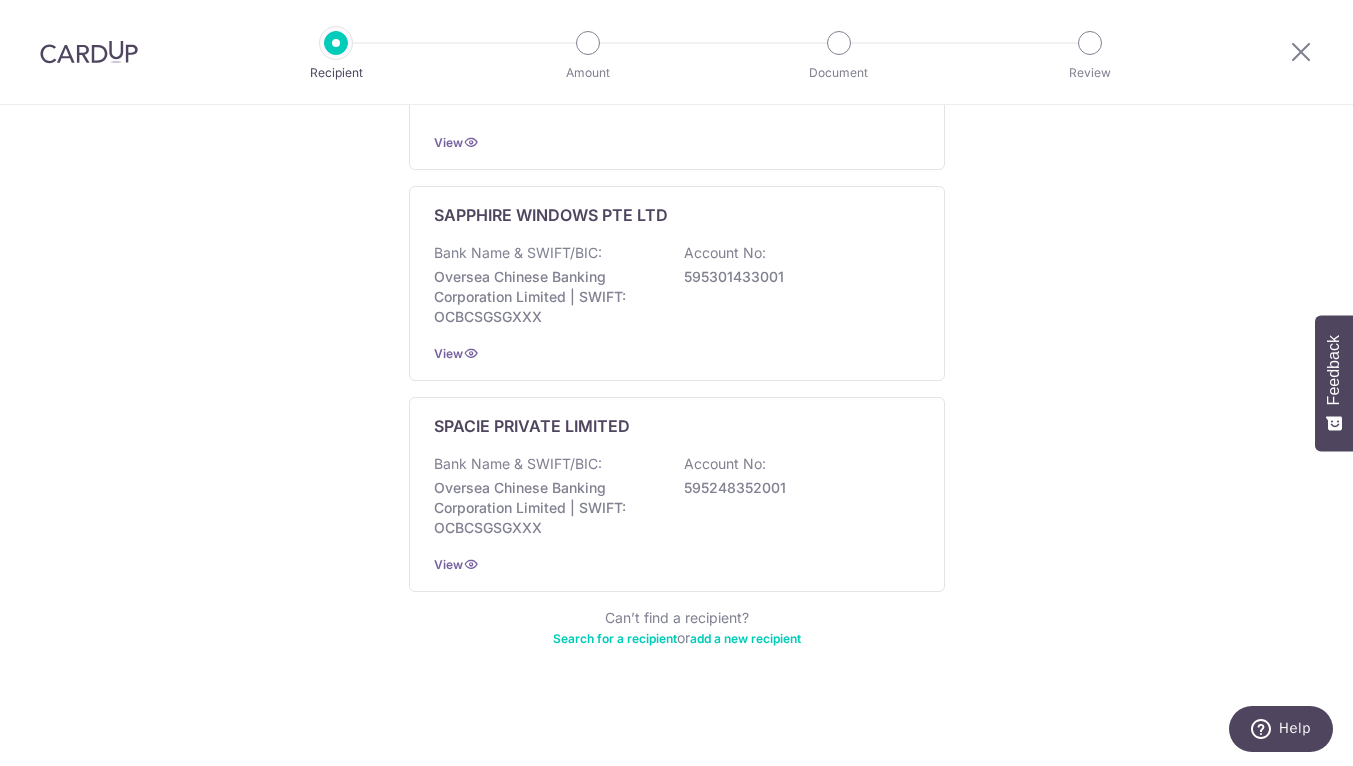 scroll, scrollTop: 1149, scrollLeft: 0, axis: vertical 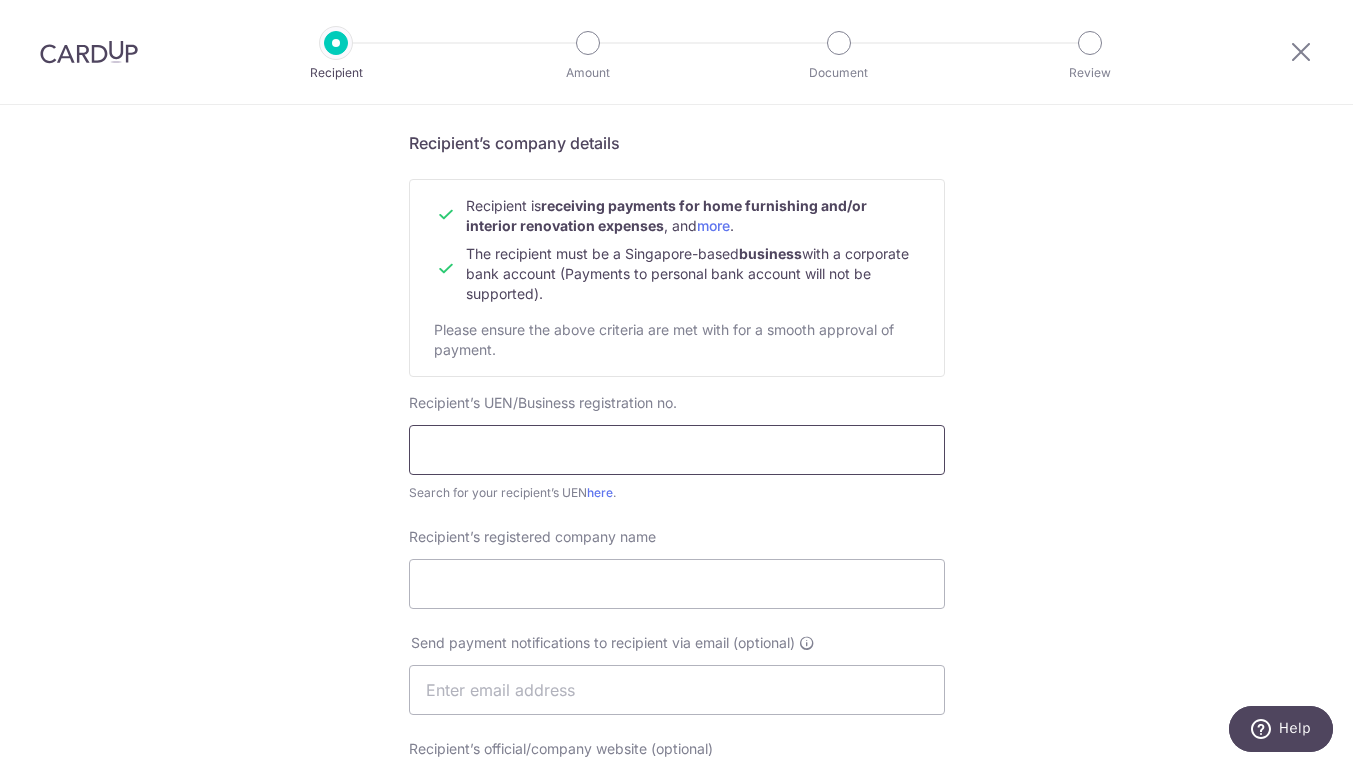 paste on "[DATE][ALPHA]" 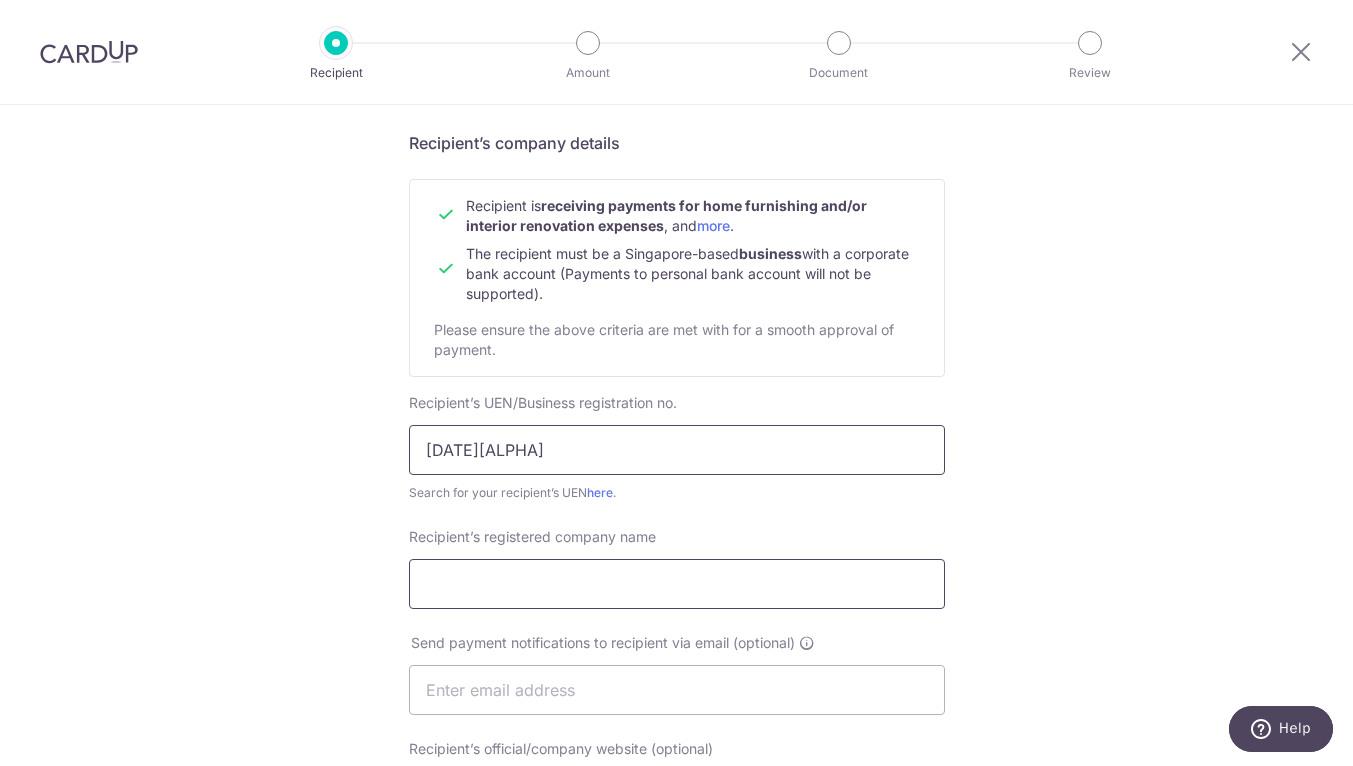 type on "[DATE][ALPHA]" 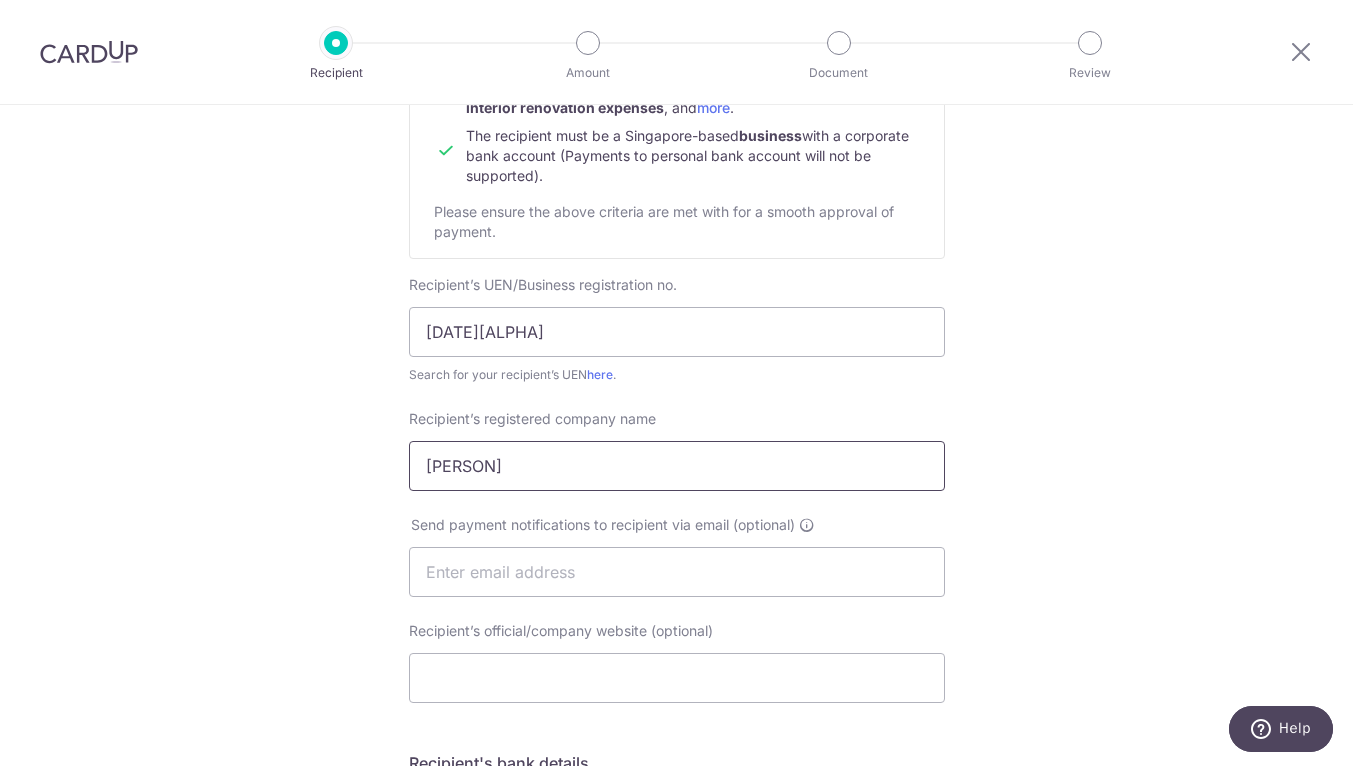 scroll, scrollTop: 289, scrollLeft: 0, axis: vertical 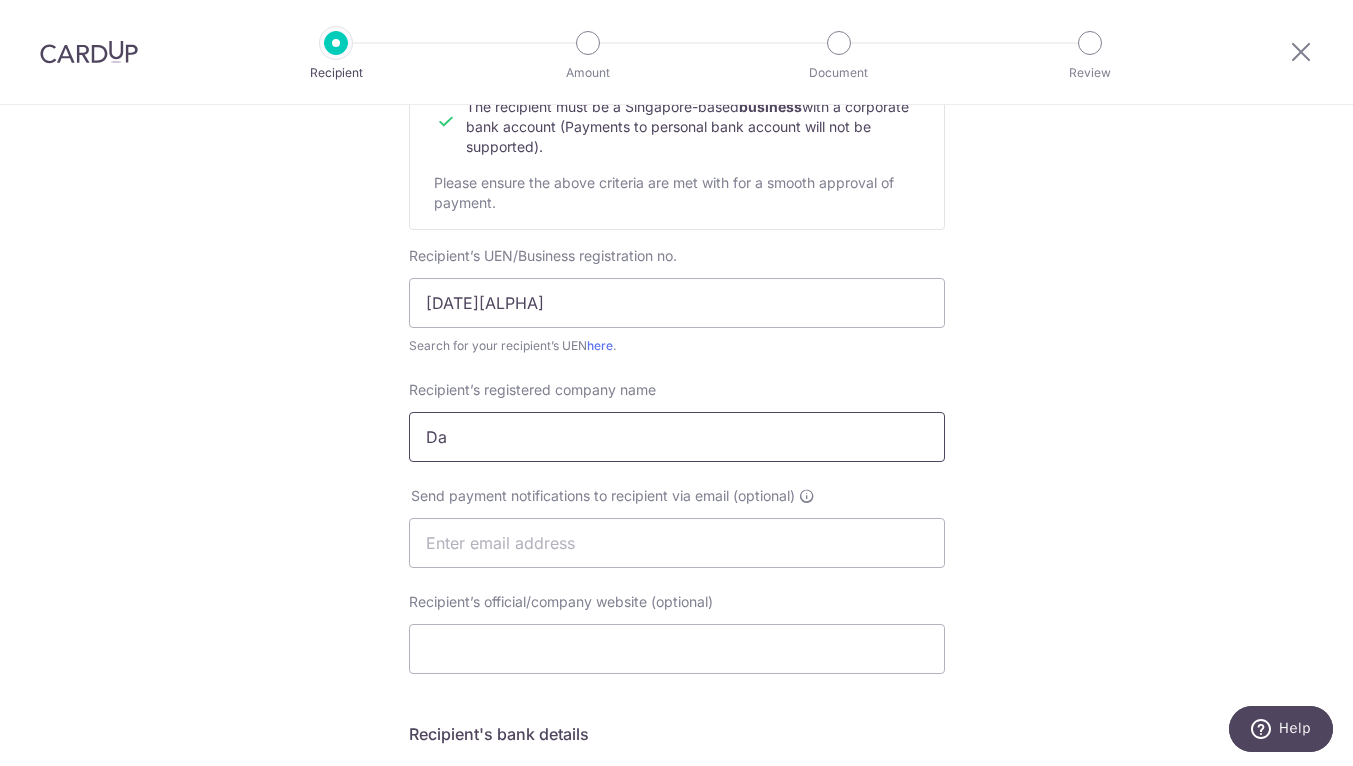 type on "D" 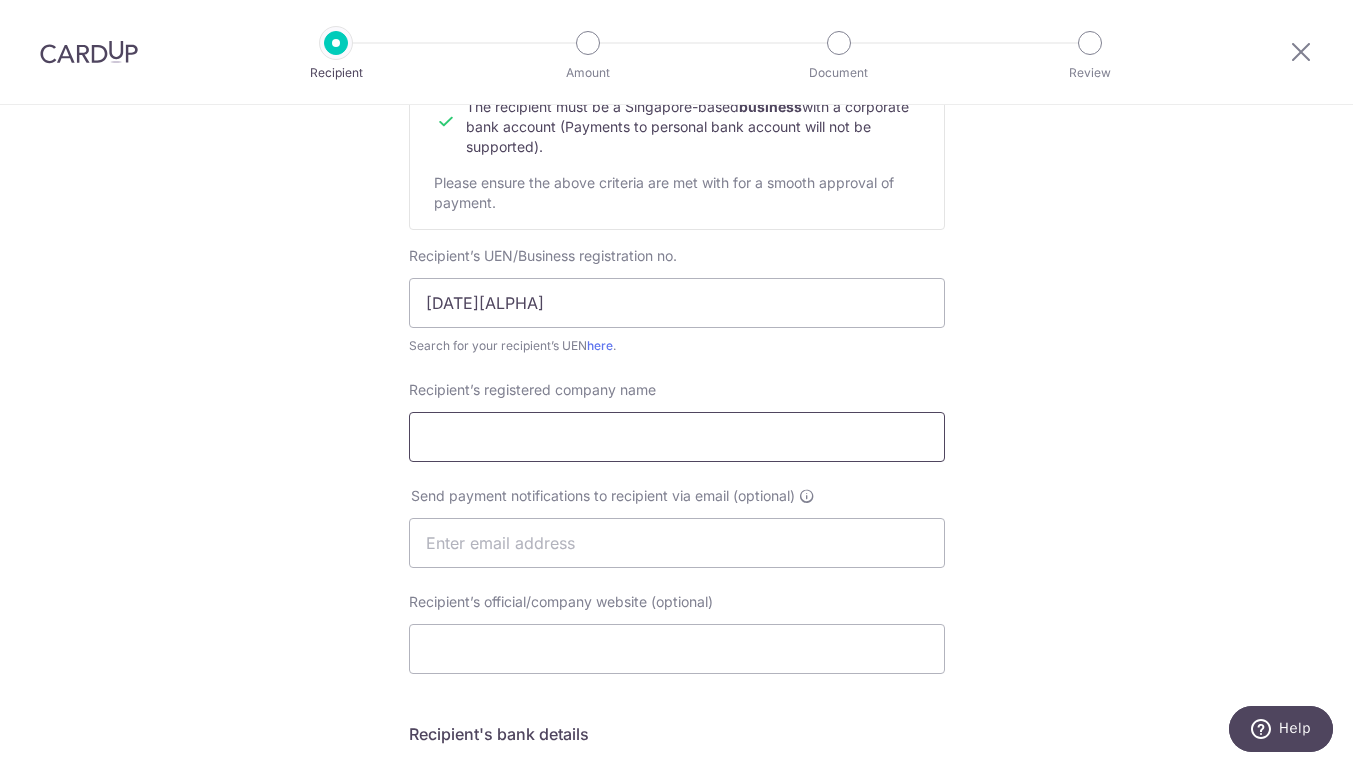paste on "Darwin Design & Developments Pte Ltd" 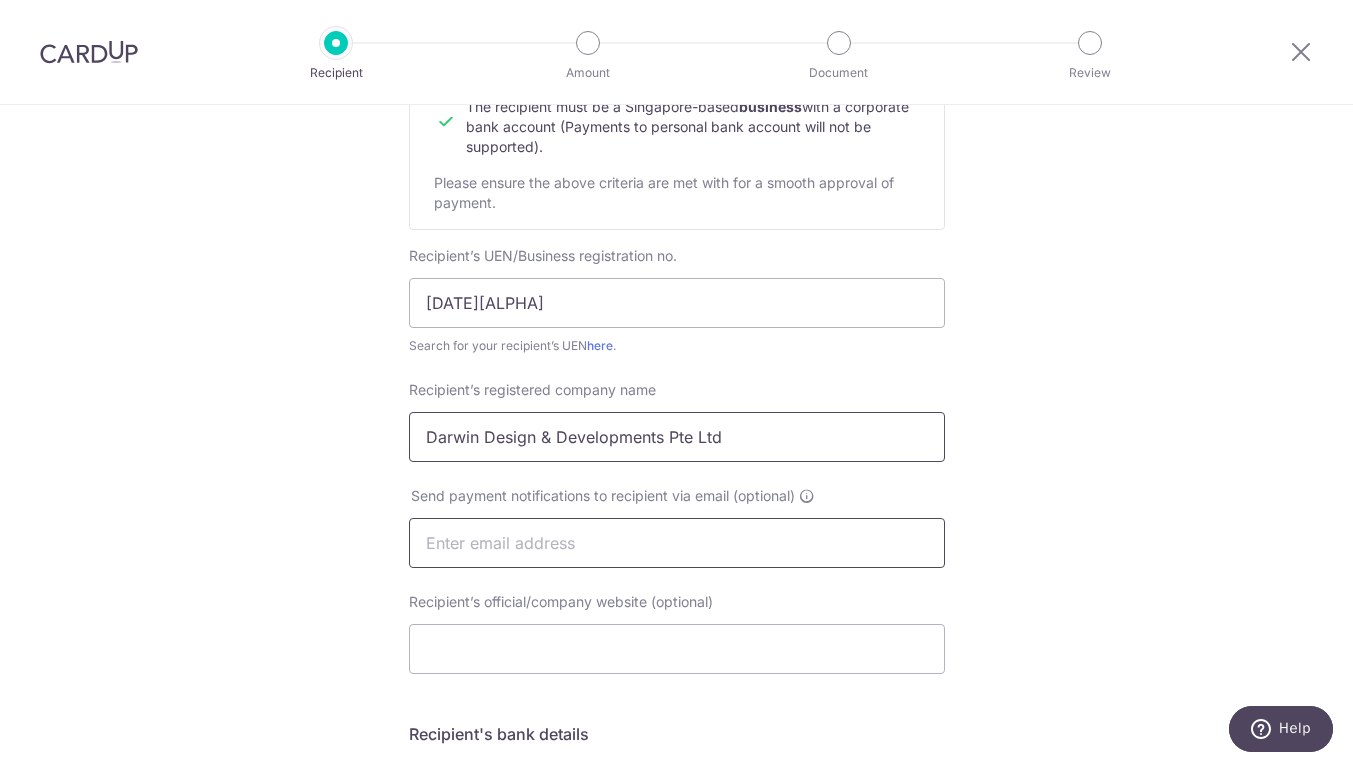 type on "Darwin Design & Developments Pte Ltd" 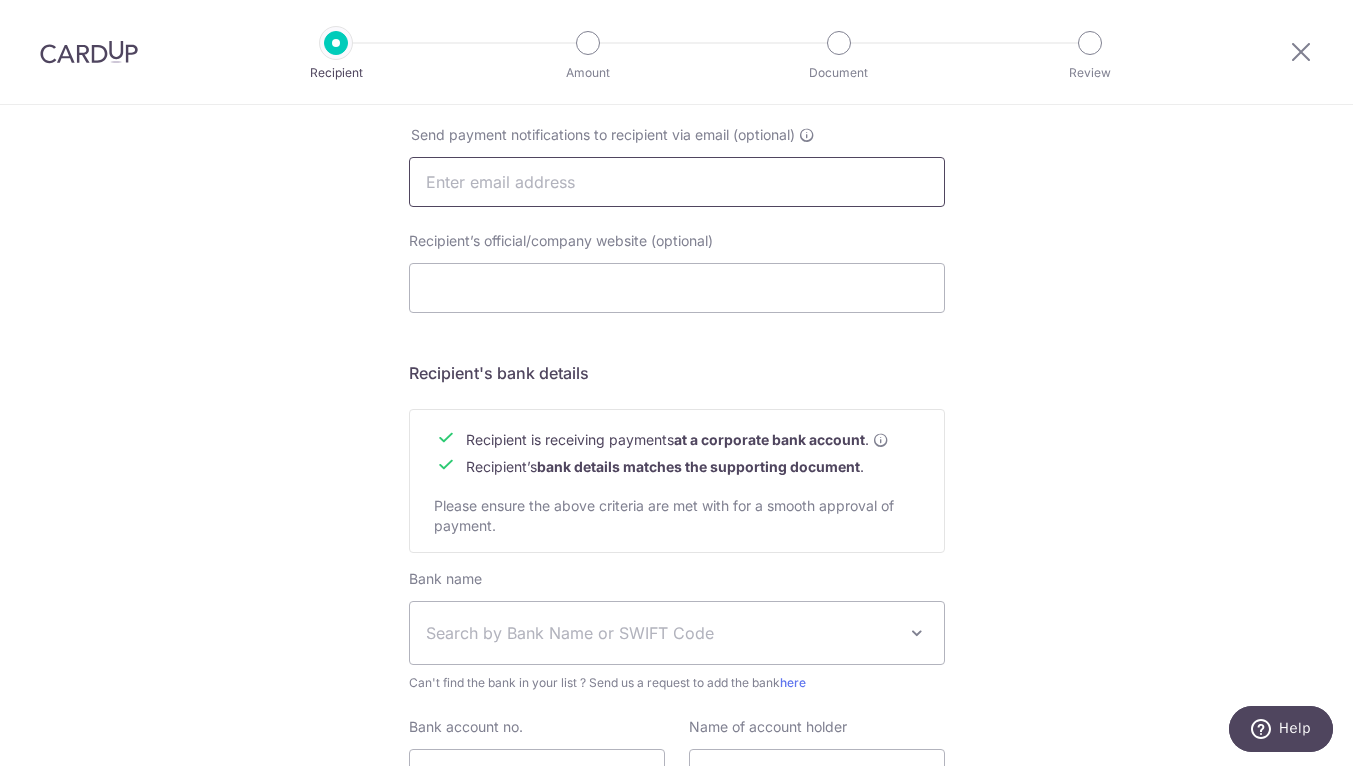 scroll, scrollTop: 792, scrollLeft: 0, axis: vertical 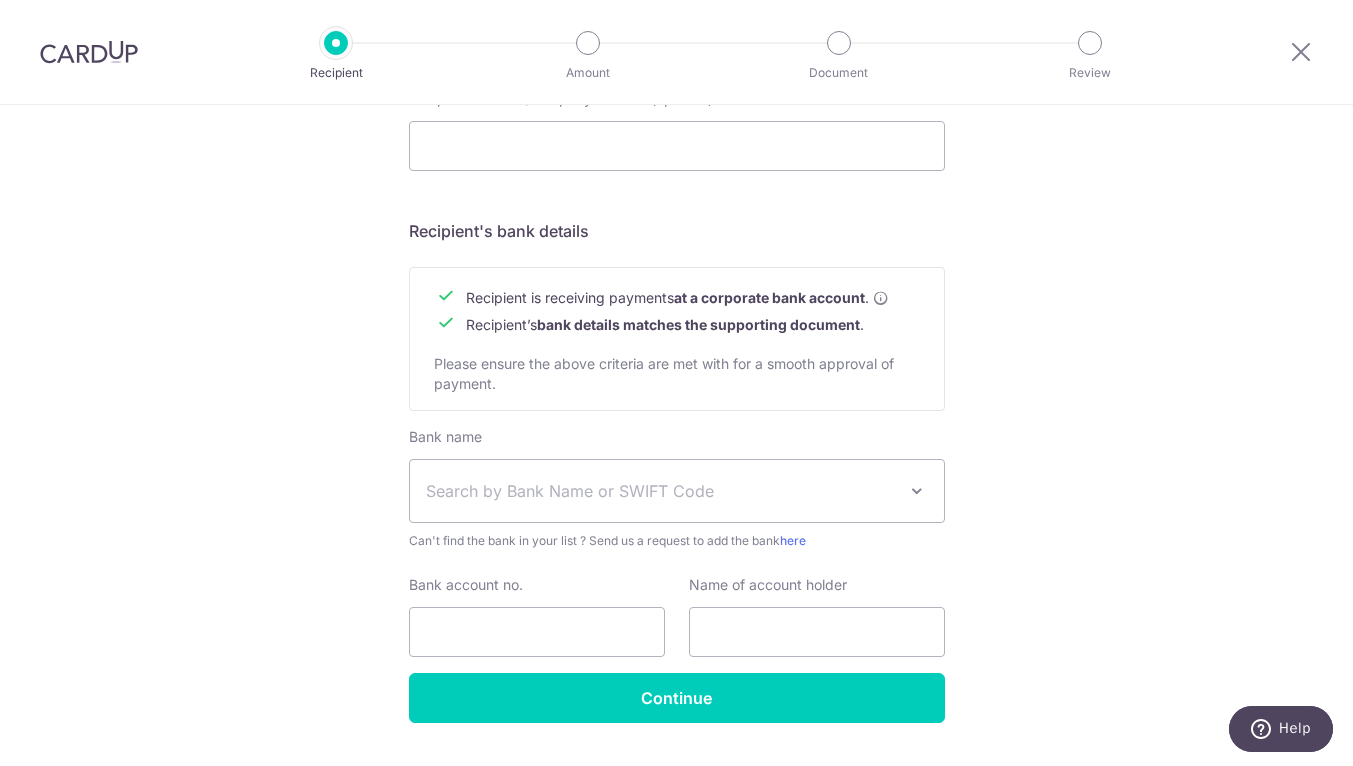 click on "Search by Bank Name or SWIFT Code" at bounding box center [661, 491] 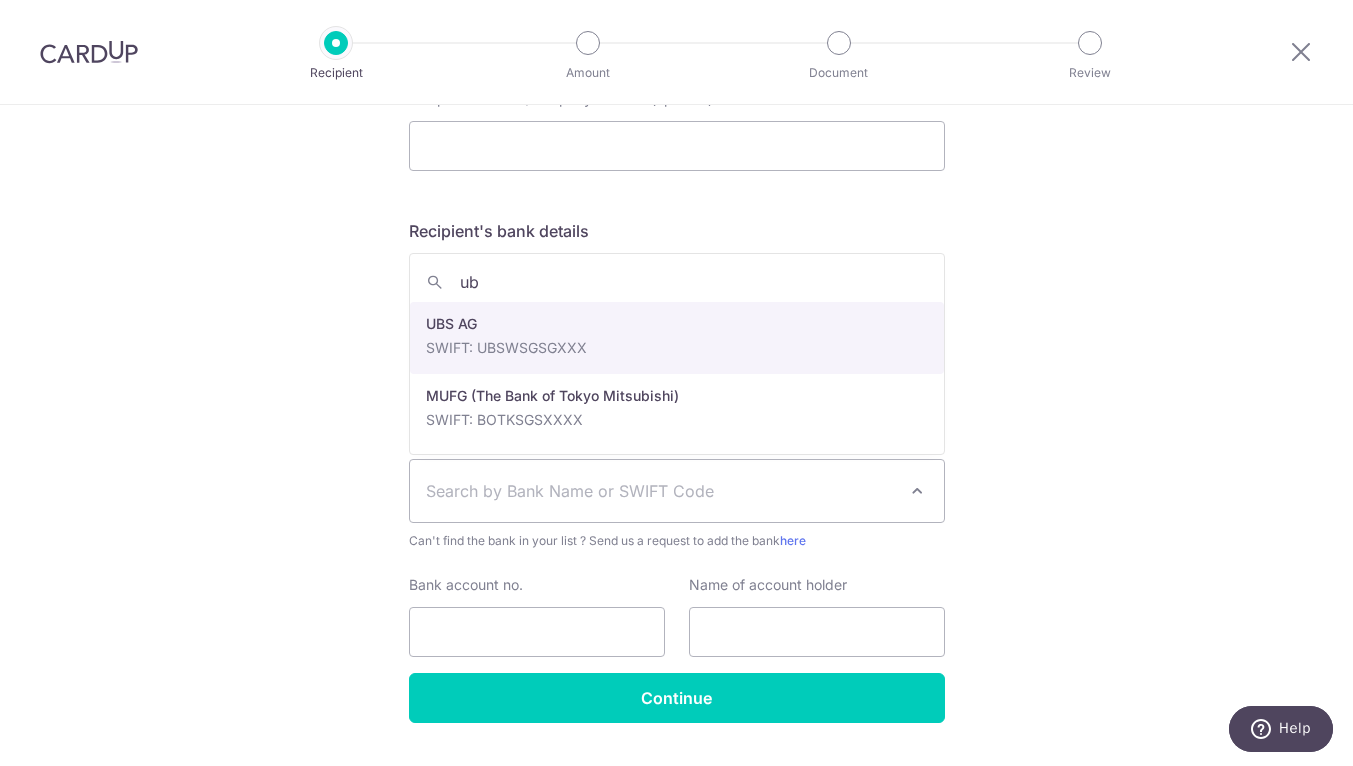 type on "u" 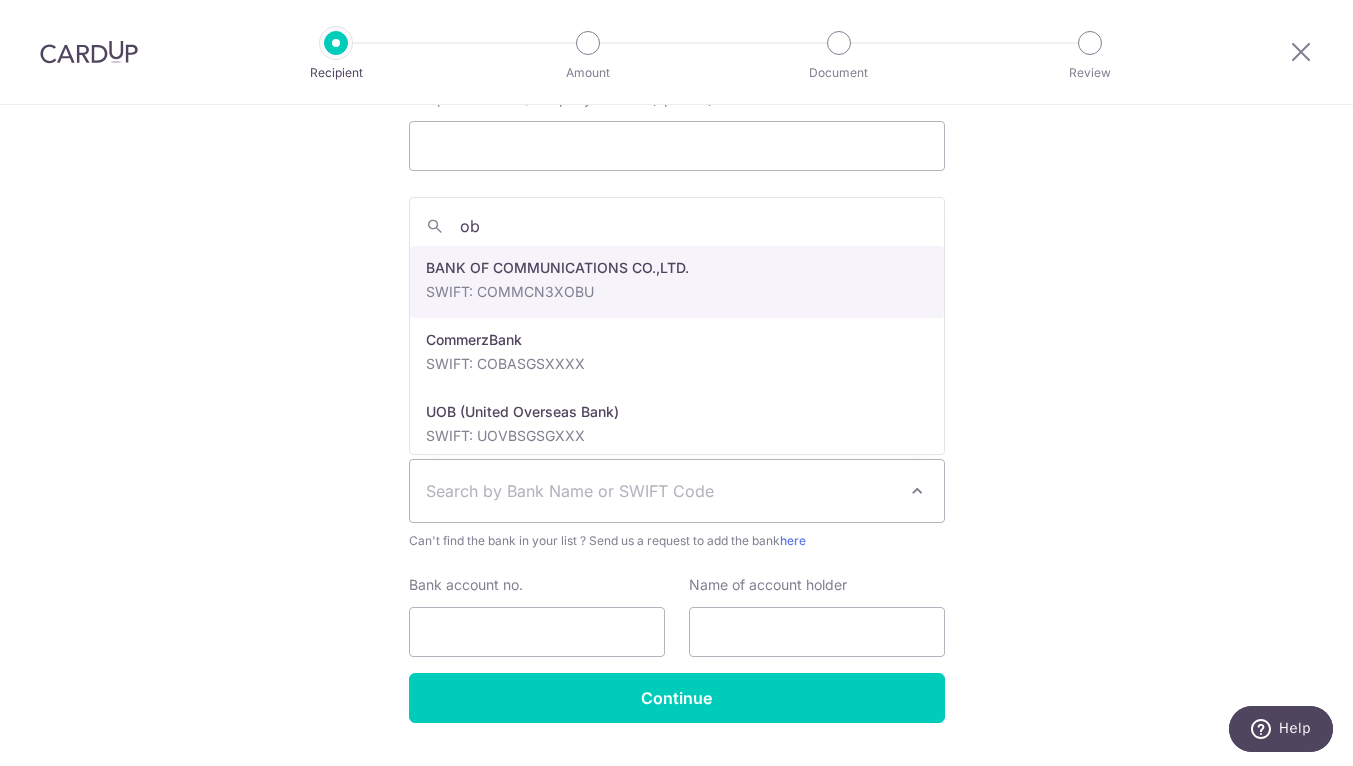 type on "o" 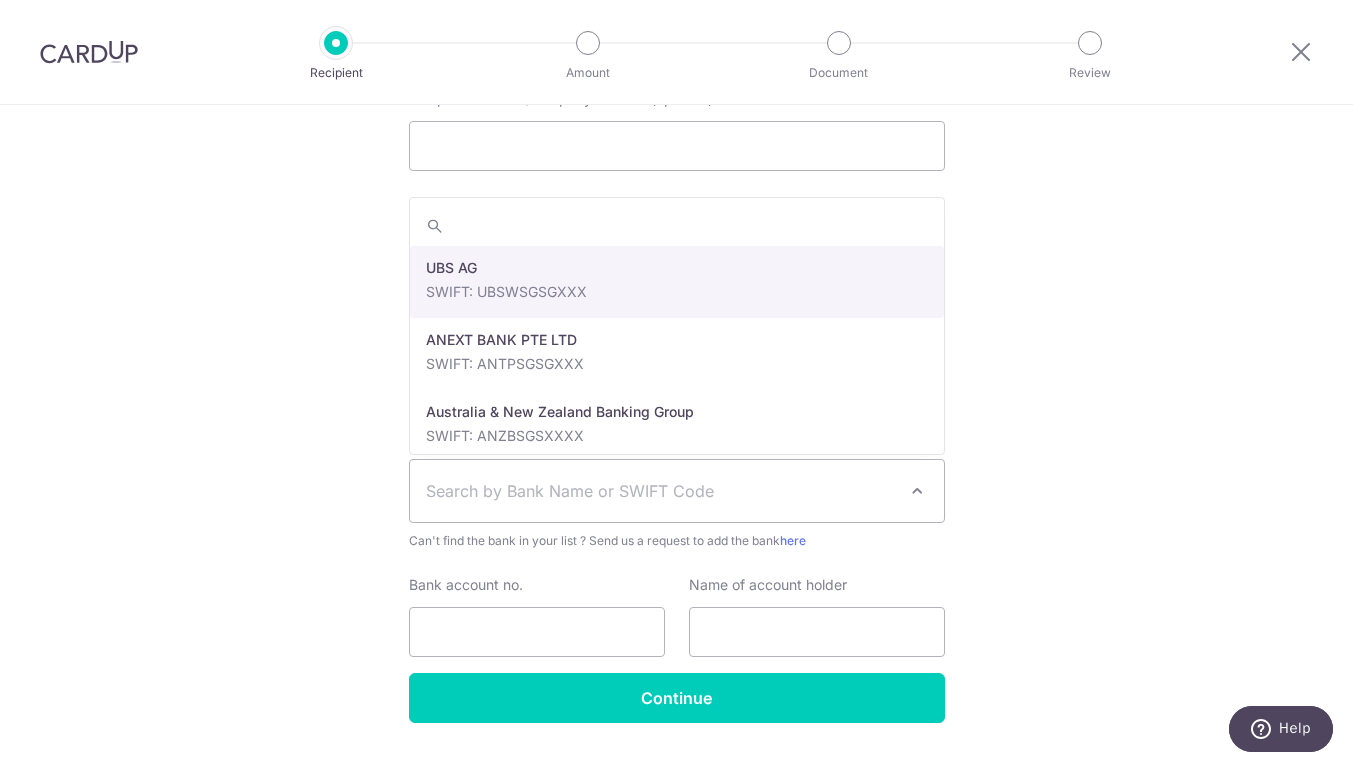 type on "y" 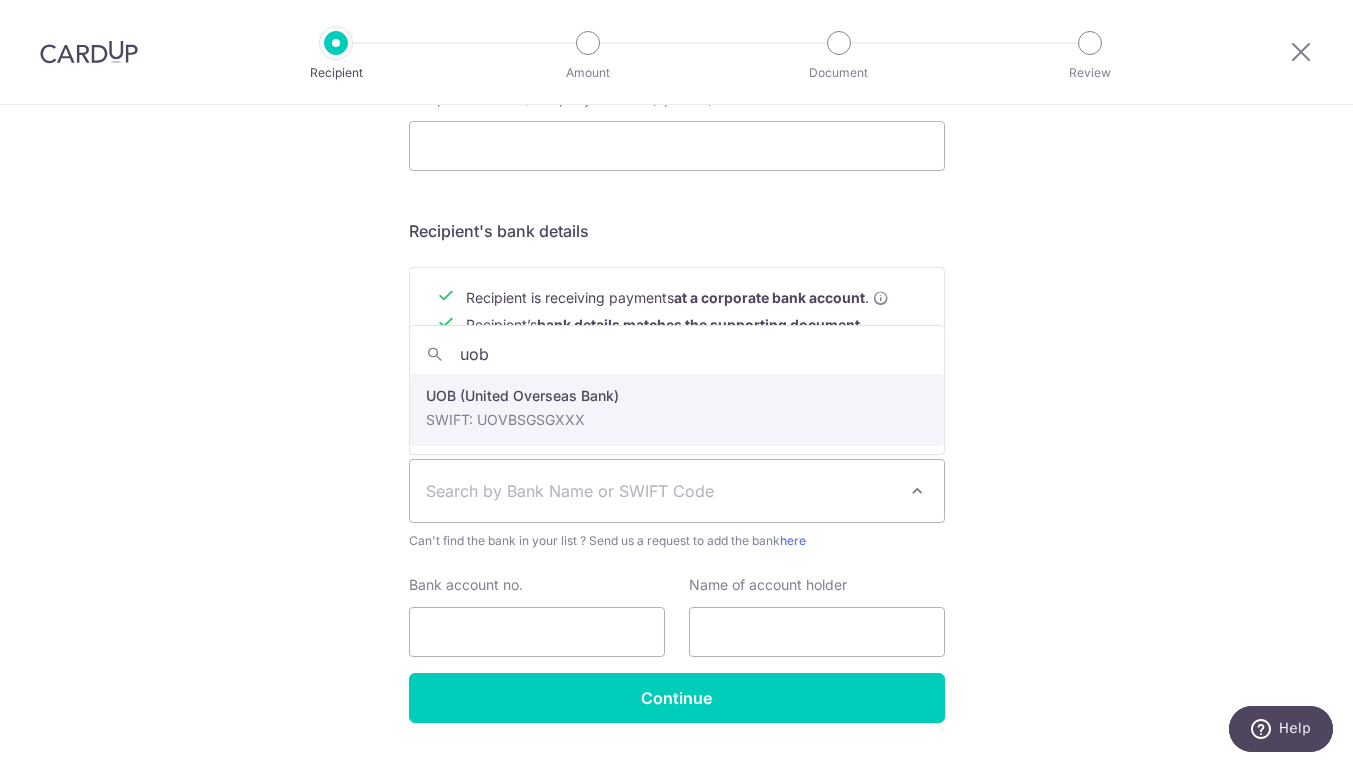 type on "uob" 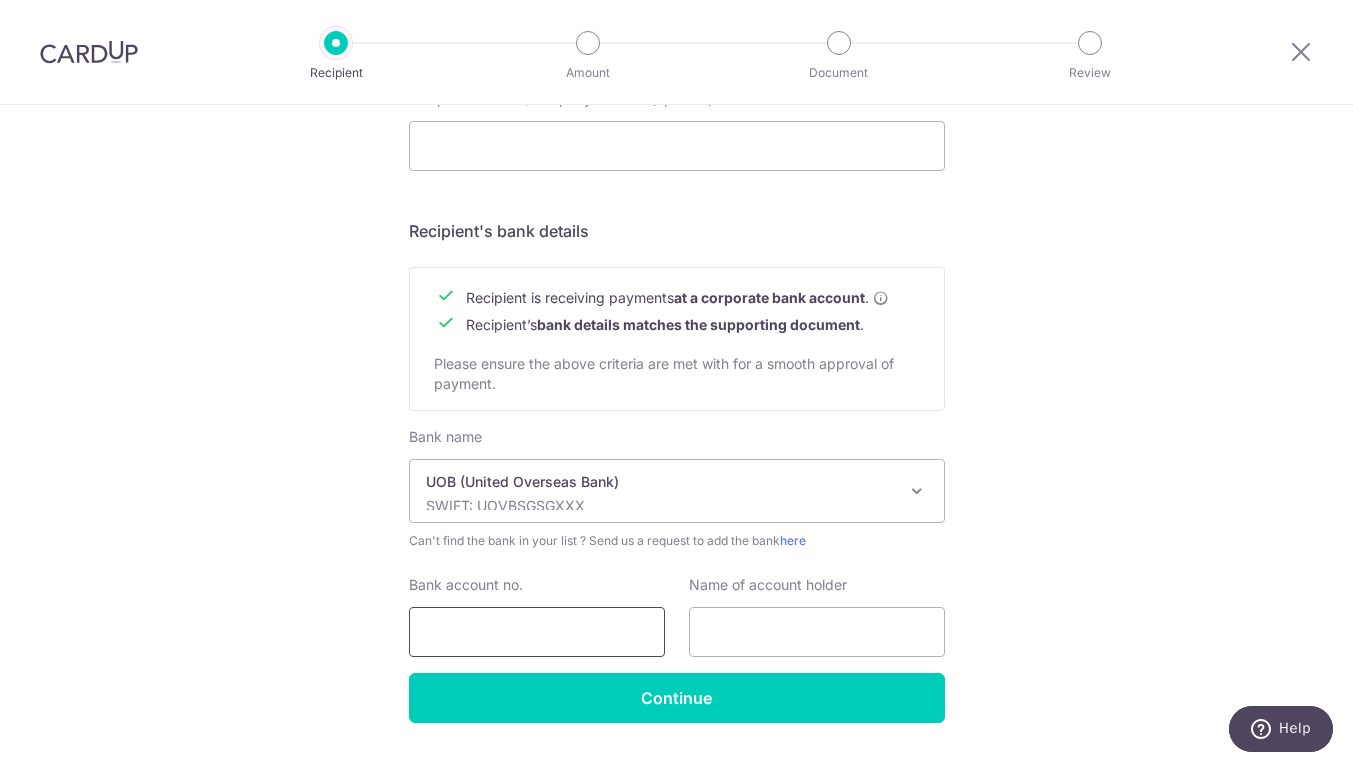 click on "Bank account no." at bounding box center (537, 632) 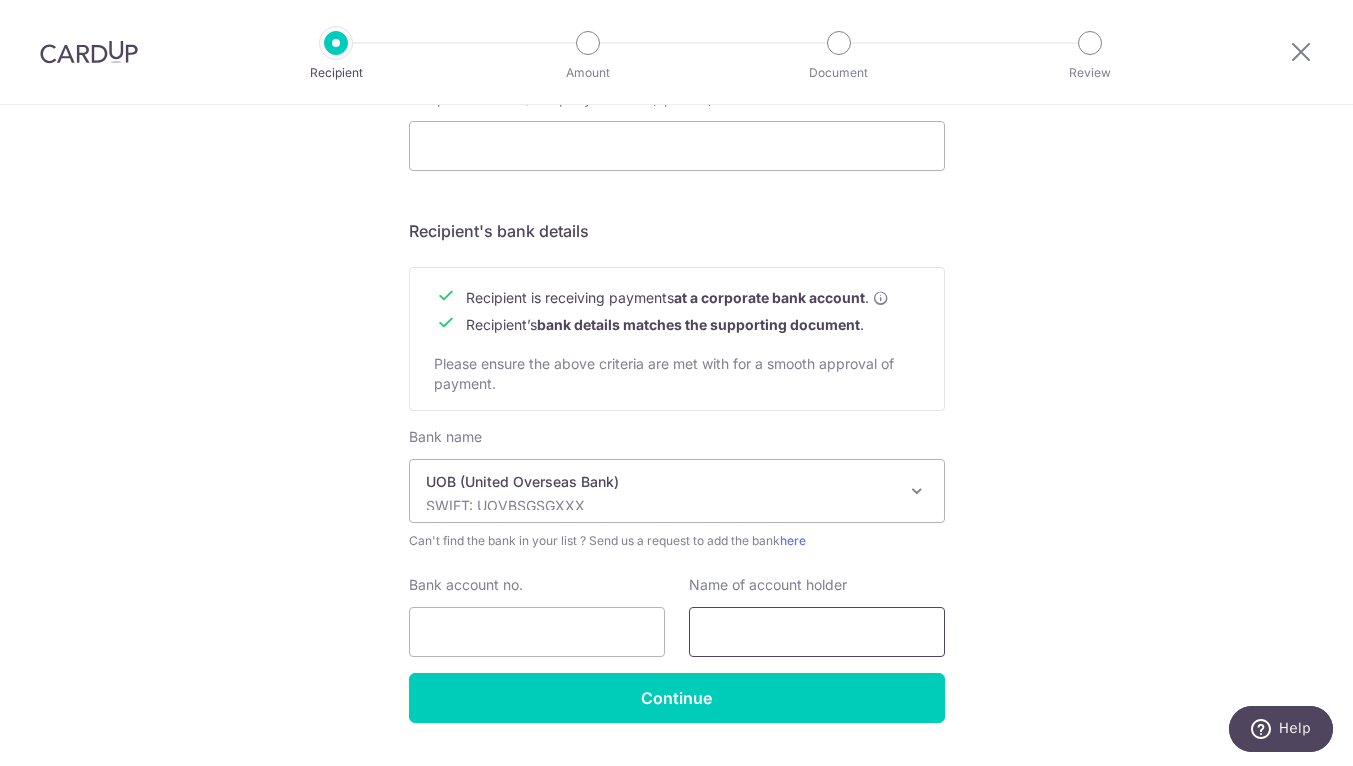 click at bounding box center (817, 632) 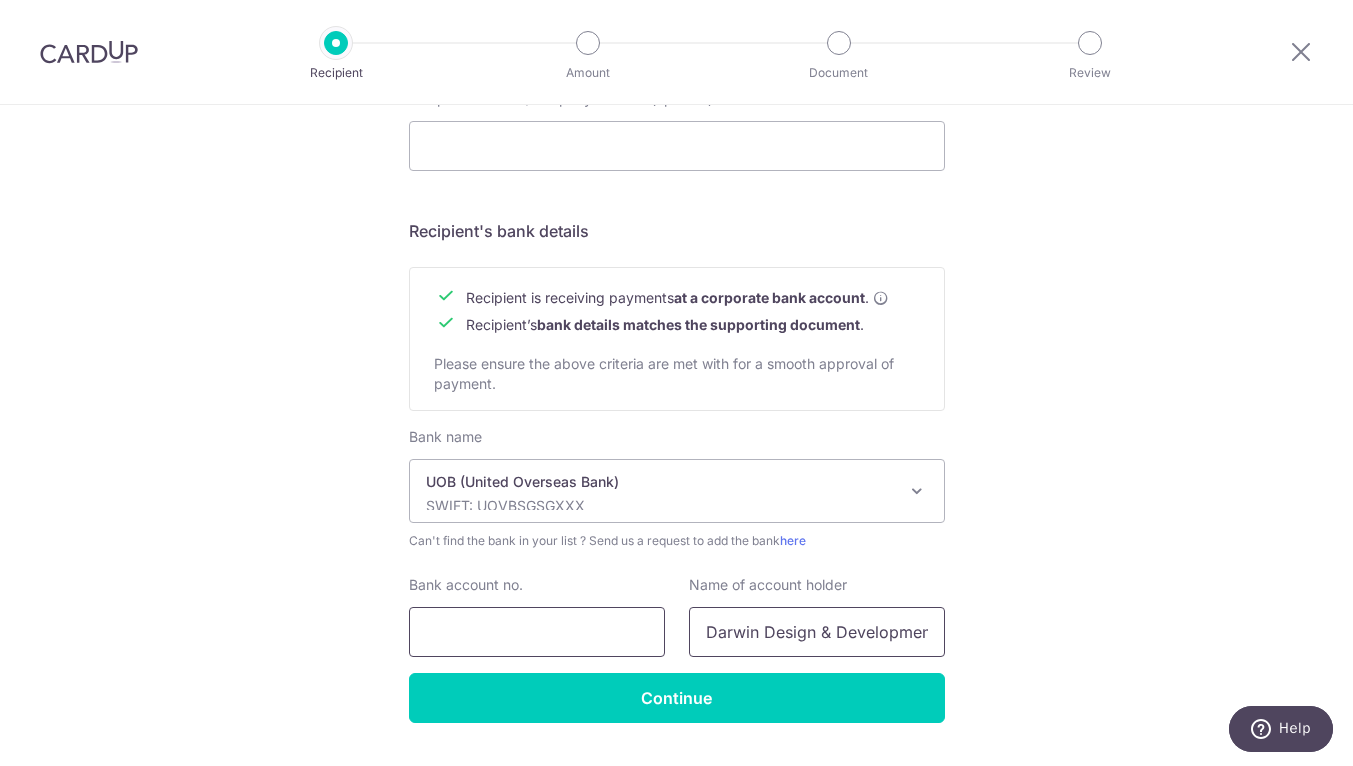 type on "Darwin Design & Developments Pte Ltd" 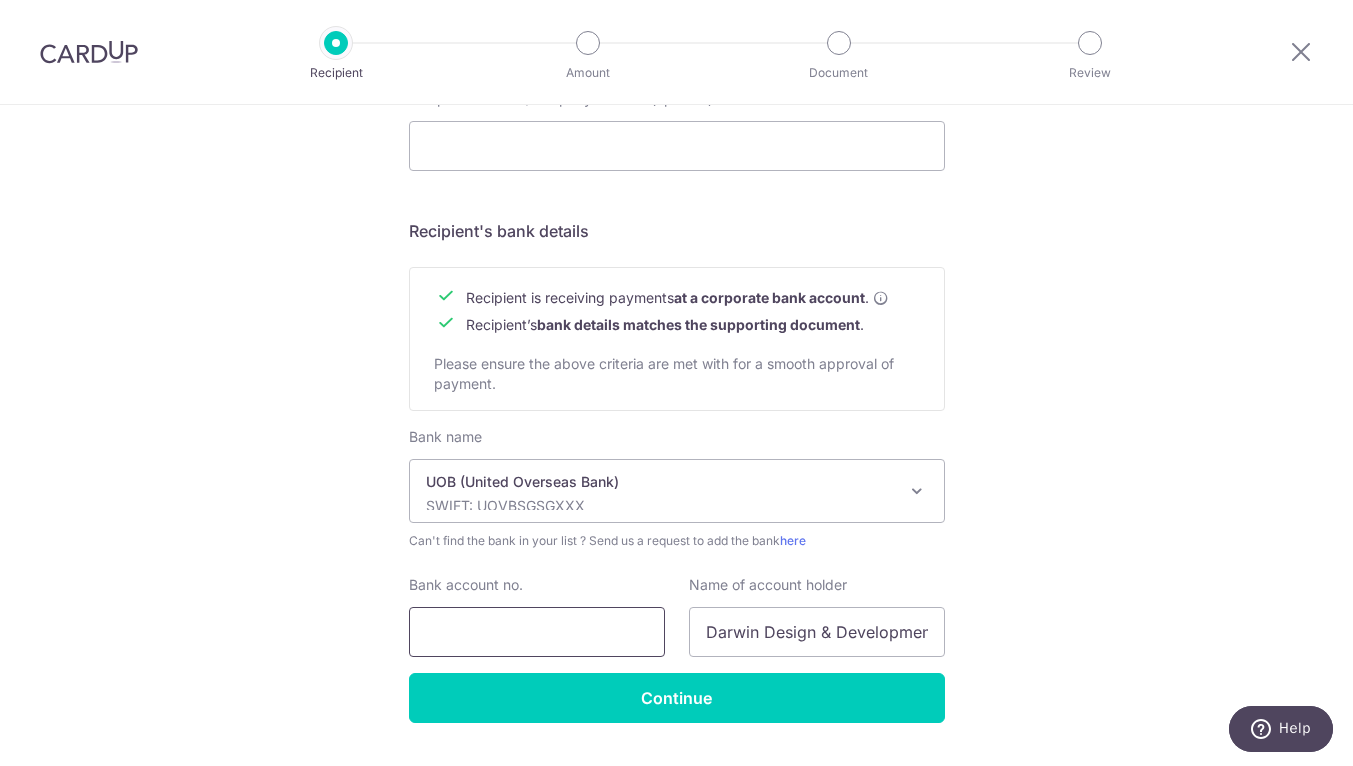 click on "Bank account no." at bounding box center [537, 632] 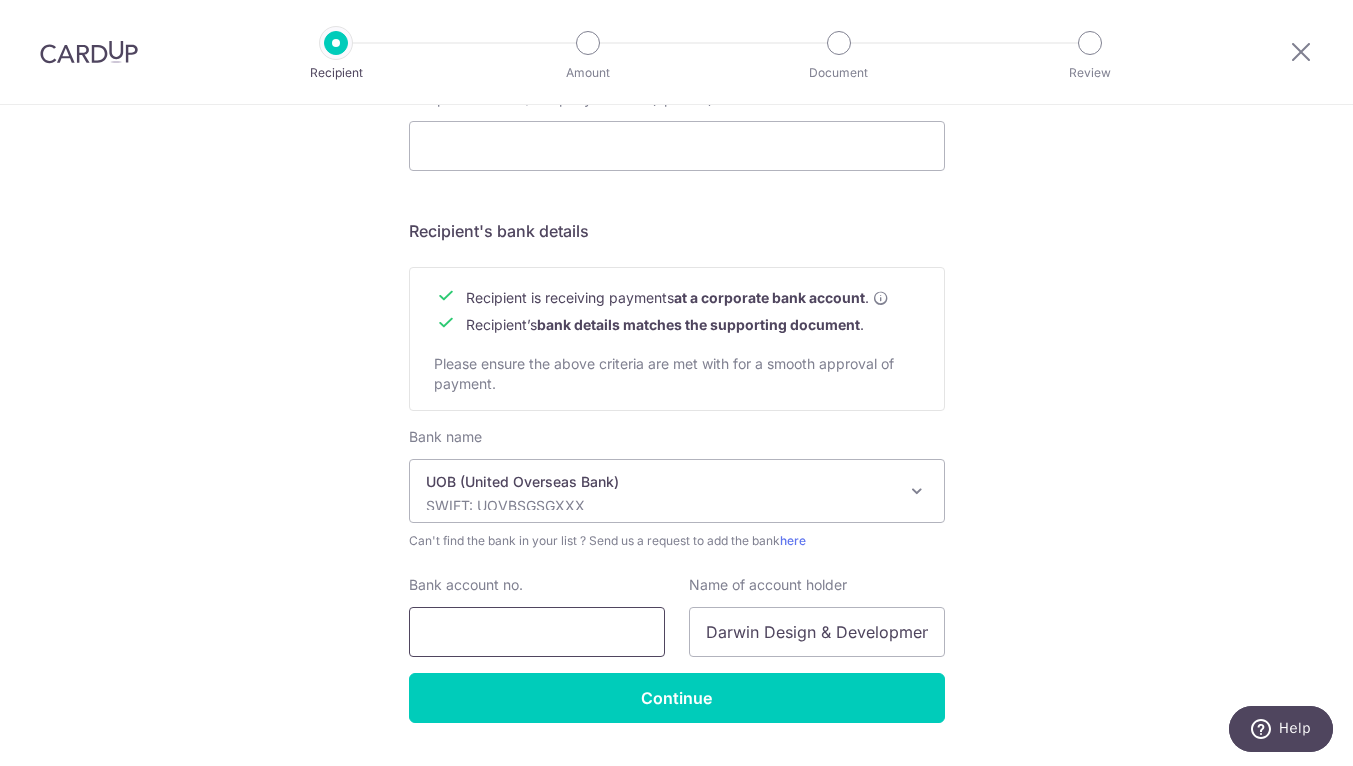 paste on "379-302-161-3" 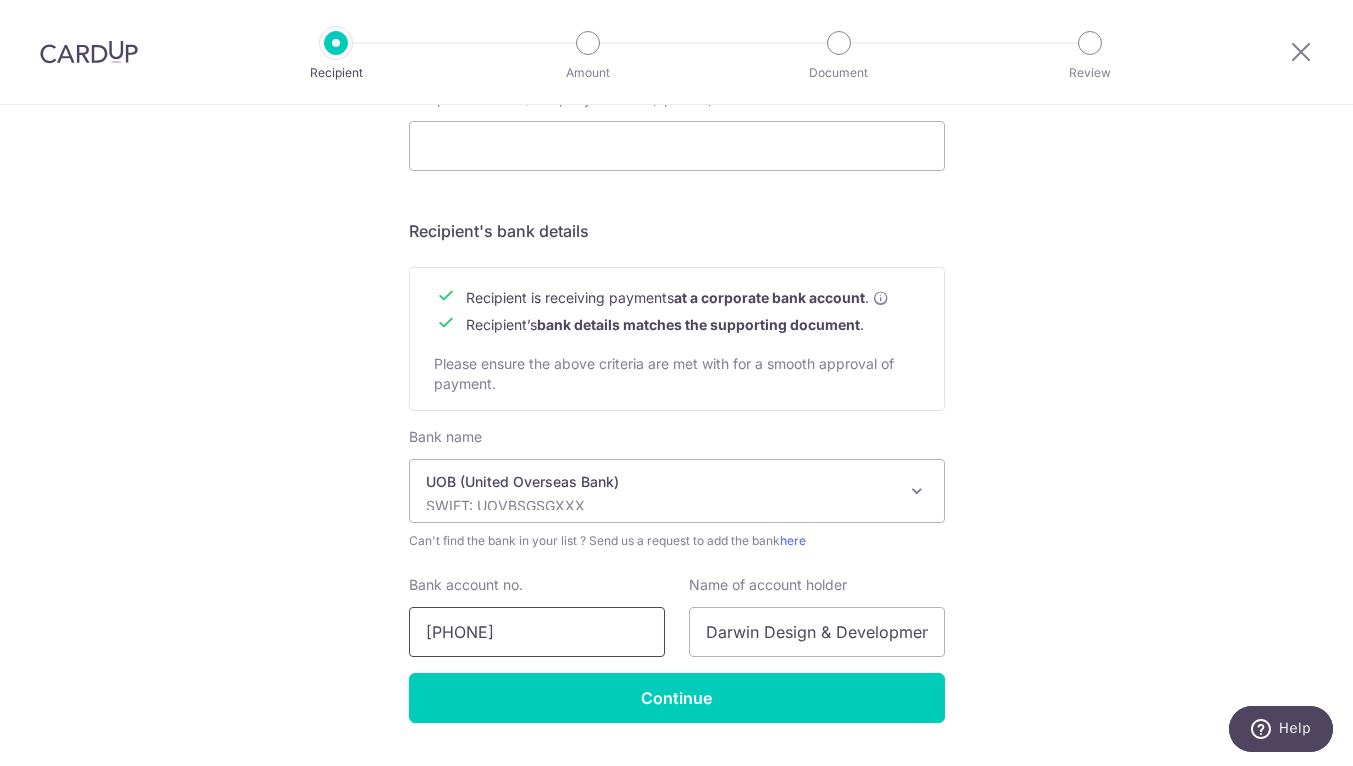 click on "379-302-161-3" at bounding box center (537, 632) 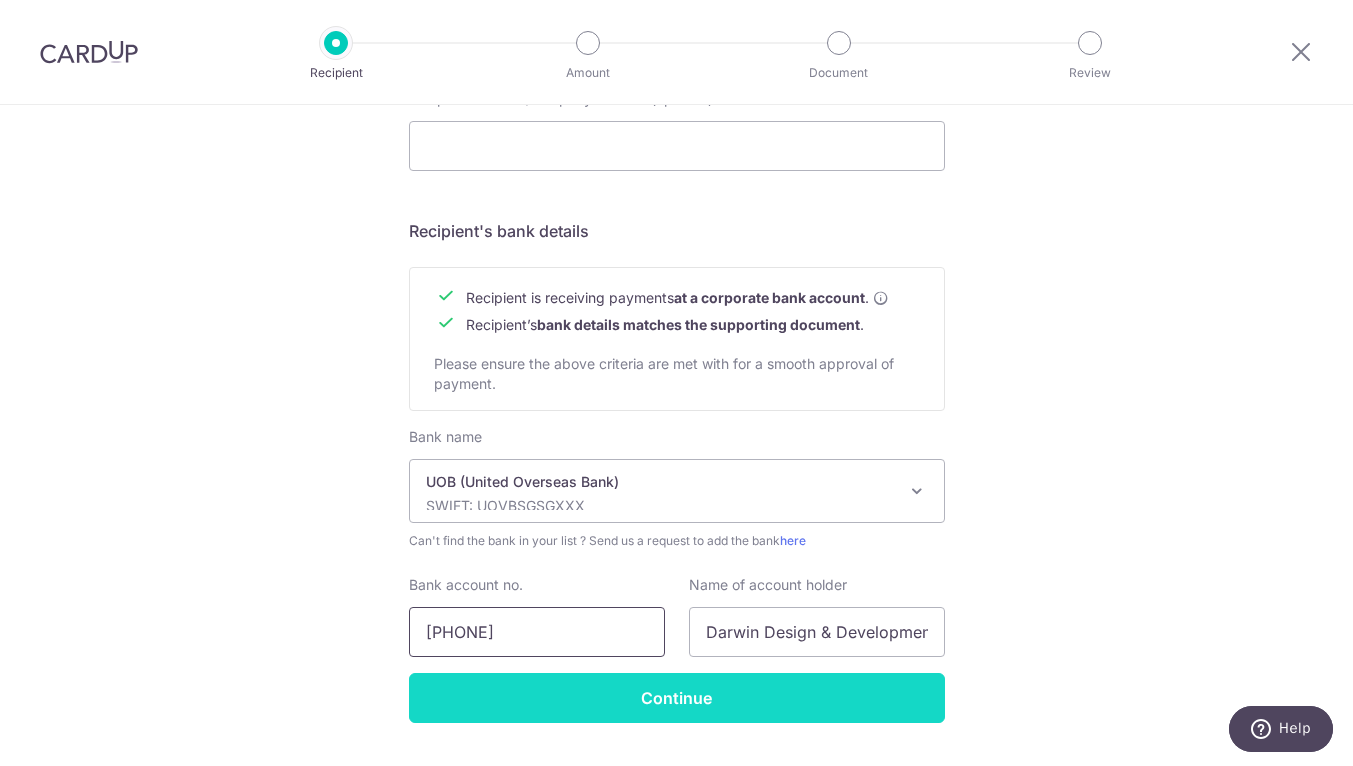 type on "[PHONE]" 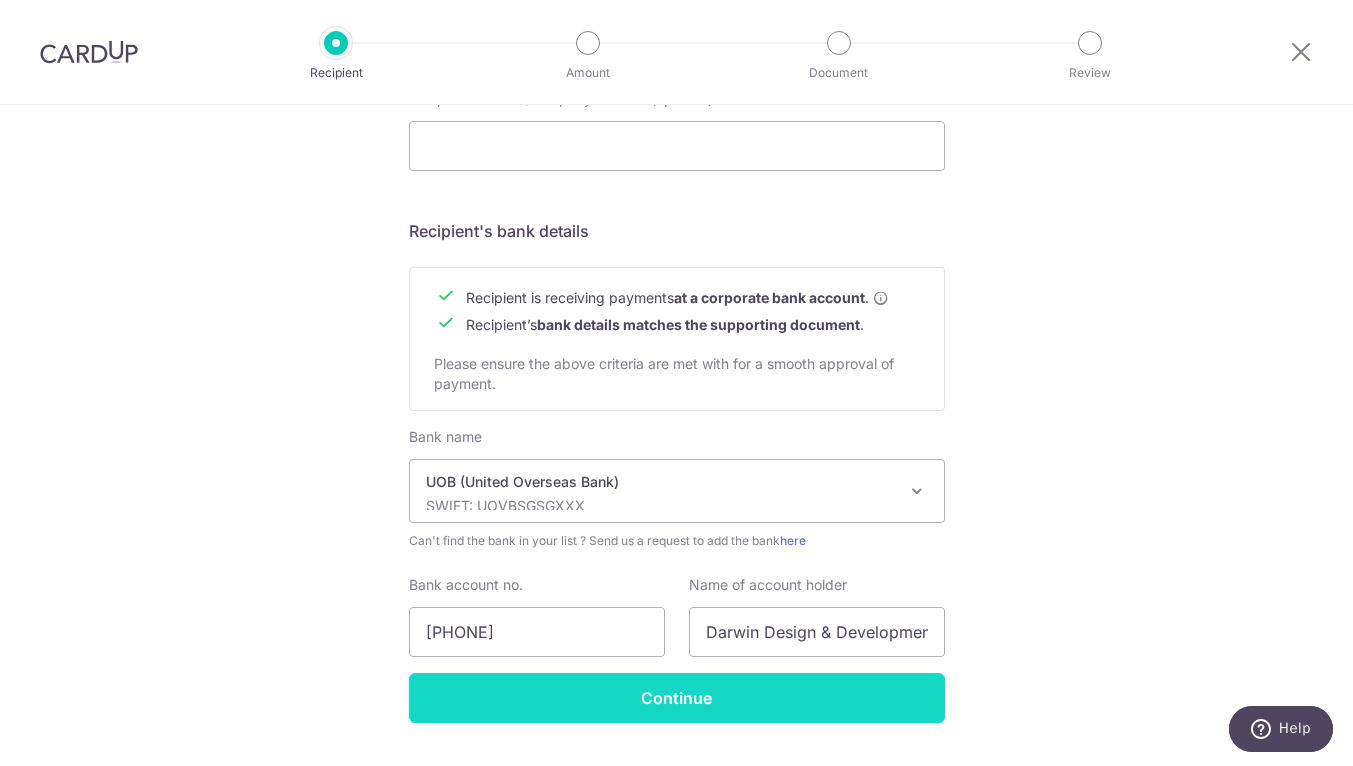 click on "Continue" at bounding box center (677, 698) 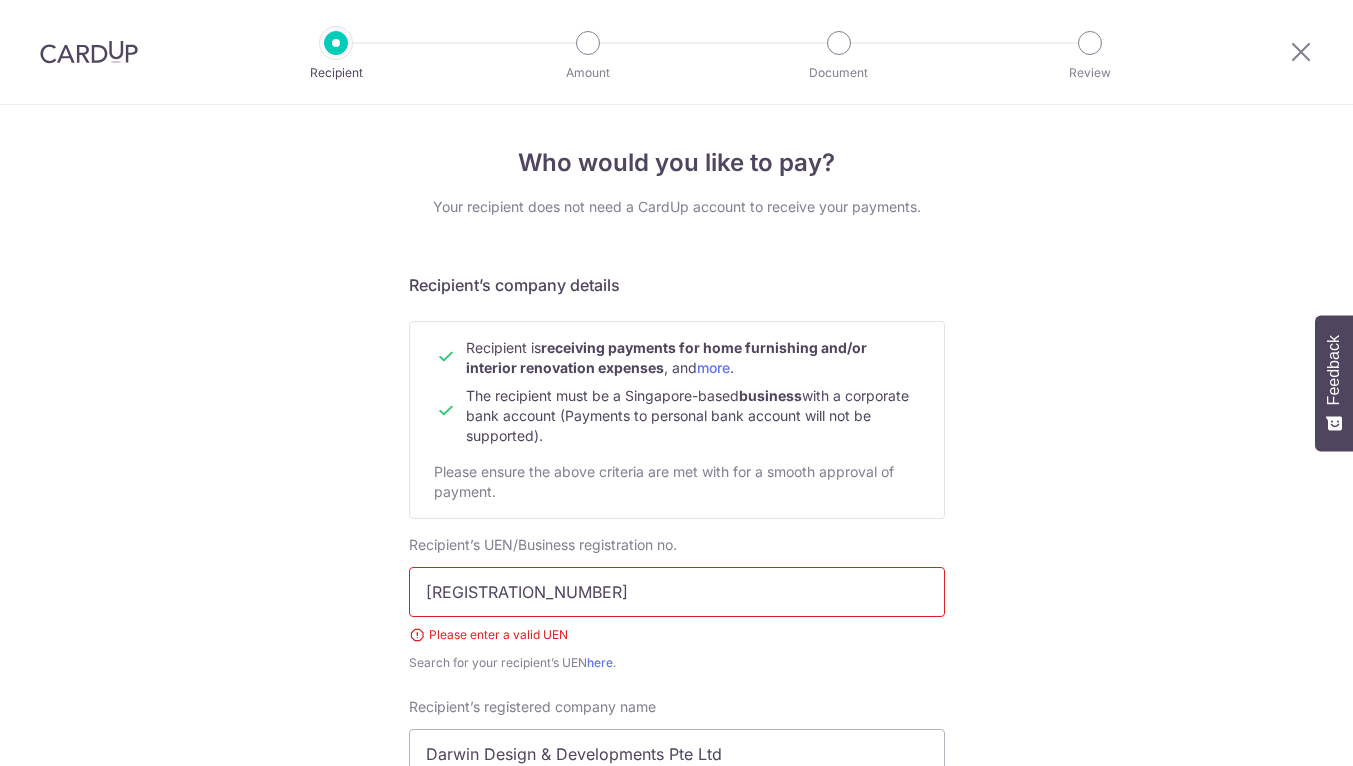 scroll, scrollTop: 0, scrollLeft: 0, axis: both 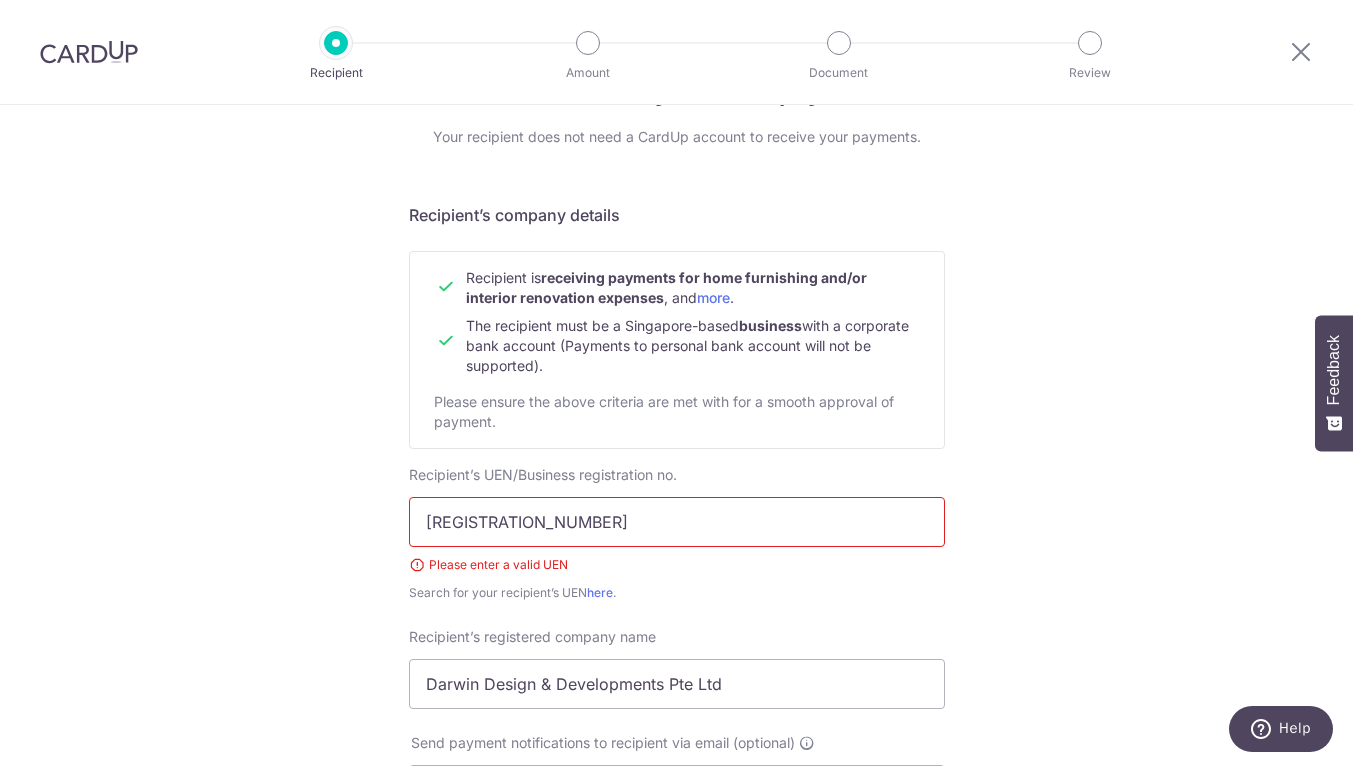 drag, startPoint x: 575, startPoint y: 541, endPoint x: 269, endPoint y: 531, distance: 306.16336 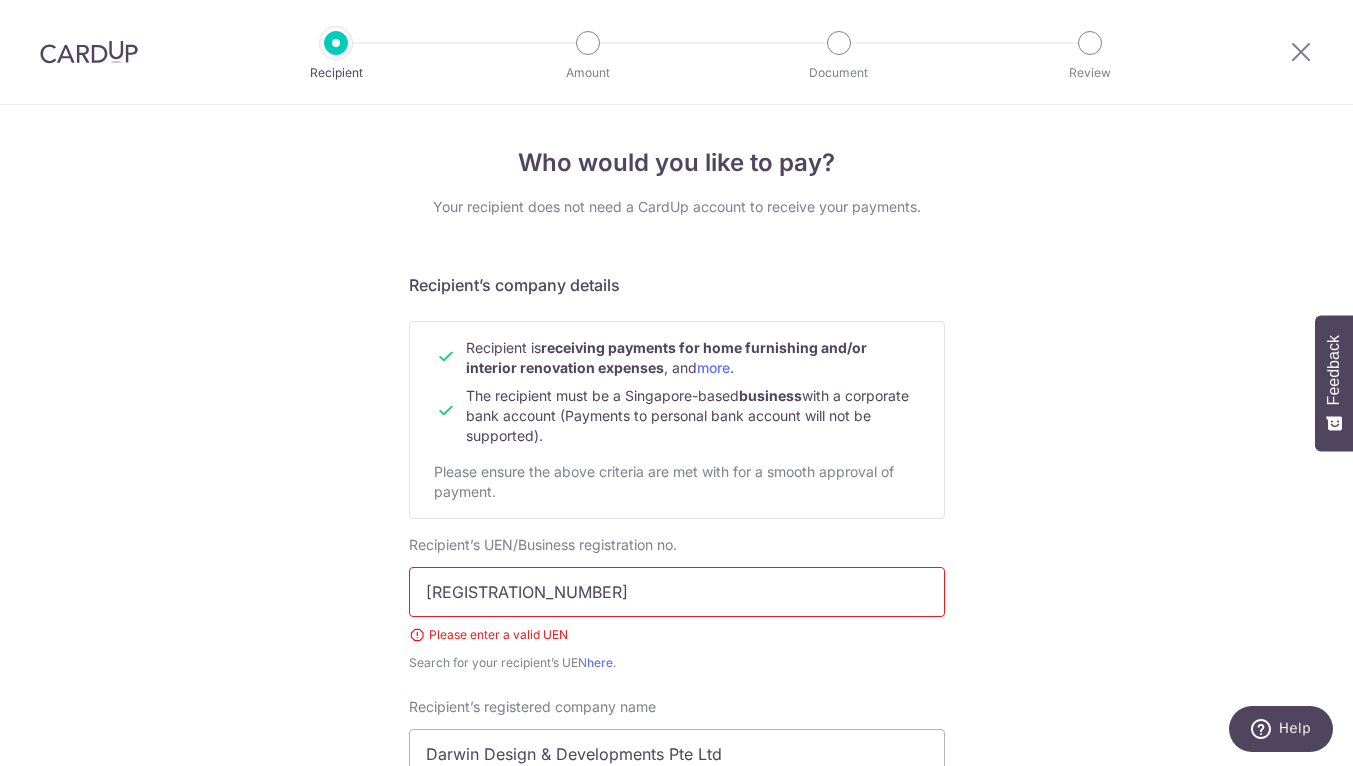 scroll, scrollTop: 0, scrollLeft: 0, axis: both 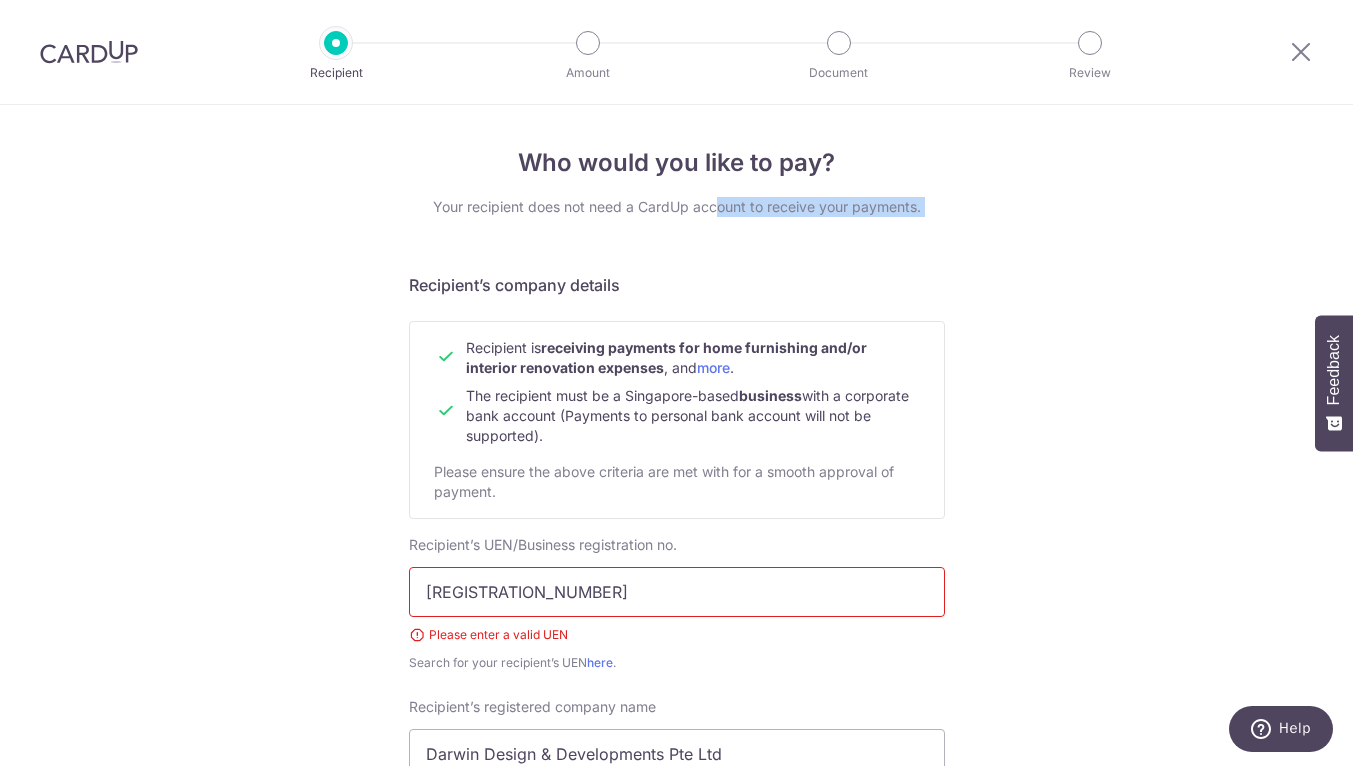 drag, startPoint x: 713, startPoint y: 233, endPoint x: 713, endPoint y: 206, distance: 27 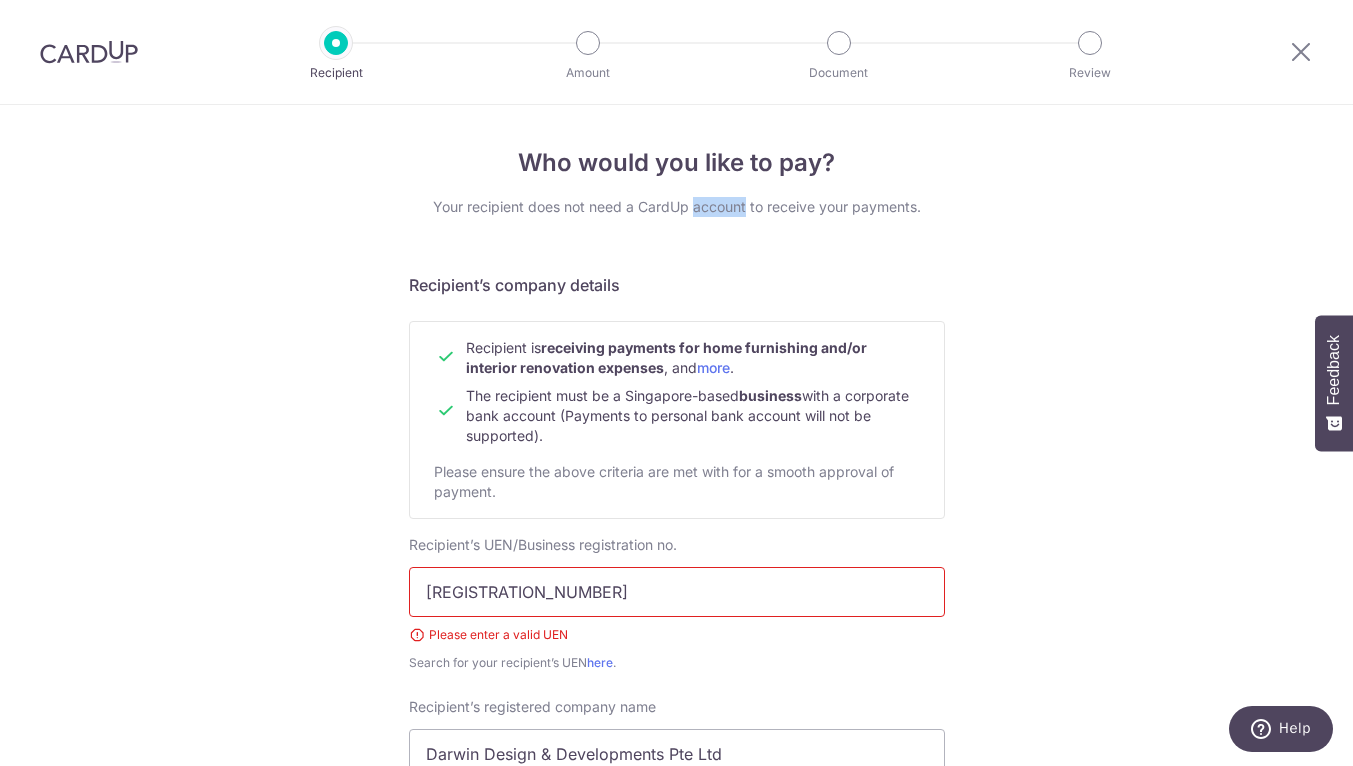 click on "Your recipient does not need a CardUp account to receive your payments." at bounding box center (677, 207) 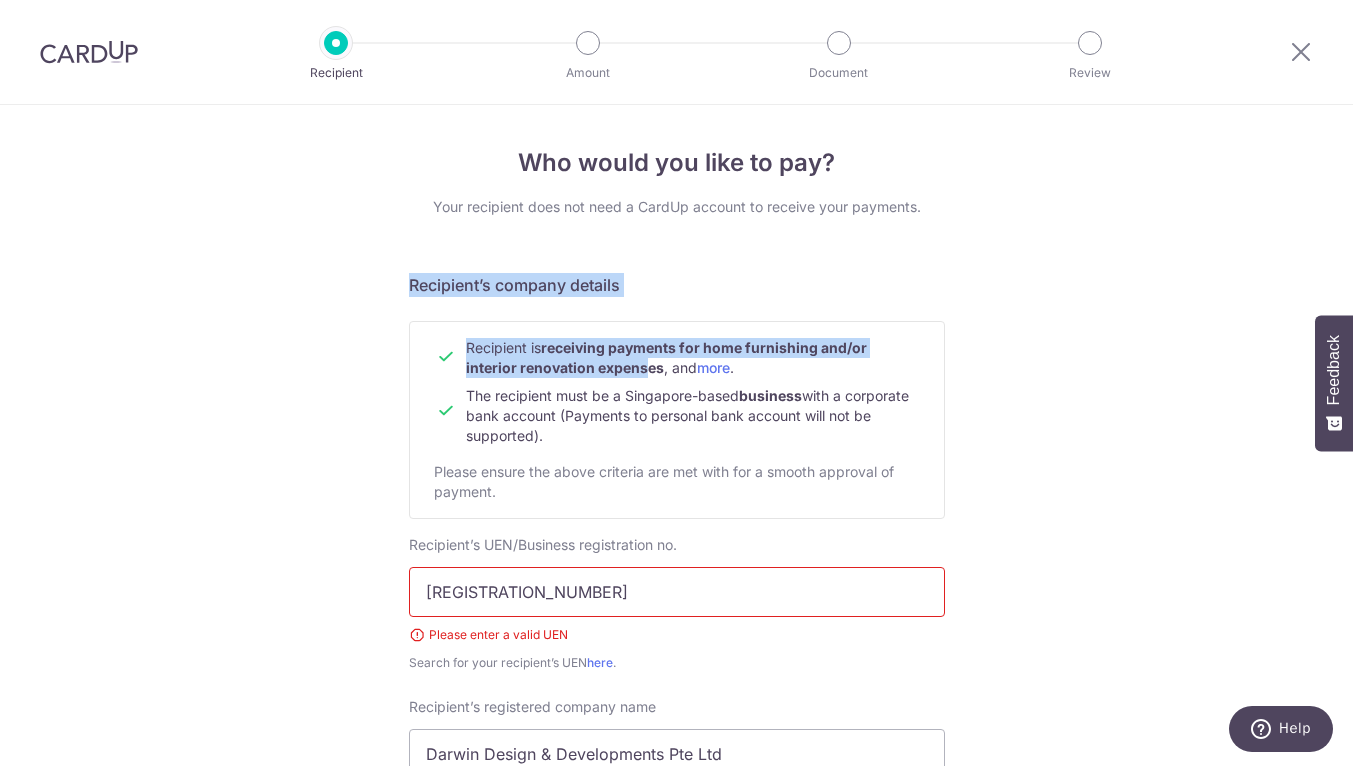 drag, startPoint x: 613, startPoint y: 237, endPoint x: 642, endPoint y: 364, distance: 130.26895 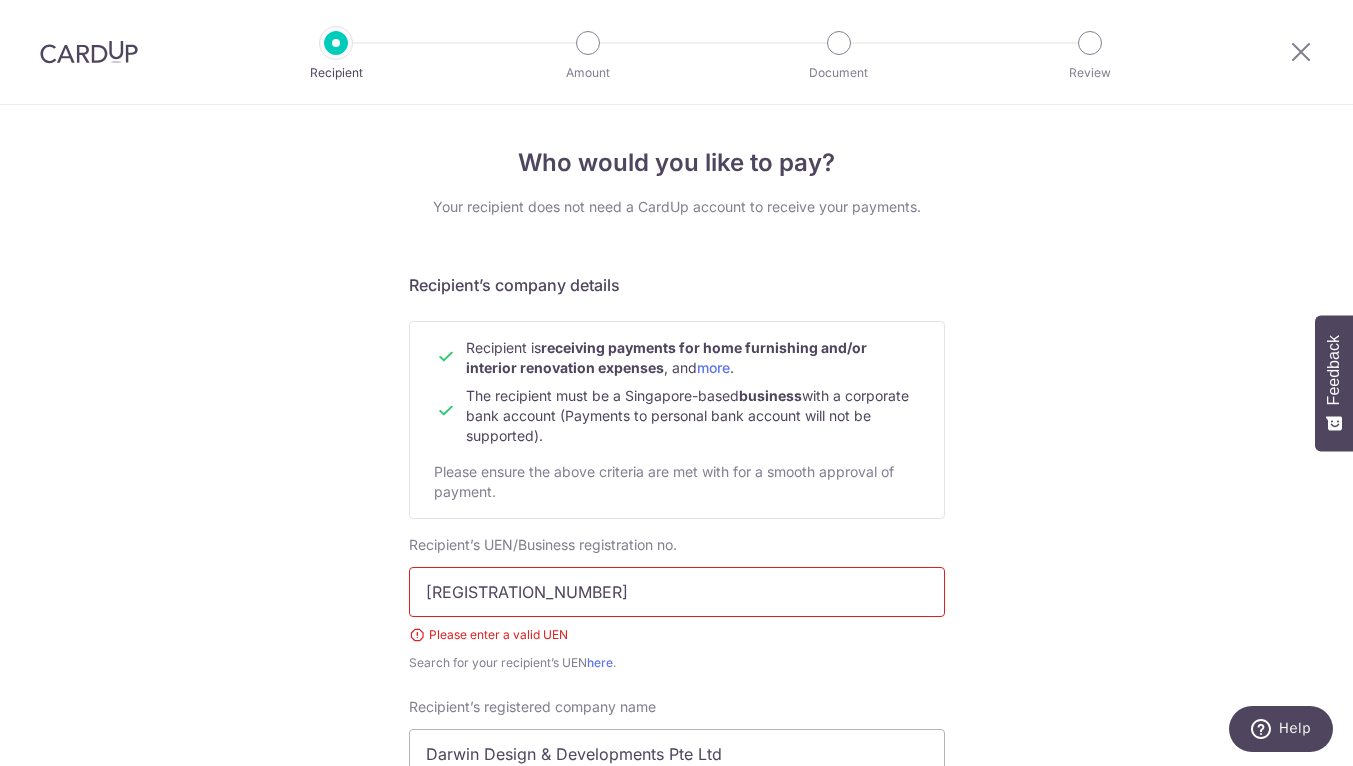 click on "Recipient is  receiving payments for home furnishing and/or interior renovation expenses , and  more ." at bounding box center [693, 358] 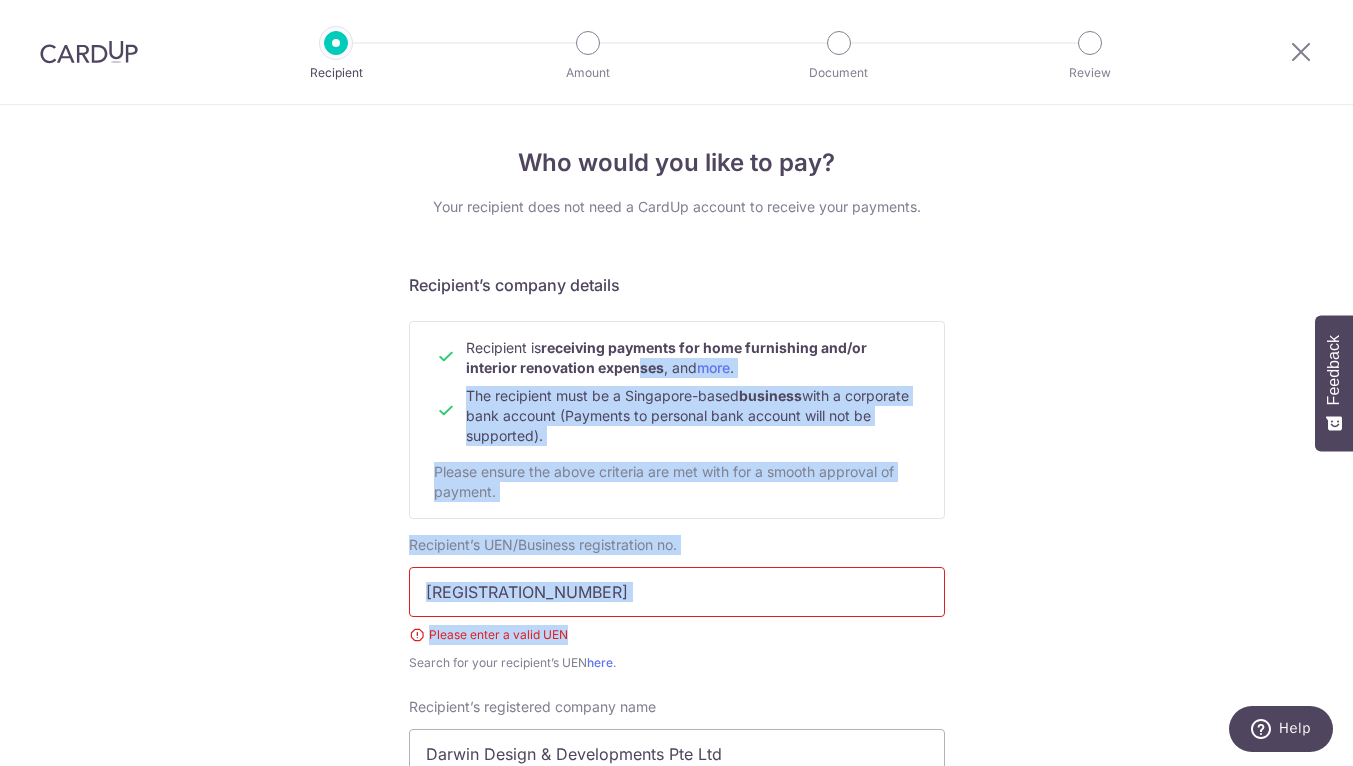 drag, startPoint x: 633, startPoint y: 362, endPoint x: 611, endPoint y: 633, distance: 271.8915 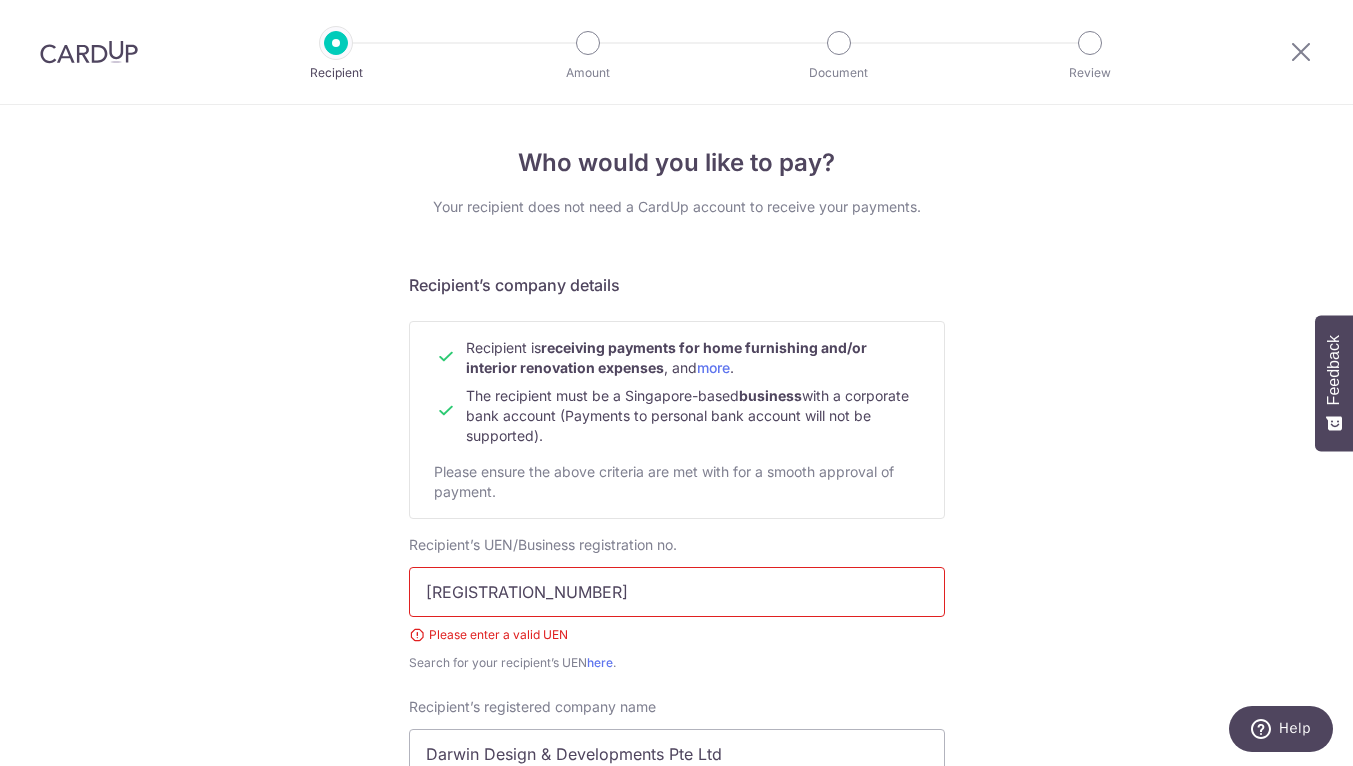 click on "Who would you like to pay?
Your recipient does not need a CardUp account to receive your payments.
Recipient’s company details
Recipient is  receiving payments for home furnishing and/or interior renovation expenses , and  more .
The recipient must be a Singapore-based  business  with a corporate bank account (Payments to personal bank account will not be supported).
Please ensure the above criteria are met with for a smooth approval of payment.
Recipient’s UEN/Business registration no.
[NUMBER]
Please enter a valid UEN
Search for your recipient’s UEN  here ." at bounding box center [676, 871] 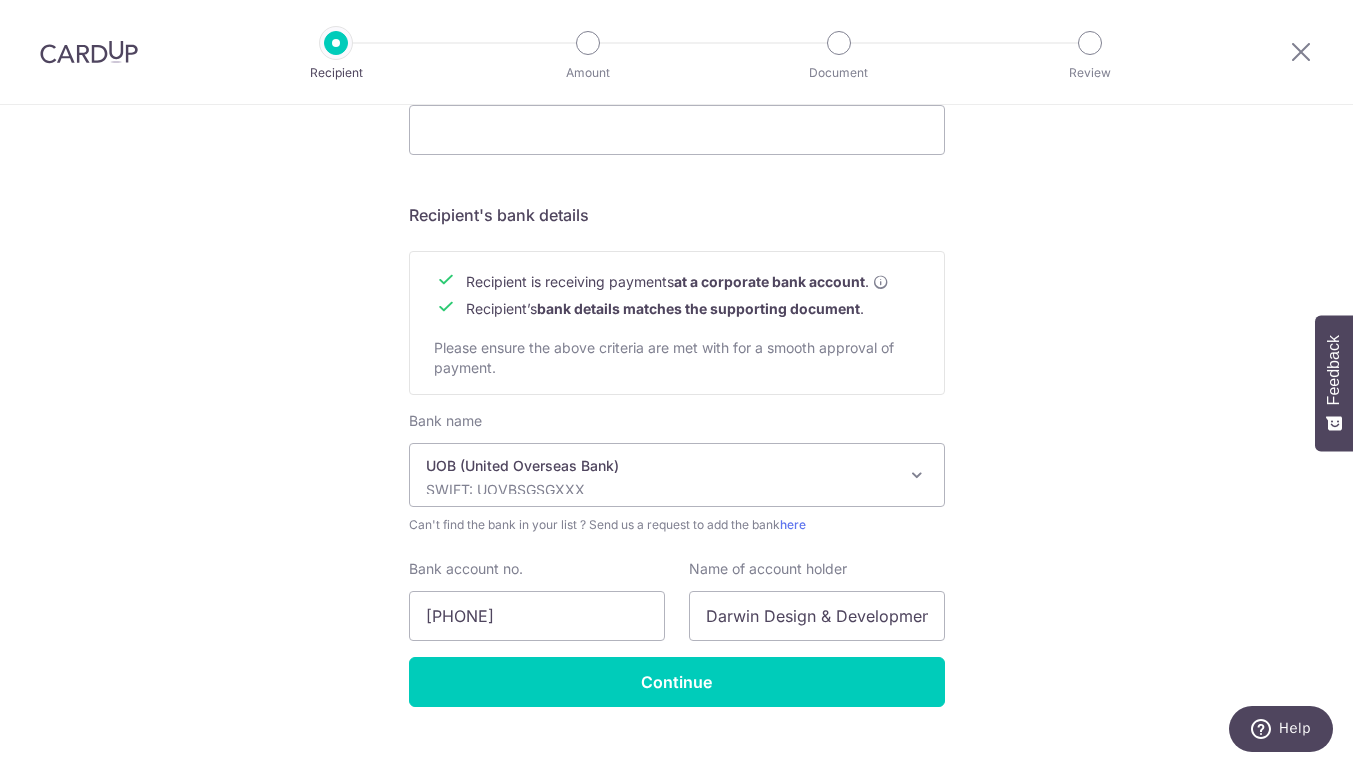 scroll, scrollTop: 841, scrollLeft: 0, axis: vertical 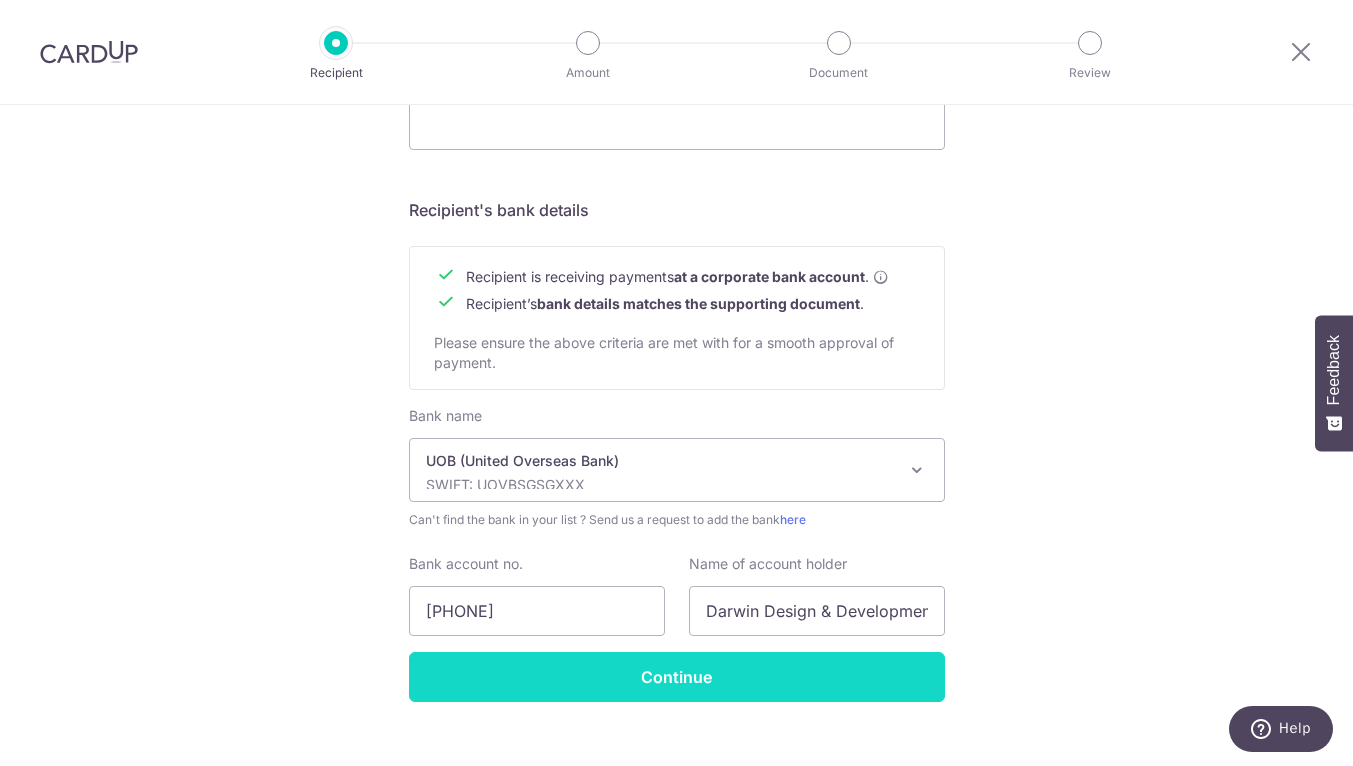 click on "Continue" at bounding box center (677, 677) 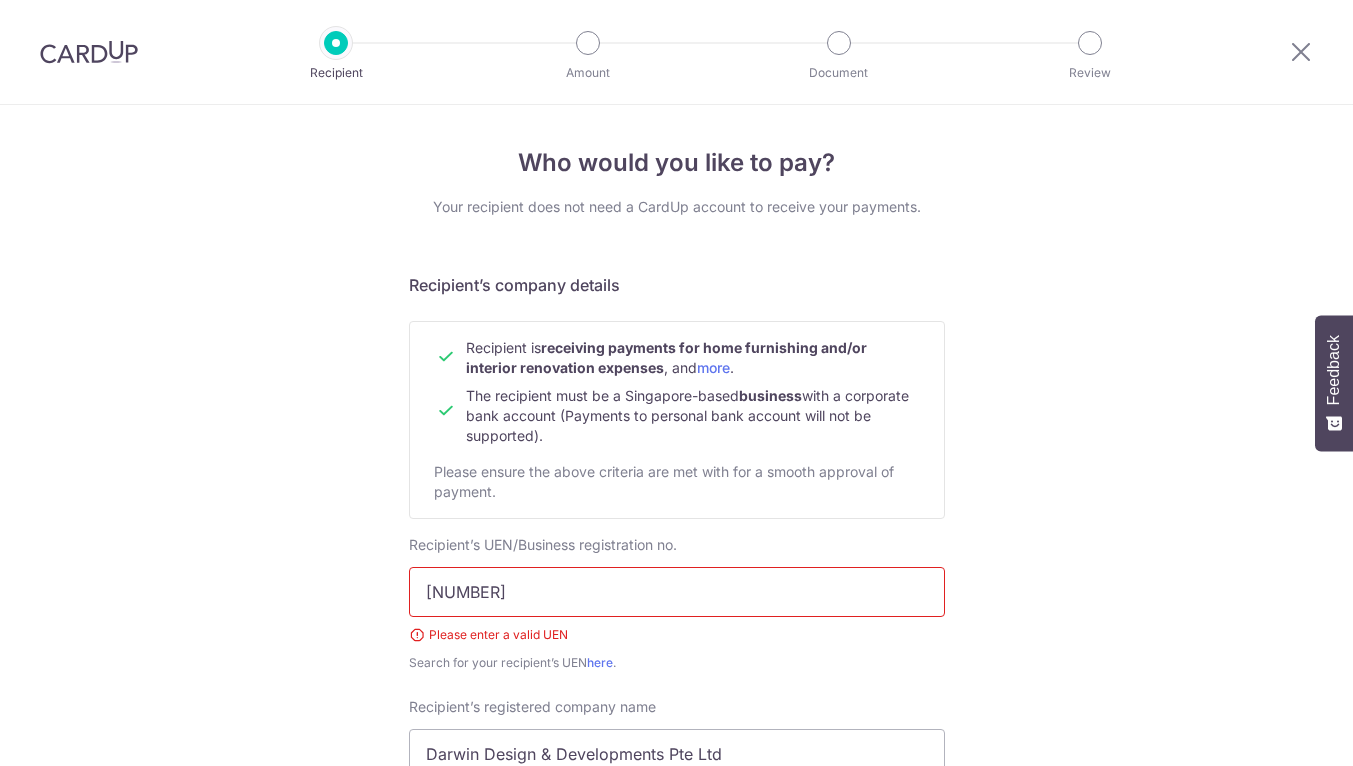 scroll, scrollTop: 0, scrollLeft: 0, axis: both 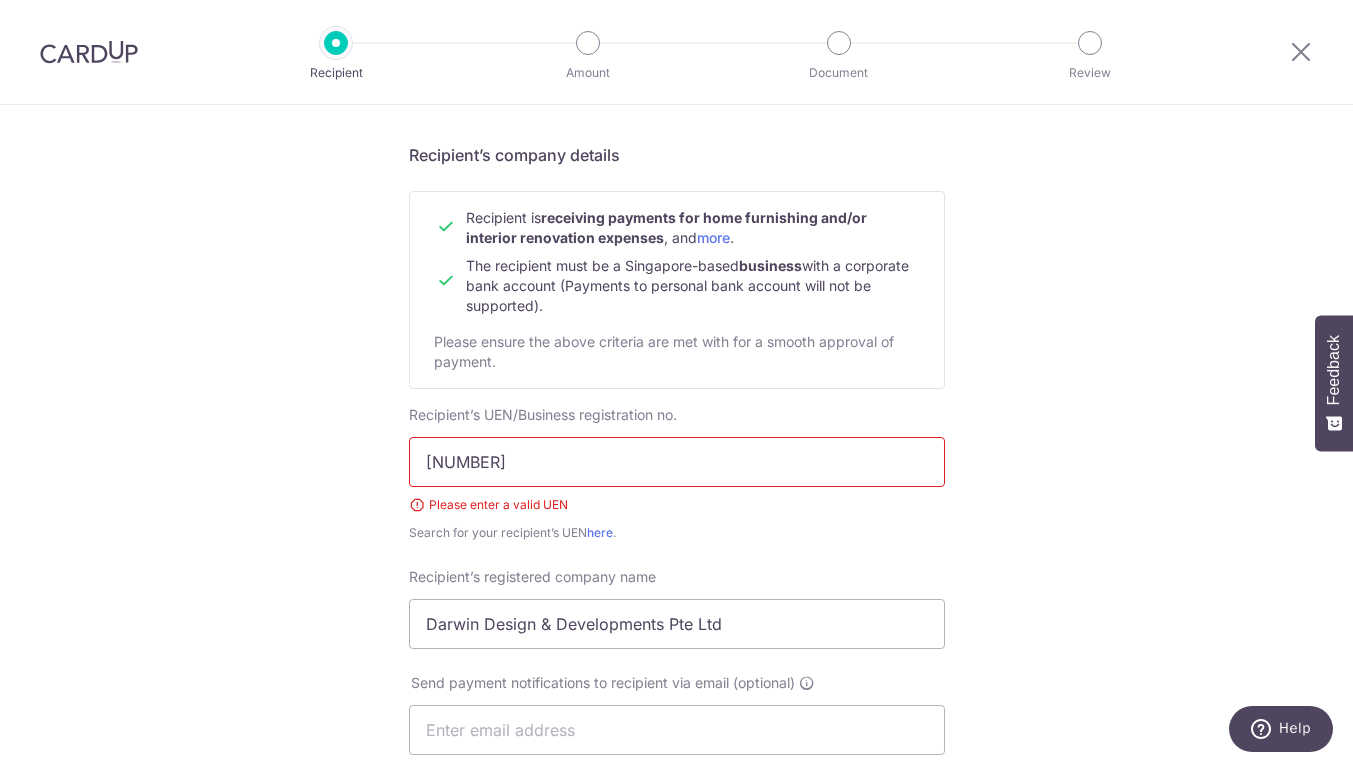 drag, startPoint x: 550, startPoint y: 463, endPoint x: 195, endPoint y: 459, distance: 355.02252 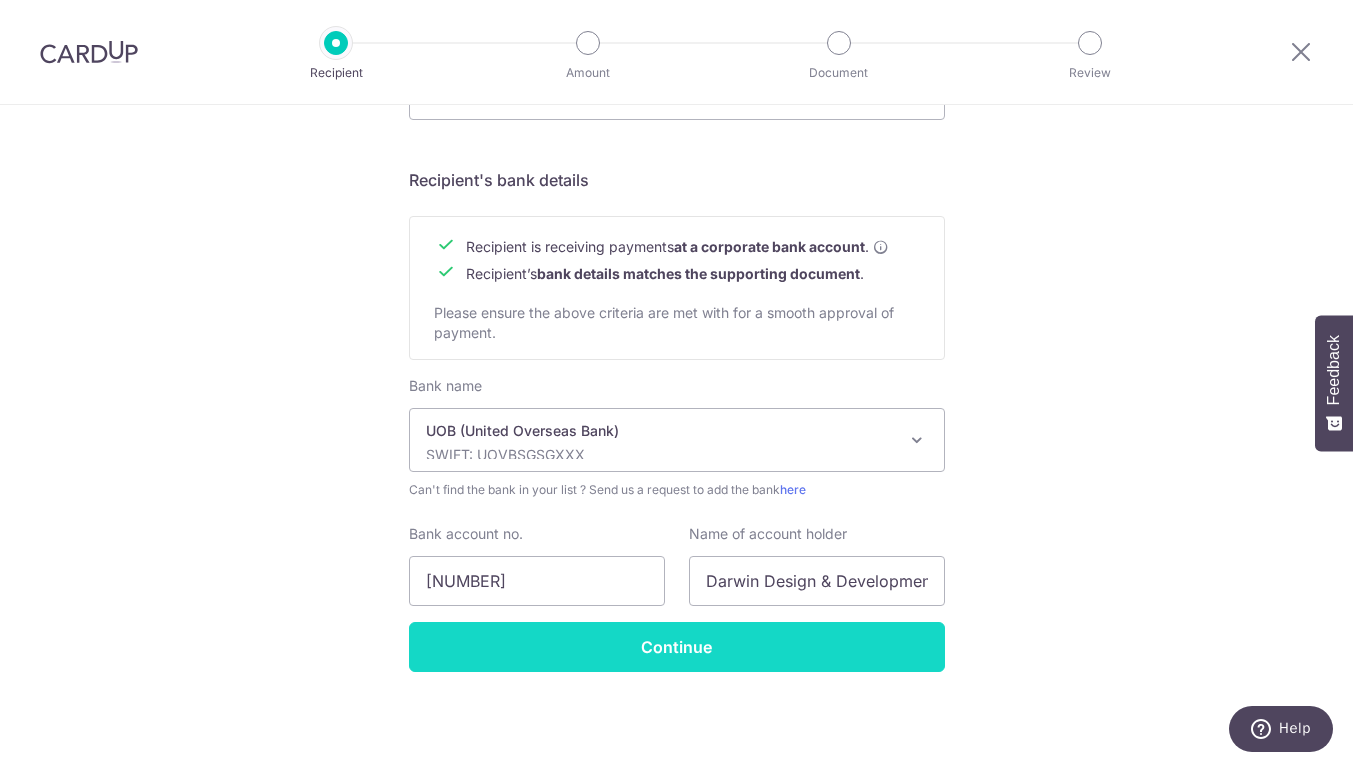 type on "[NUMBER]" 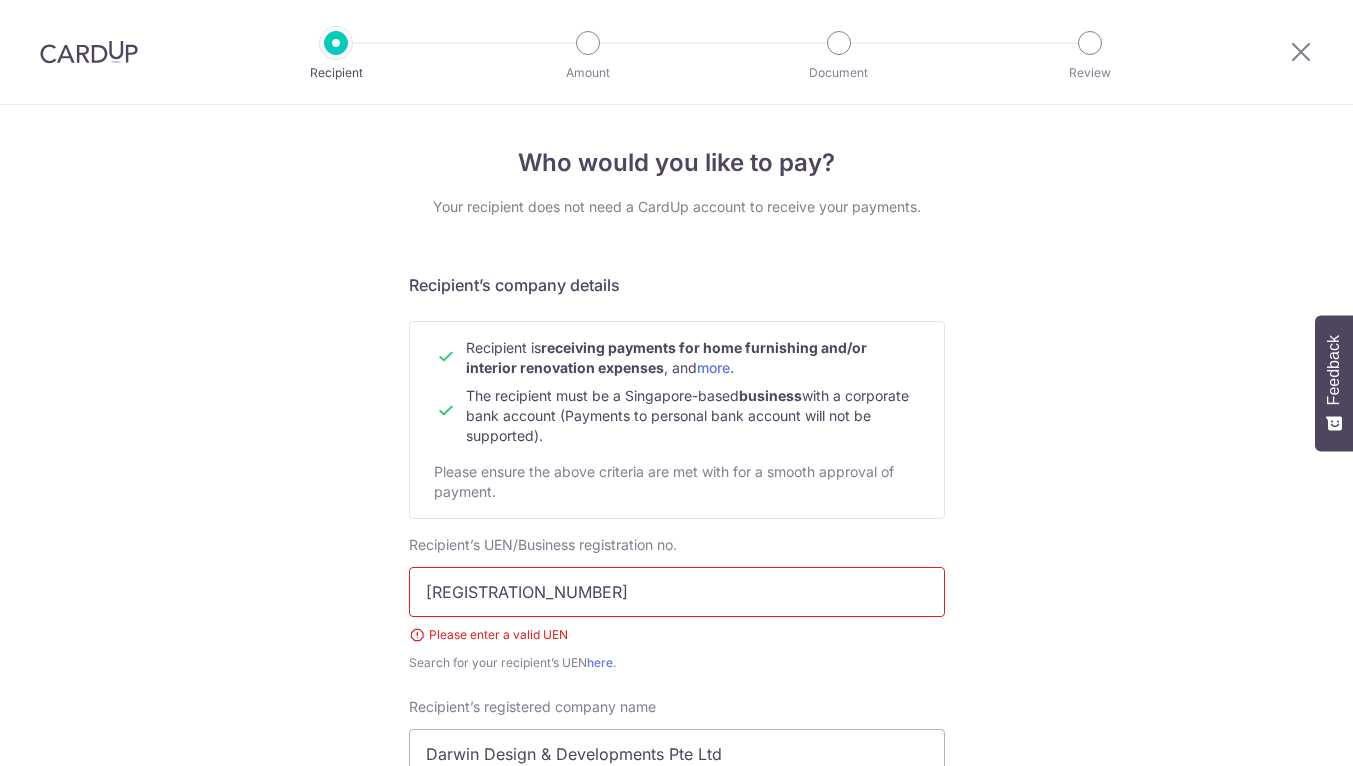 scroll, scrollTop: 0, scrollLeft: 0, axis: both 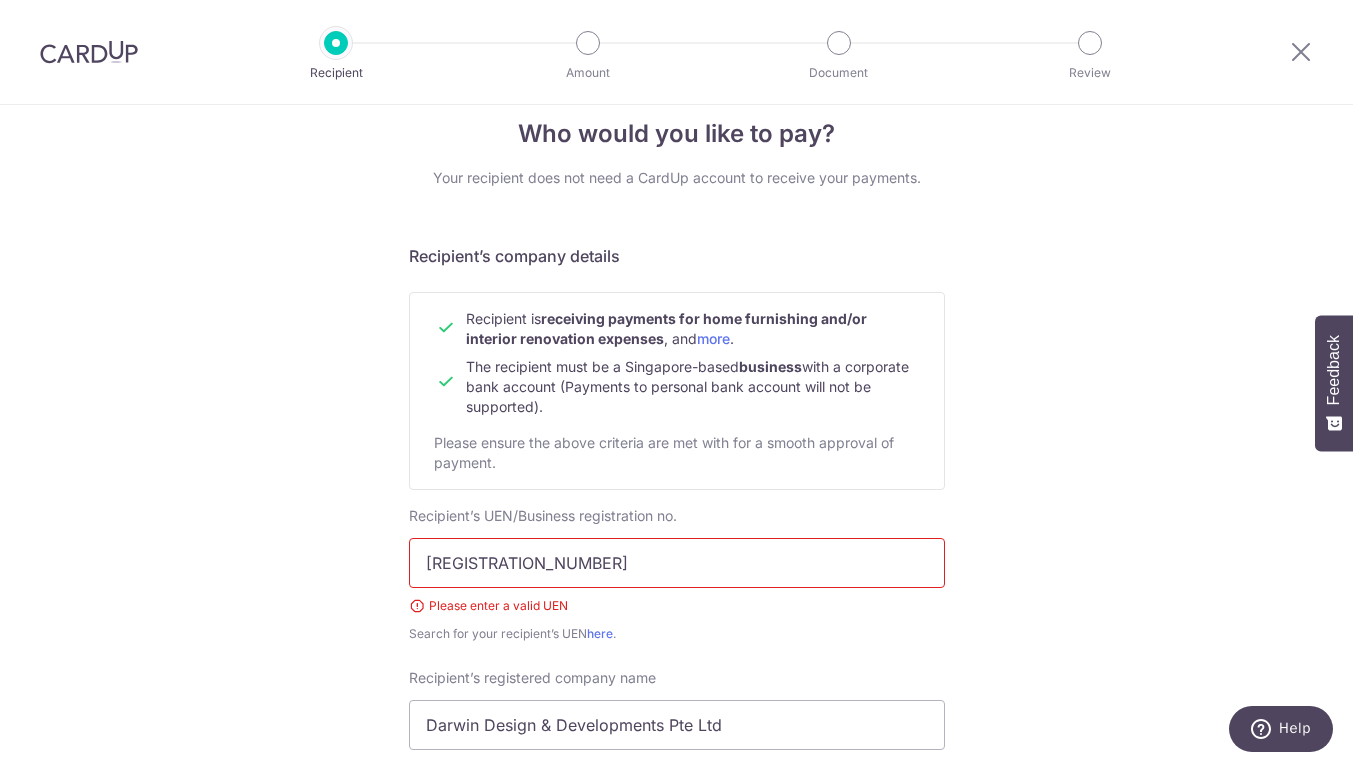 drag, startPoint x: 459, startPoint y: 567, endPoint x: 328, endPoint y: 567, distance: 131 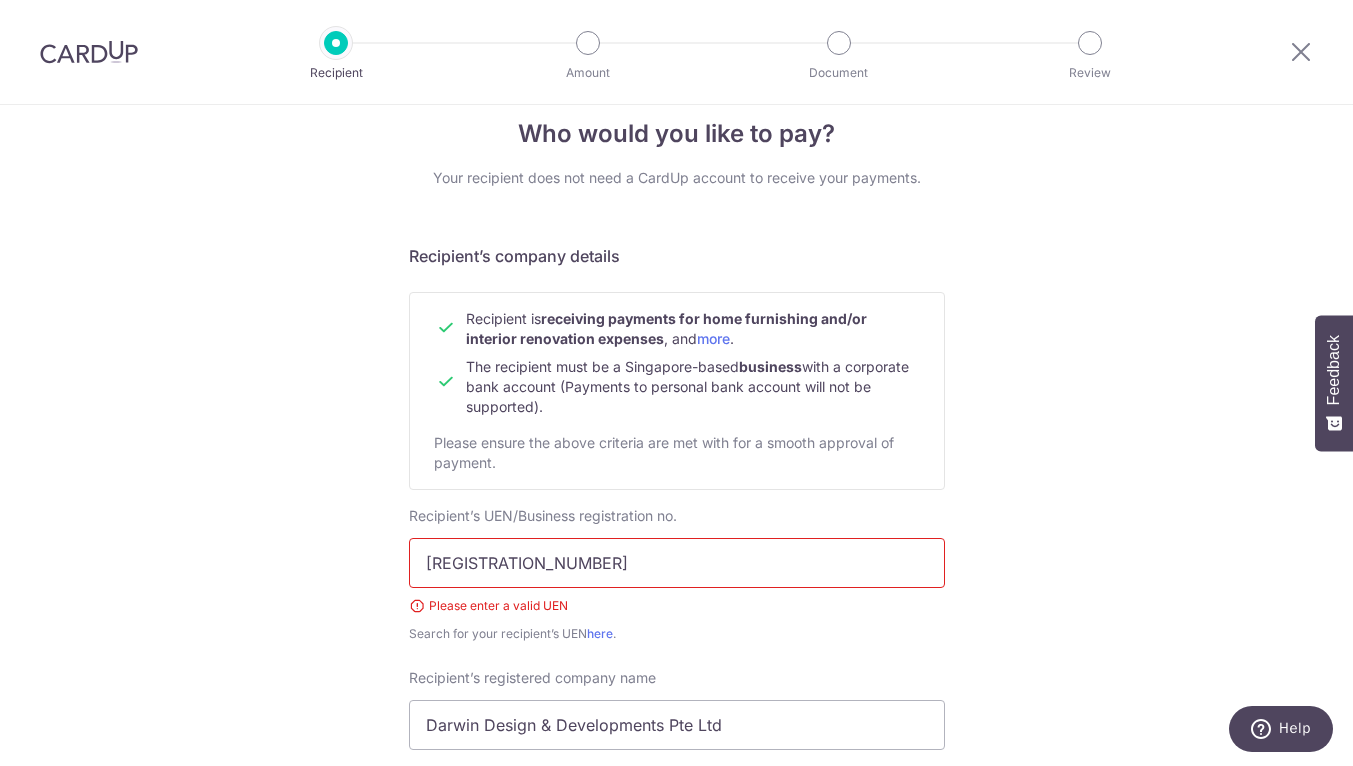 drag, startPoint x: 552, startPoint y: 548, endPoint x: 265, endPoint y: 548, distance: 287 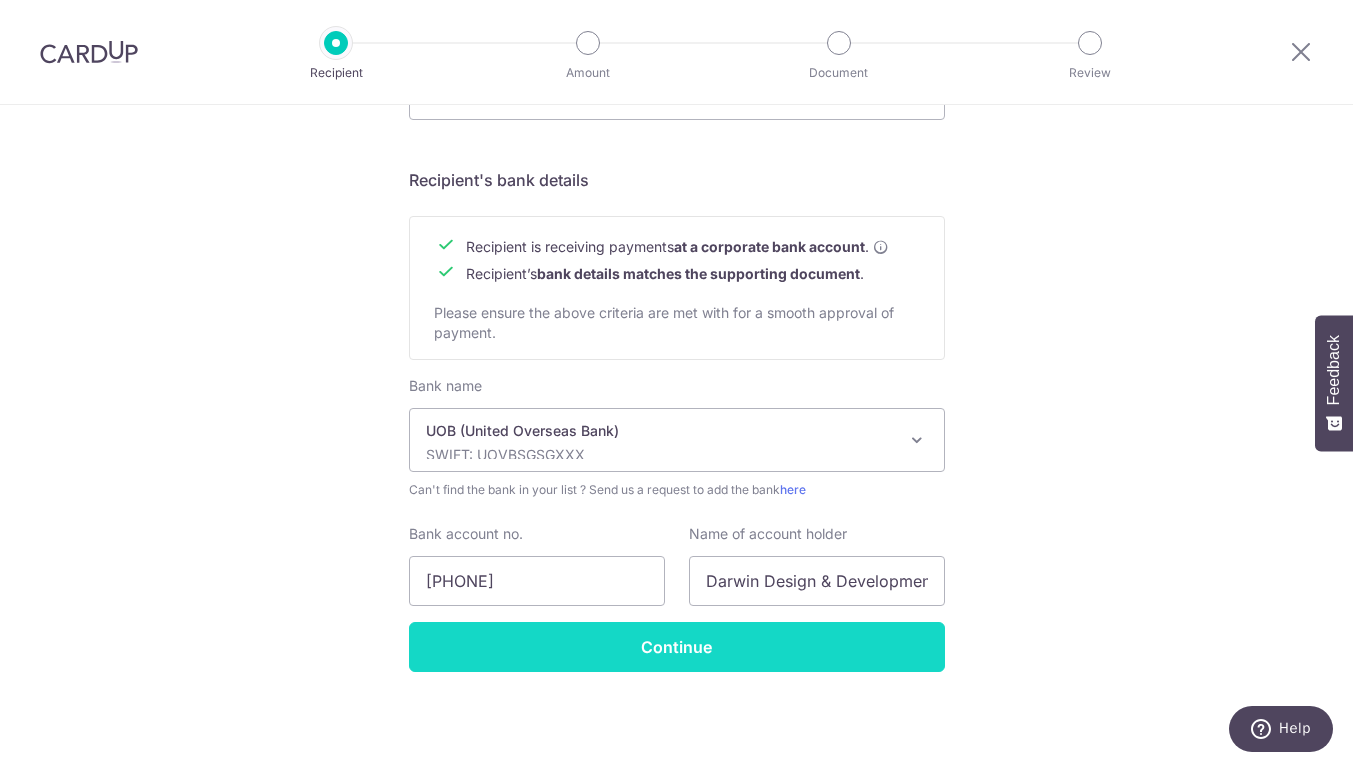 type on "[DATE]" 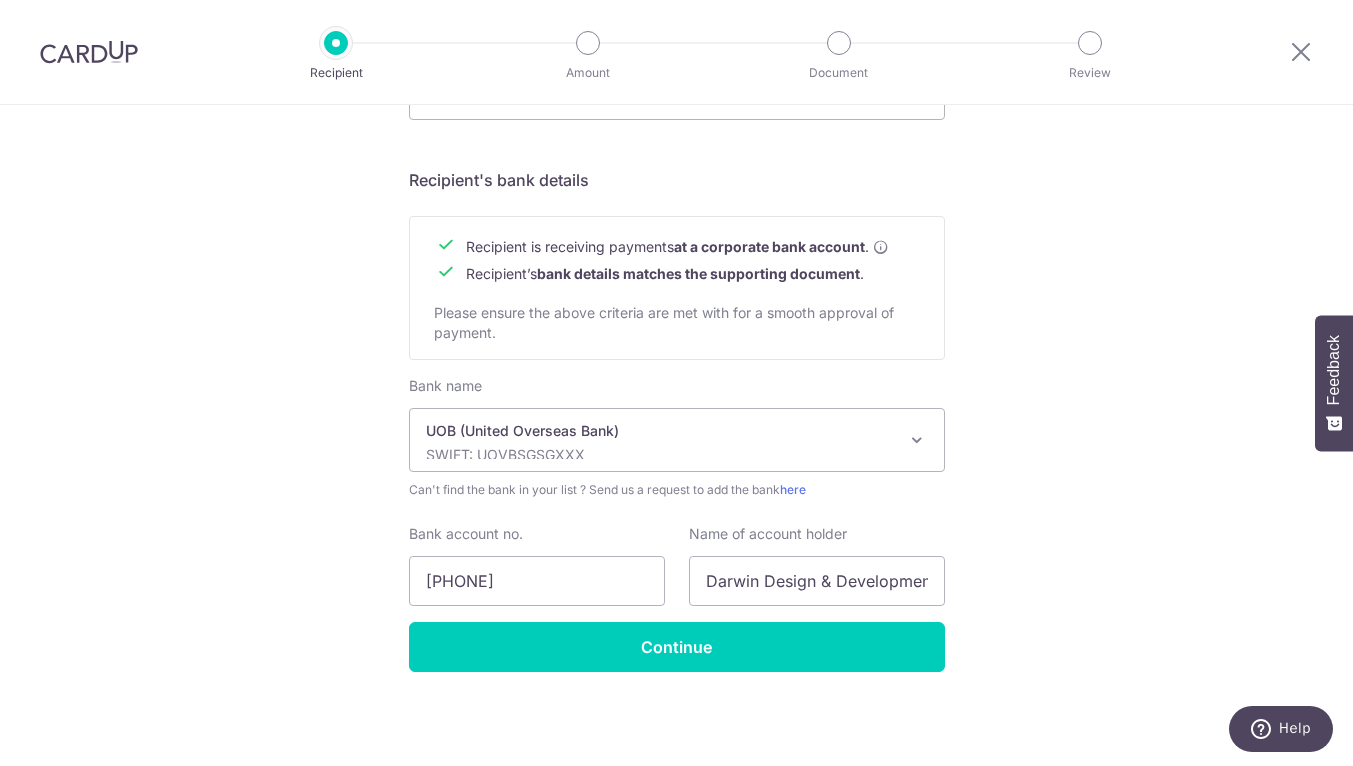 scroll, scrollTop: 871, scrollLeft: 0, axis: vertical 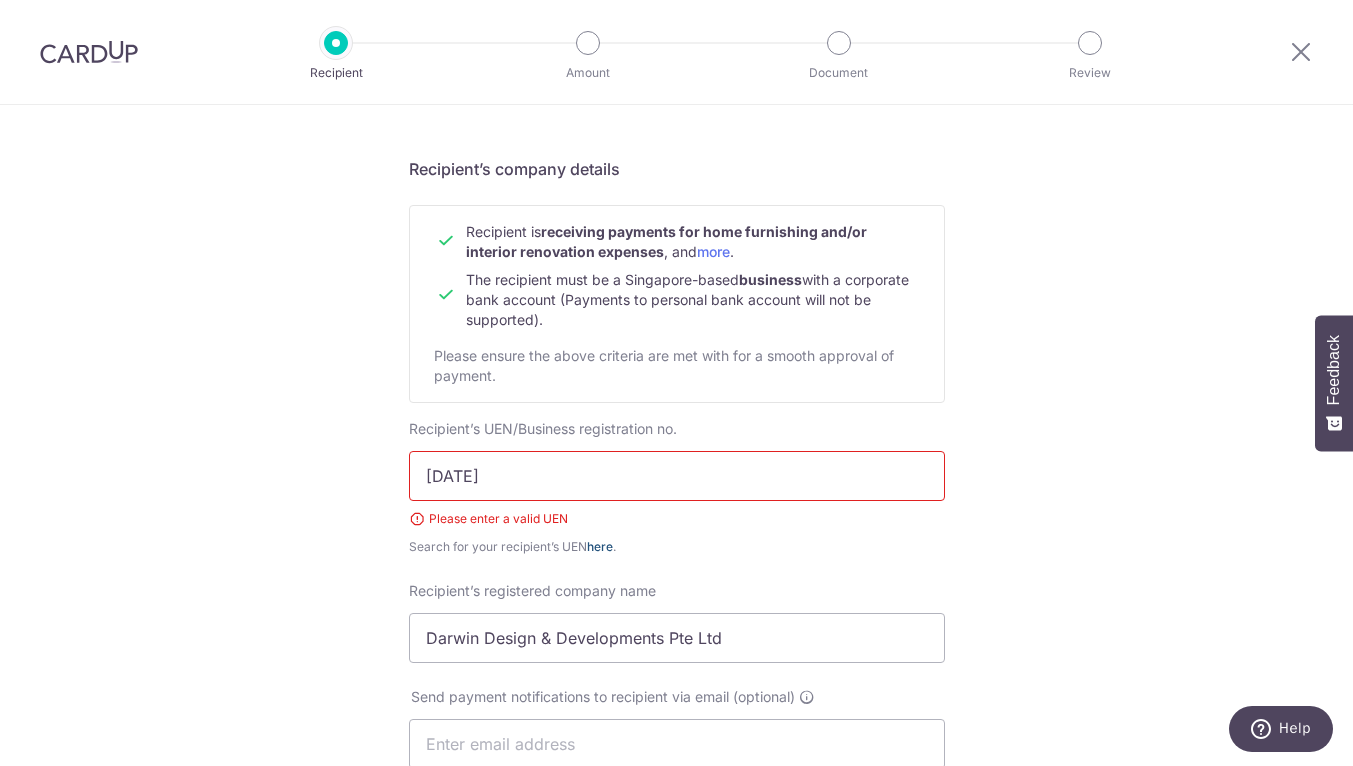 click on "here" at bounding box center [600, 546] 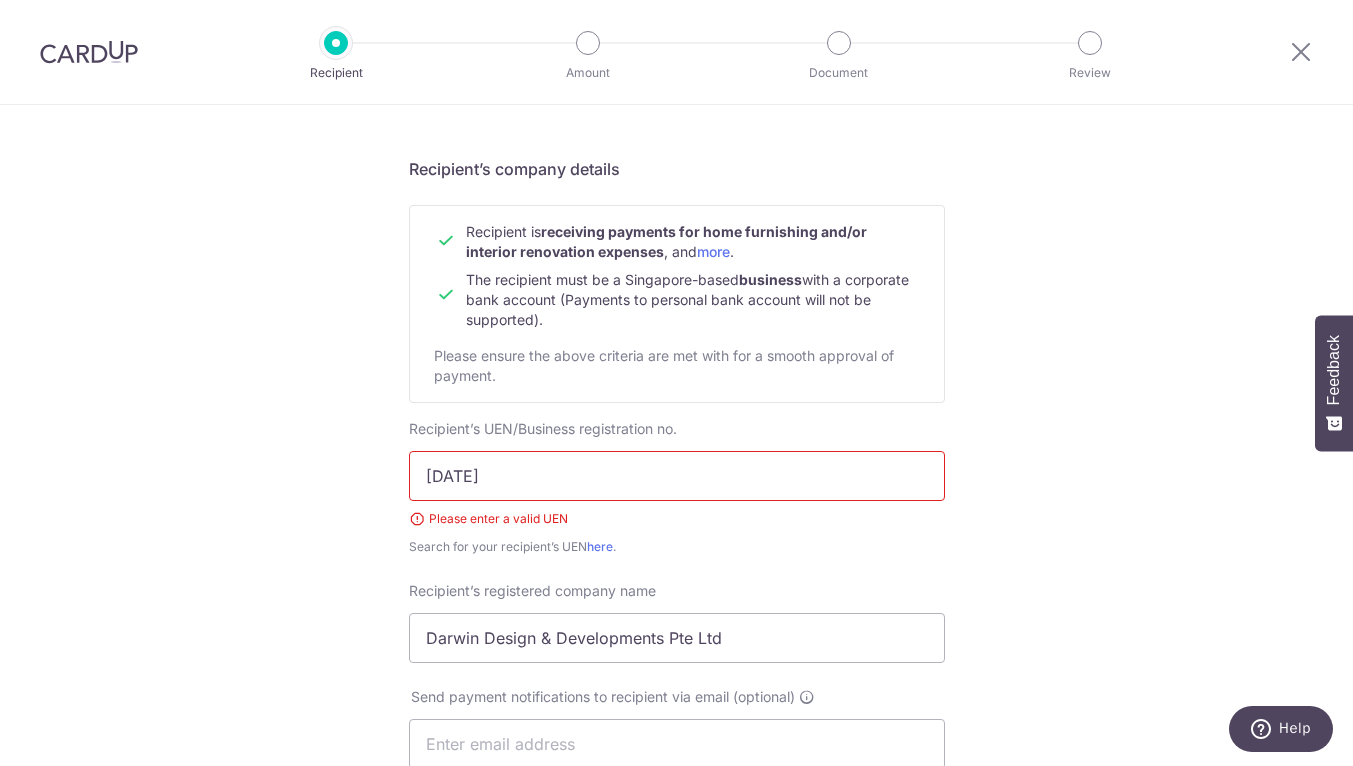 drag, startPoint x: 586, startPoint y: 471, endPoint x: 224, endPoint y: 470, distance: 362.00137 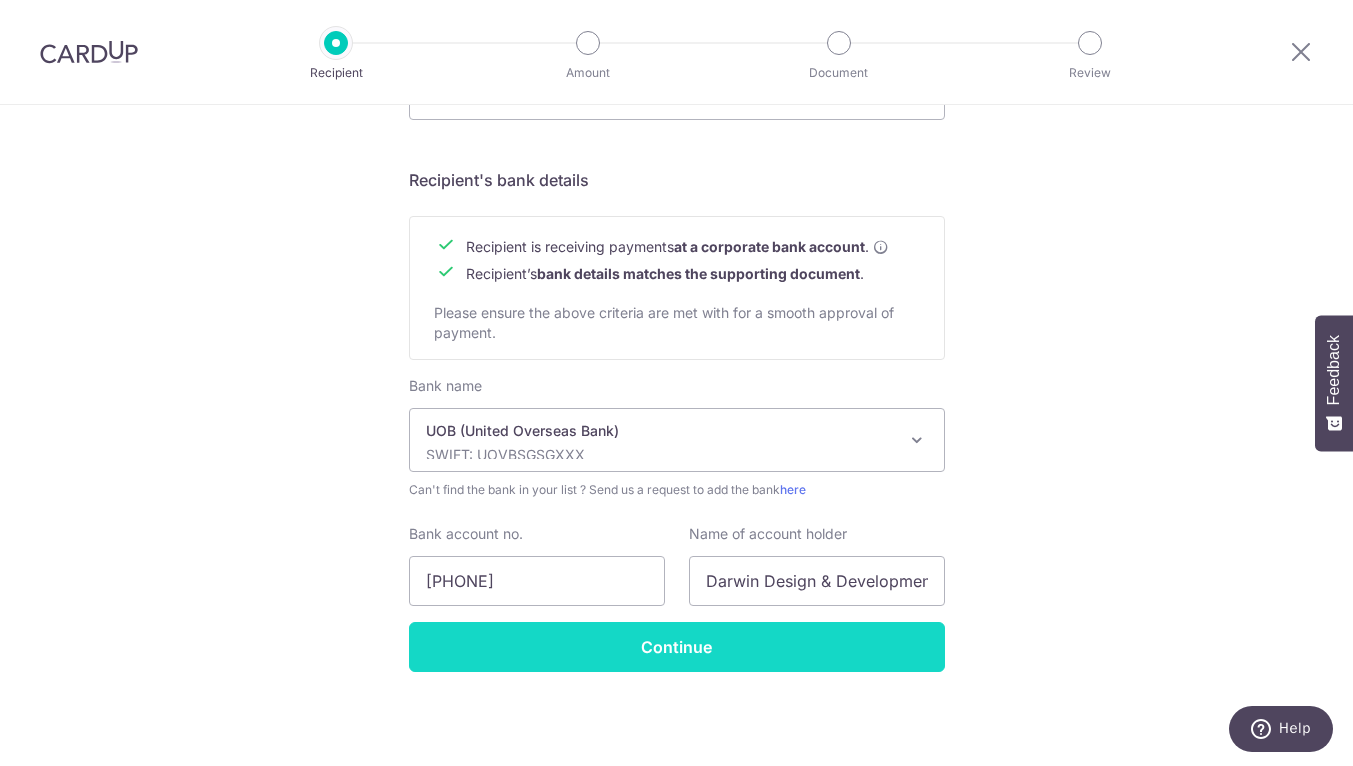 scroll, scrollTop: 871, scrollLeft: 0, axis: vertical 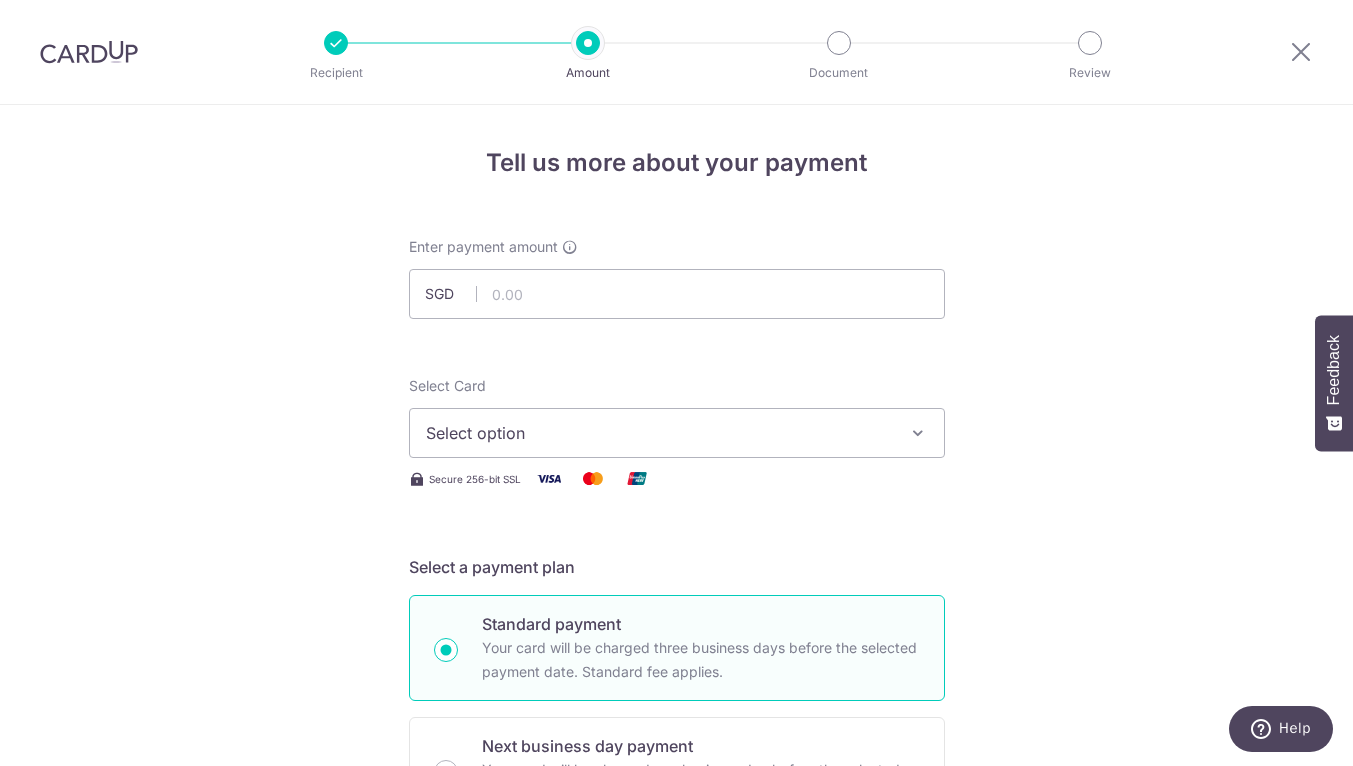 click on "Select option" at bounding box center [659, 433] 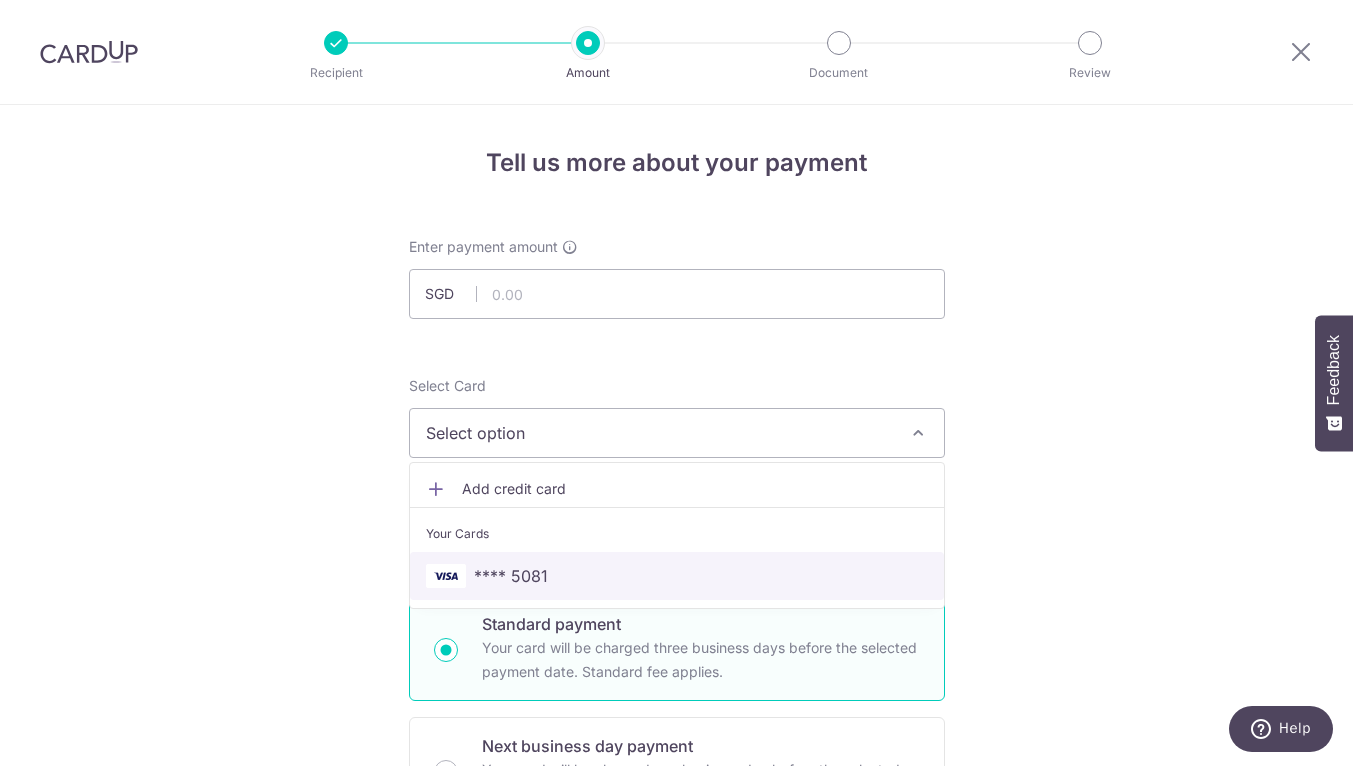 click on "**** 5081" at bounding box center [511, 576] 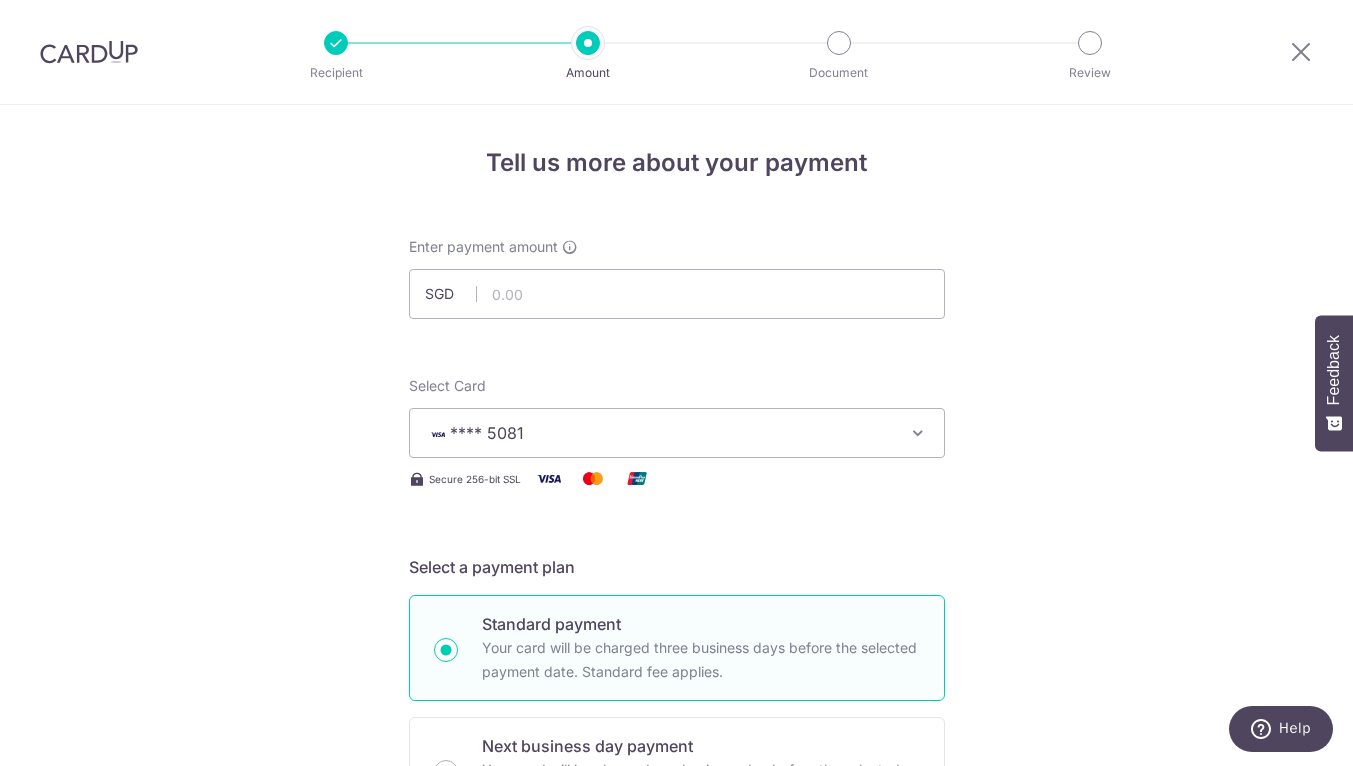 click on "Enter payment amount
SGD
Recipient added successfully!
Select Card
**** [CARD_LAST_FOUR]
Add credit card
Your Cards
**** [CARD_LAST_FOUR]
Secure 256-bit SSL
Text
New card details
Card
Secure 256-bit SSL" at bounding box center (677, 1095) 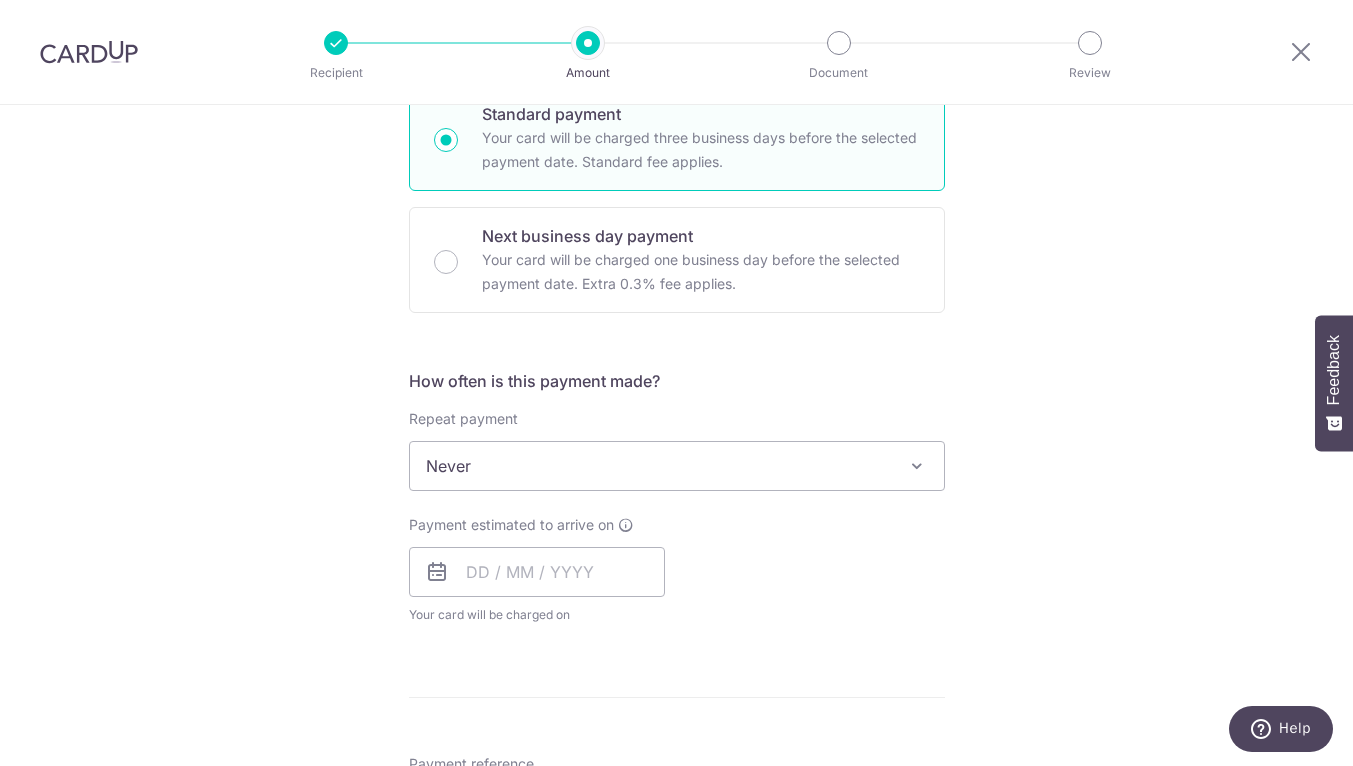 scroll, scrollTop: 527, scrollLeft: 0, axis: vertical 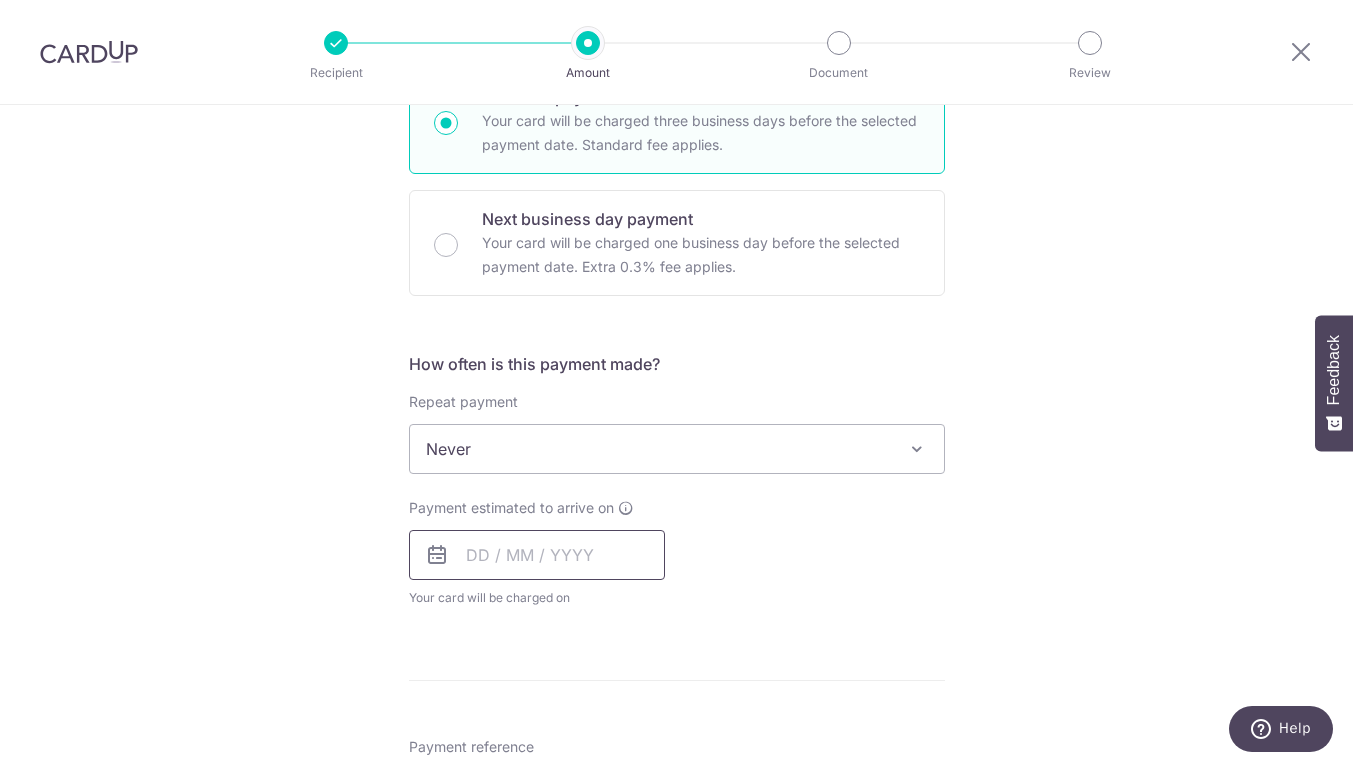 click at bounding box center [537, 555] 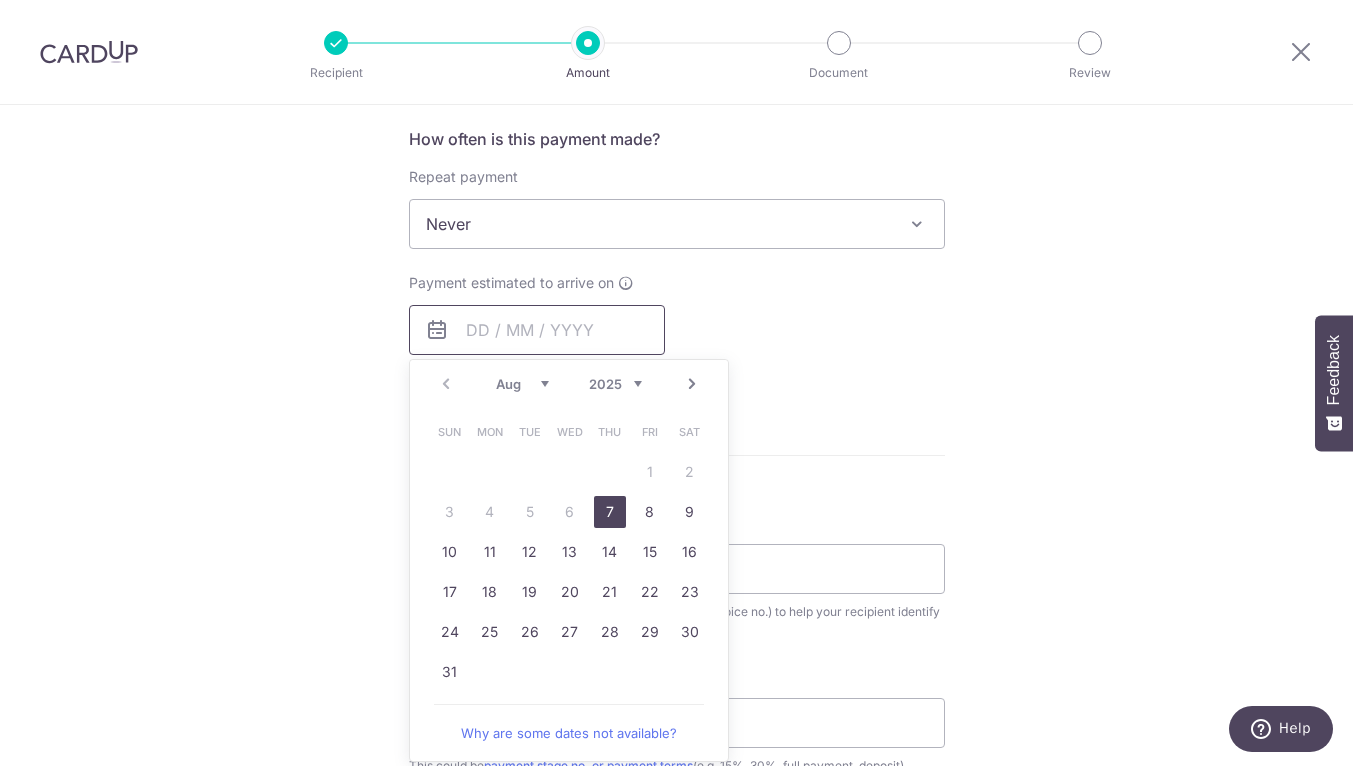 scroll, scrollTop: 773, scrollLeft: 0, axis: vertical 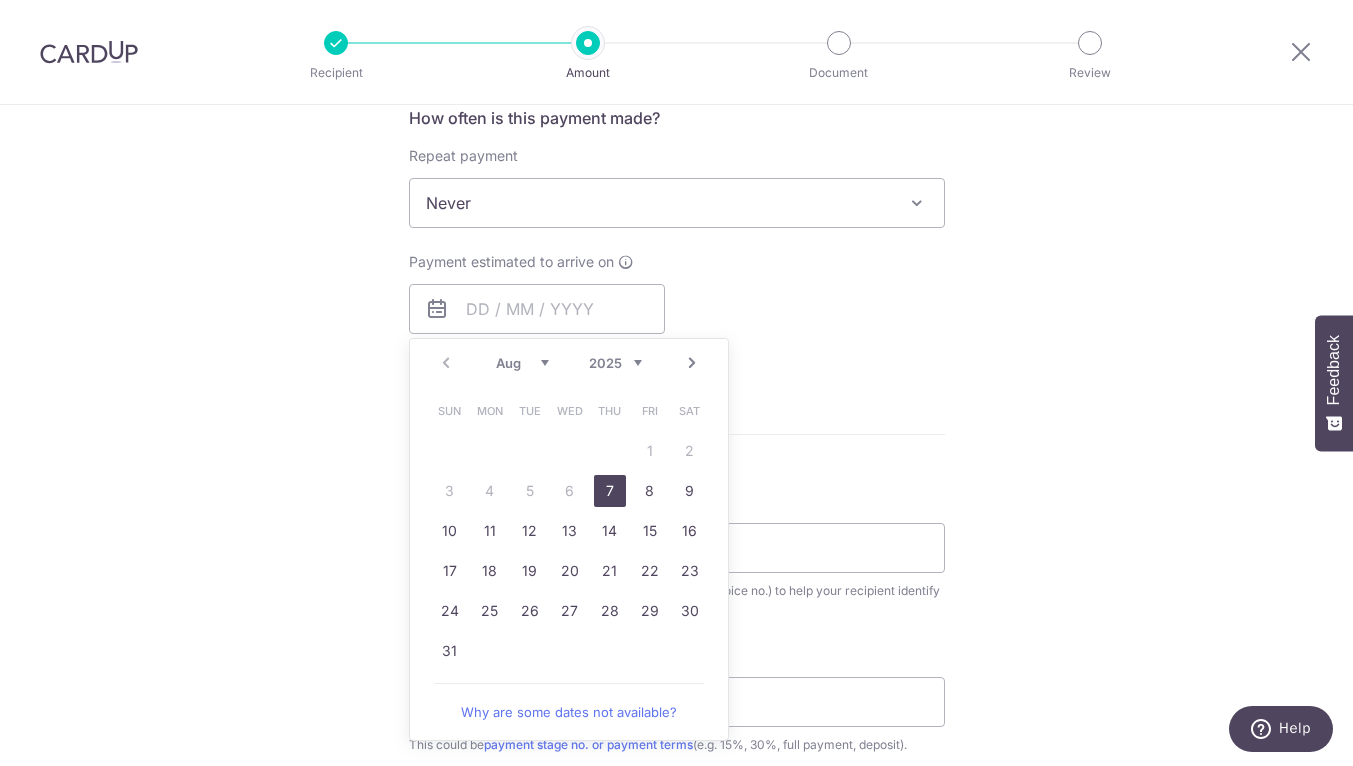 click on "7" at bounding box center (610, 491) 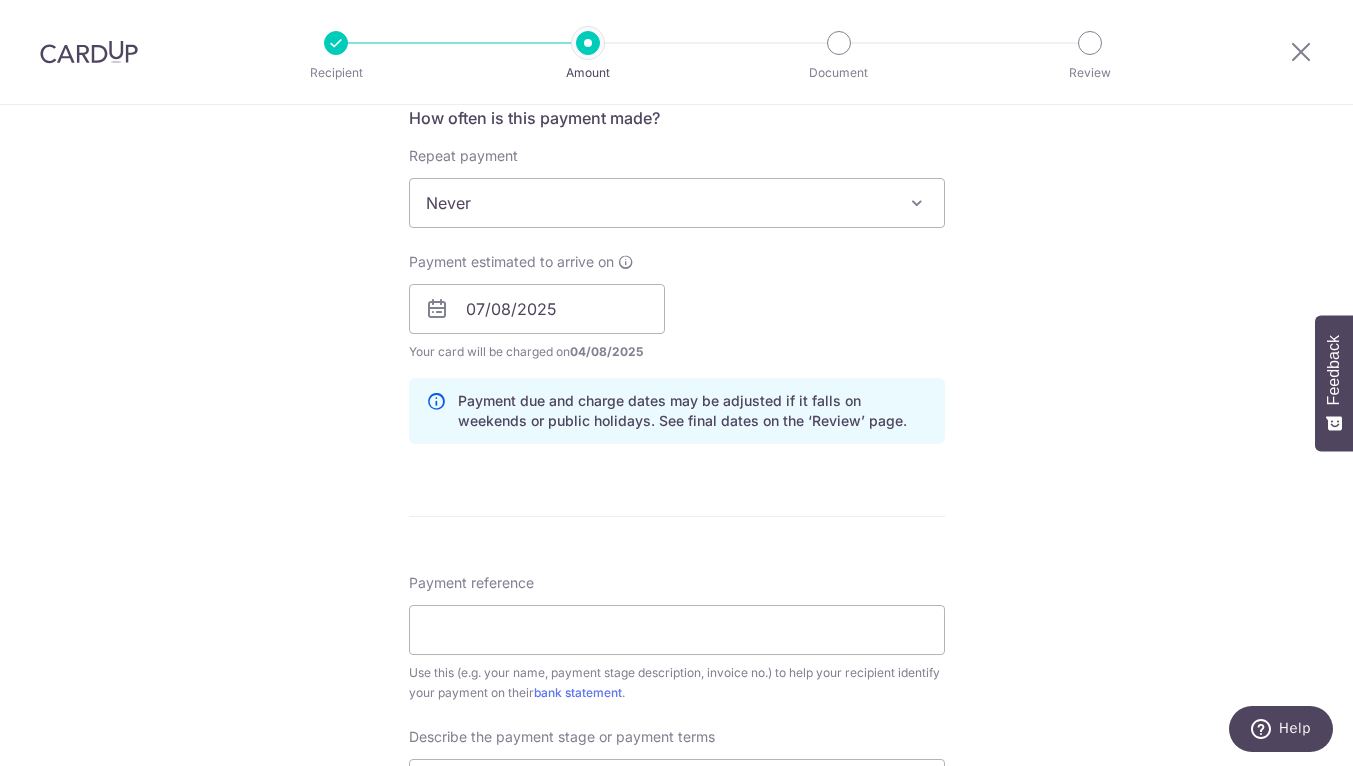 click on "How often is this payment made?
Repeat payment
Never
Every week
Every month
Every quarter
Every half a year Never
To set up monthly income tax payments on CardUp, please ensure the following:     Keep GIRO active   First payment through GIRO   Limit of 11 months scheduling   Upload Notice of Assessment    For more details, refer to this guide:  CardUp Help - Monthly Income Tax Payments
Payment estimated to arrive on
[DATE]
Prev Next Aug Sep Oct Nov Dec 2025 2026 2027 2028 2029 2030 2031 2032 2033 2034 2035 Sun Mon Tue Wed Thu Fri Sat           1 2 3 4 5 6 7 8 9 10 11 12 13 14 15 16 17 18 19 20 21 22 23 24 25 26 27 28 29 30 31
Your card will be charged on  [DATE]  for the first payment" at bounding box center (677, 283) 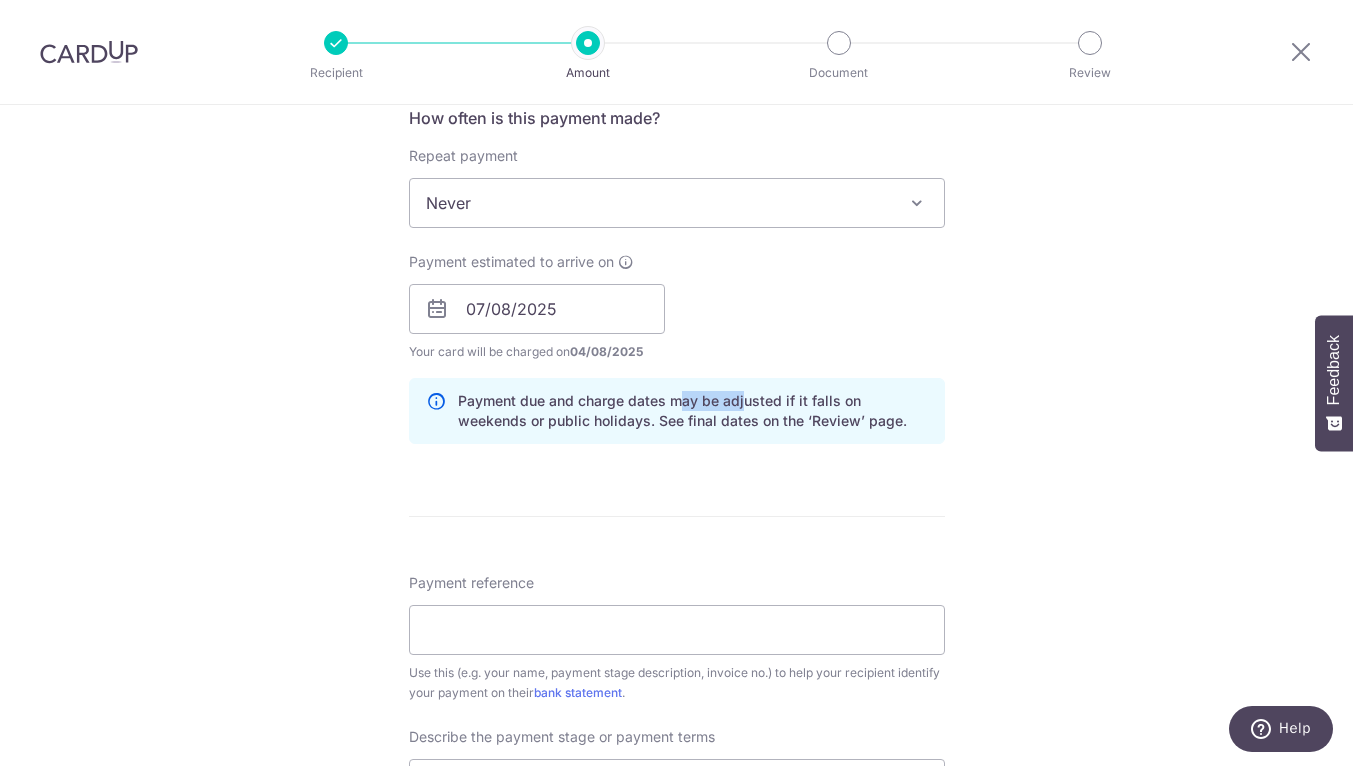 drag, startPoint x: 681, startPoint y: 402, endPoint x: 746, endPoint y: 402, distance: 65 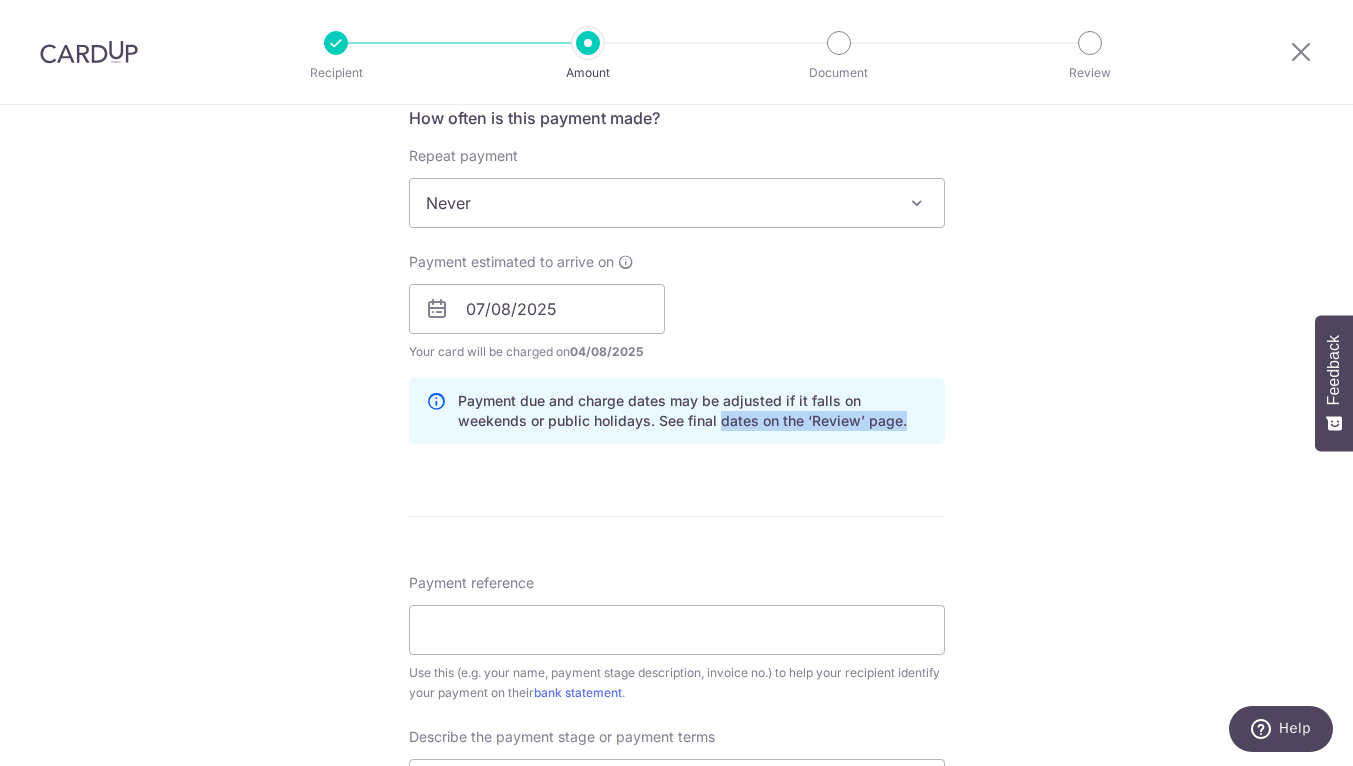 drag, startPoint x: 828, startPoint y: 420, endPoint x: 632, endPoint y: 416, distance: 196.04082 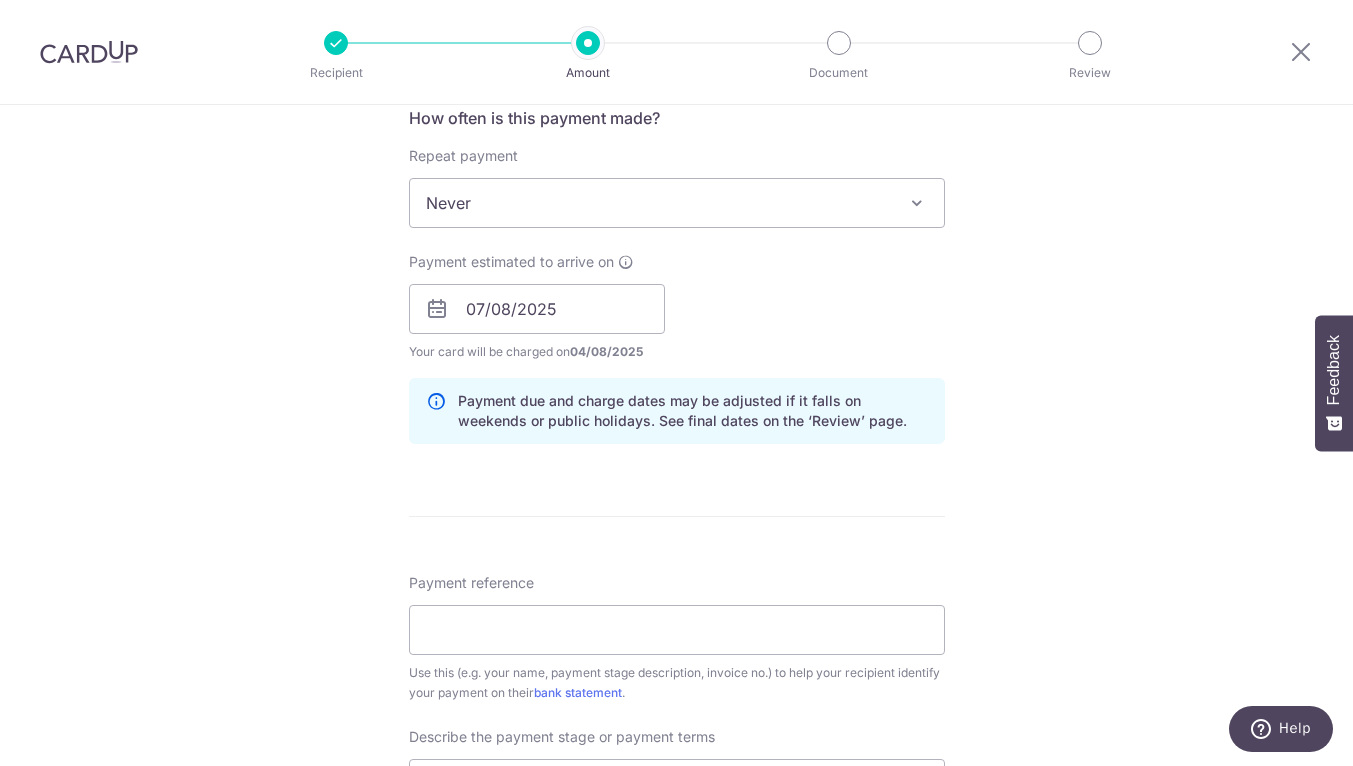 click on "Payment due and charge dates may be adjusted if it falls on weekends or public holidays. See final dates on the ‘Review’ page." at bounding box center (693, 411) 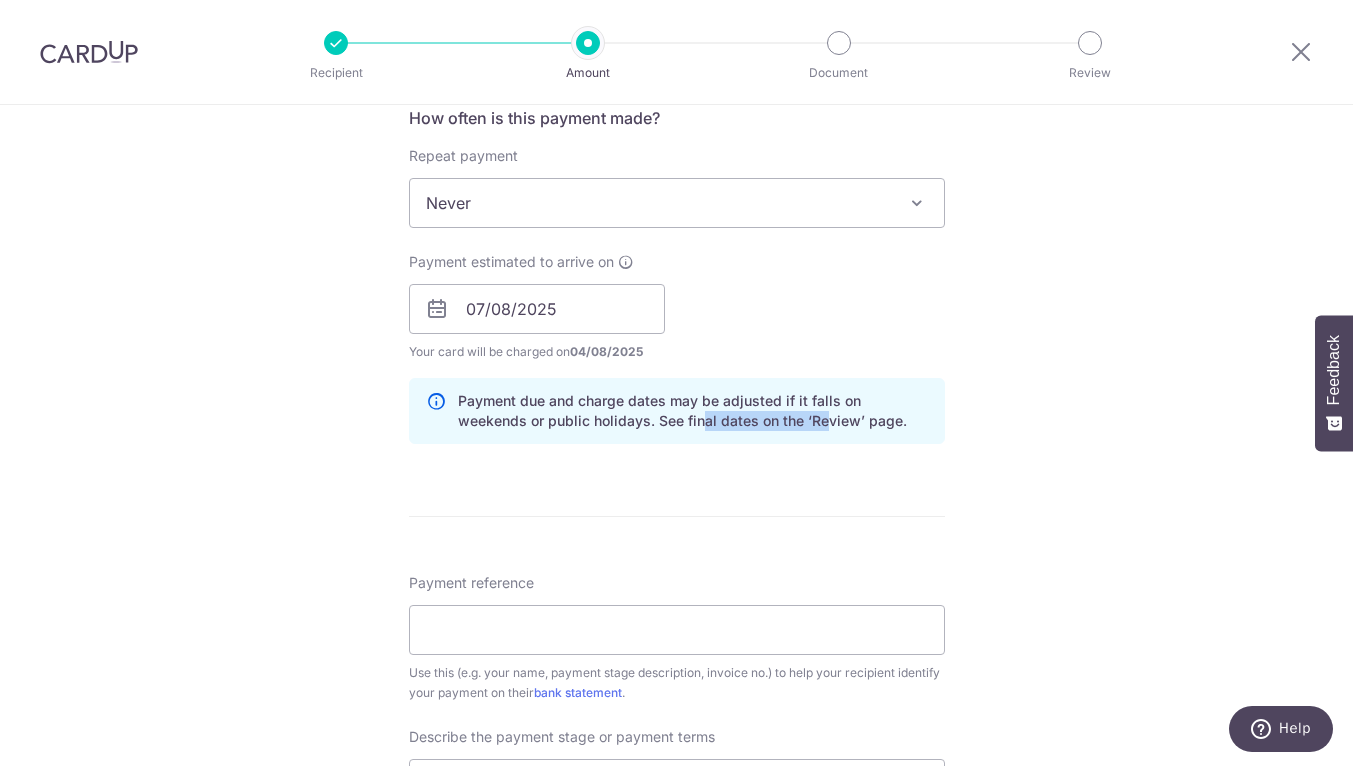 drag, startPoint x: 630, startPoint y: 409, endPoint x: 754, endPoint y: 419, distance: 124.40257 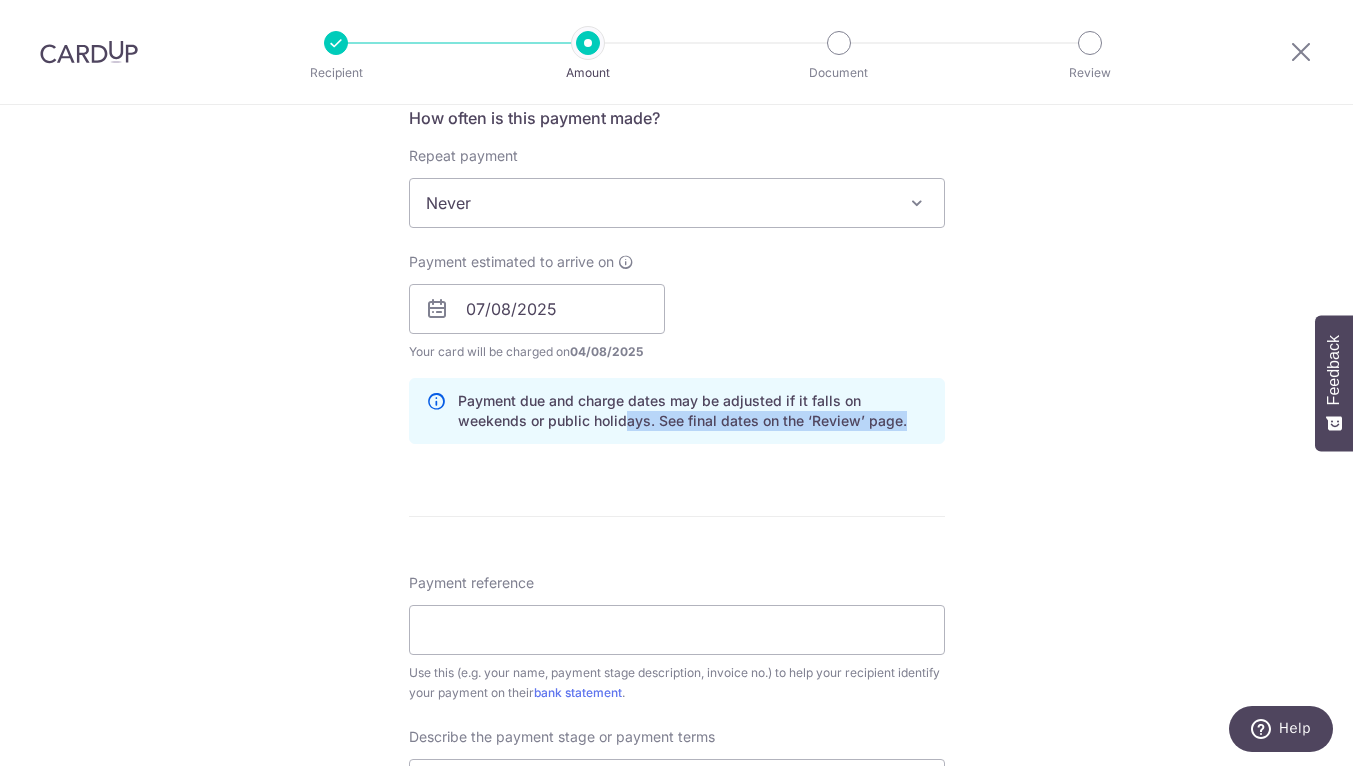 drag, startPoint x: 867, startPoint y: 435, endPoint x: 550, endPoint y: 421, distance: 317.309 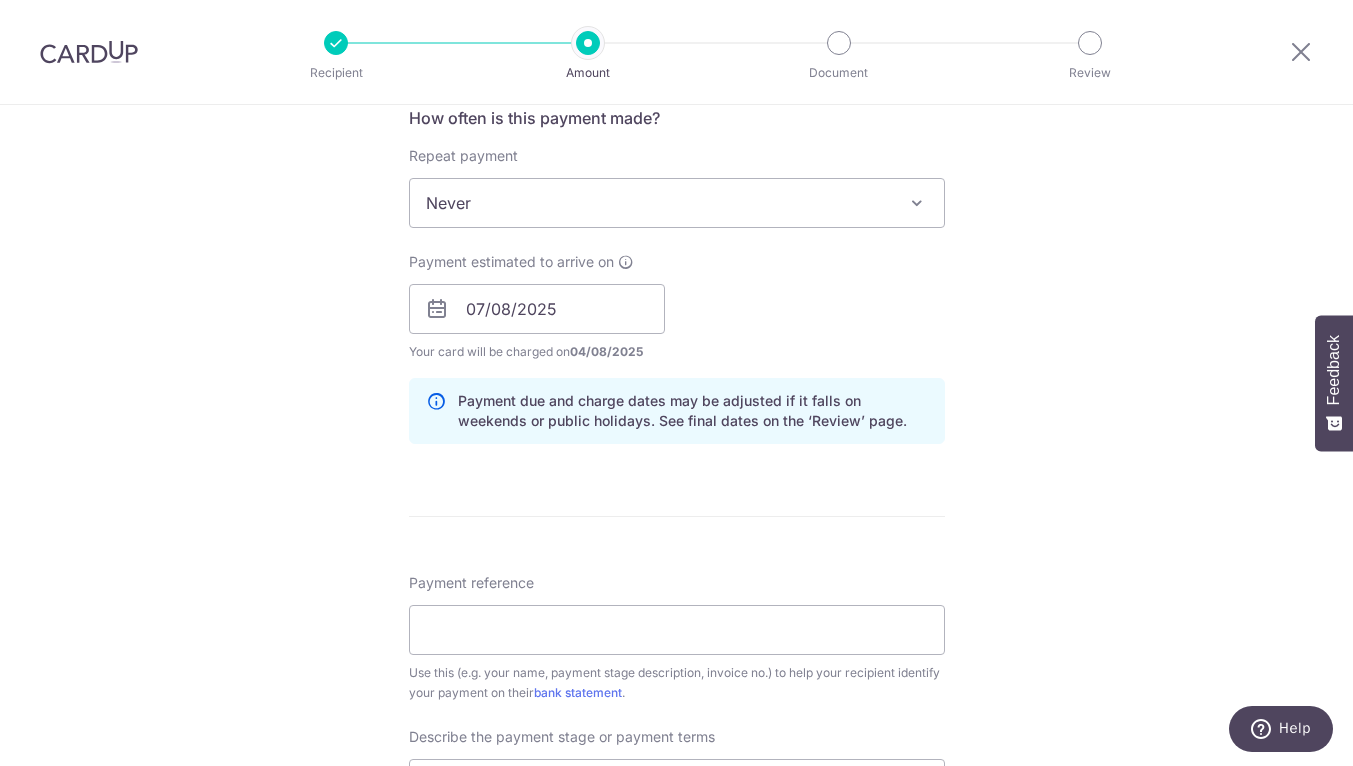 drag, startPoint x: 572, startPoint y: 353, endPoint x: 650, endPoint y: 353, distance: 78 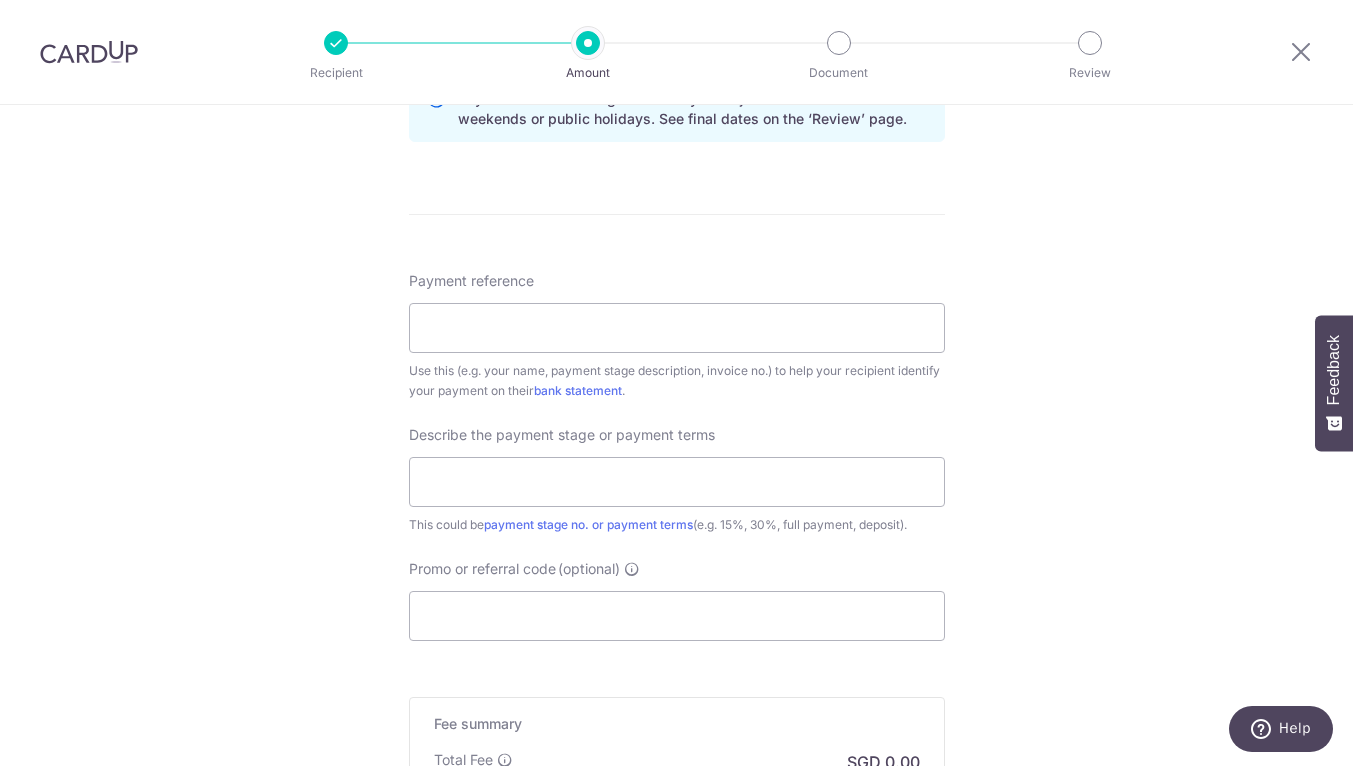 scroll, scrollTop: 1078, scrollLeft: 0, axis: vertical 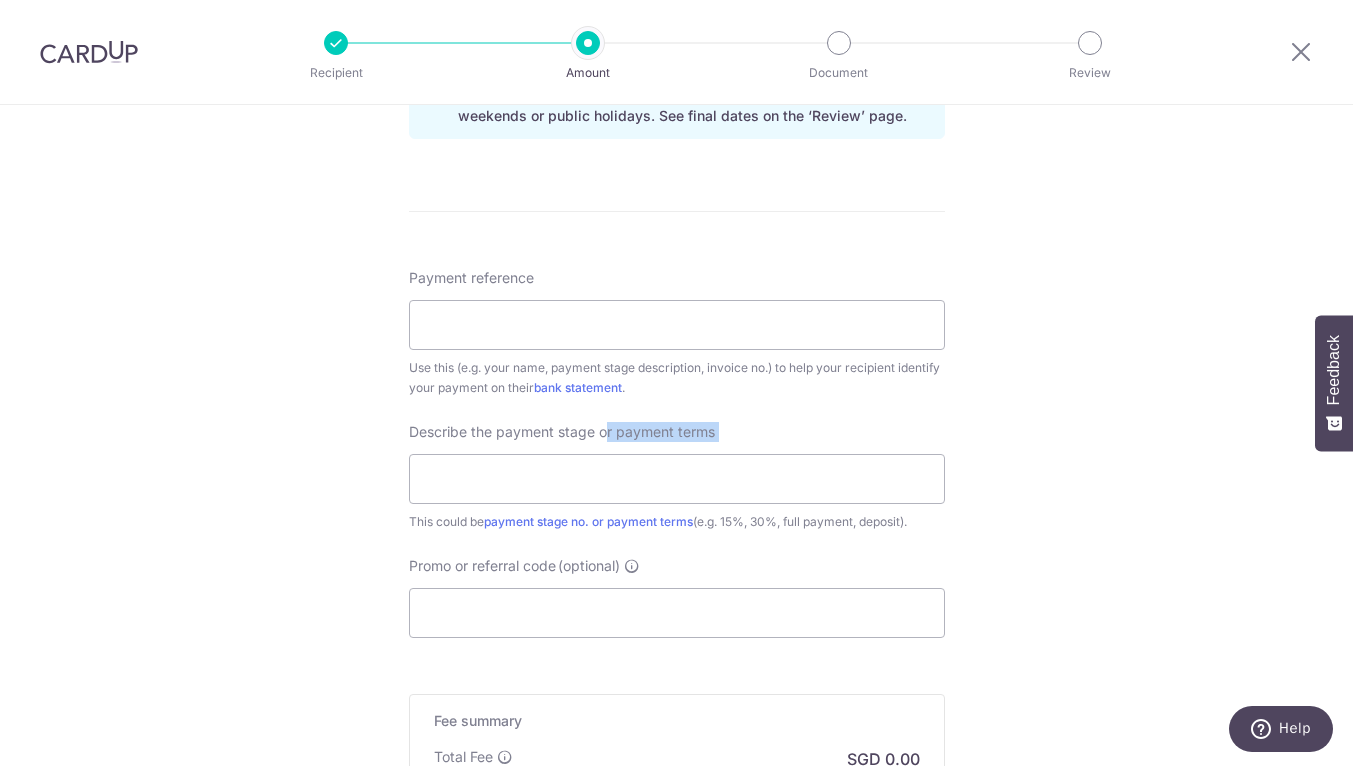 drag, startPoint x: 604, startPoint y: 426, endPoint x: 716, endPoint y: 422, distance: 112.0714 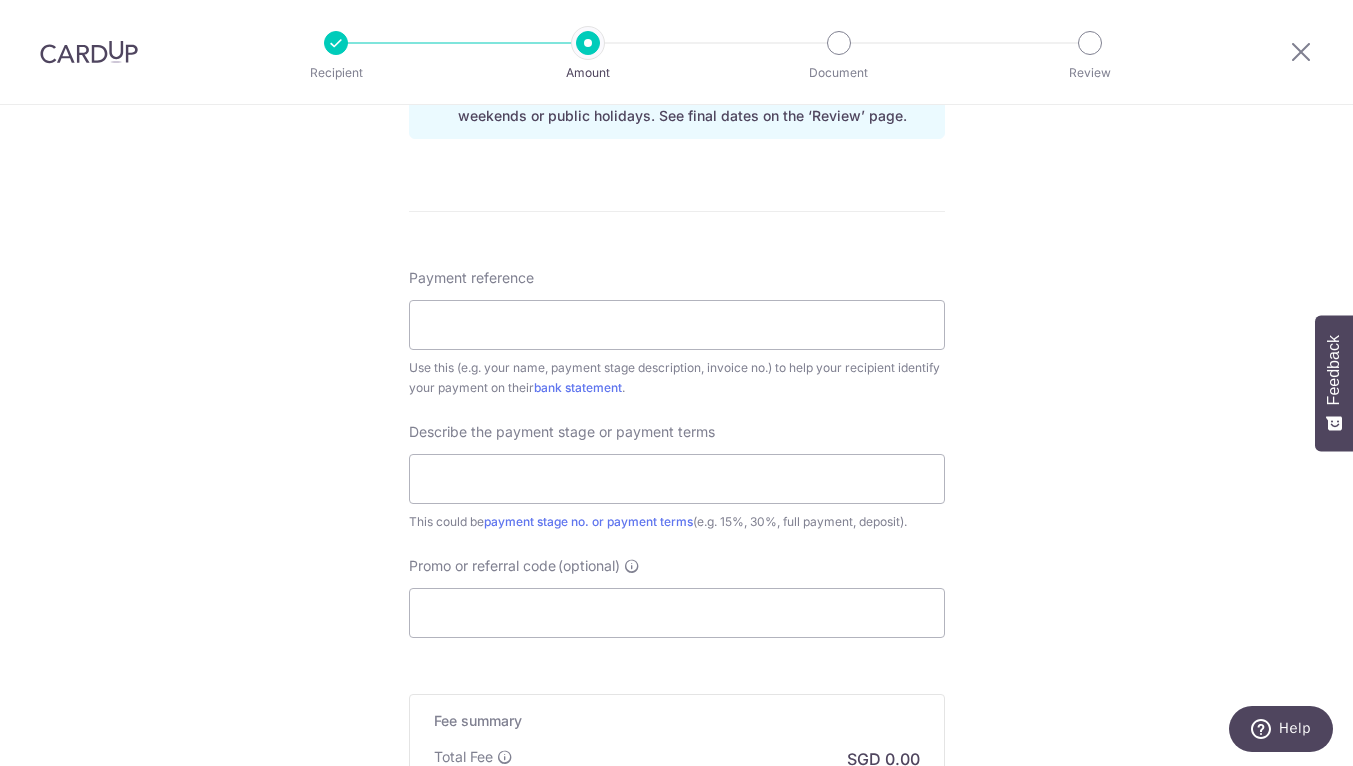 click on "Describe the payment stage or payment terms" at bounding box center [562, 432] 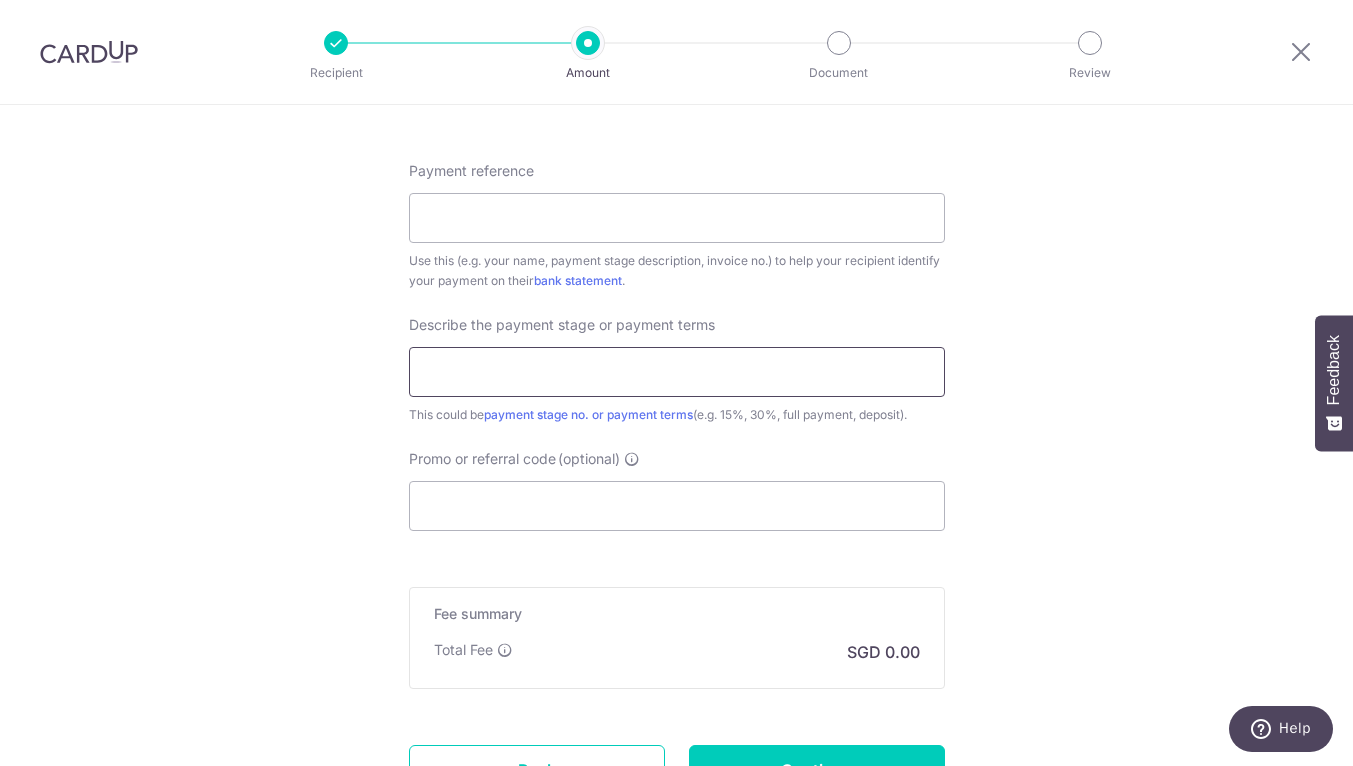 scroll, scrollTop: 1251, scrollLeft: 0, axis: vertical 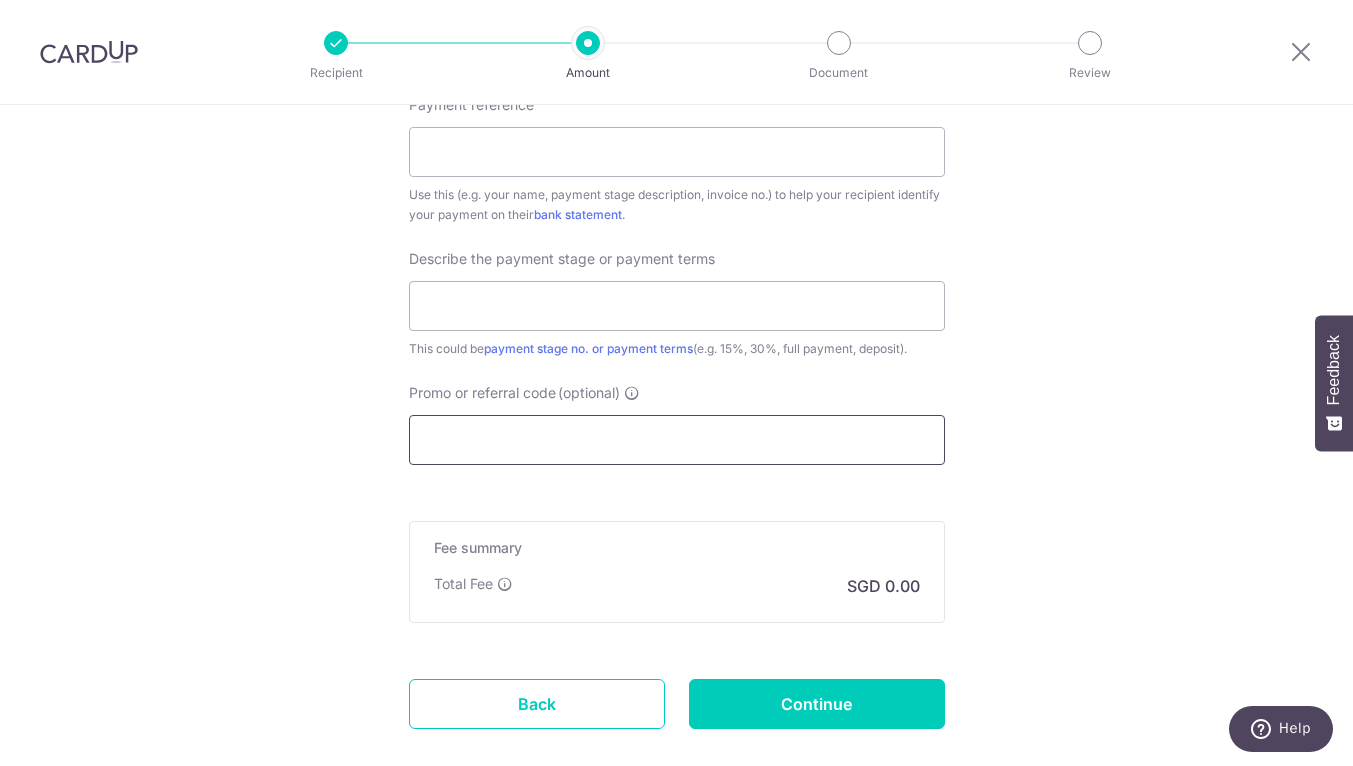 click on "Promo or referral code
(optional)" at bounding box center [677, 440] 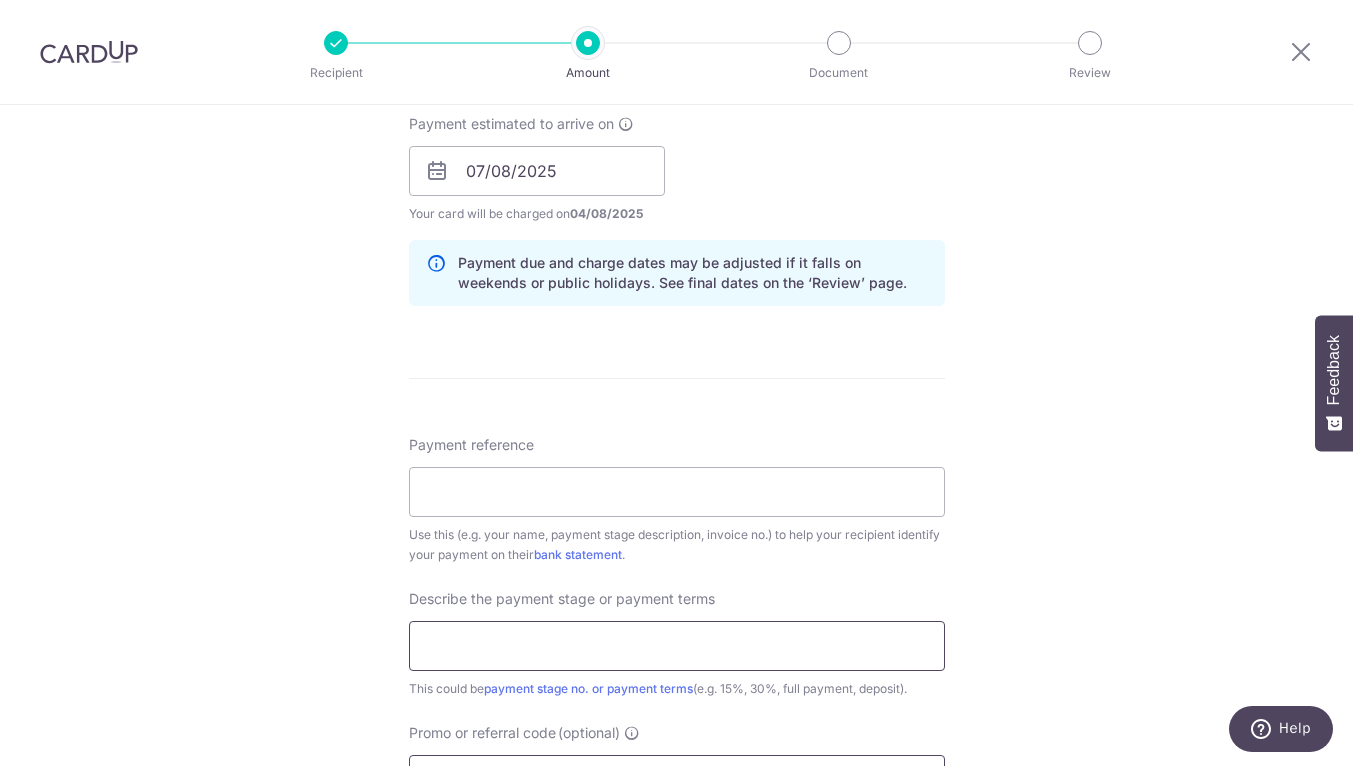 scroll, scrollTop: 862, scrollLeft: 0, axis: vertical 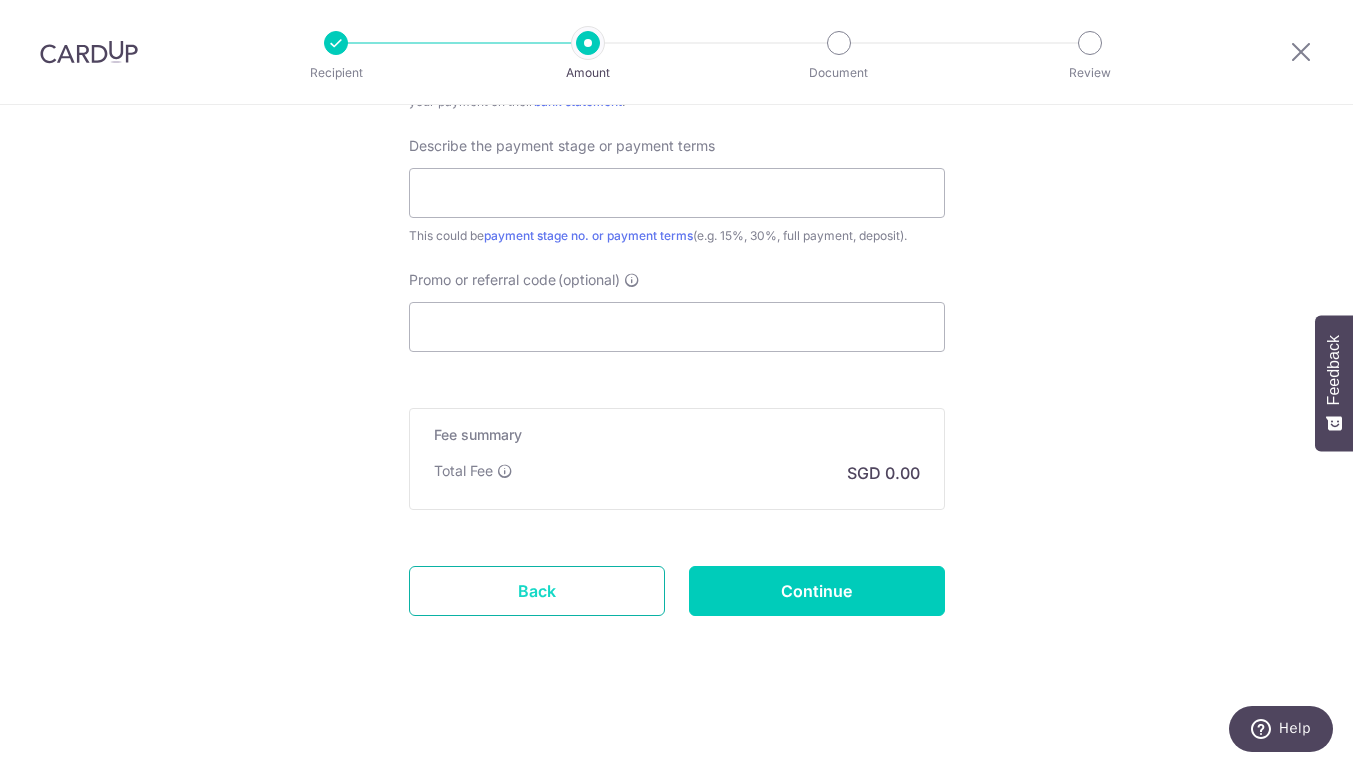 click on "Back" at bounding box center [537, 591] 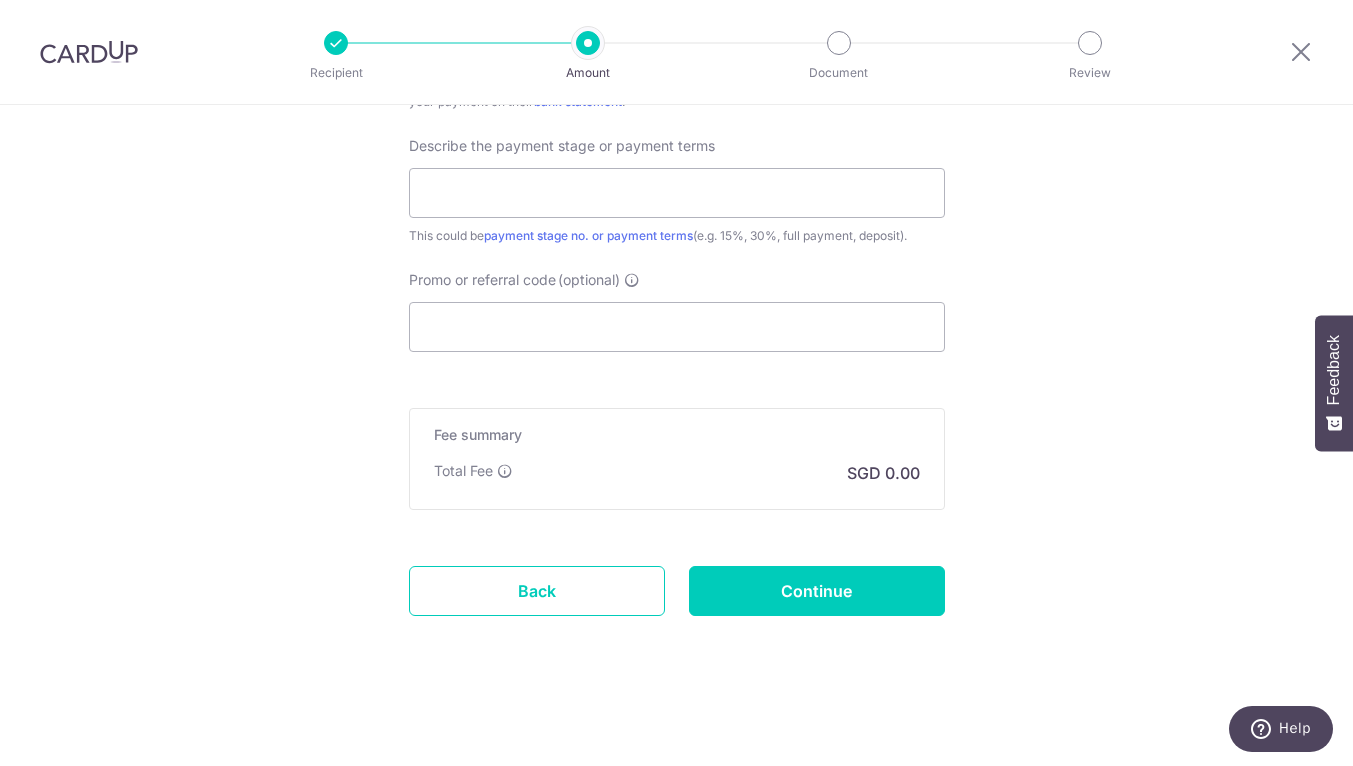 scroll, scrollTop: 1364, scrollLeft: 0, axis: vertical 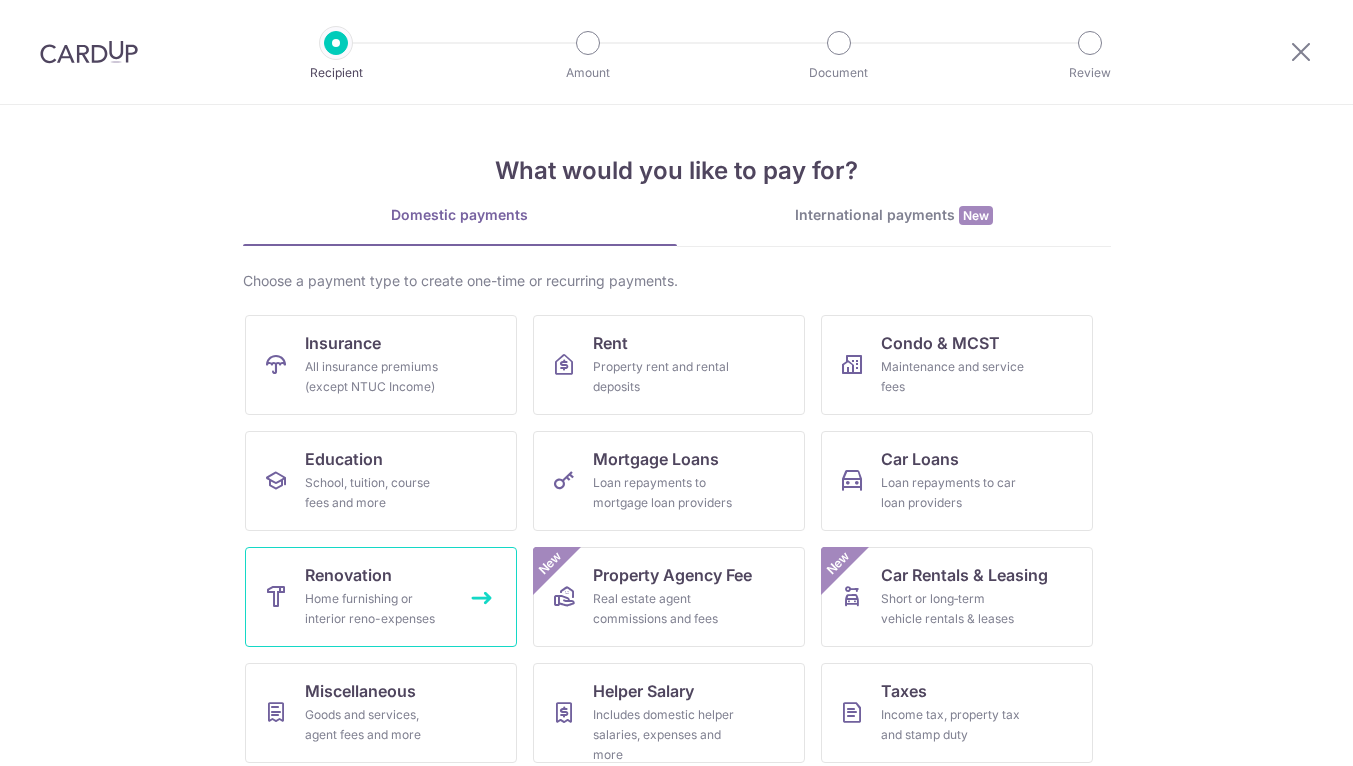 click on "Renovation Home furnishing or interior reno-expenses" at bounding box center (381, 597) 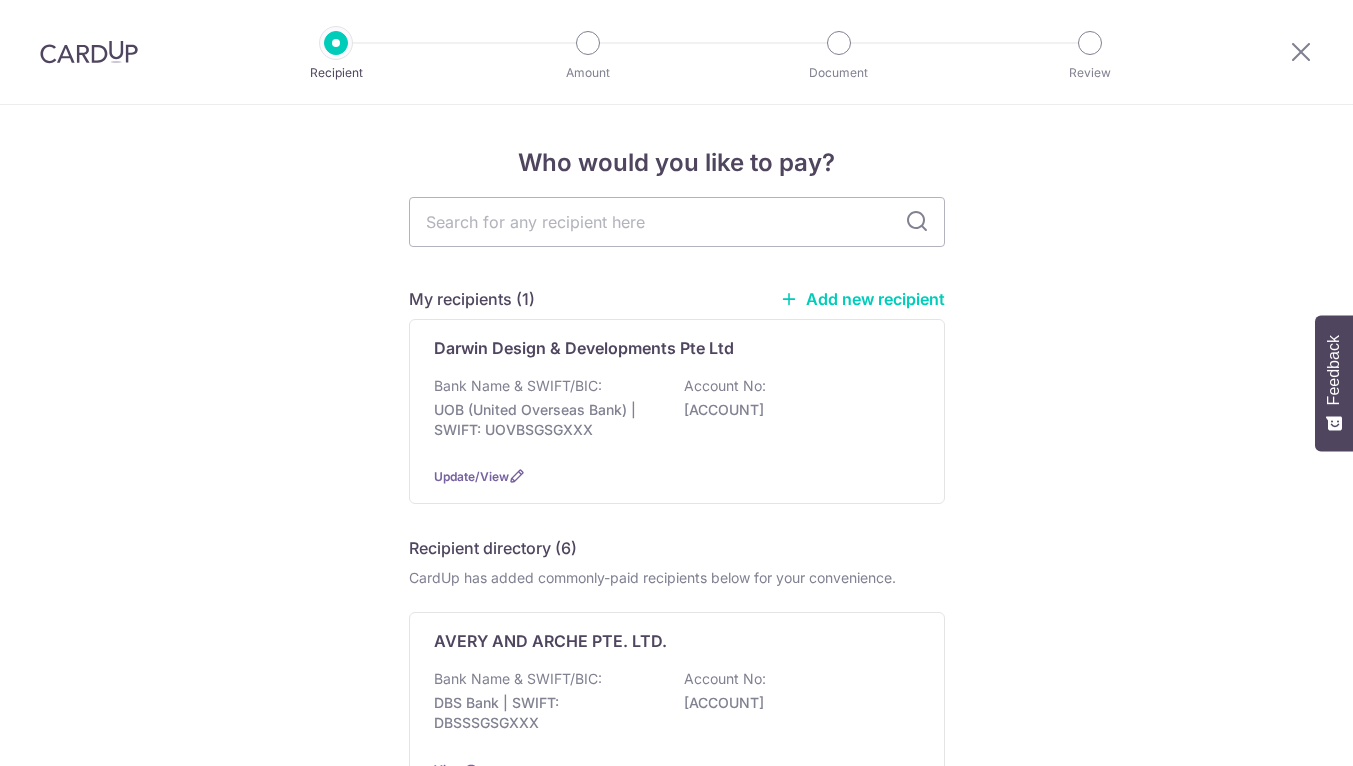 scroll, scrollTop: 0, scrollLeft: 0, axis: both 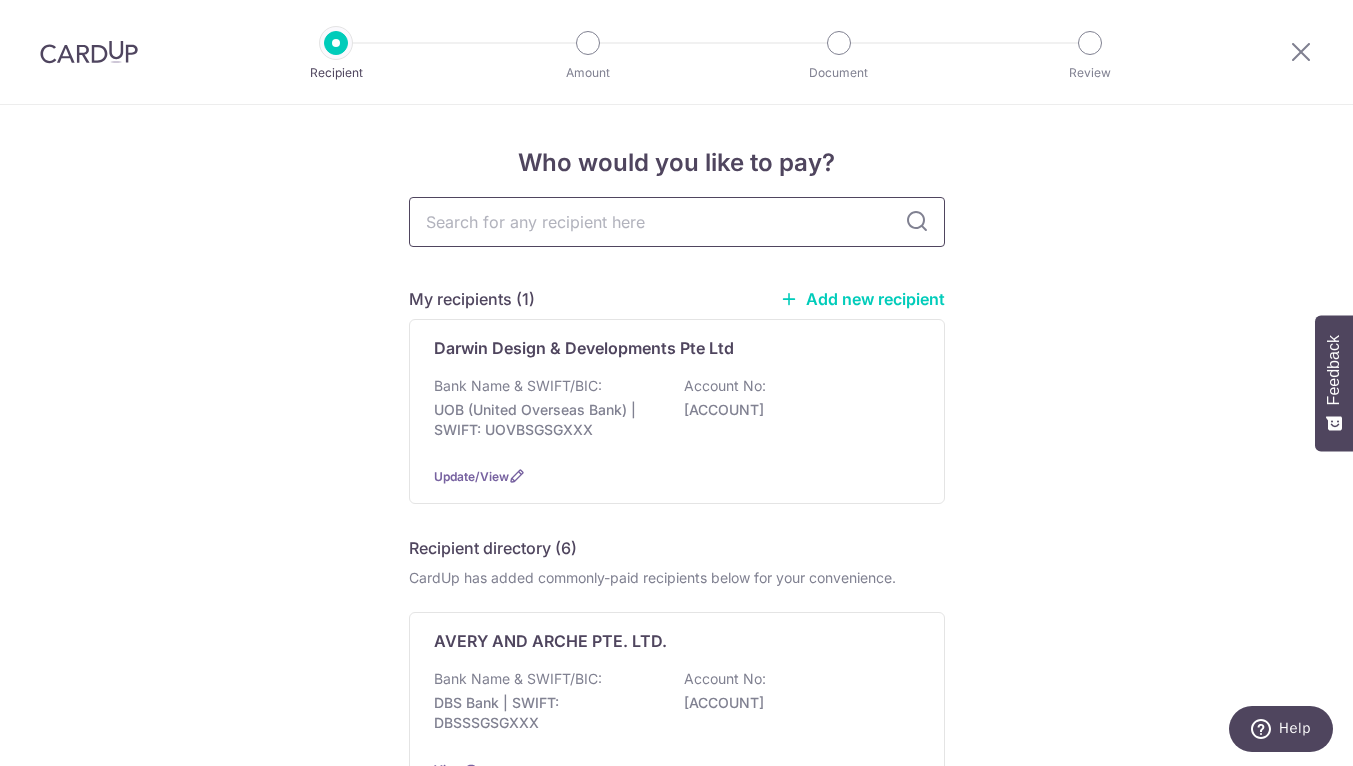 click at bounding box center (677, 222) 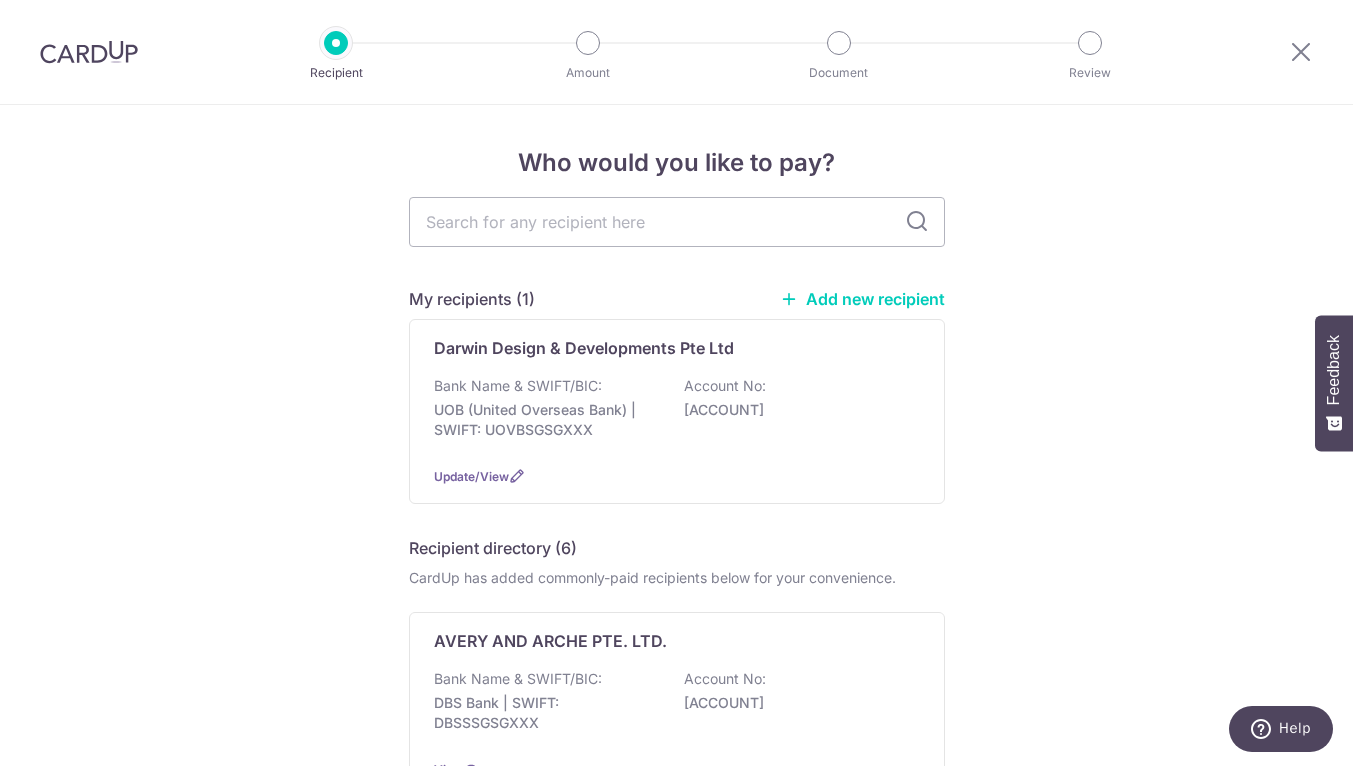 click on "Who would you like to pay?
My recipients (1)
Add new recipient
Darwin Design & Developments Pte Ltd
Bank Name & SWIFT/BIC:
UOB (United Overseas Bank) | SWIFT: UOVBSGSGXXX
Account No:
3793021613
Update/View
Recipient directory (6)
CardUp has added commonly-paid recipients below for your convenience.
AVERY AND ARCHE PTE. LTD.
Bank Name & SWIFT/BIC:
DBS Bank | SWIFT: DBSSSGSGXXX
Account No:
0727865226
View" at bounding box center (677, 1000) 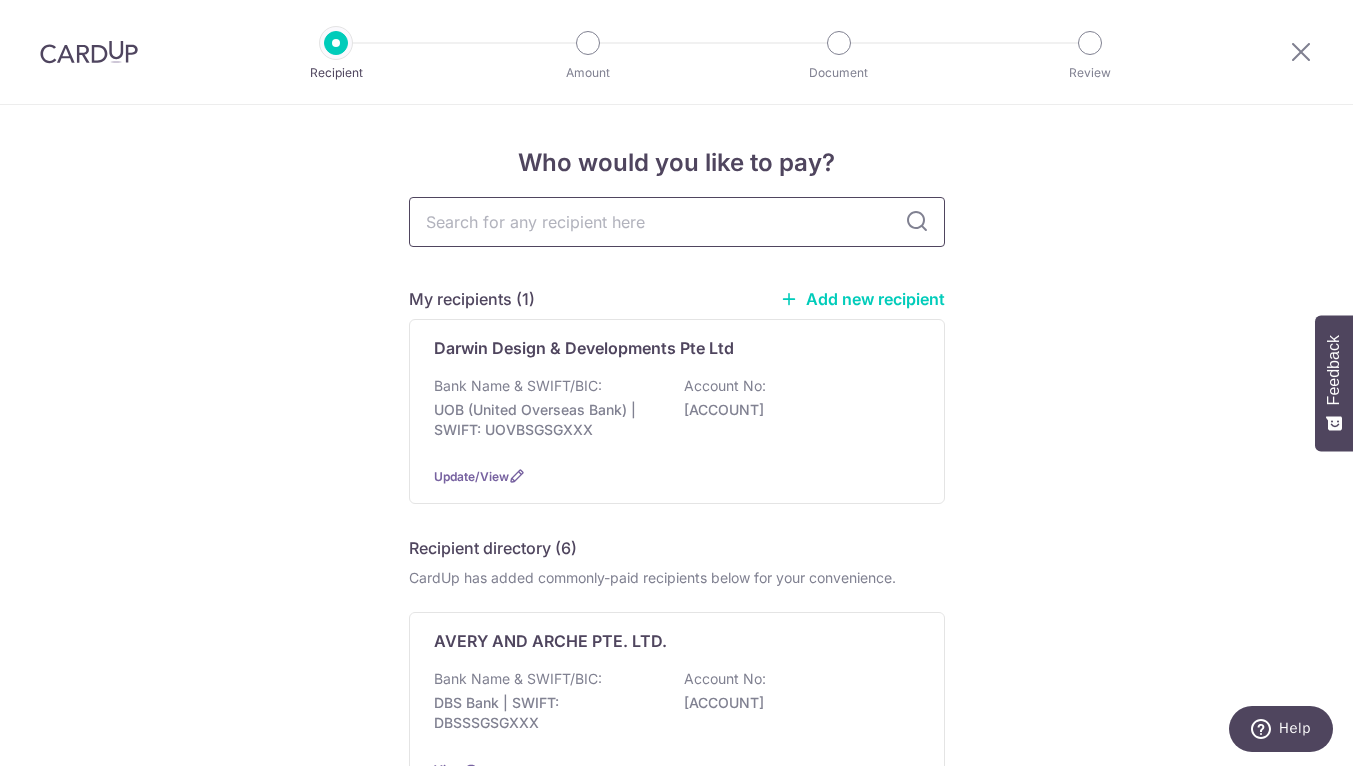 click at bounding box center (677, 222) 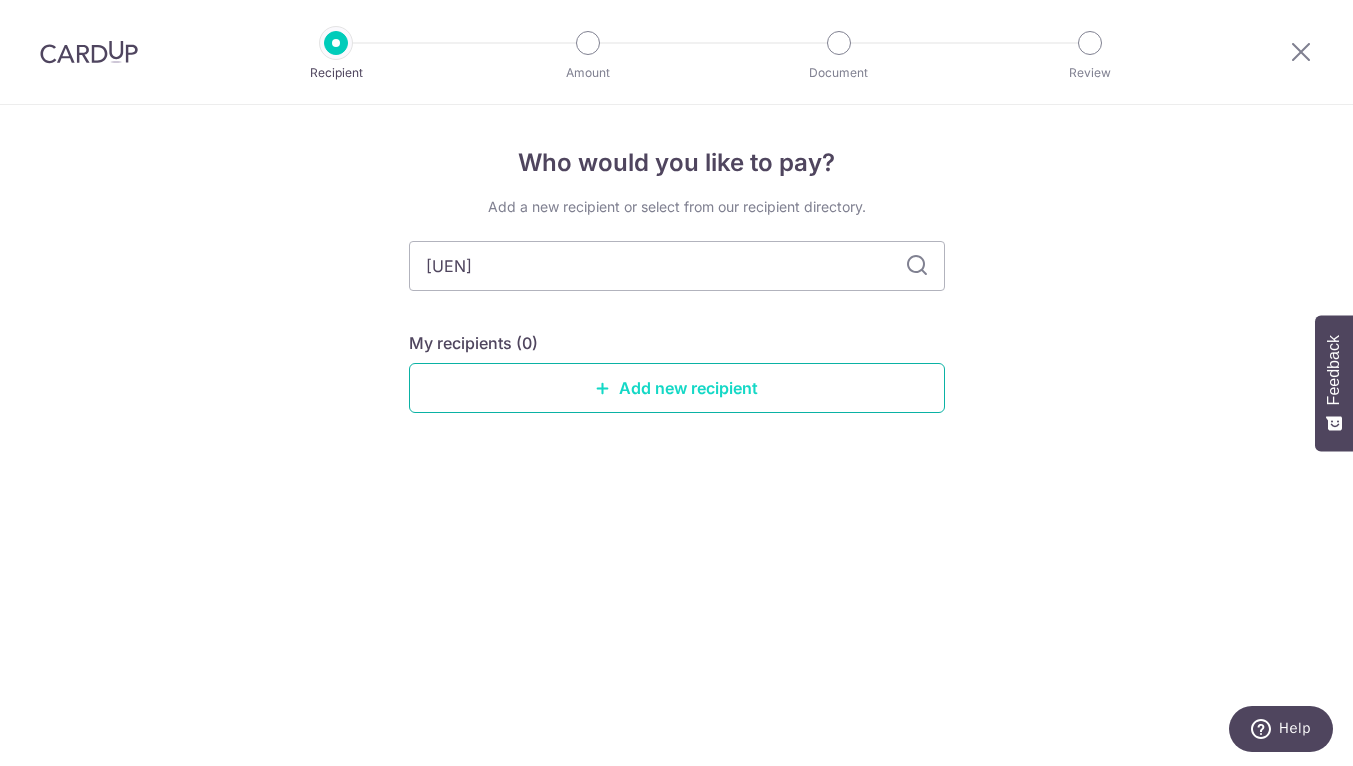 click on "Add new recipient" at bounding box center [677, 388] 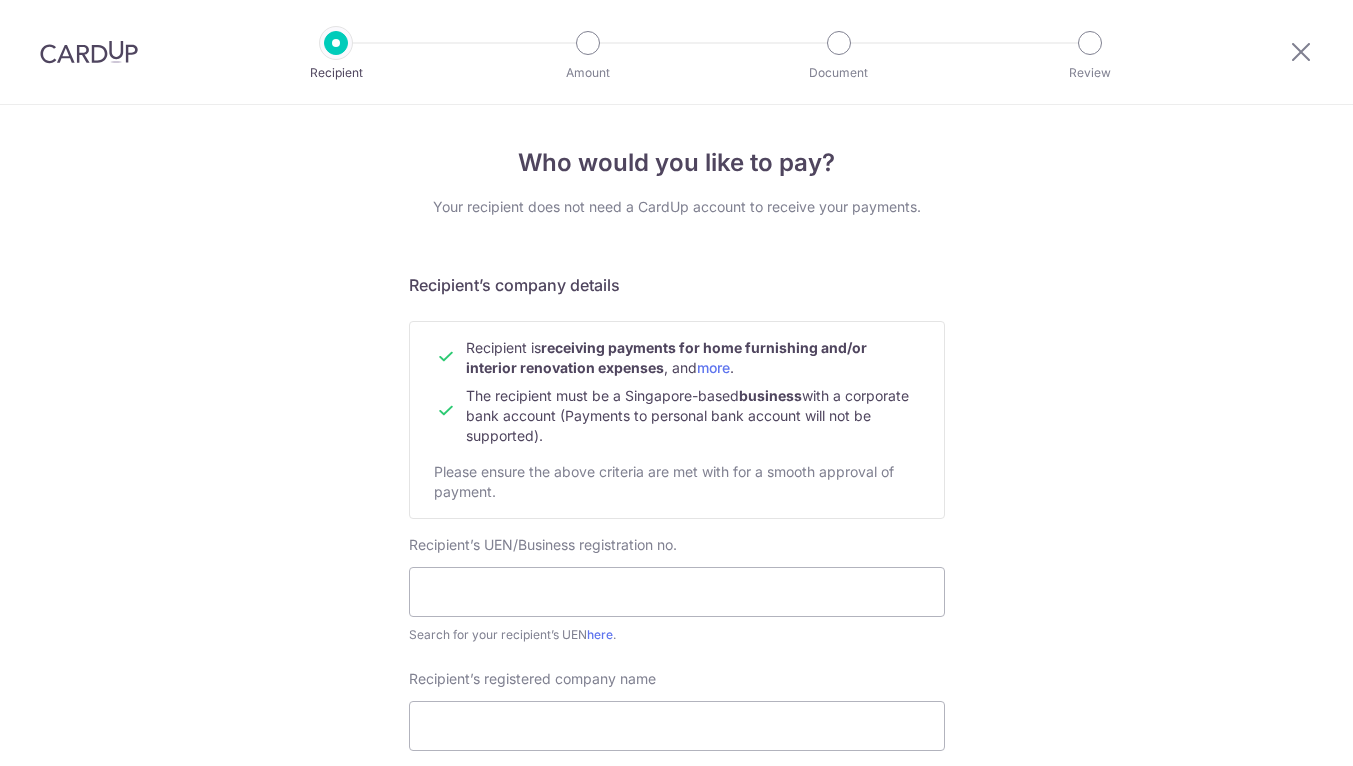 scroll, scrollTop: 0, scrollLeft: 0, axis: both 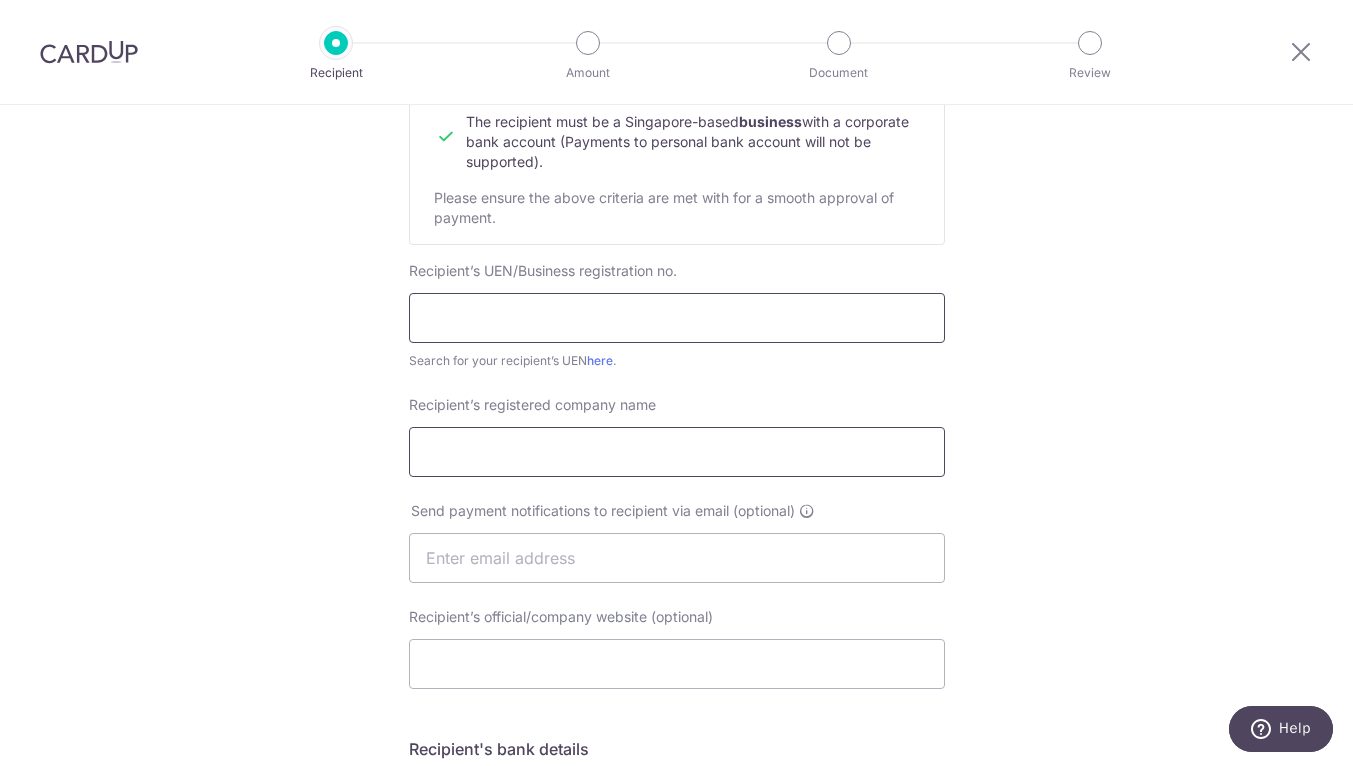 paste on "201101102Z" 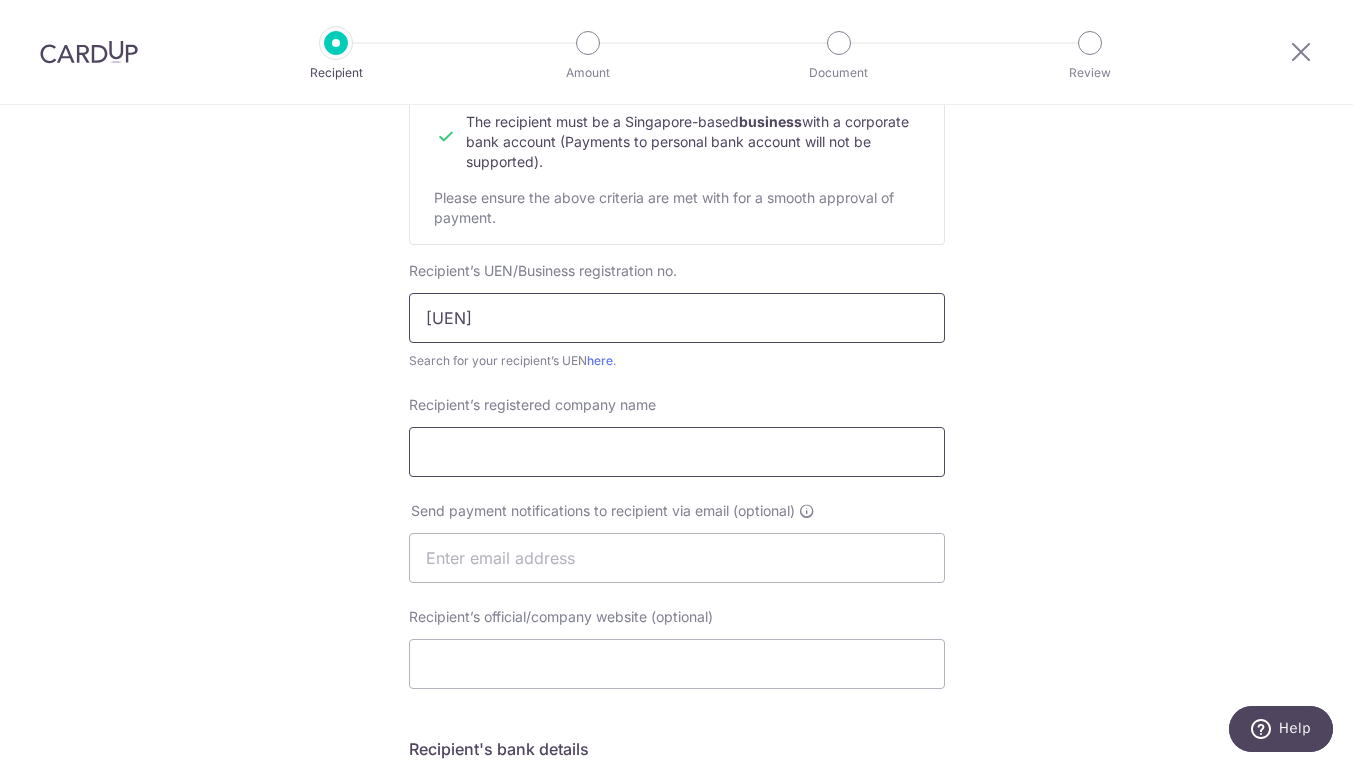 type on "201101102Z" 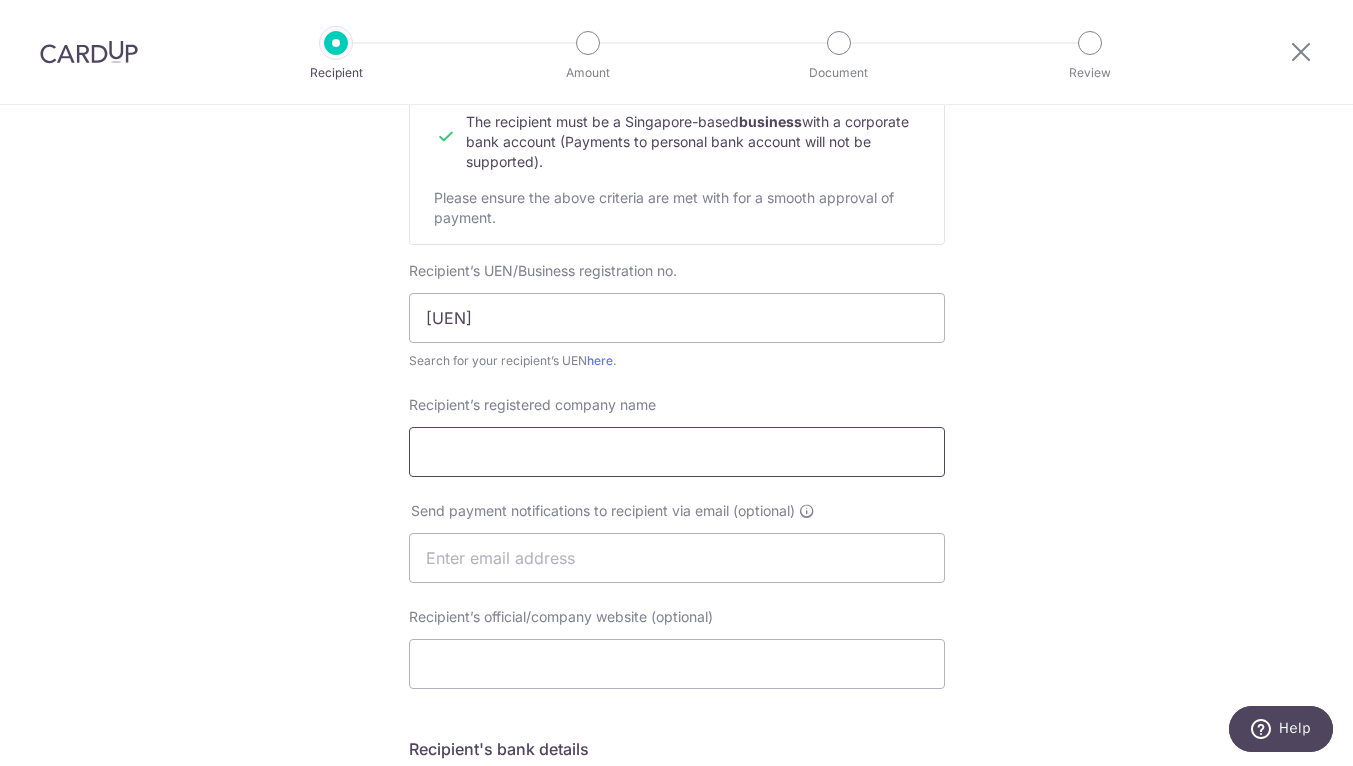 paste on "Darwin Design & Developments Pte Ltd" 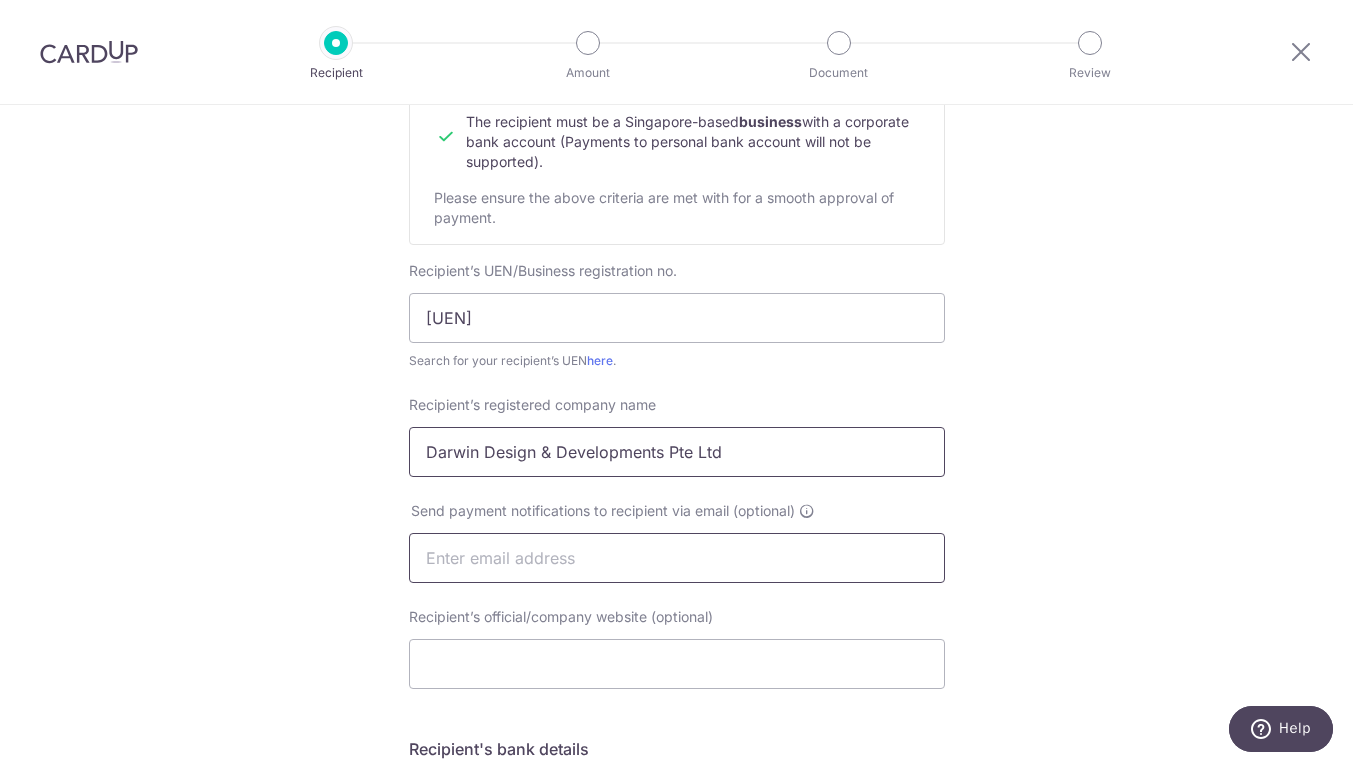 type on "Darwin Design & Developments Pte Ltd" 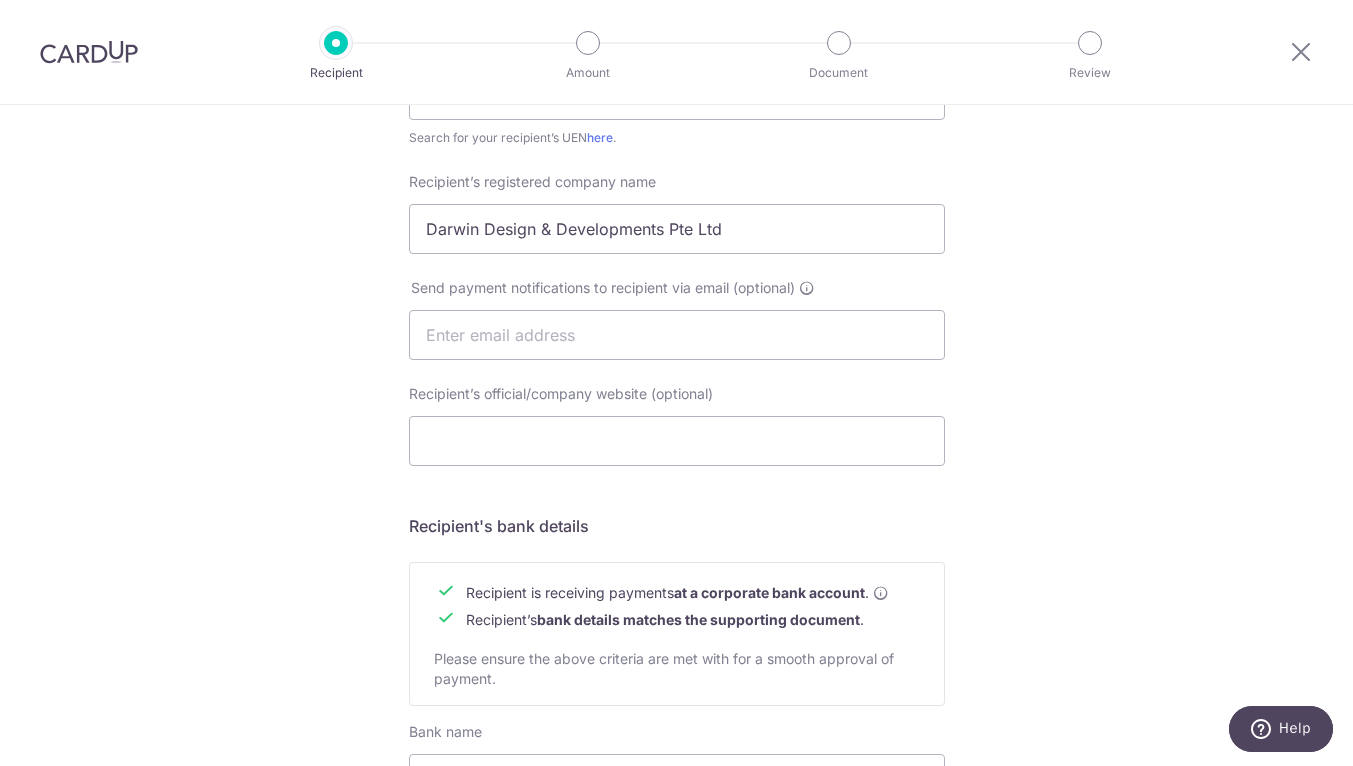 click on "Recipient’s company details
Recipient is  receiving payments for home furnishing and/or interior renovation expenses , and  more .
The recipient must be a Singapore-based  business  with a corporate bank account (Payments to personal bank account will not be supported).
Please ensure the above criteria are met with for a smooth approval of payment.
Recipient’s UEN/Business registration no.
201101102Z
Search for your recipient’s UEN  here .
Recipient’s registered company name
." at bounding box center (677, 397) 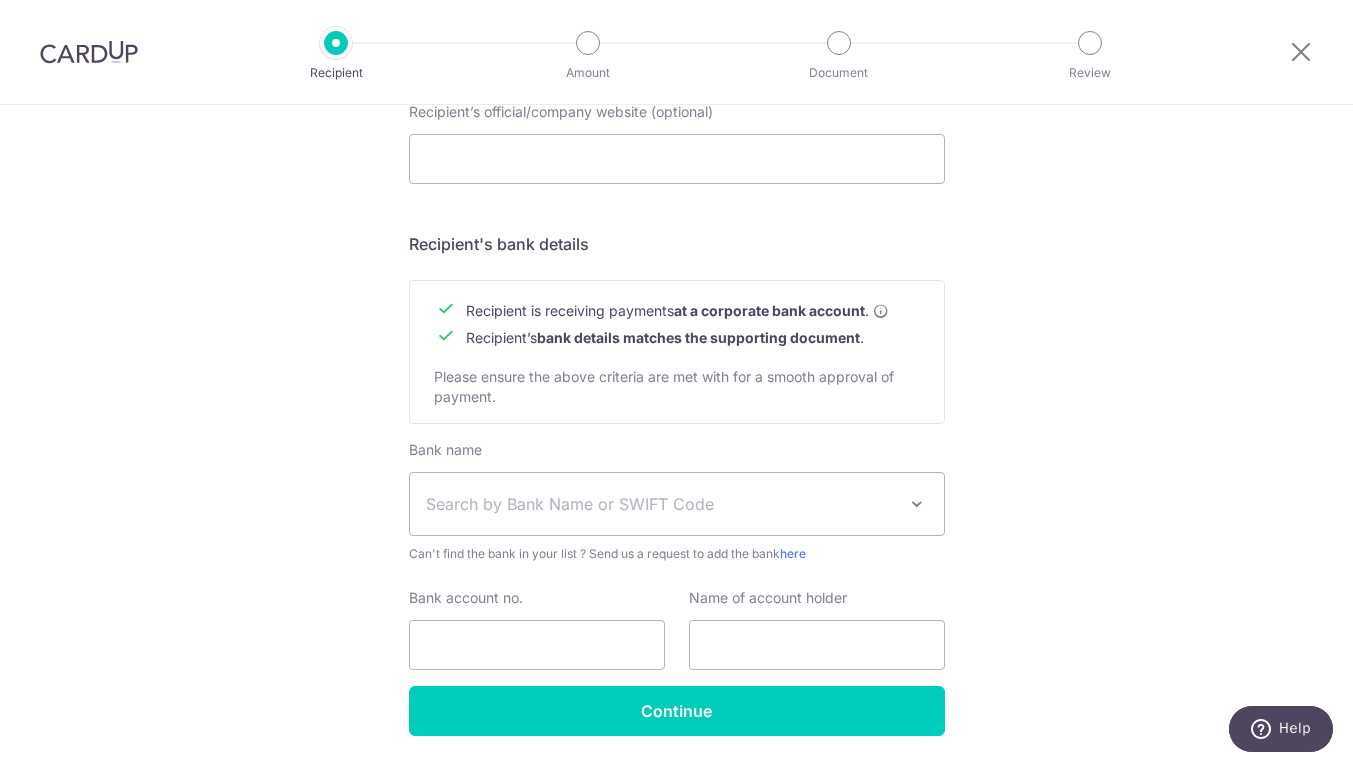 scroll, scrollTop: 780, scrollLeft: 0, axis: vertical 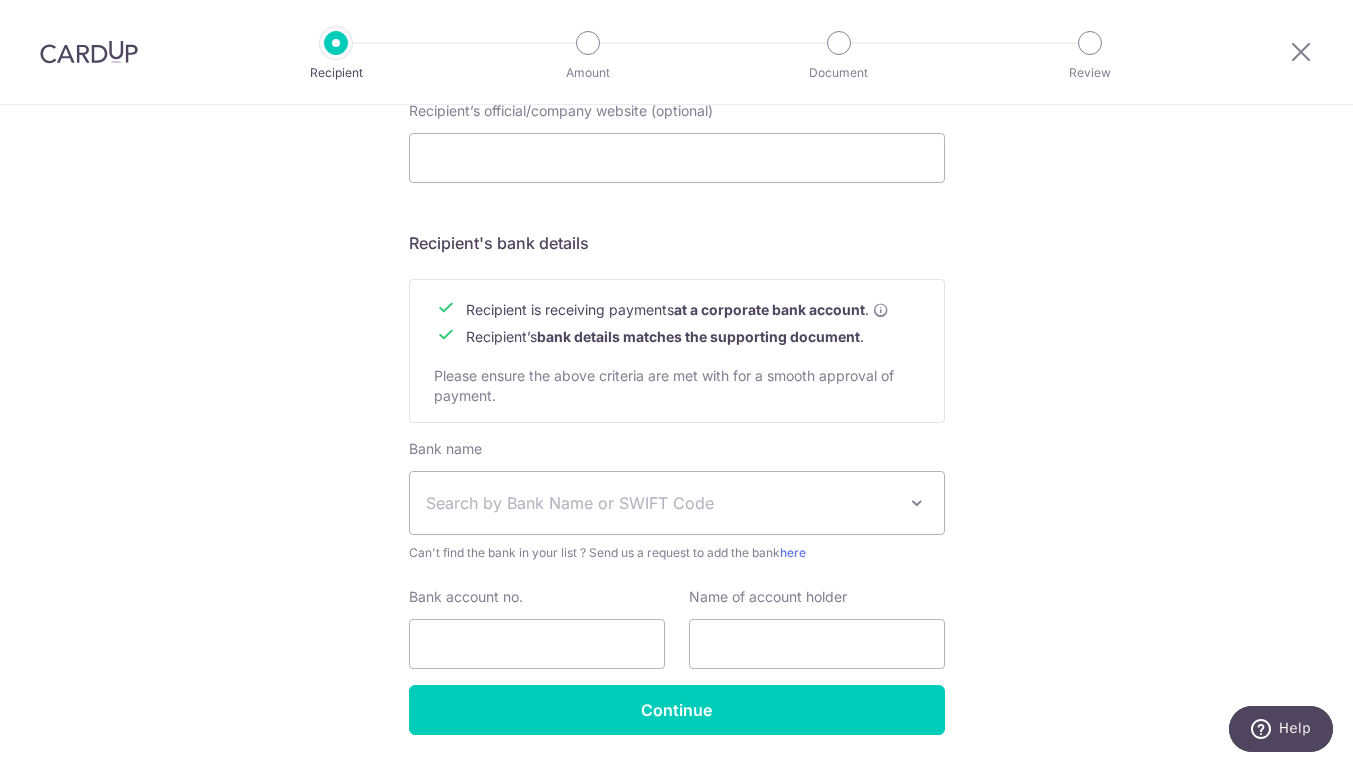 click on "Search by Bank Name or SWIFT Code" at bounding box center [677, 503] 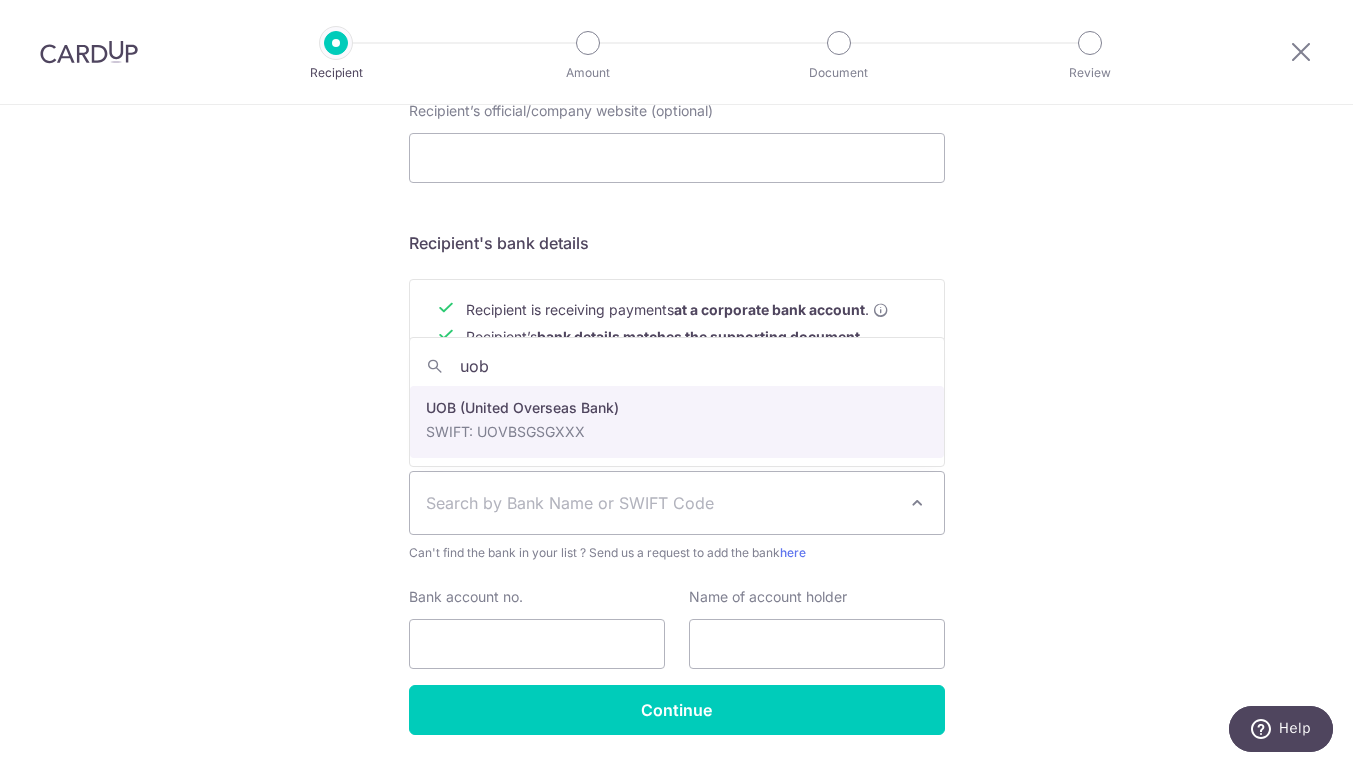 type on "uob" 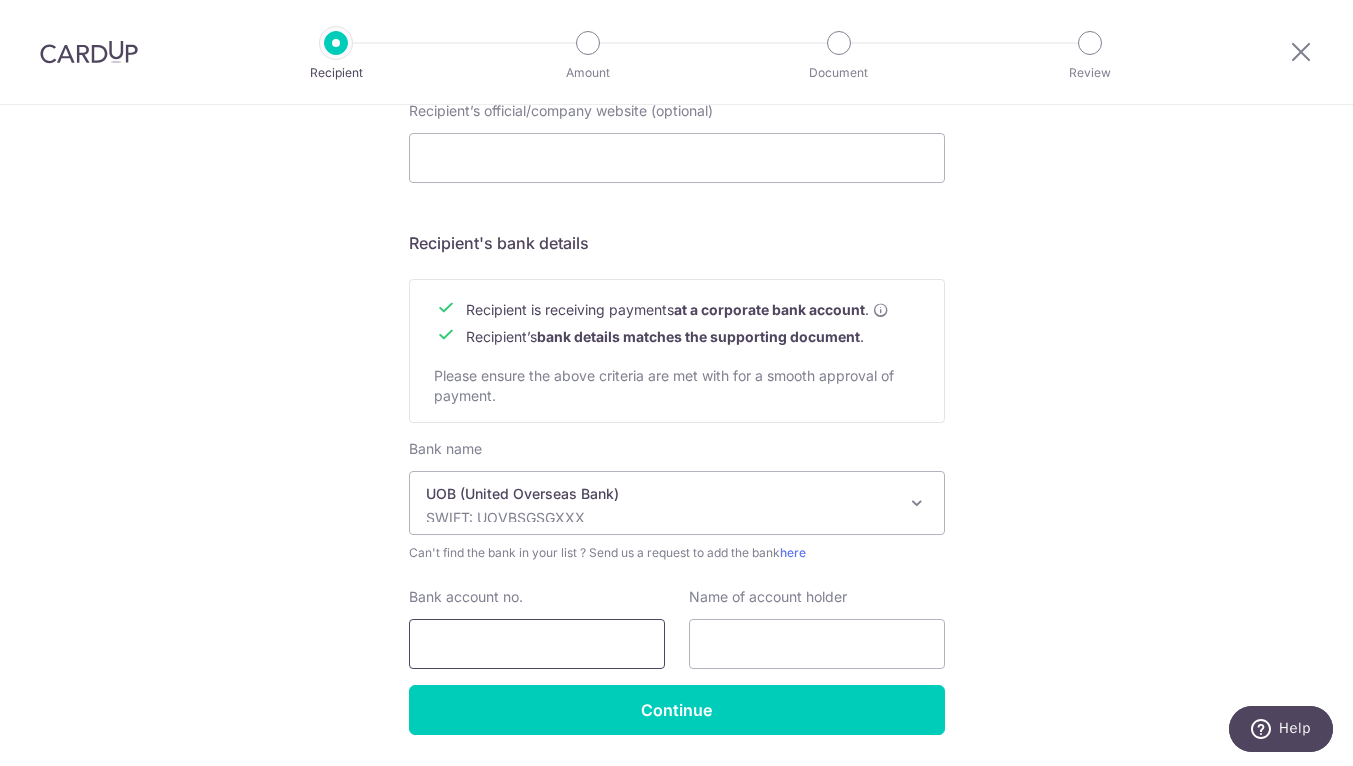 click on "Bank account no." at bounding box center (537, 644) 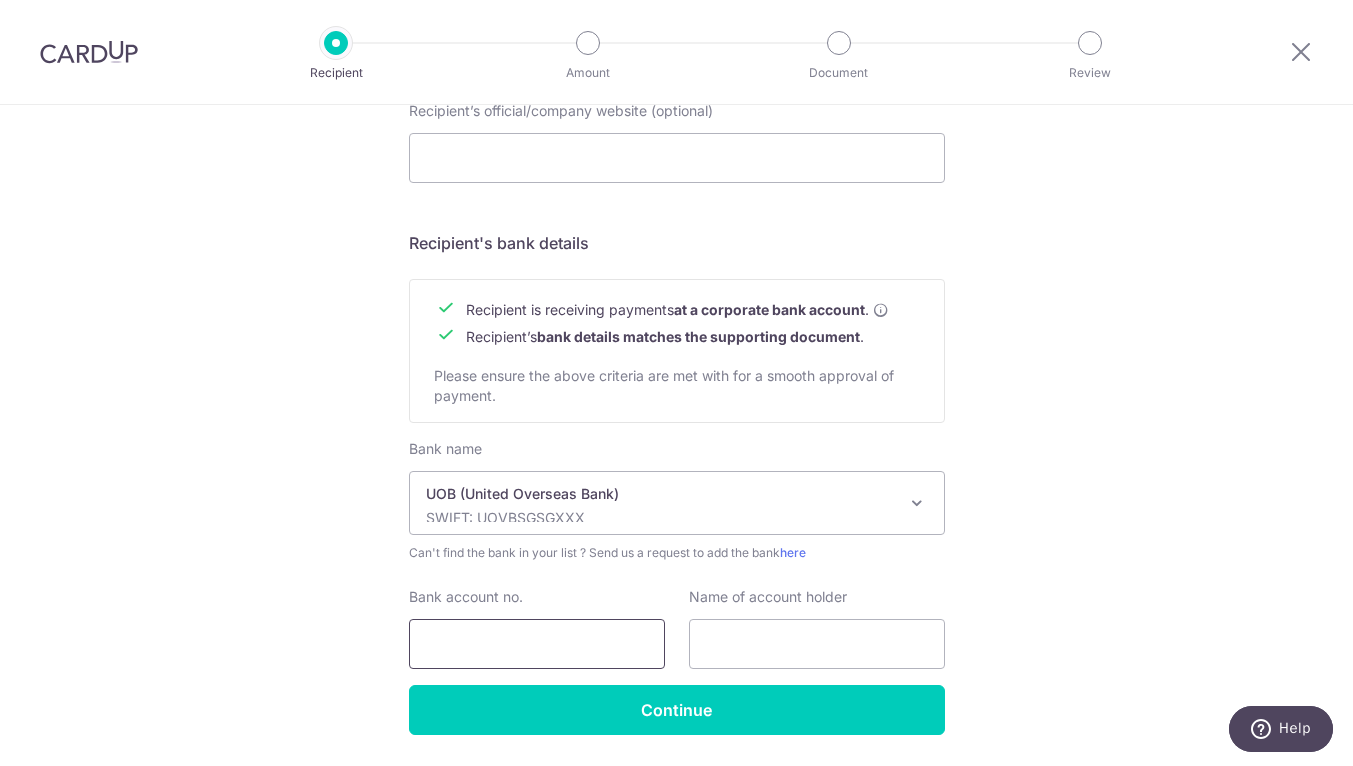 paste on "379-302-161-3" 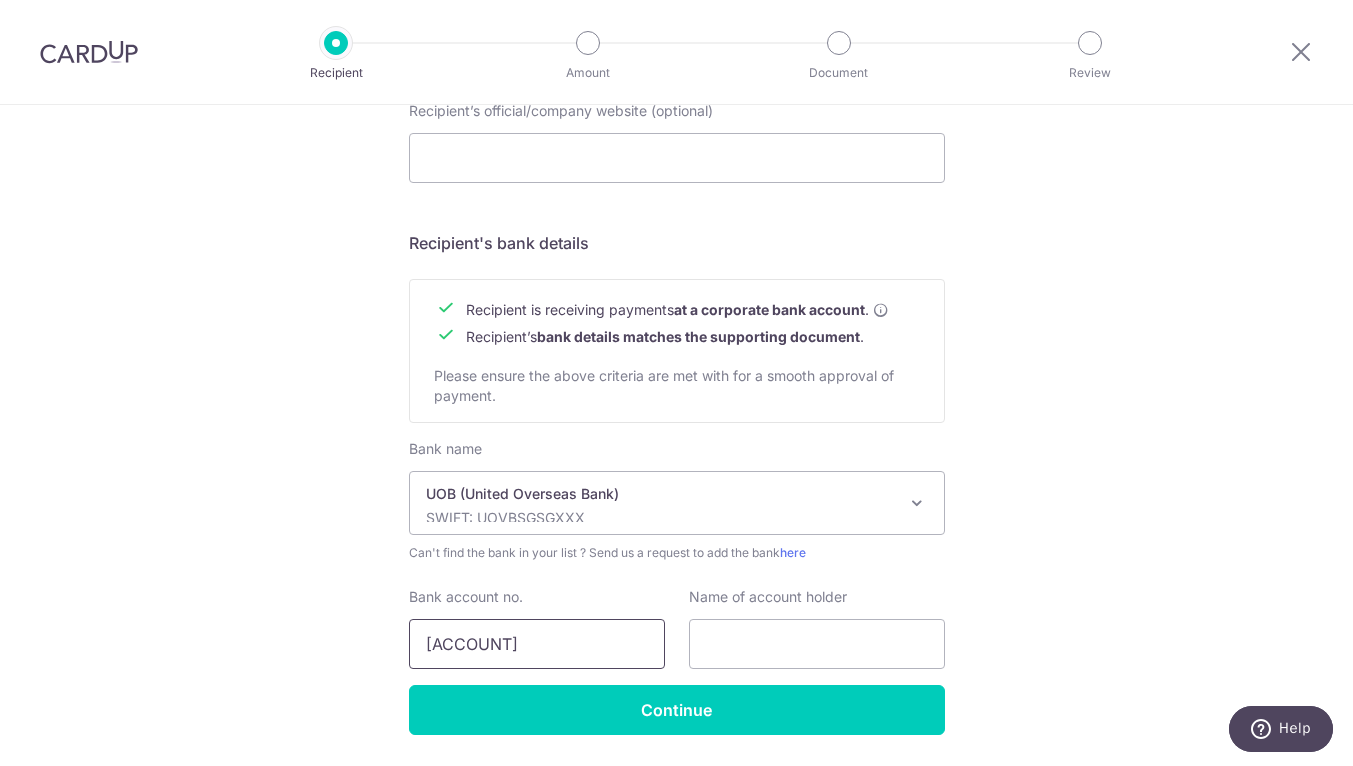 click on "379-302-161-3" at bounding box center (537, 644) 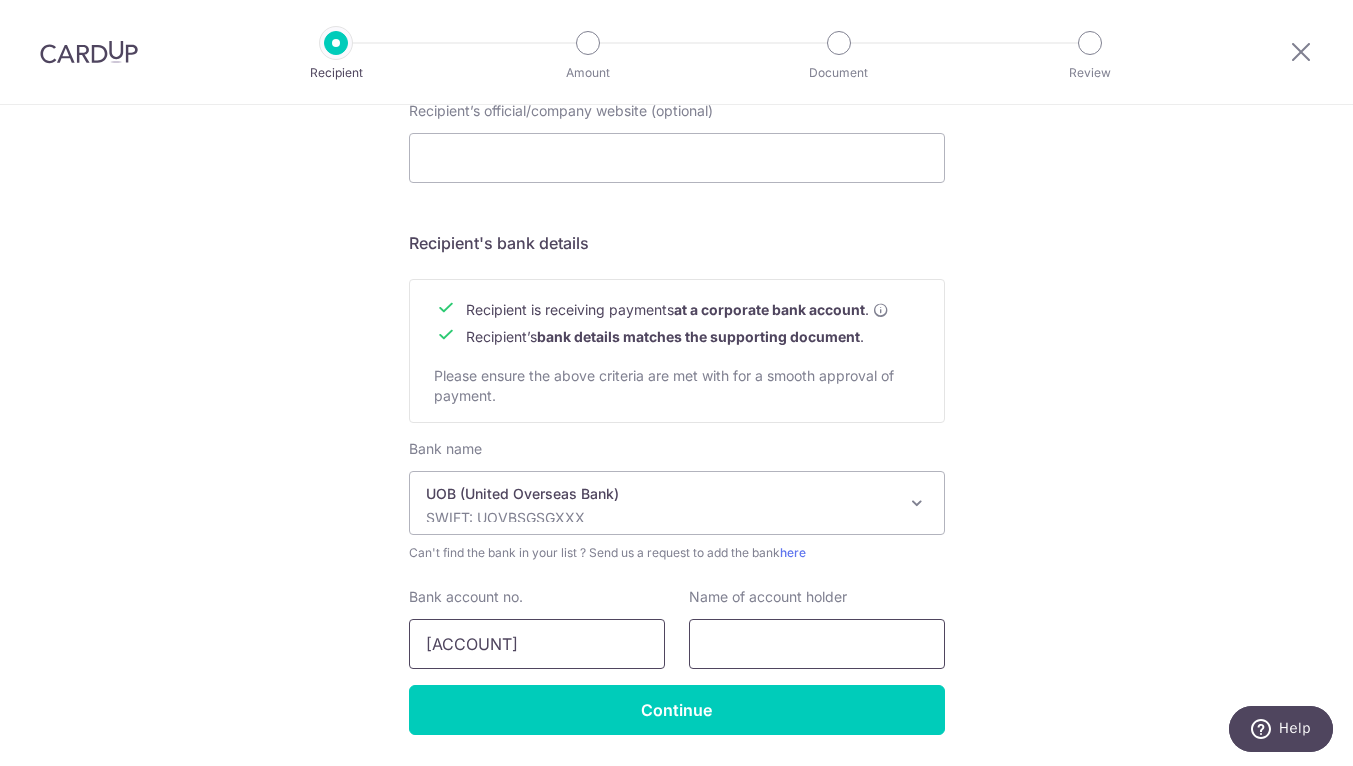 type on "3793021613" 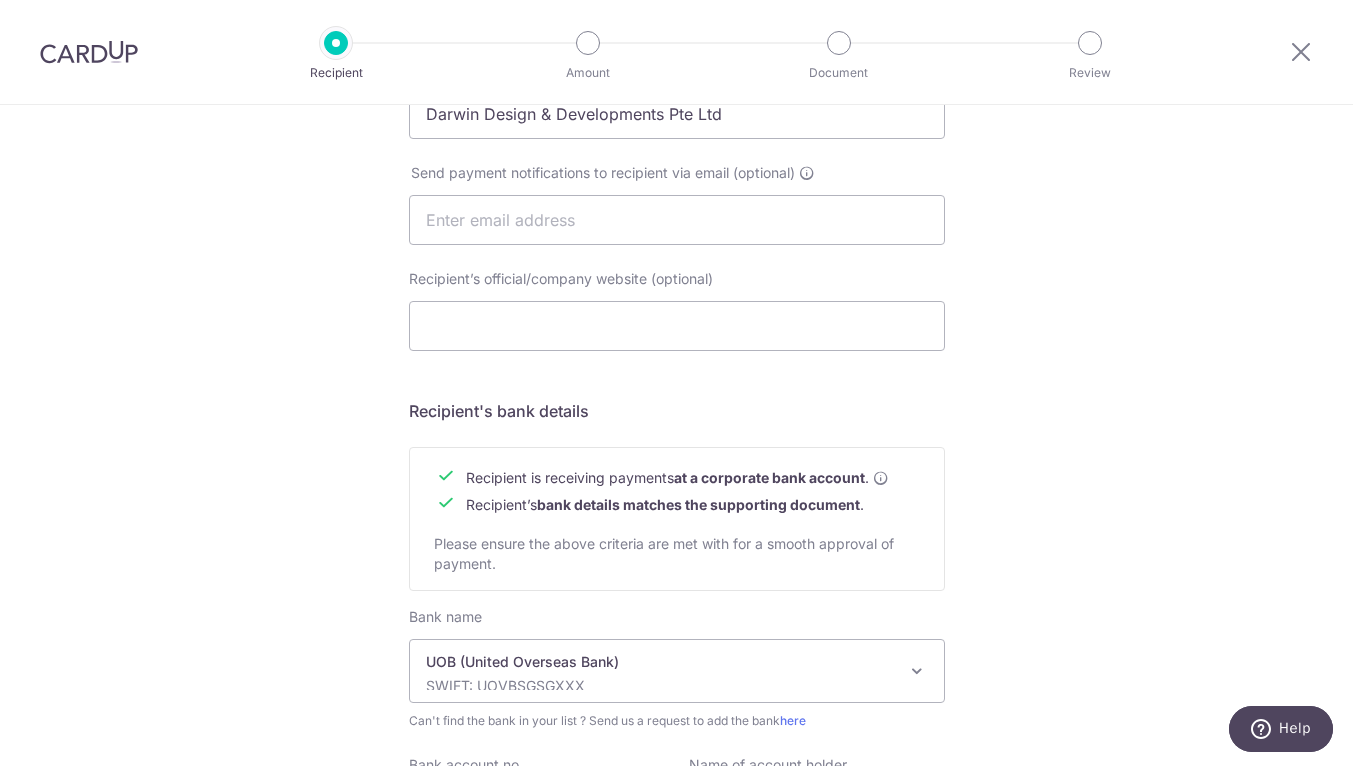 scroll, scrollTop: 479, scrollLeft: 0, axis: vertical 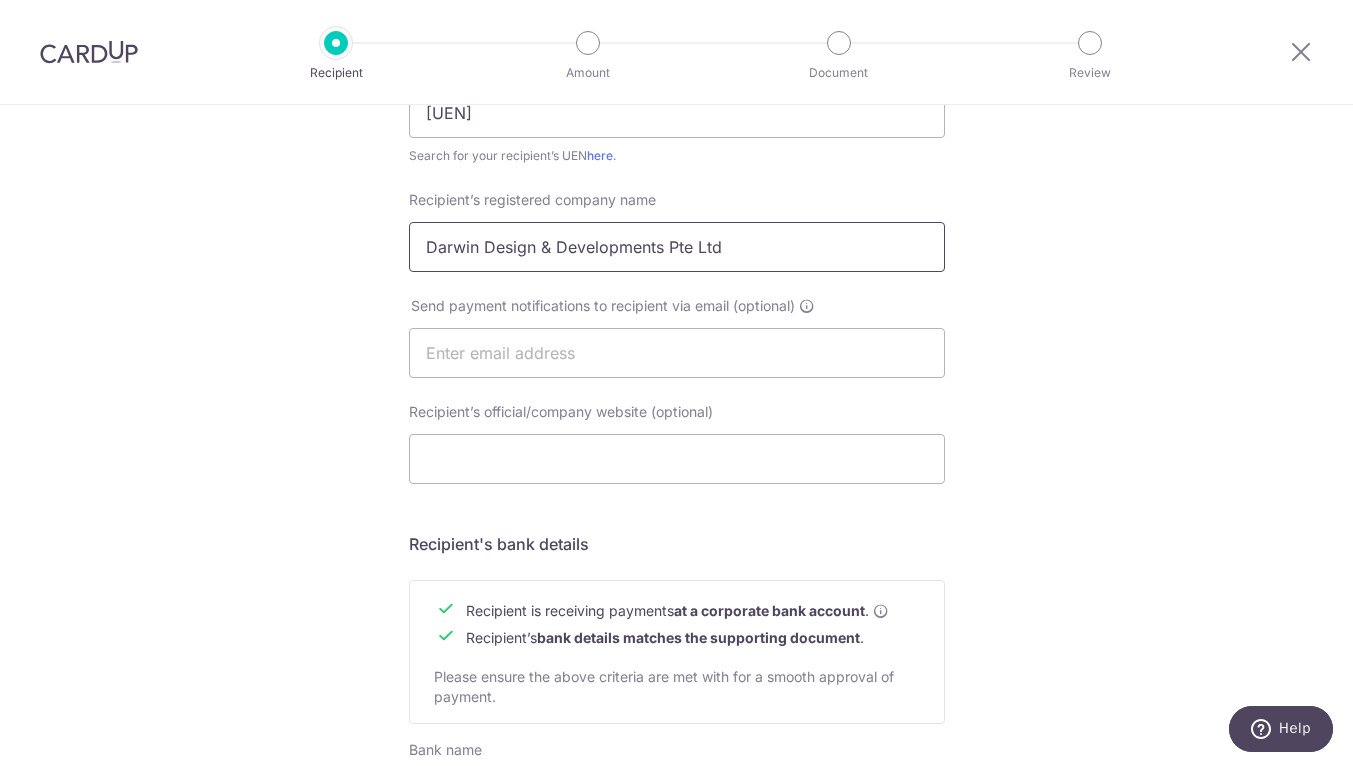 drag, startPoint x: 740, startPoint y: 259, endPoint x: 358, endPoint y: 254, distance: 382.0327 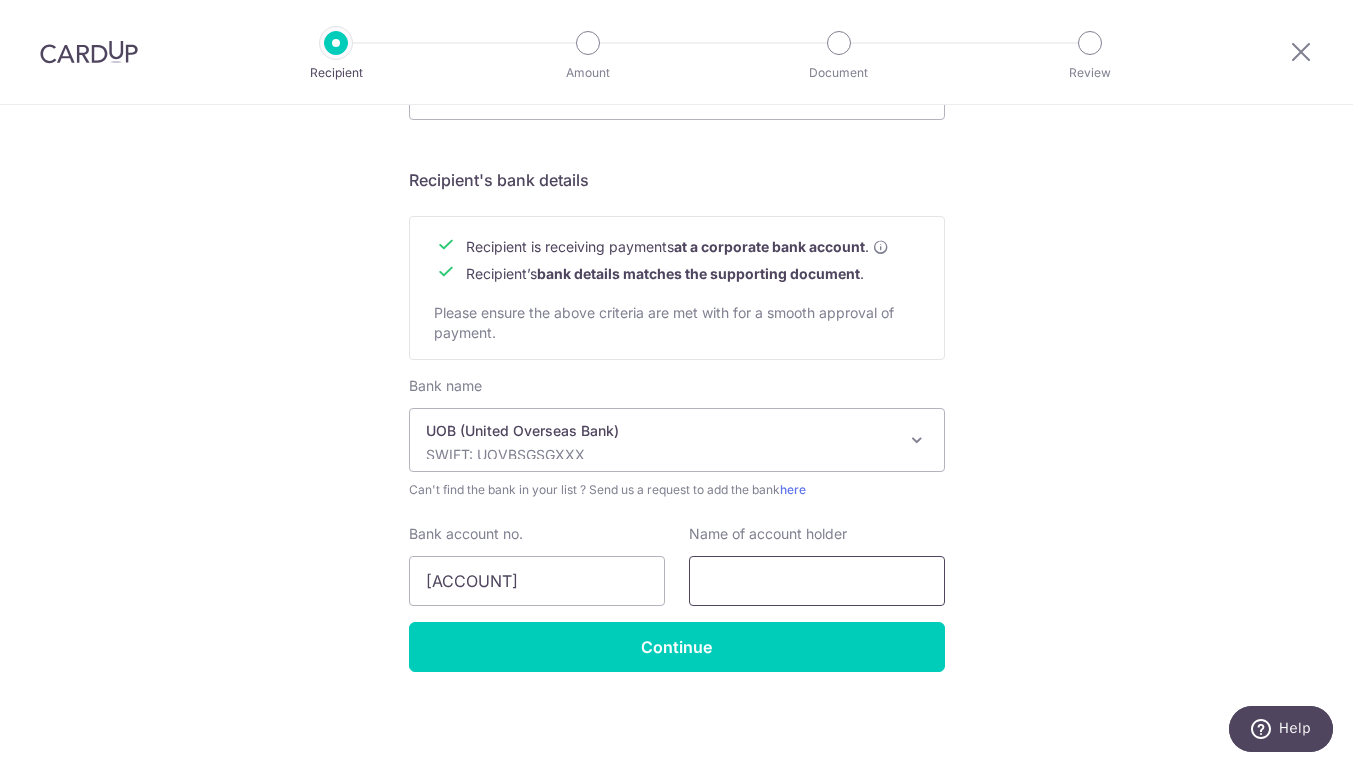 scroll, scrollTop: 843, scrollLeft: 0, axis: vertical 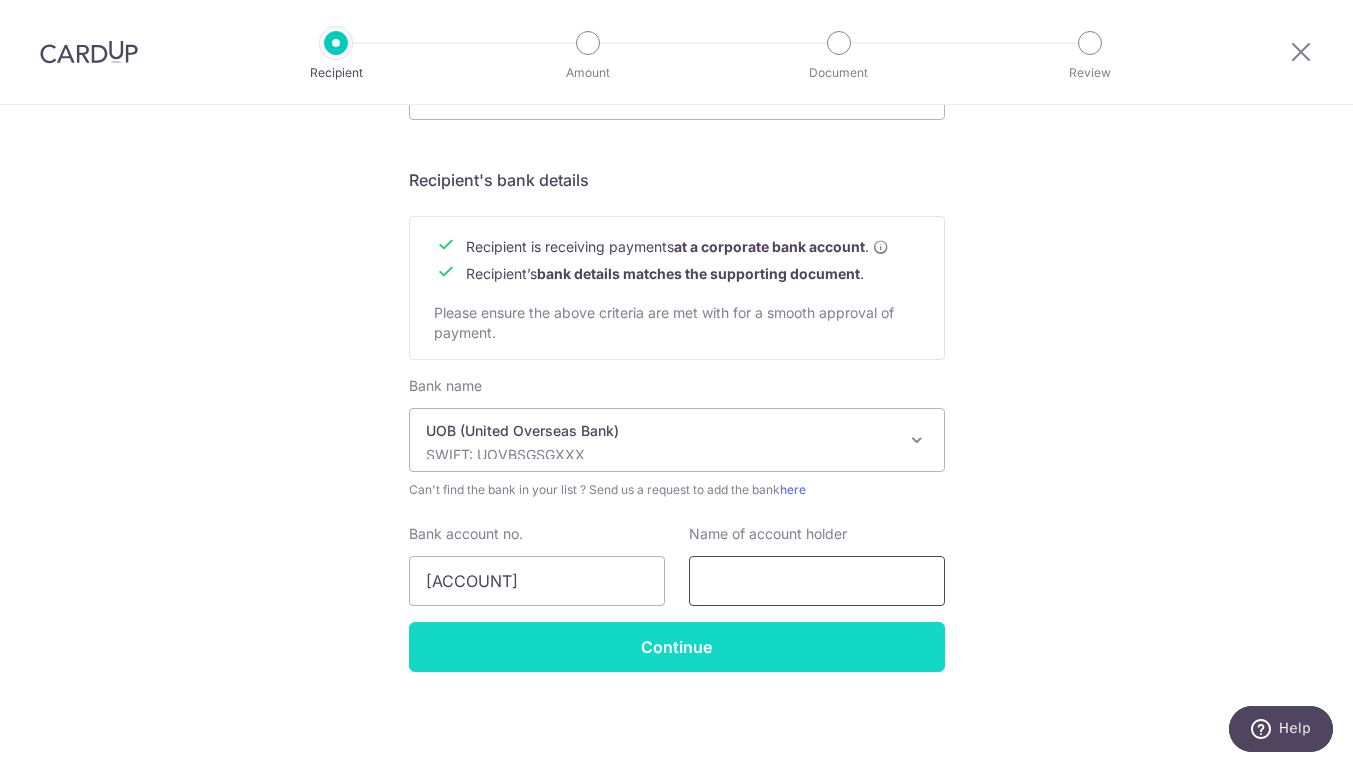 paste on "Darwin Design & Developments Pte Ltd" 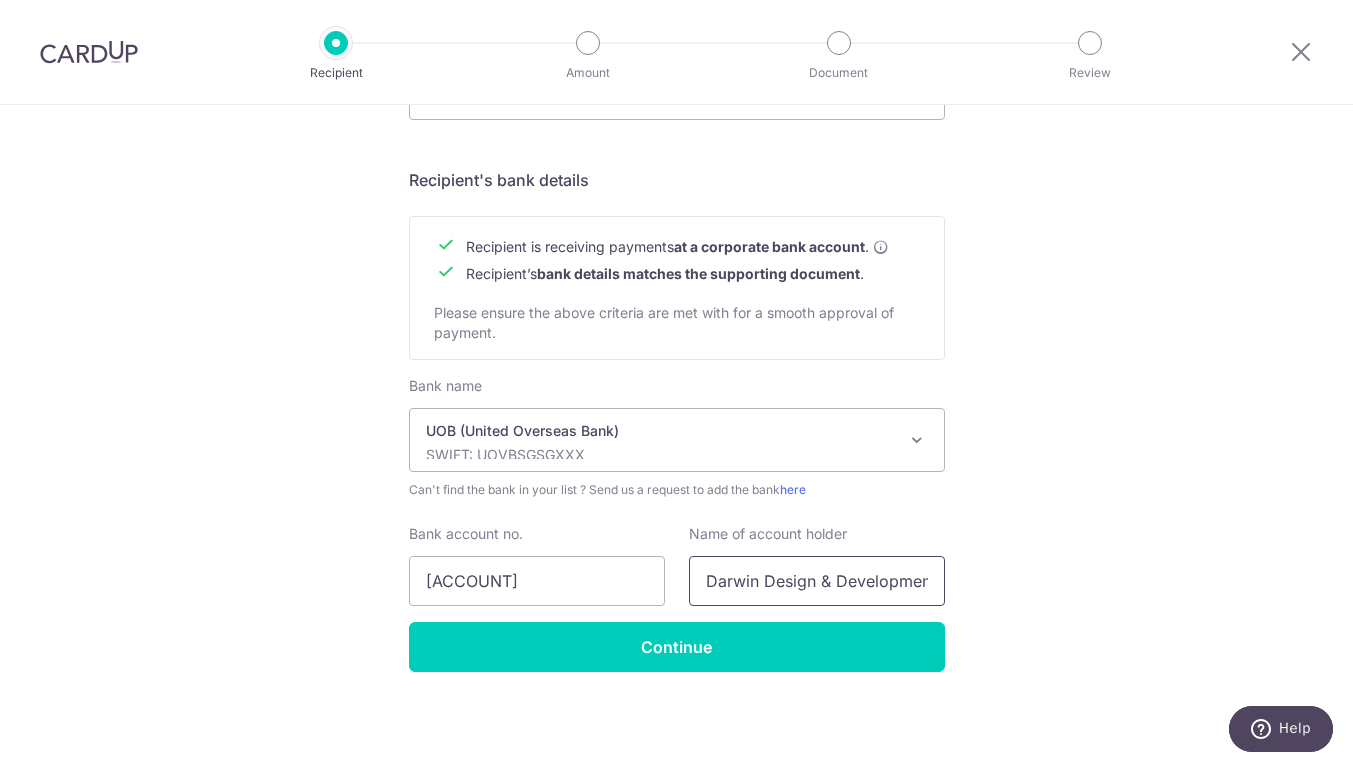 type on "Darwin Design & Developments Pte Ltd" 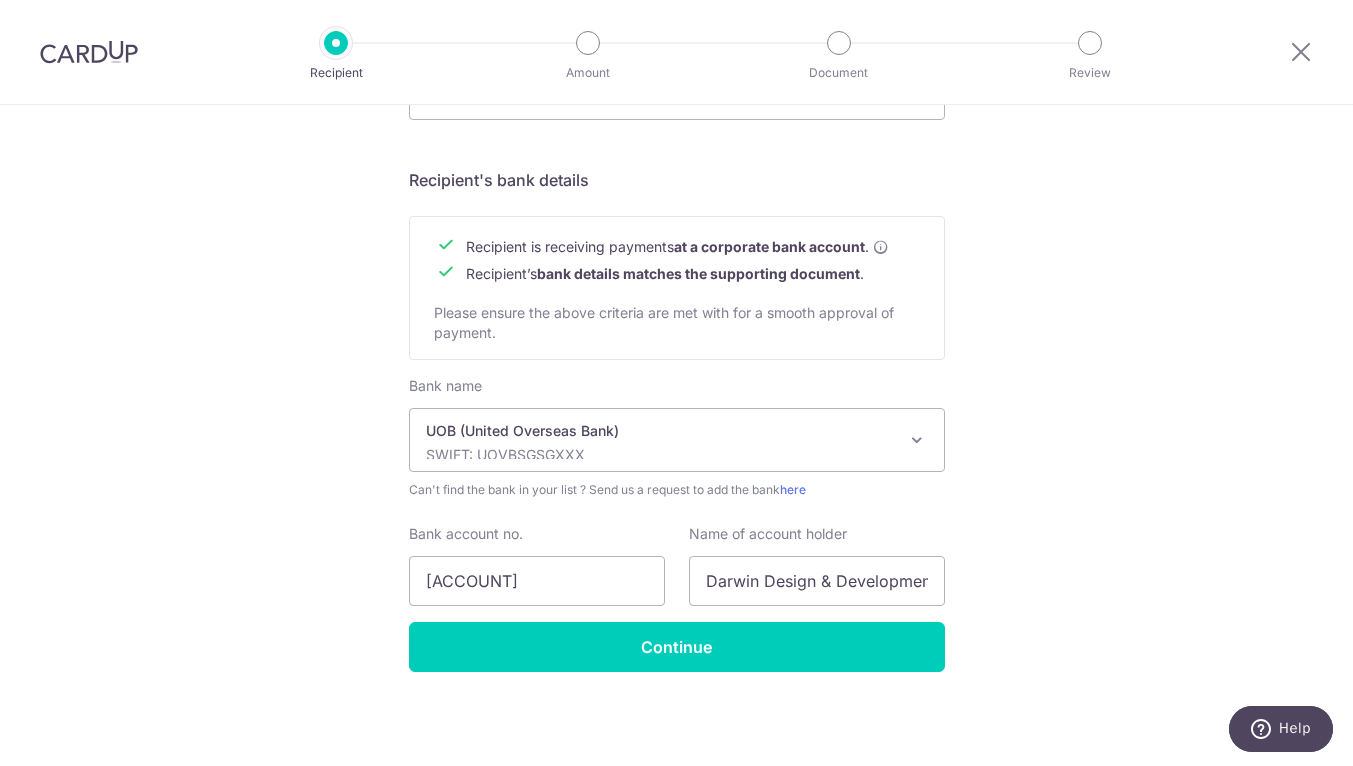 click on "Who would you like to pay?
Your recipient does not need a CardUp account to receive your payments.
Recipient’s company details
Recipient is  receiving payments for home furnishing and/or interior renovation expenses , and  more .
The recipient must be a Singapore-based  business  with a corporate bank account (Payments to personal bank account will not be supported).
Please ensure the above criteria are met with for a smooth approval of payment.
Recipient’s UEN/Business registration no.
201101102Z
Search for your recipient’s UEN  here .
." at bounding box center (676, 14) 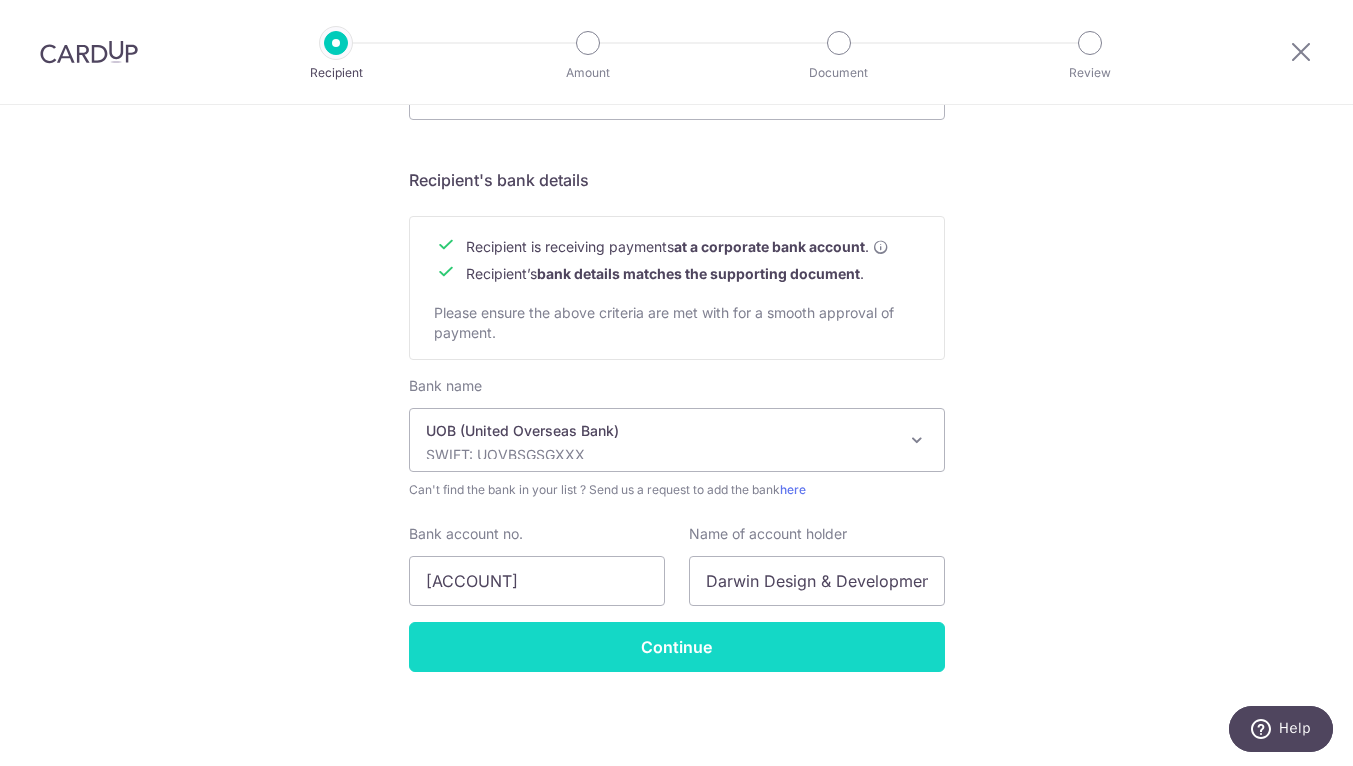 scroll, scrollTop: 843, scrollLeft: 0, axis: vertical 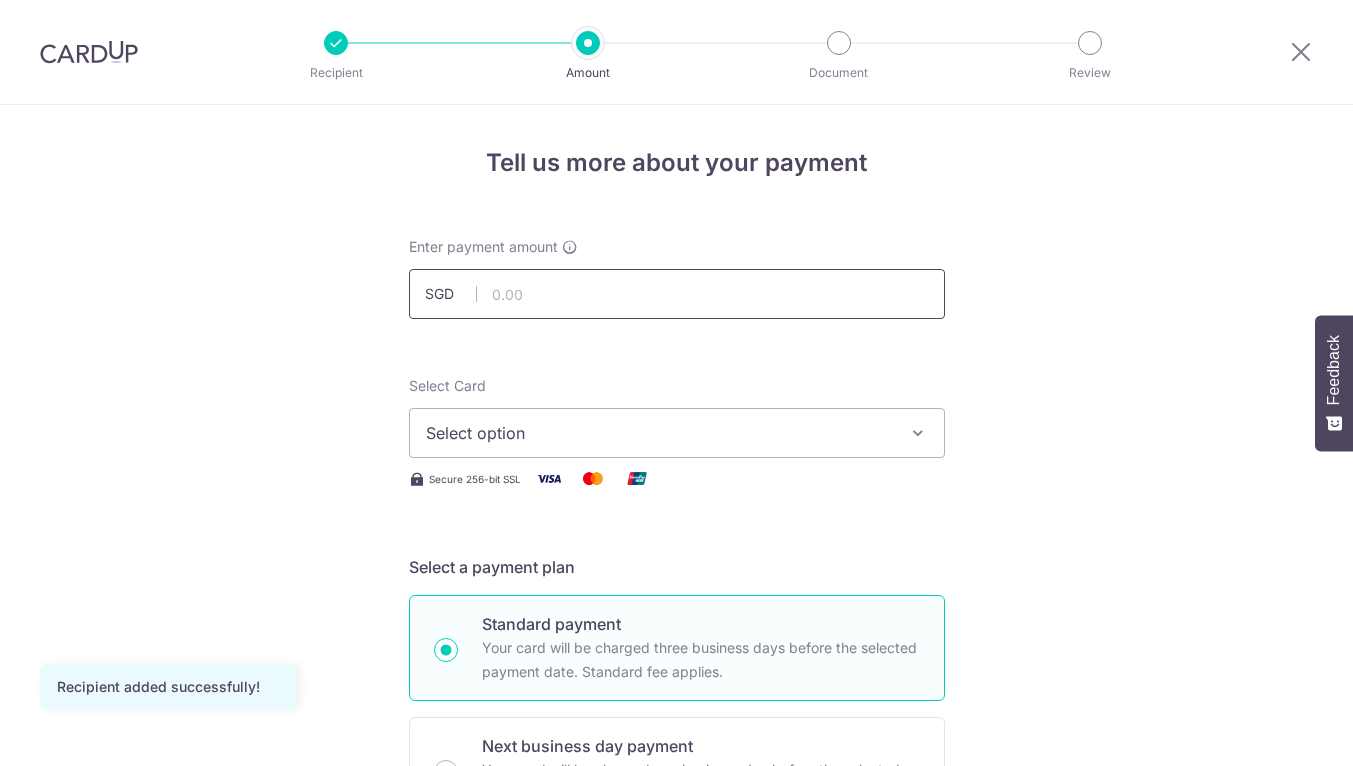 click at bounding box center (677, 294) 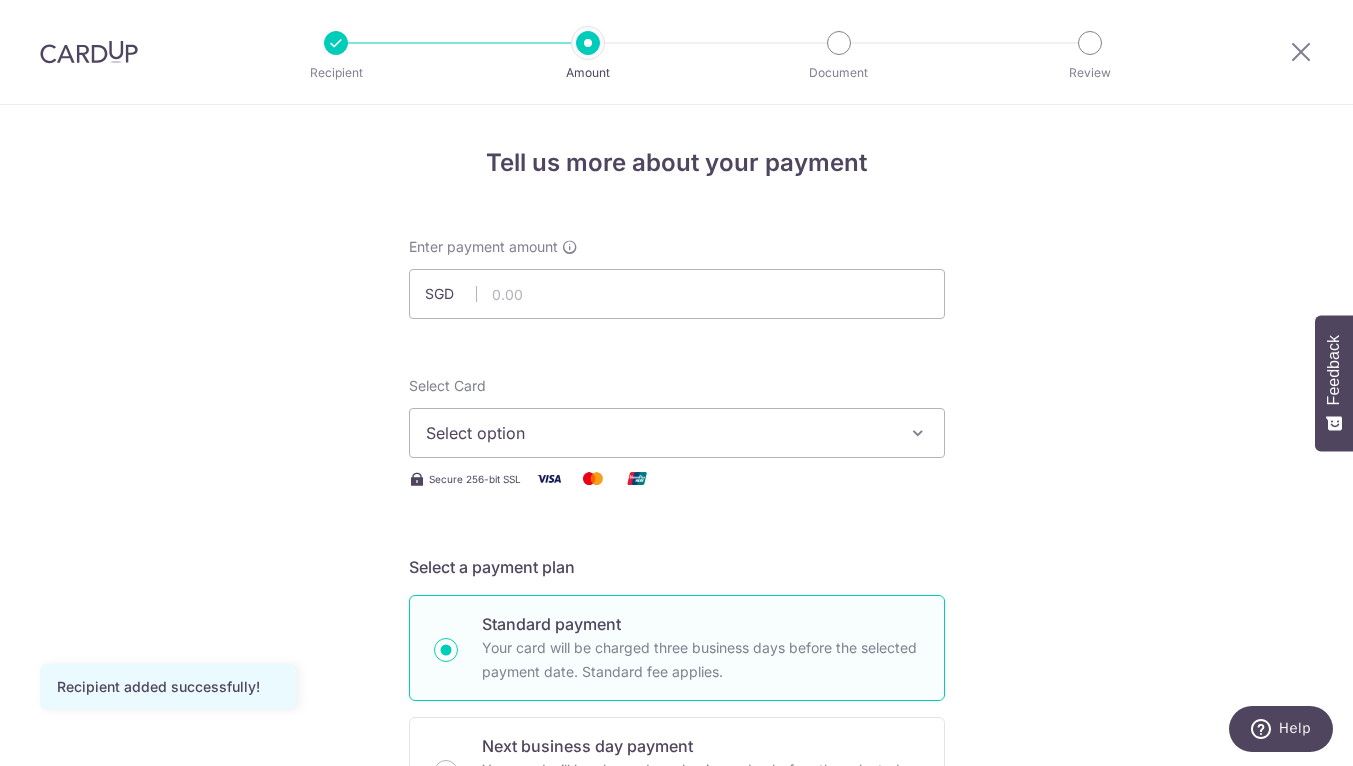 click on "Select option" at bounding box center (659, 433) 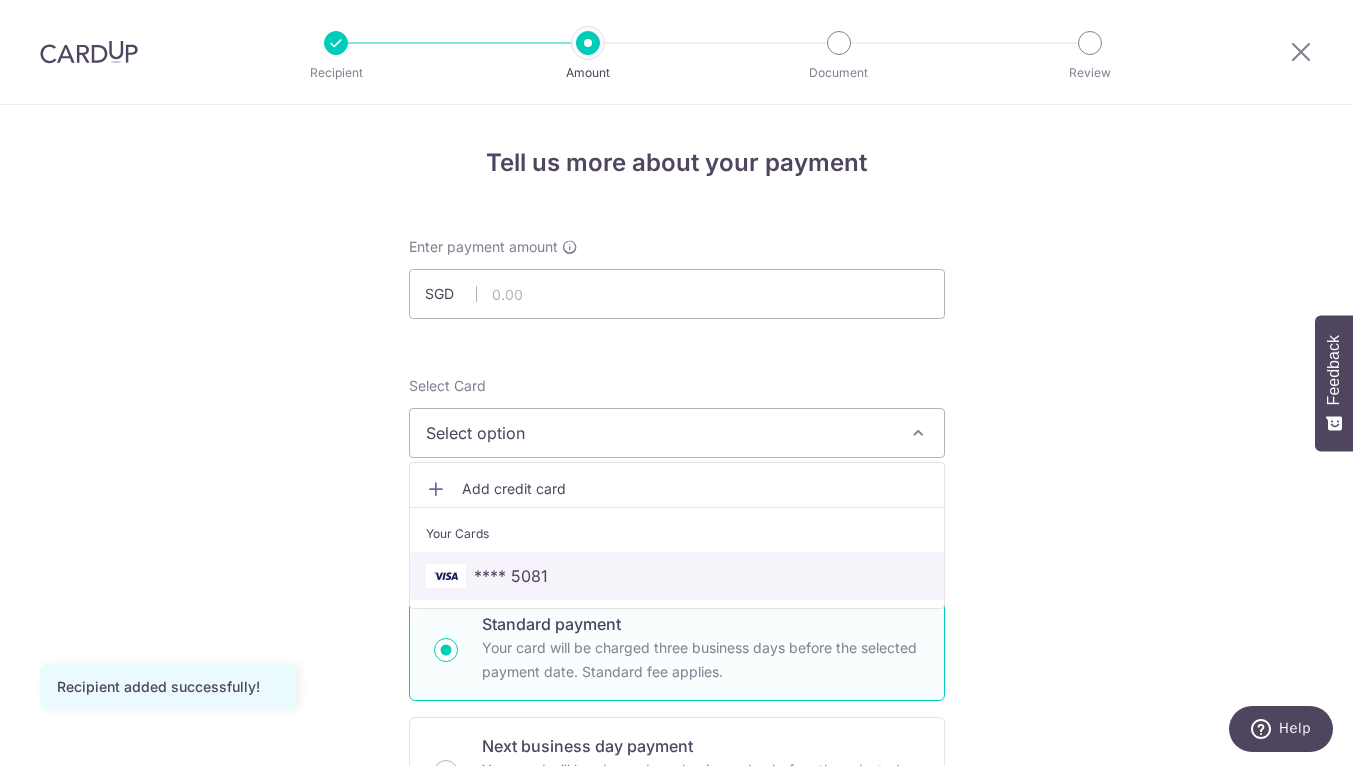click on "**** 5081" at bounding box center (677, 576) 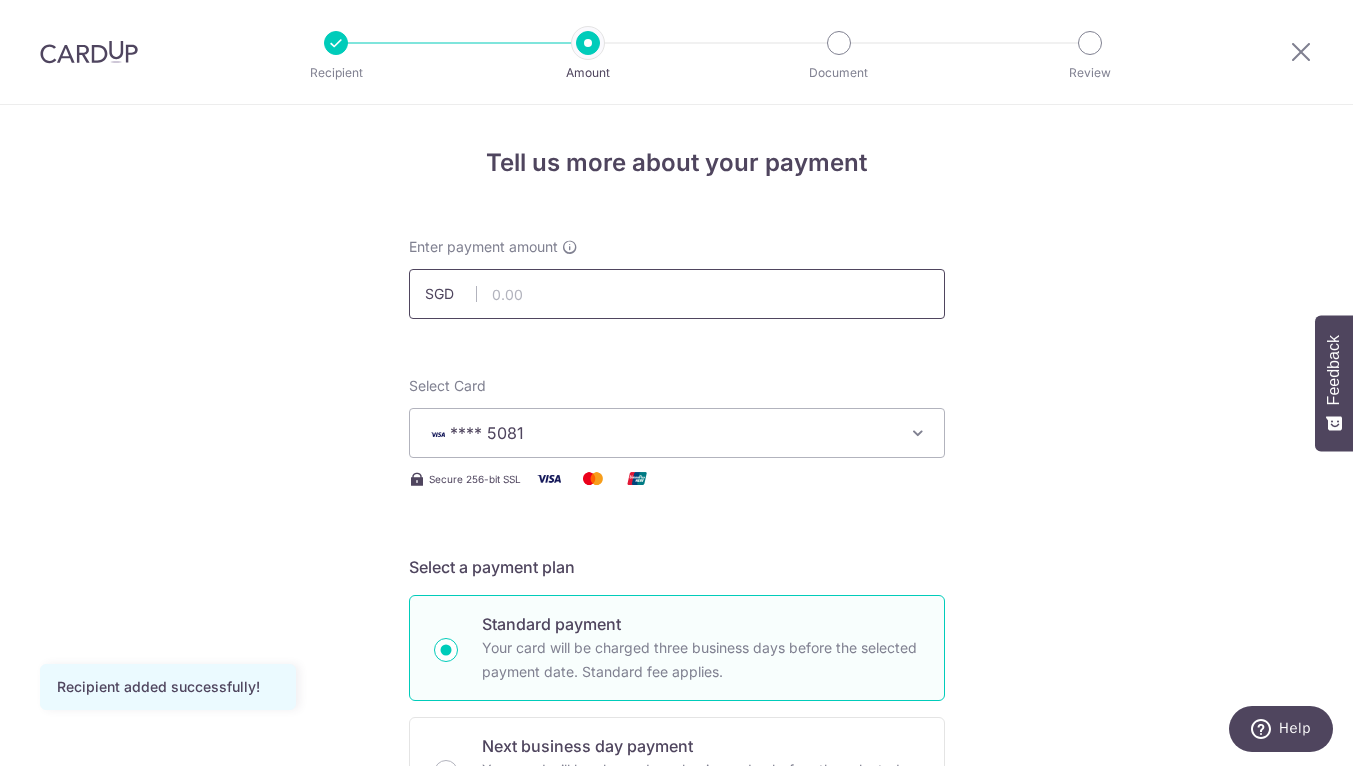 drag, startPoint x: 588, startPoint y: 248, endPoint x: 588, endPoint y: 279, distance: 31 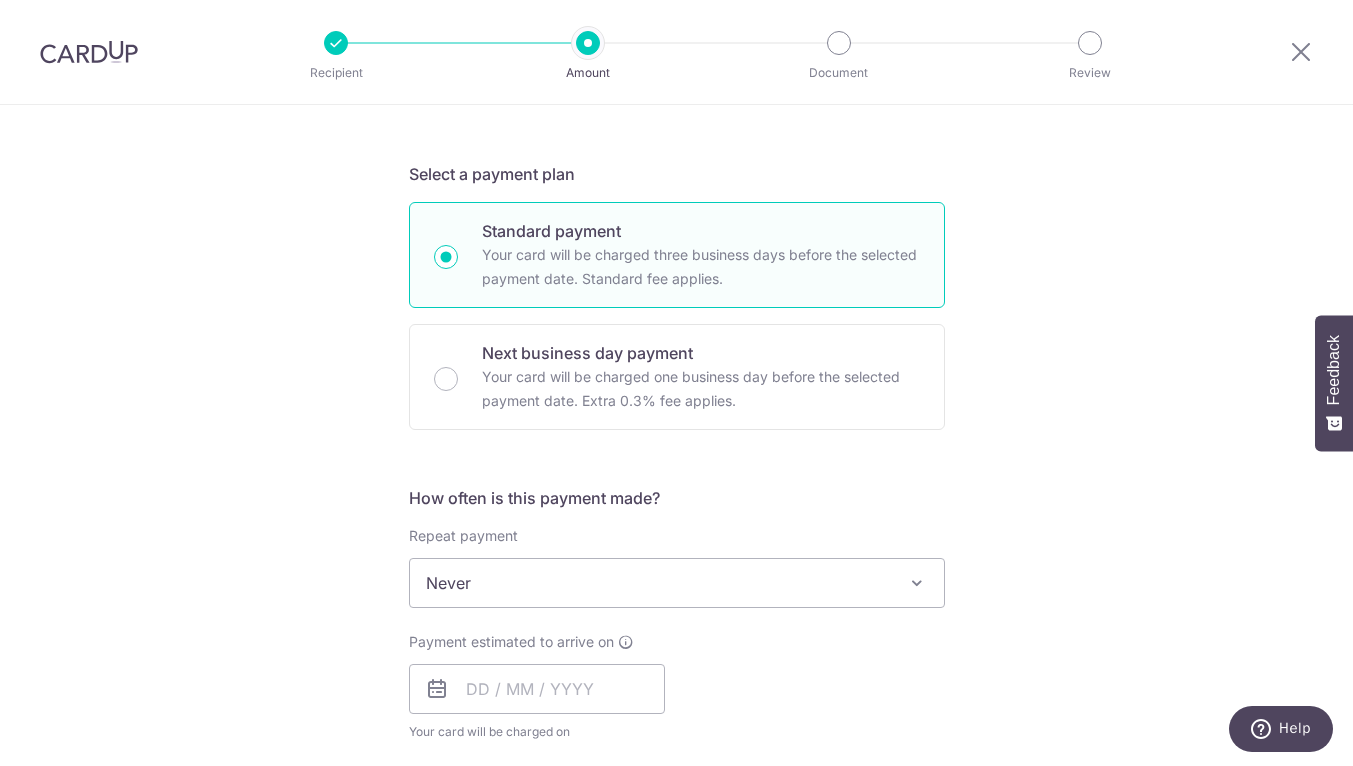 scroll, scrollTop: 395, scrollLeft: 0, axis: vertical 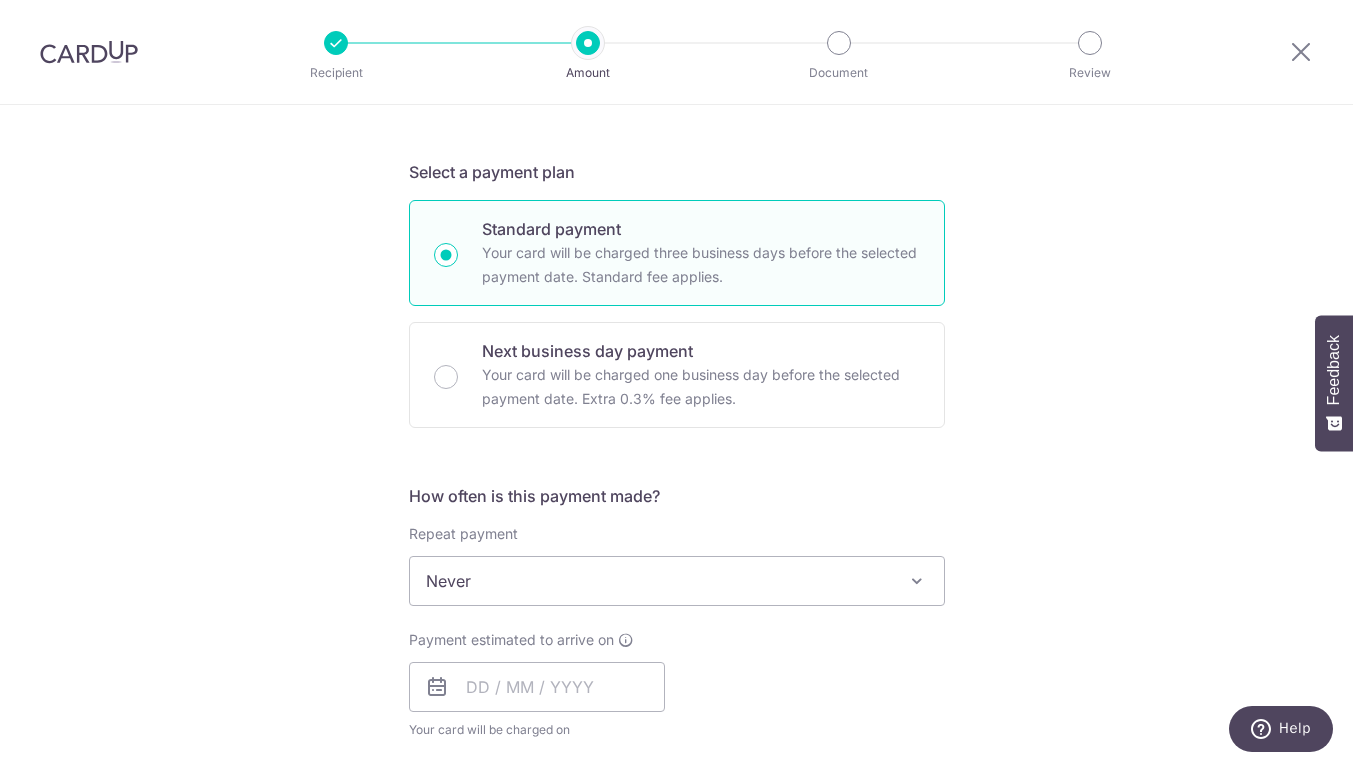 type on "4,570.00" 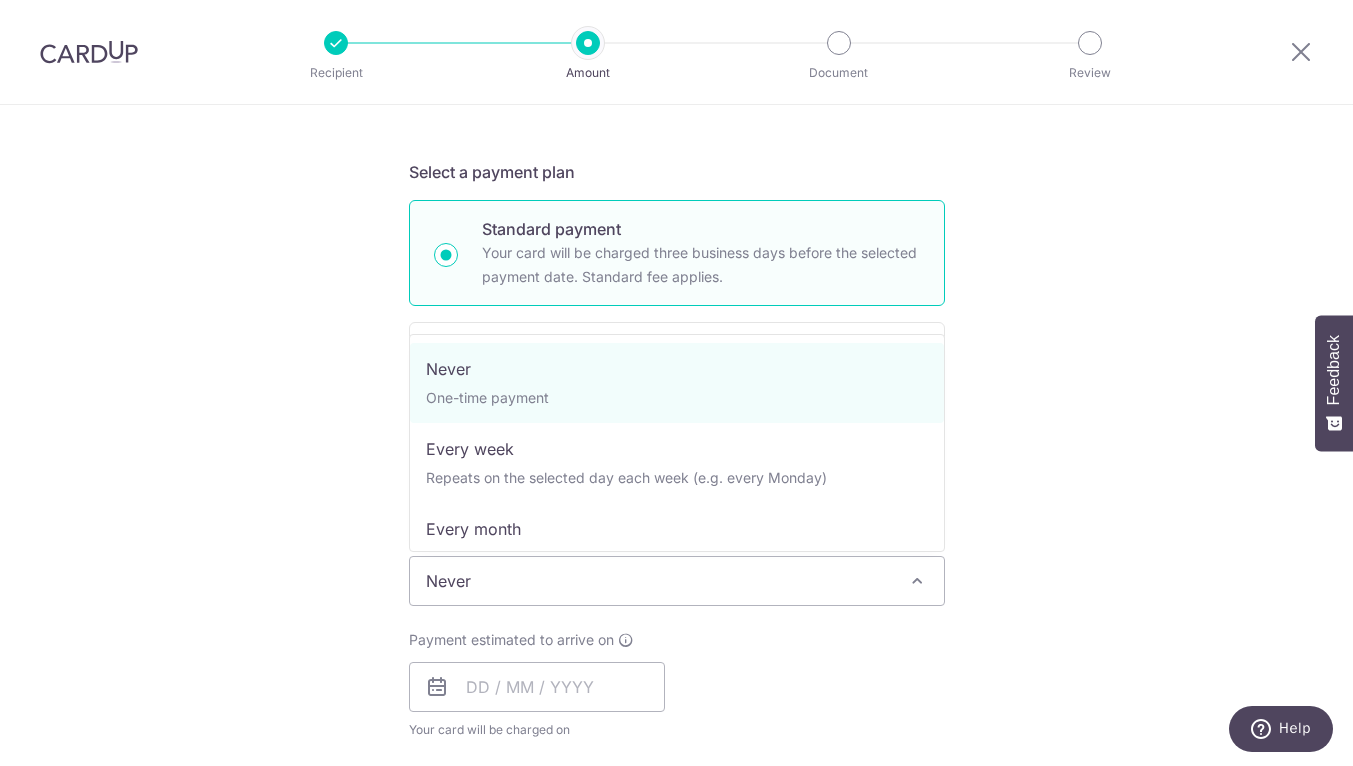 click on "Never" at bounding box center (677, 581) 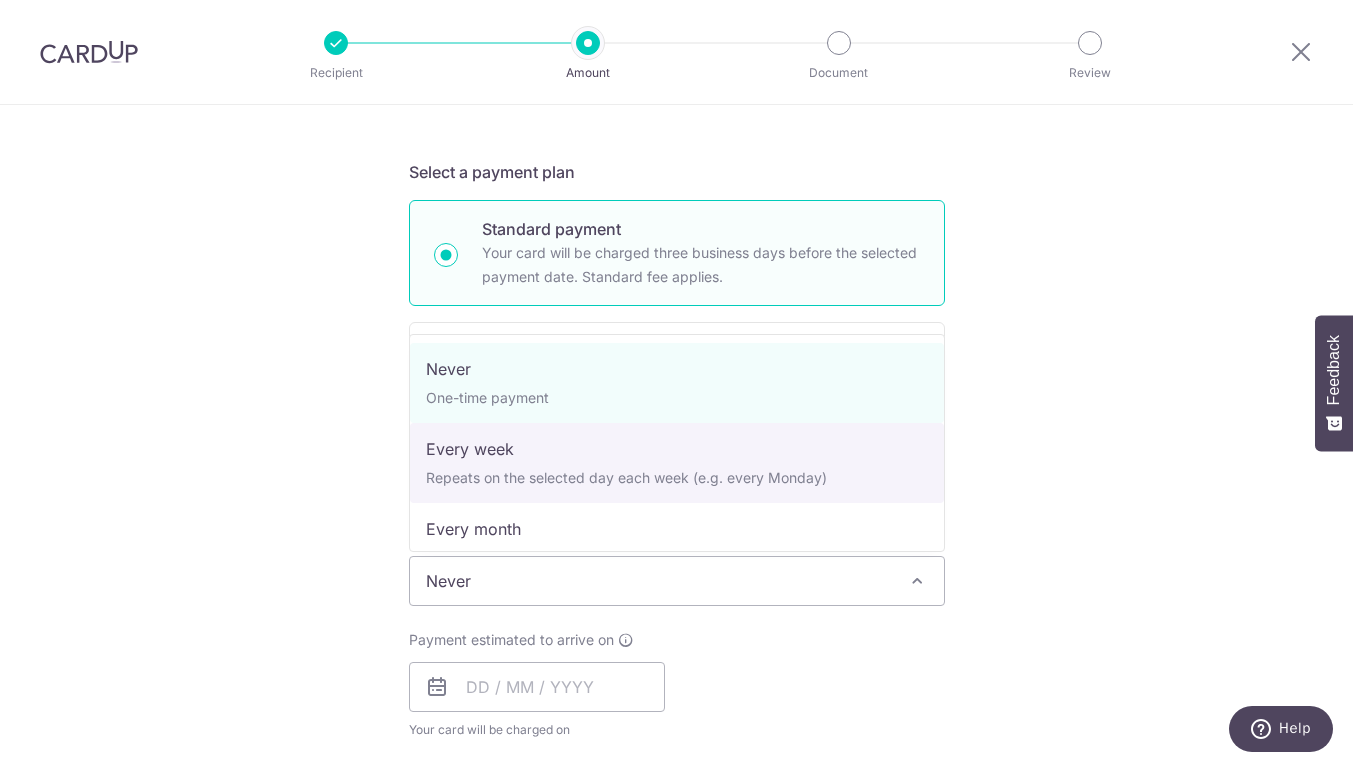 click on "Tell us more about your payment
Enter payment amount
SGD
4,570.00
4570.00
Recipient added successfully!
Select Card
**** 5081
Add credit card
Your Cards
**** 5081
Secure 256-bit SSL
Text
New card details
Card
Secure 256-bit SSL" at bounding box center (676, 681) 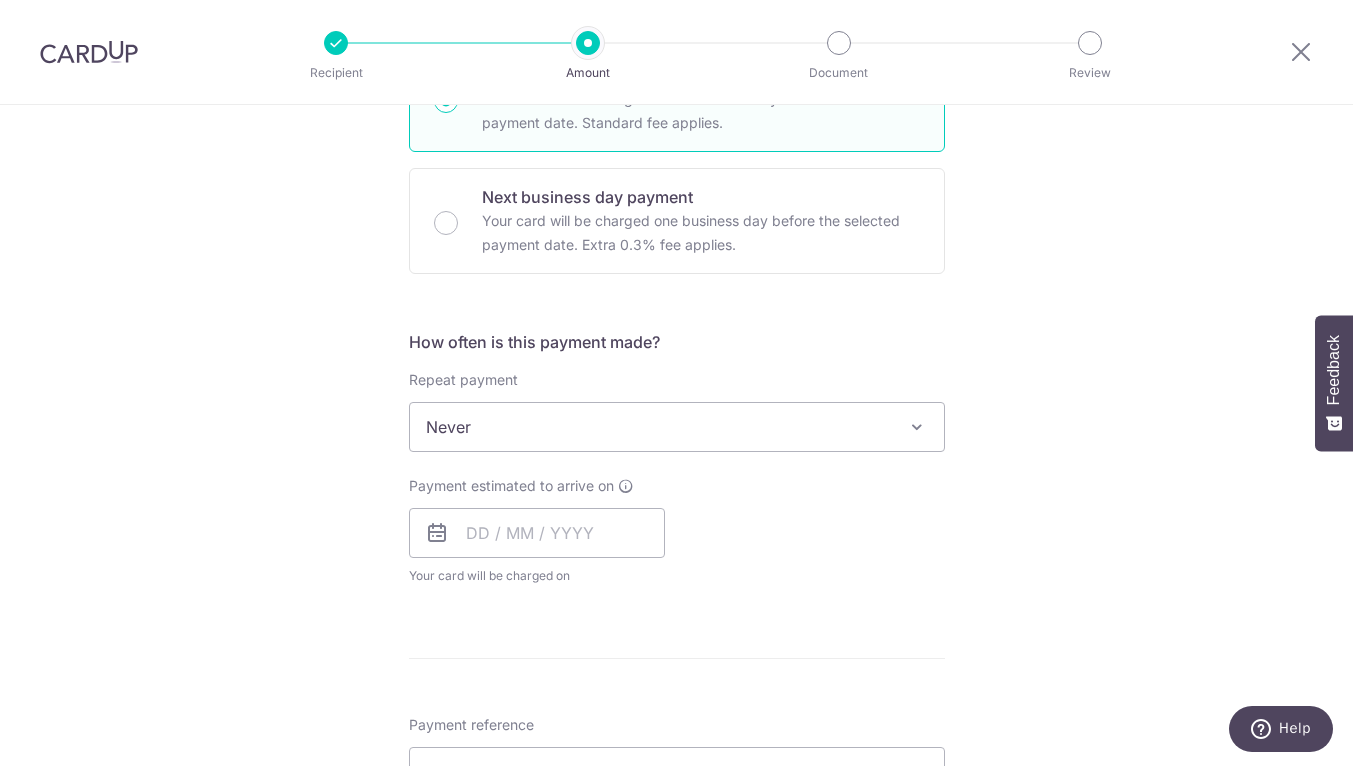 scroll, scrollTop: 940, scrollLeft: 0, axis: vertical 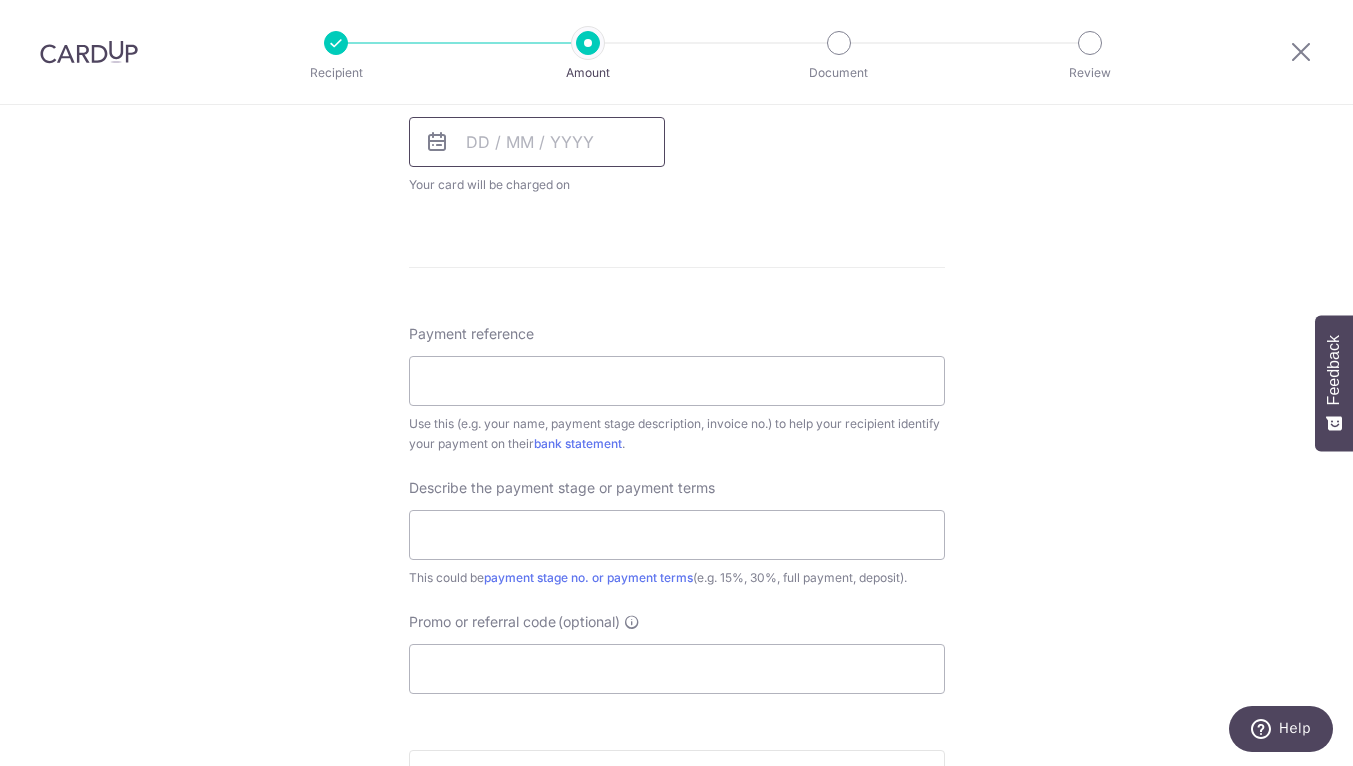 click at bounding box center (537, 142) 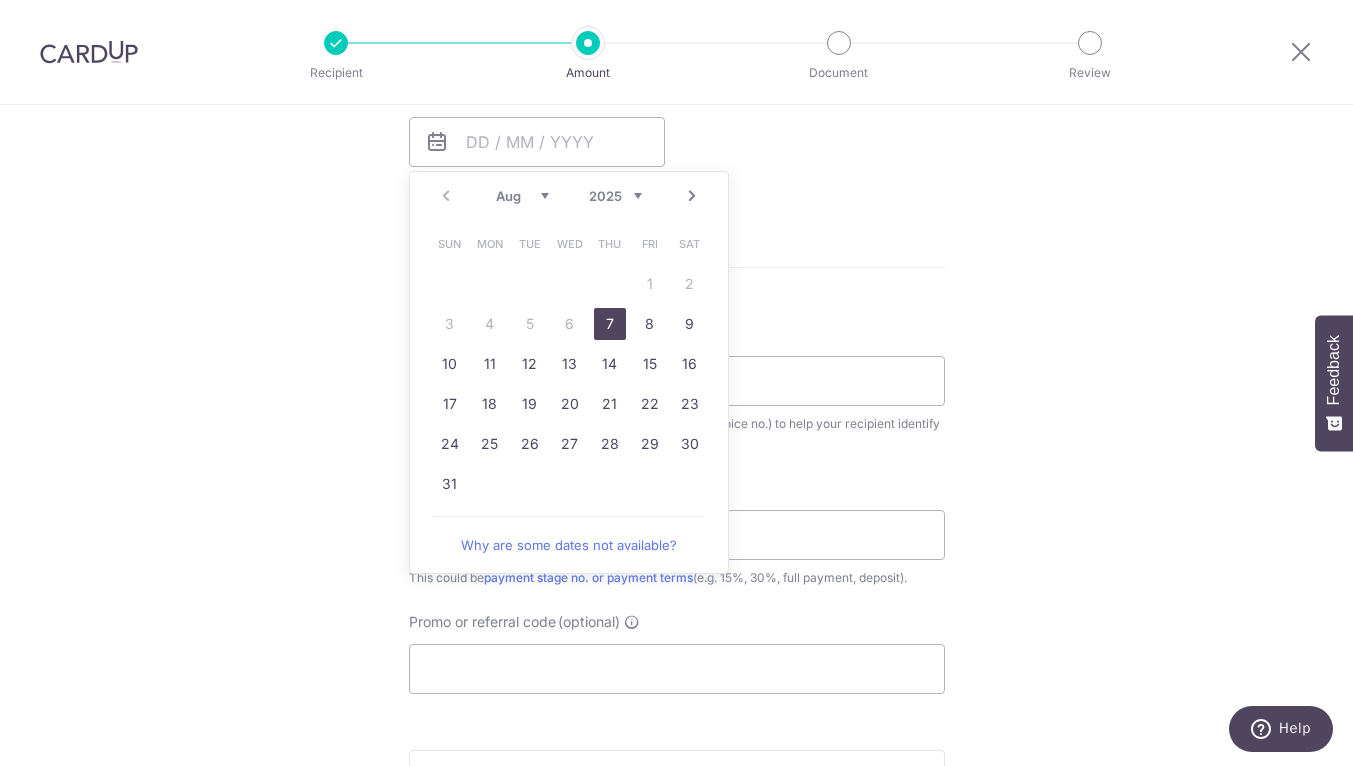 click on "7" at bounding box center [610, 324] 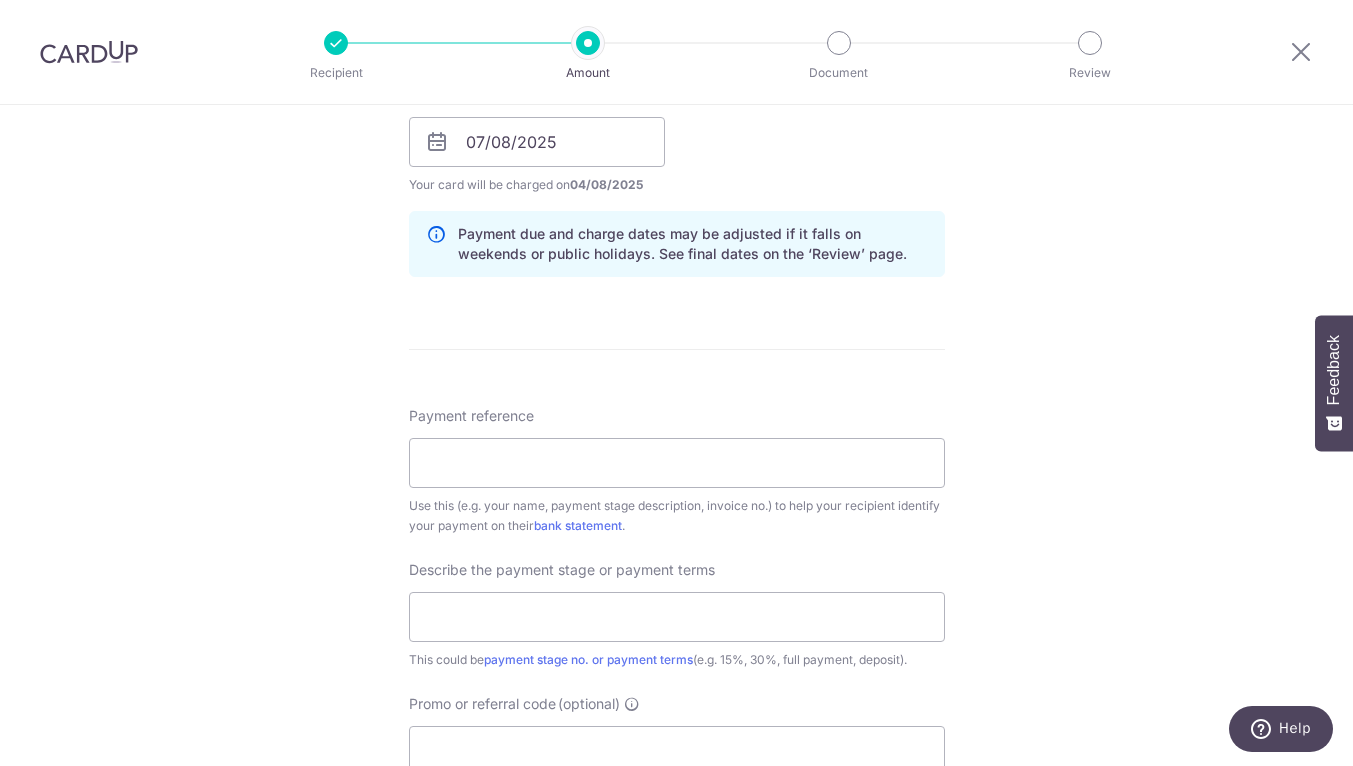 click on "How often is this payment made?
Repeat payment
Never
Every week
Every month
Every quarter
Every half a year Never
To set up monthly income tax payments on CardUp, please ensure the following:     Keep GIRO active   First payment through GIRO   Limit of 11 months scheduling   Upload Notice of Assessment    For more details, refer to this guide:  CardUp Help - Monthly Income Tax Payments
Payment estimated to arrive on
[DATE]
Prev Next Aug Sep Oct Nov Dec 2025 2026 2027 2028 2029 2030 2031 2032 2033 2034 2035 Sun Mon Tue Wed Thu Fri Sat           1 2 3 4 5 6 7 8 9 10 11 12 13 14 15 16 17 18 19 20 21 22 23 24 25 26 27 28 29 30 31
Your card will be charged on  [DATE]  for the first payment" at bounding box center (677, 116) 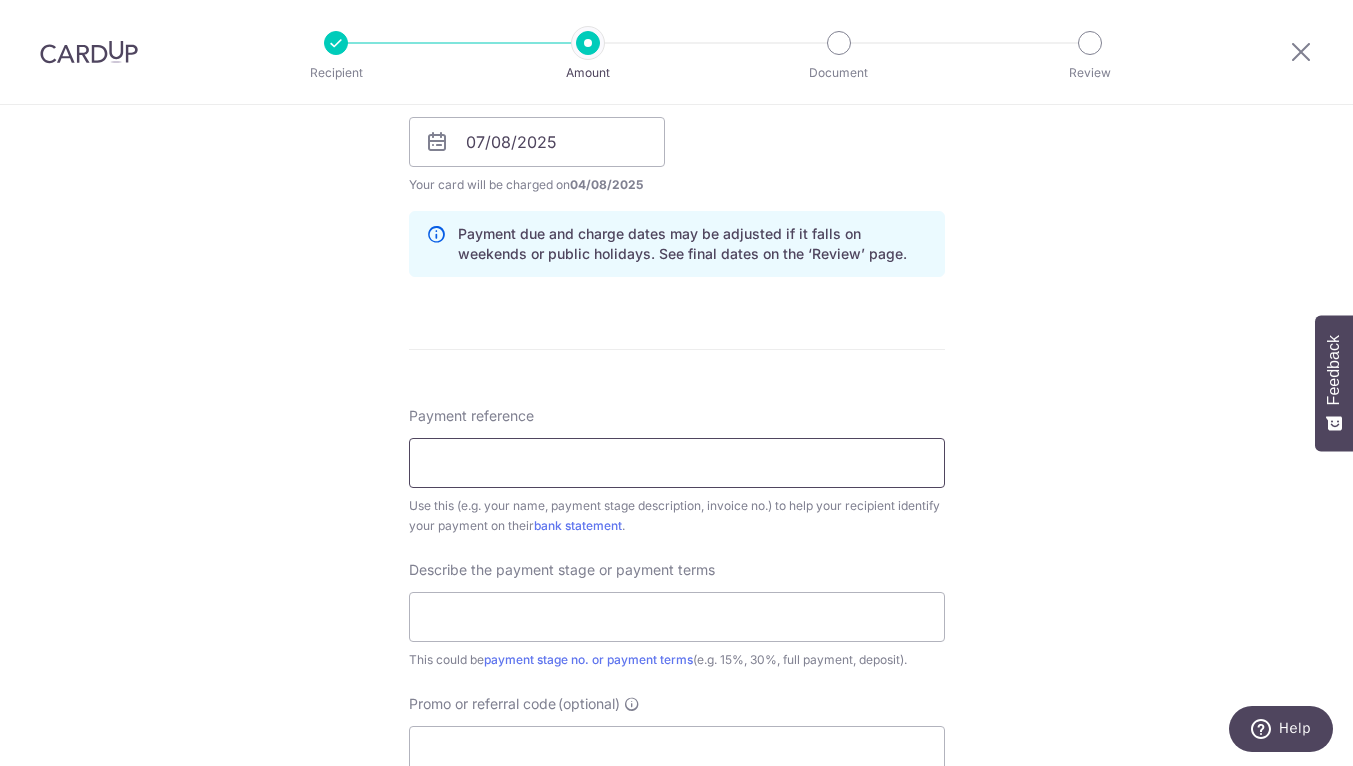 click on "Payment reference" at bounding box center [677, 463] 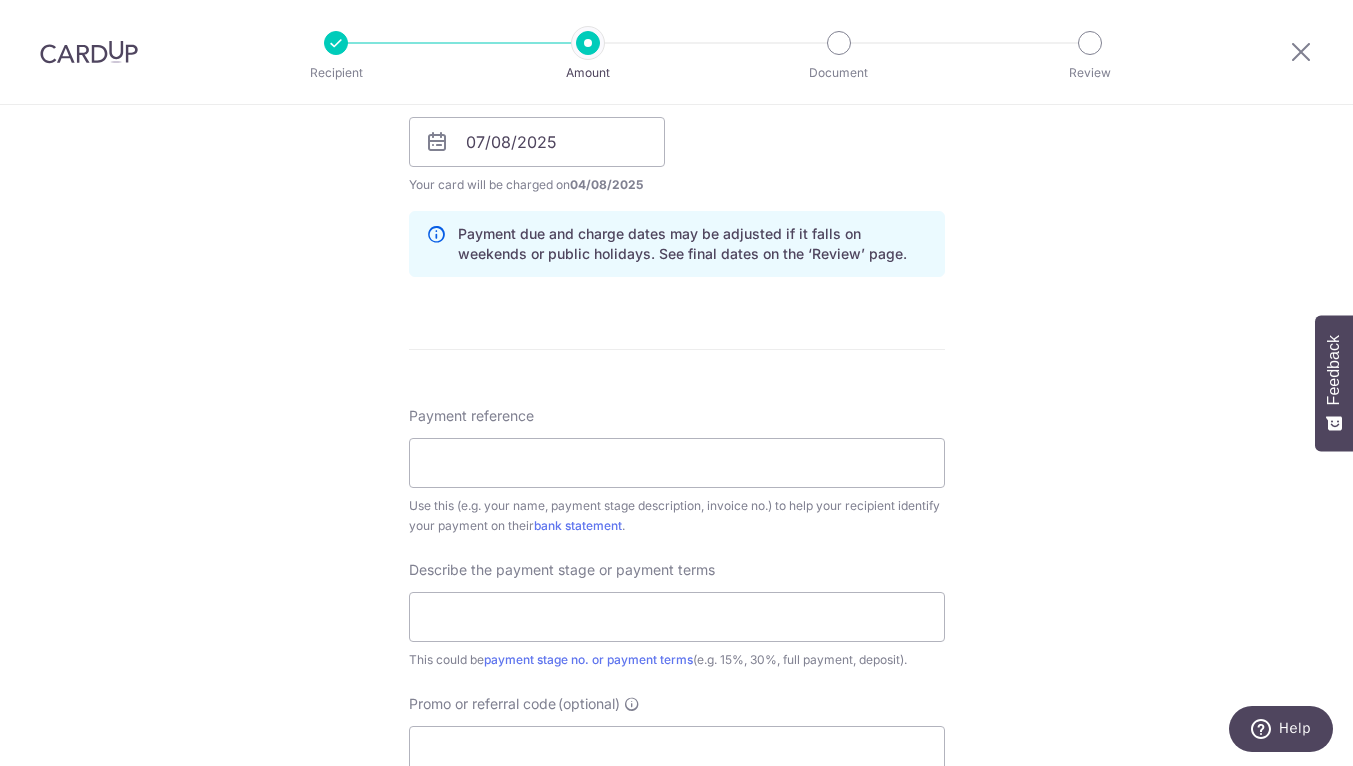 drag, startPoint x: 559, startPoint y: 526, endPoint x: 516, endPoint y: 516, distance: 44.14748 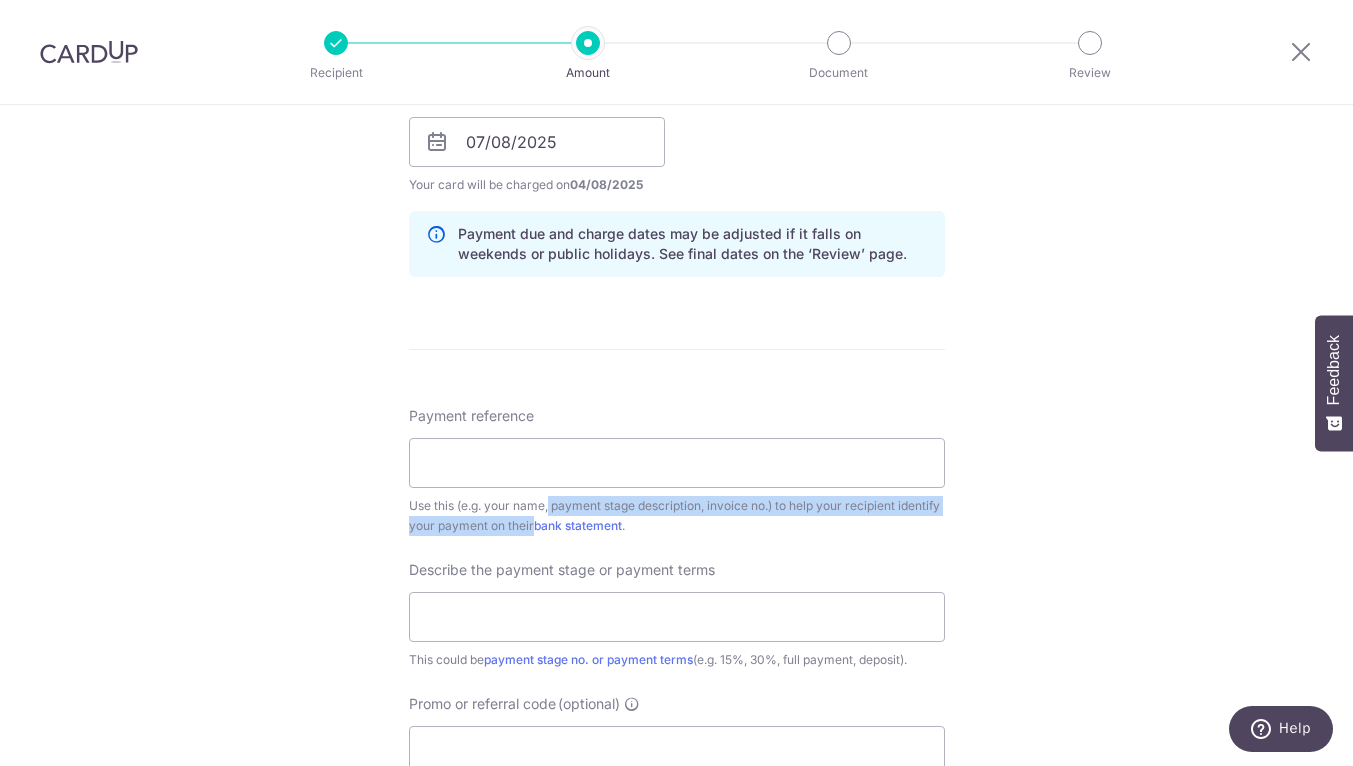 drag, startPoint x: 496, startPoint y: 506, endPoint x: 532, endPoint y: 528, distance: 42.190044 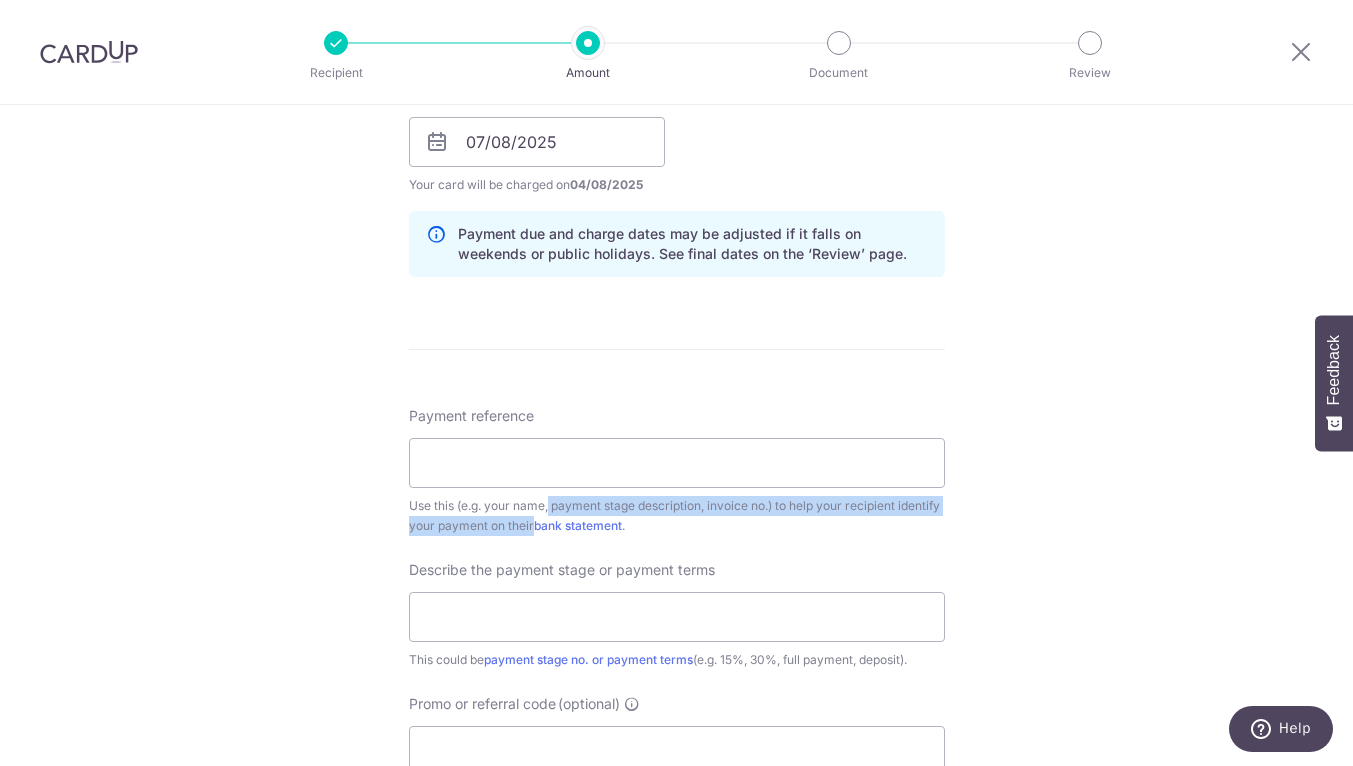 drag, startPoint x: 552, startPoint y: 529, endPoint x: 510, endPoint y: 512, distance: 45.310043 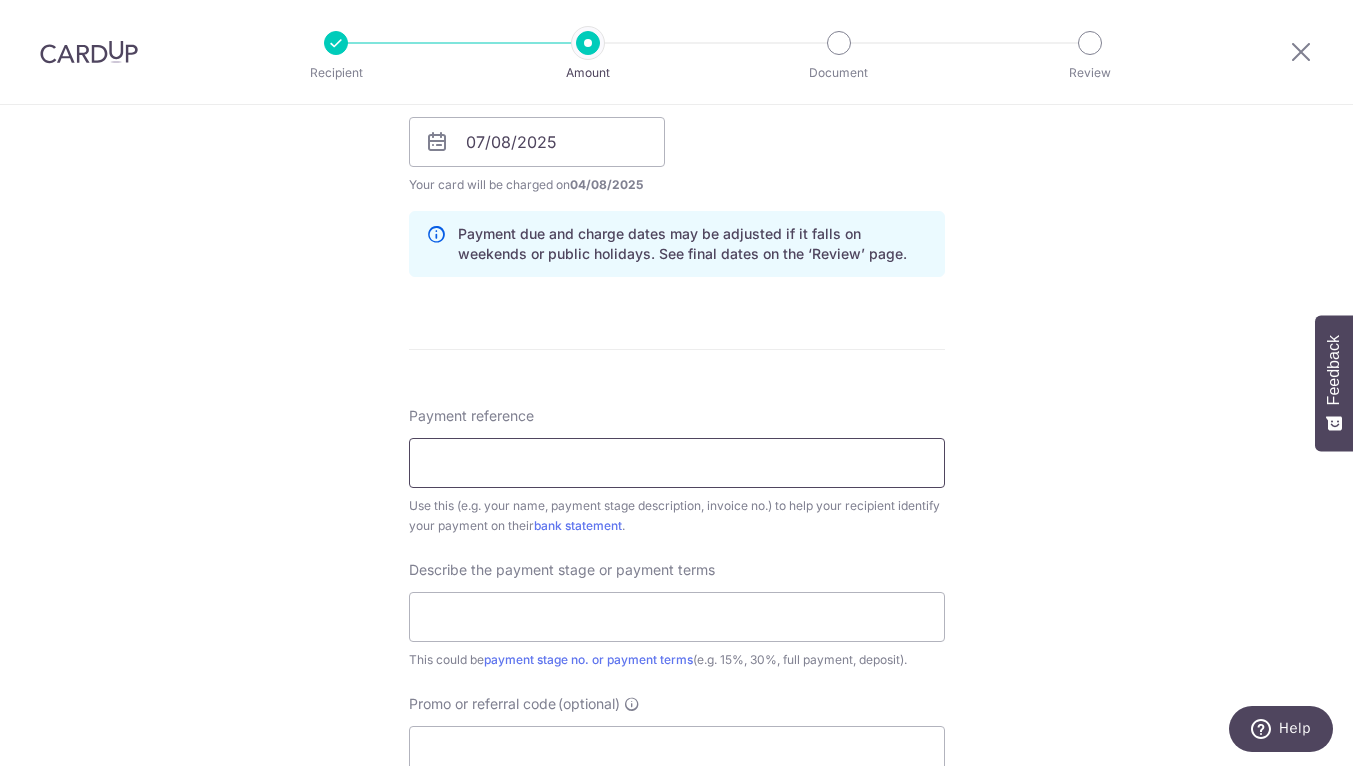 click on "Payment reference" at bounding box center [677, 463] 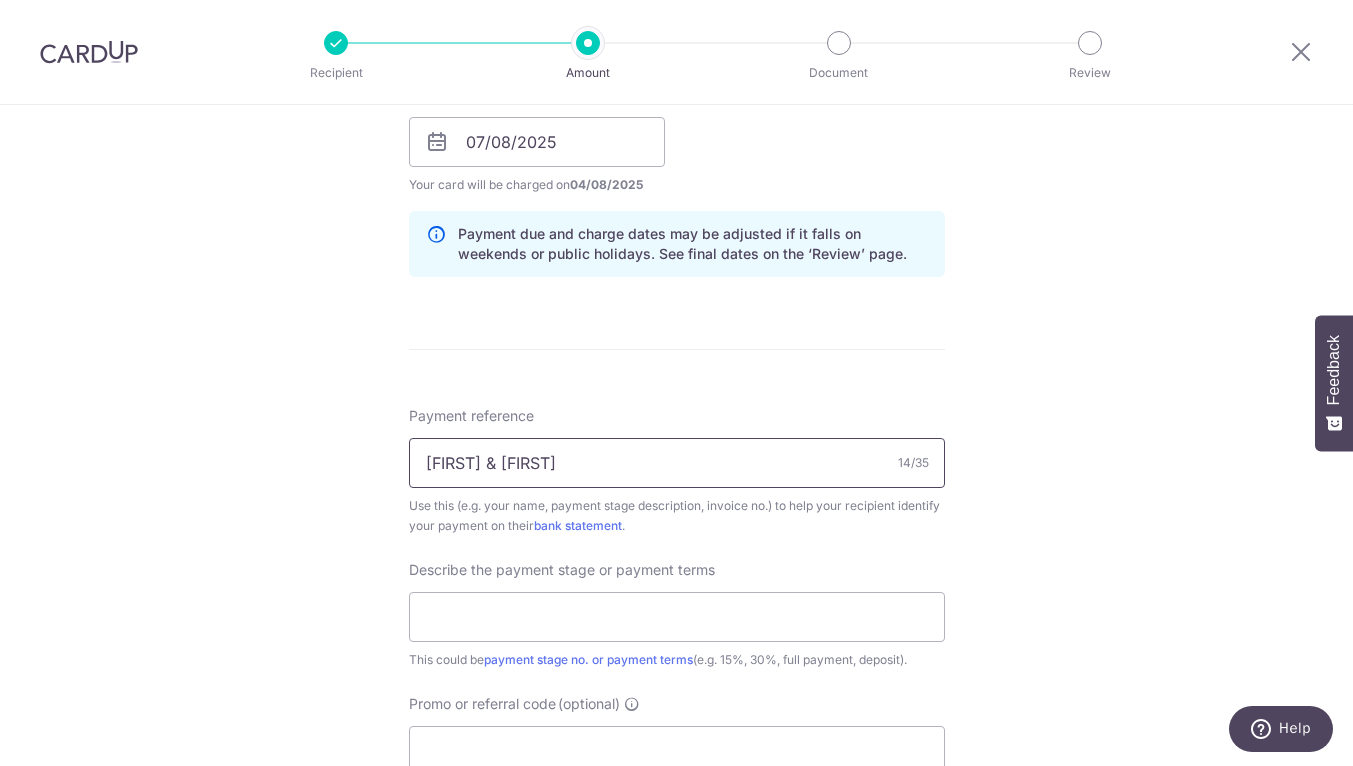 paste on "[ID]" 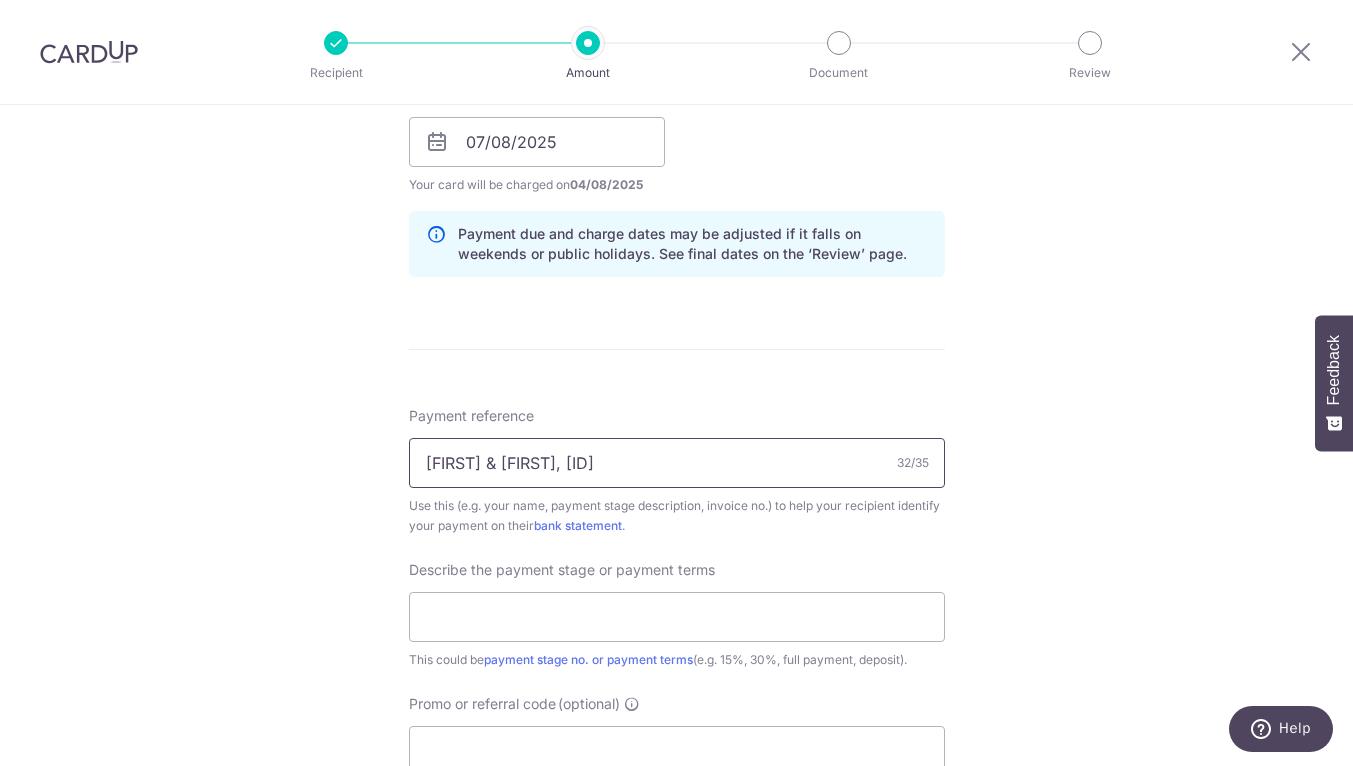 click on "[FIRST] & [FIRST], [ID]" at bounding box center (677, 463) 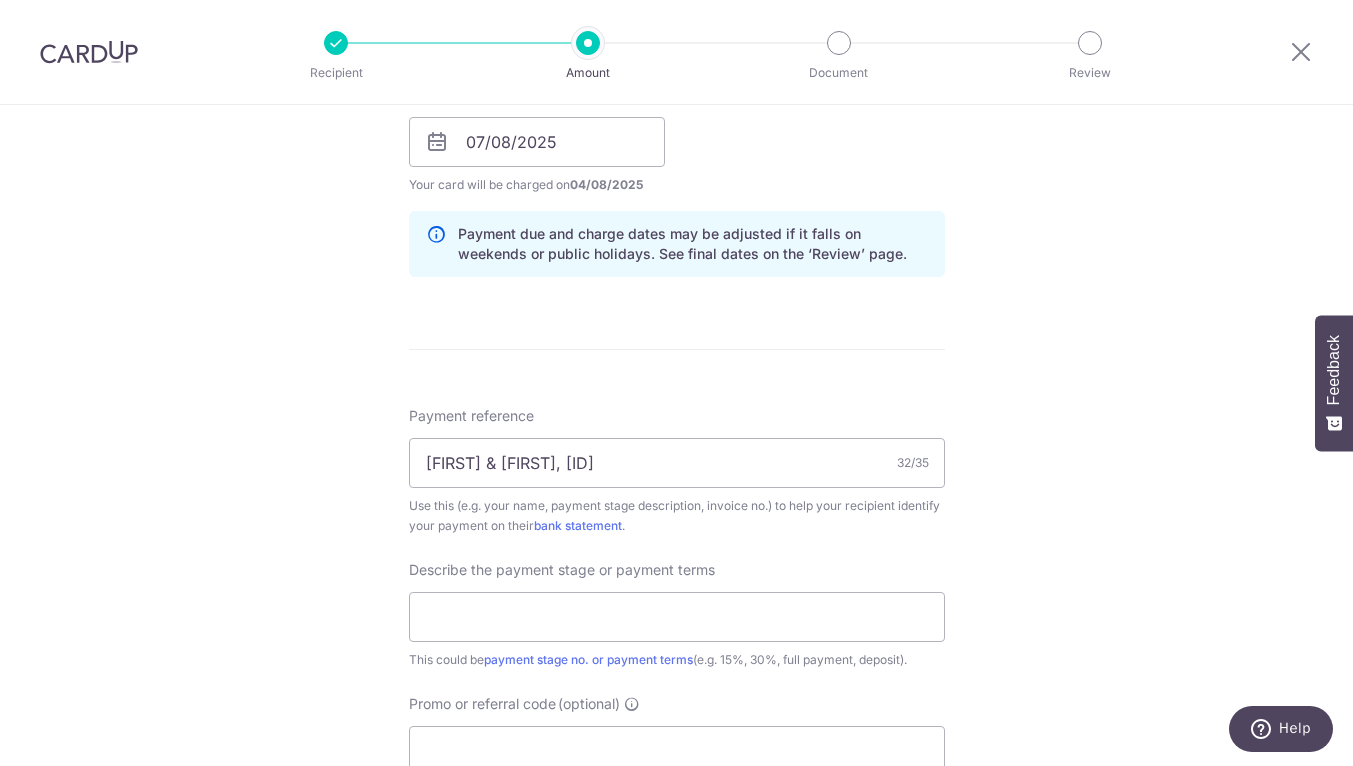 drag, startPoint x: 1103, startPoint y: 755, endPoint x: 273, endPoint y: 489, distance: 871.58246 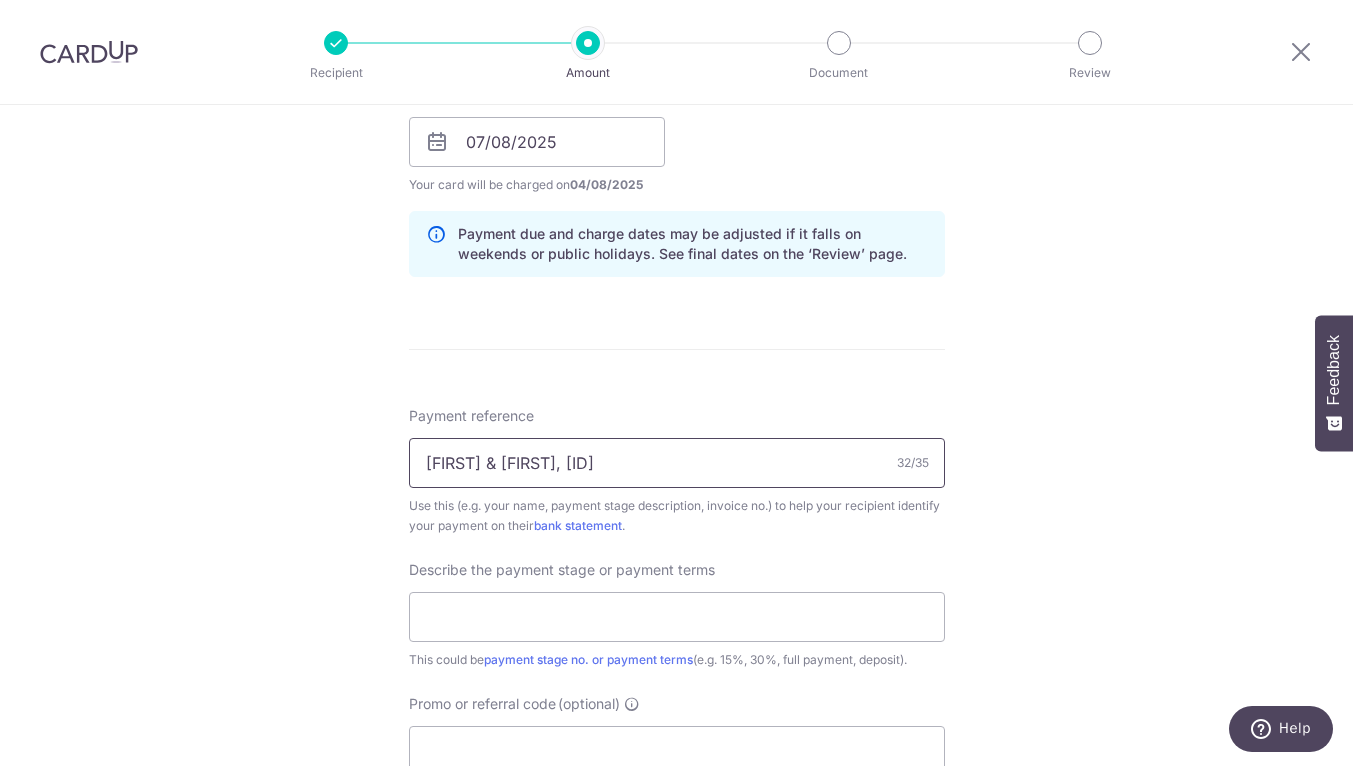 click on "[FIRST] & [FIRST], [ID]" at bounding box center (677, 463) 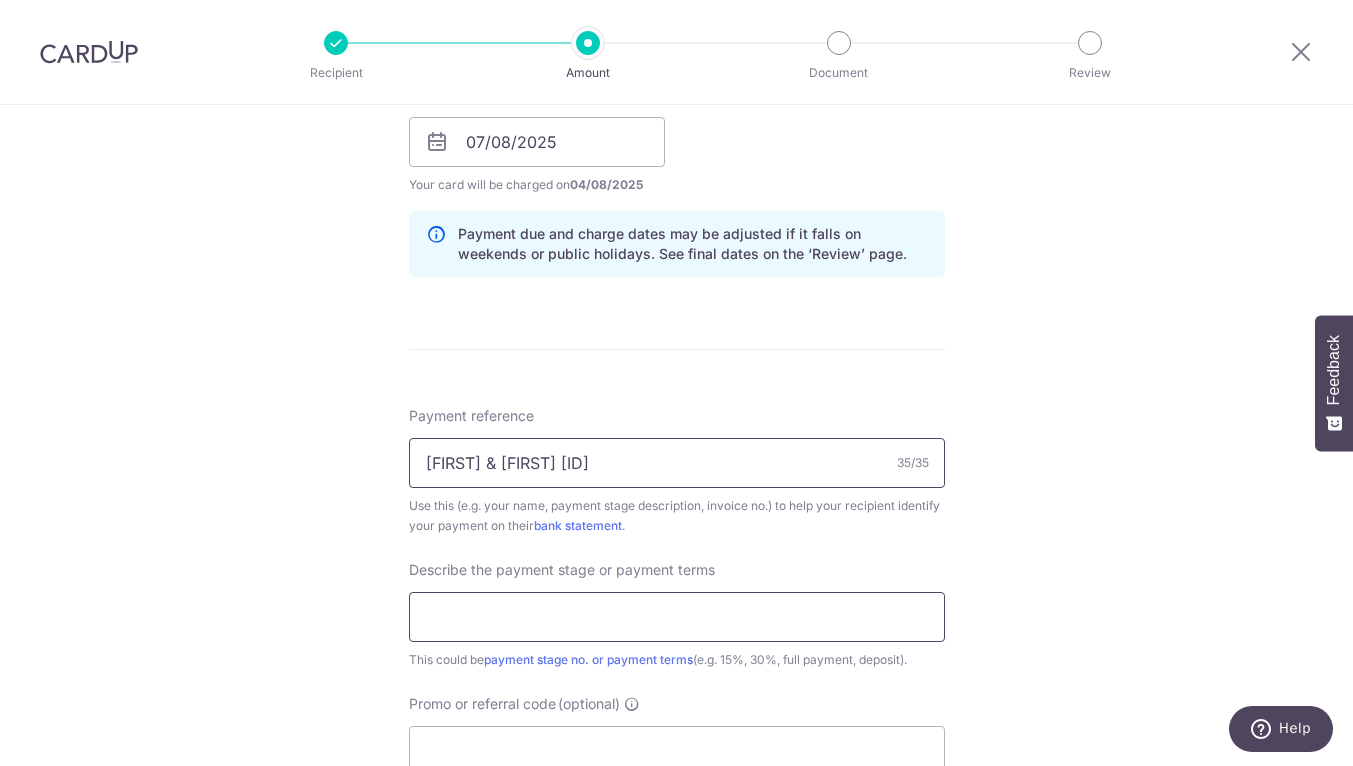 type on "[FIRST] & [FIRST] [ID]" 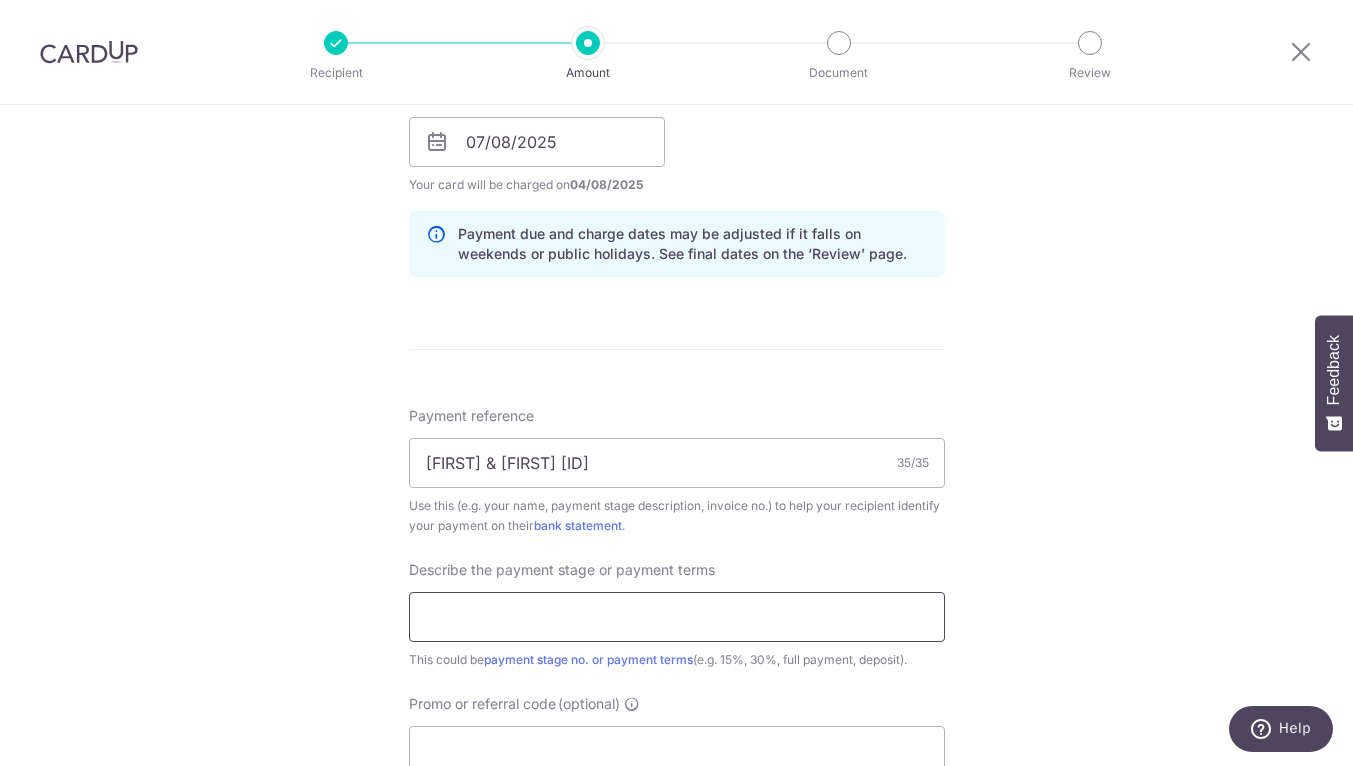 click at bounding box center (677, 617) 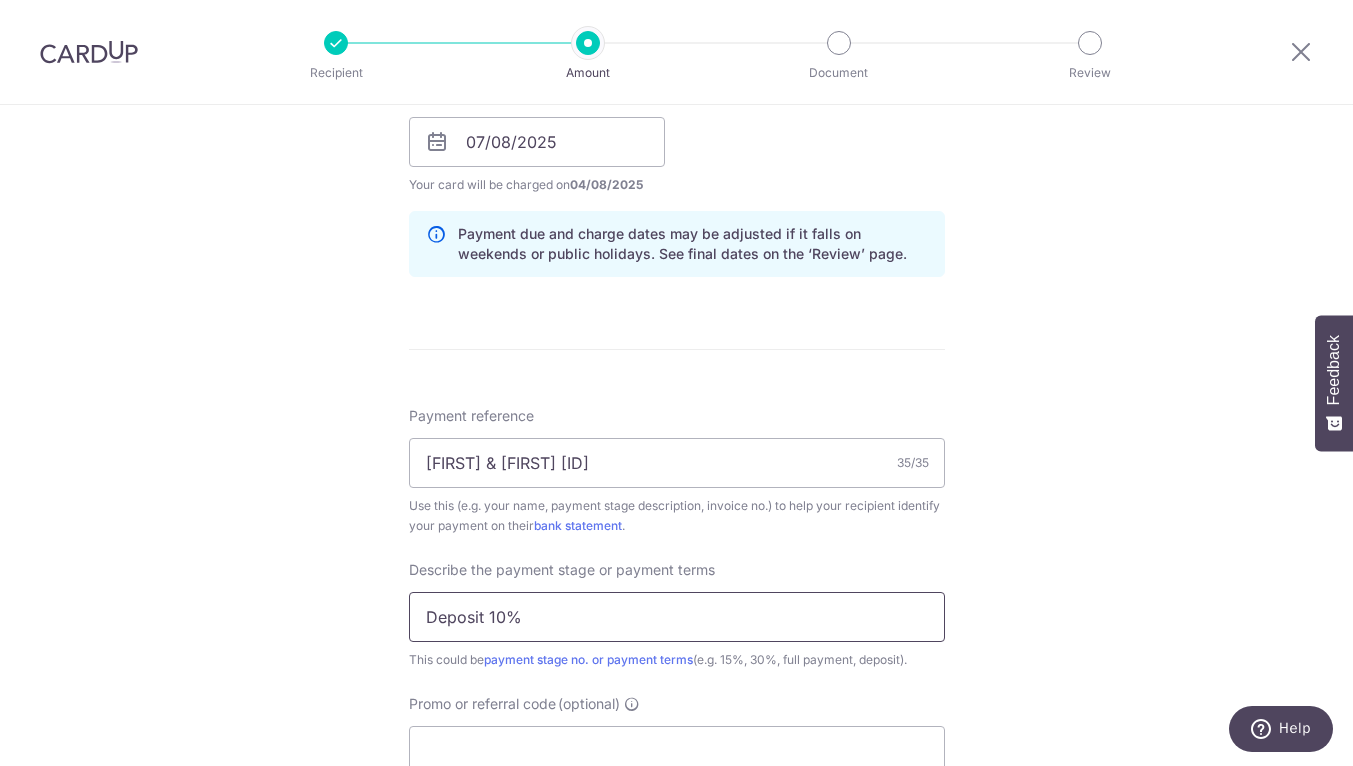 scroll, scrollTop: 1099, scrollLeft: 0, axis: vertical 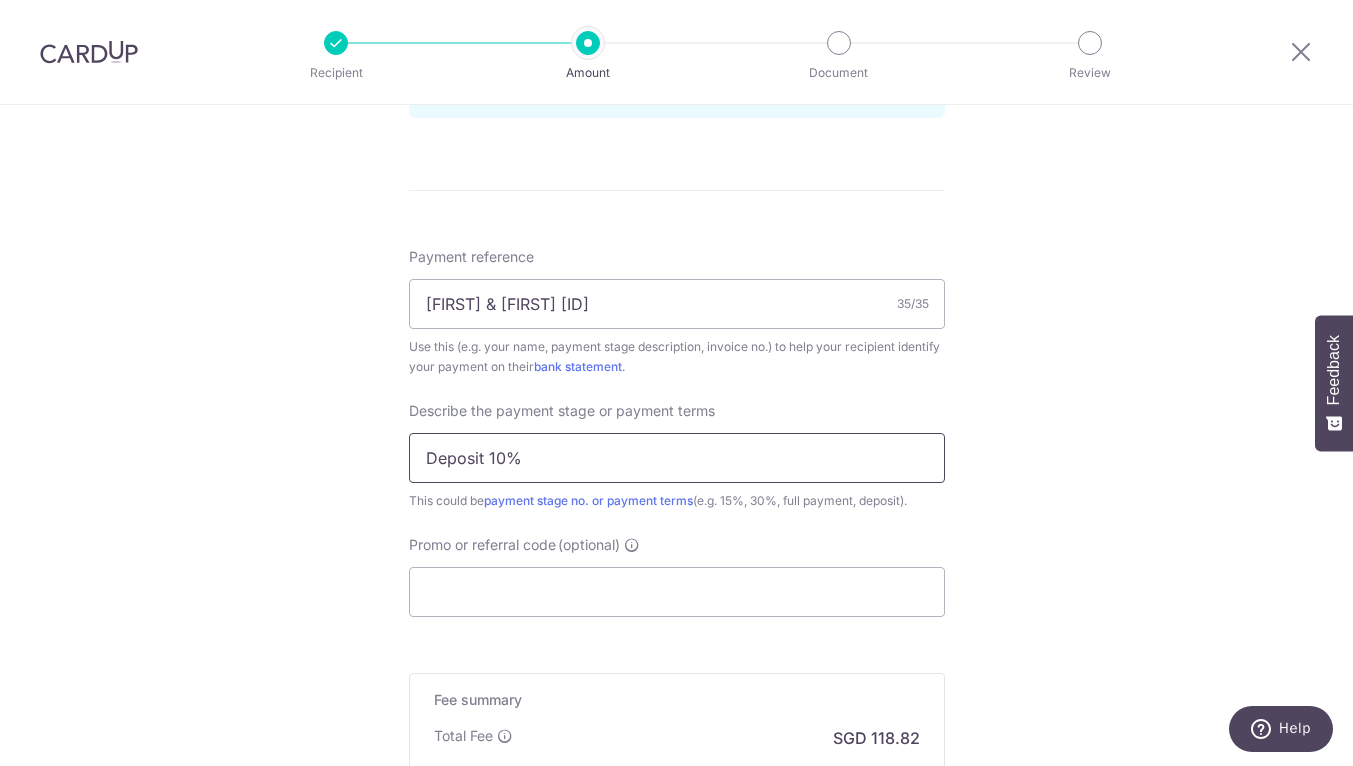 drag, startPoint x: 491, startPoint y: 465, endPoint x: 581, endPoint y: 465, distance: 90 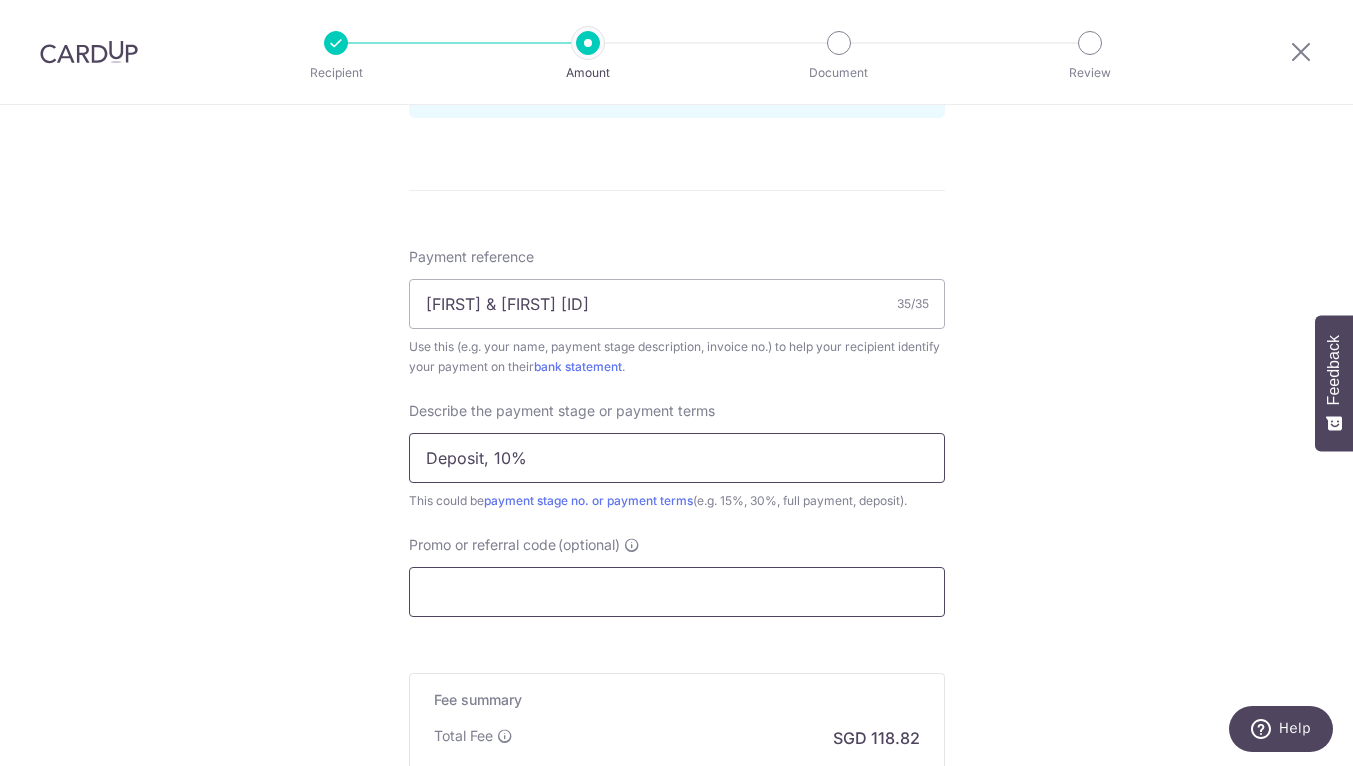 type on "Deposit, 10%" 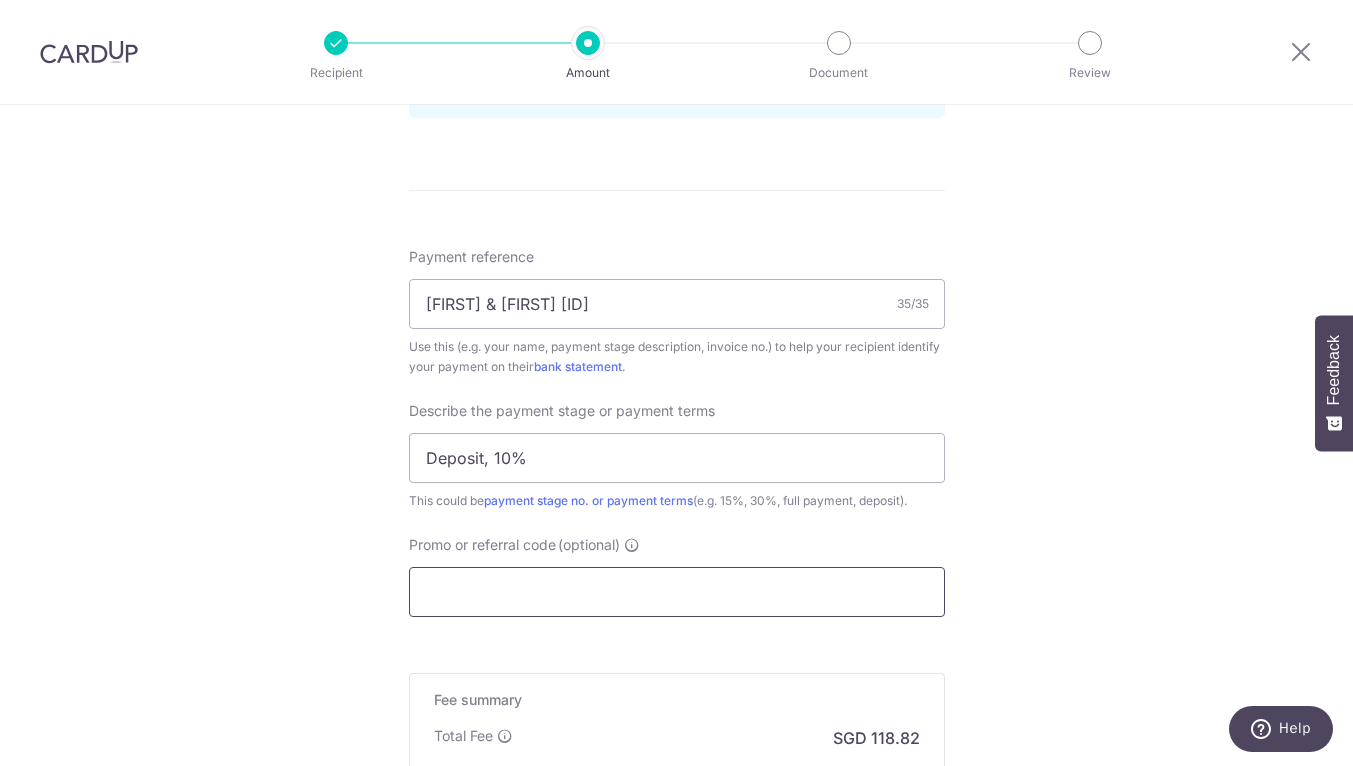 click on "Promo or referral code
(optional)" at bounding box center [677, 592] 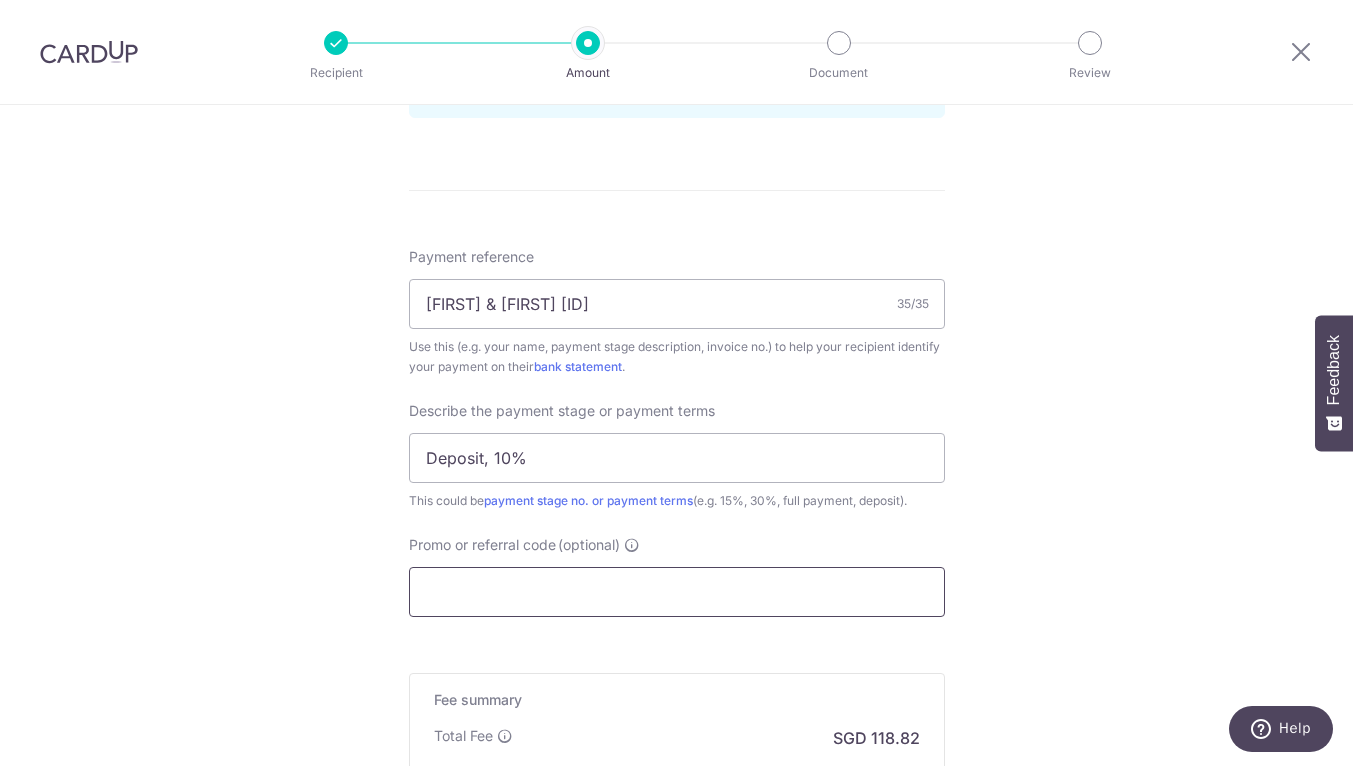 paste on "HONEYMONEY" 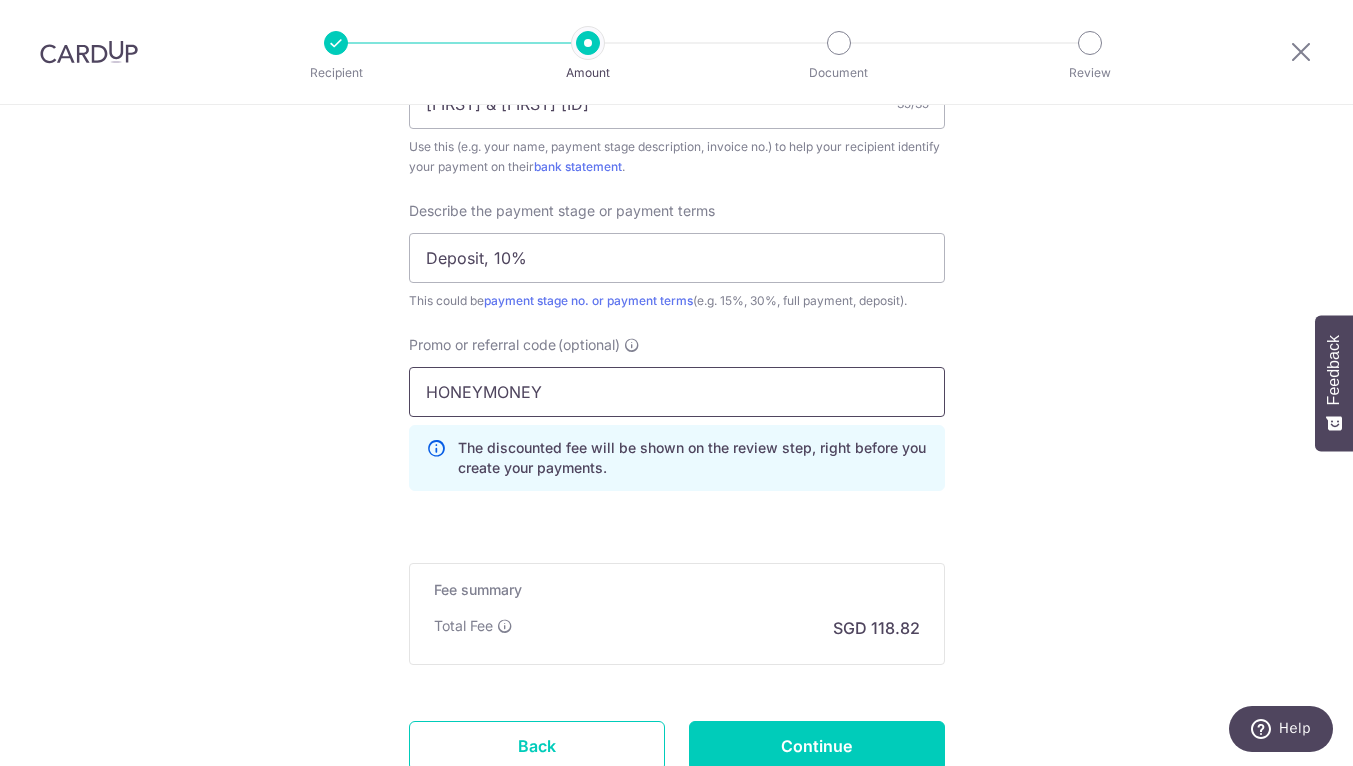 scroll, scrollTop: 1300, scrollLeft: 0, axis: vertical 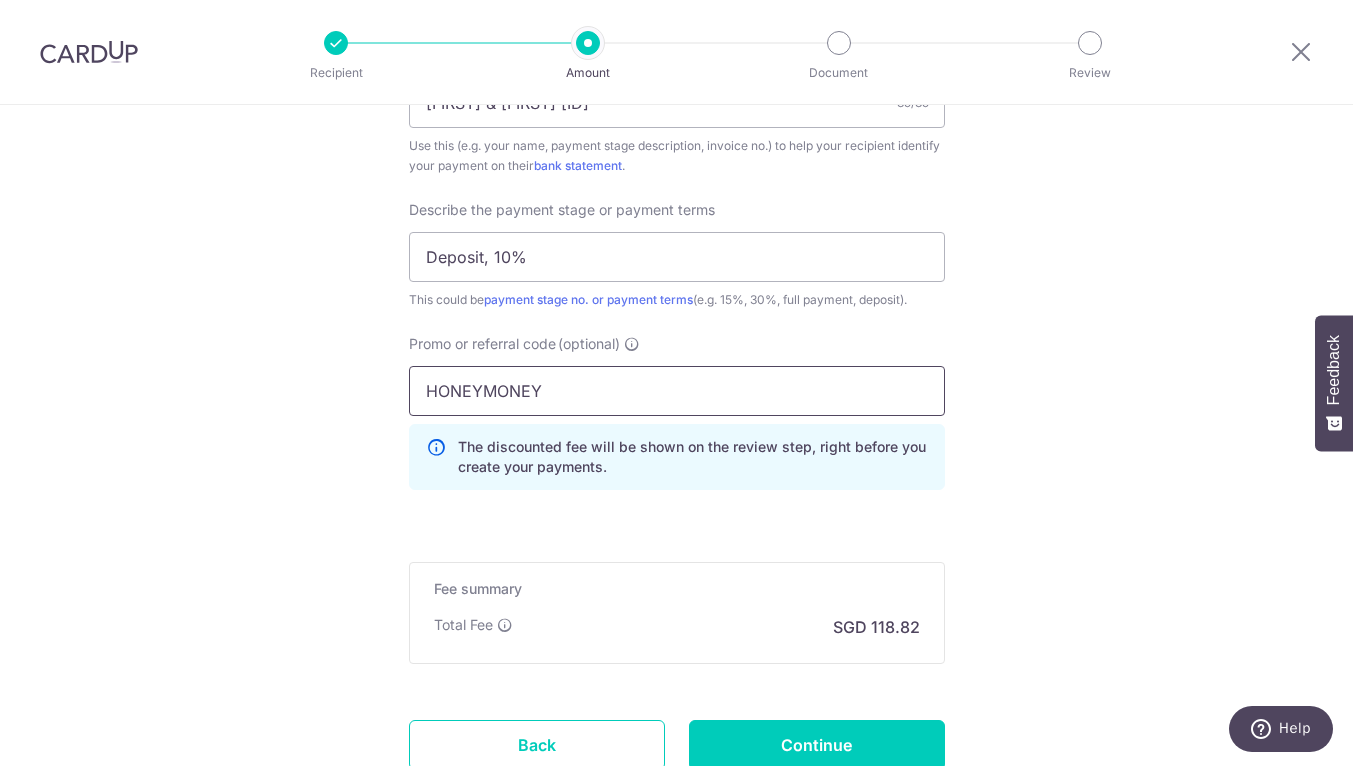 drag, startPoint x: 669, startPoint y: 401, endPoint x: 215, endPoint y: 384, distance: 454.31818 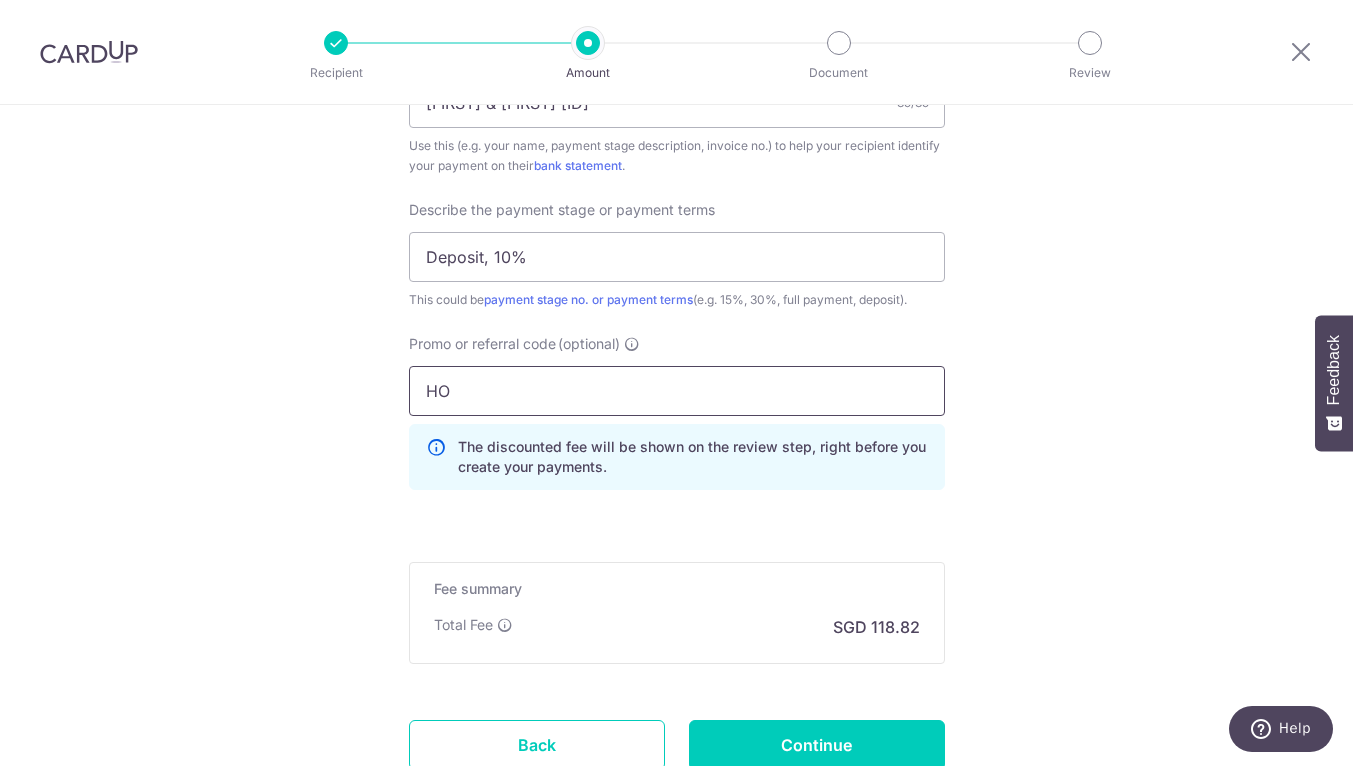 type on "H" 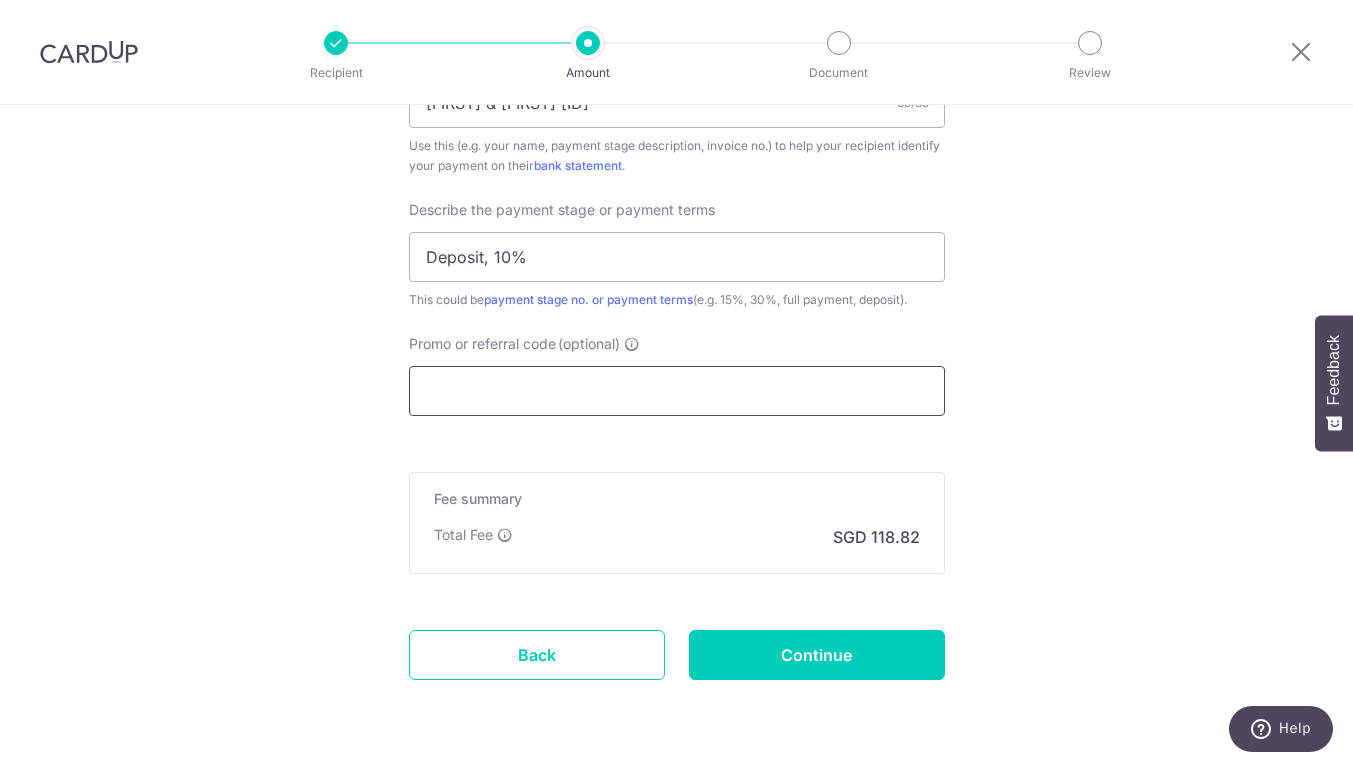 click on "Promo or referral code
(optional)" at bounding box center (677, 391) 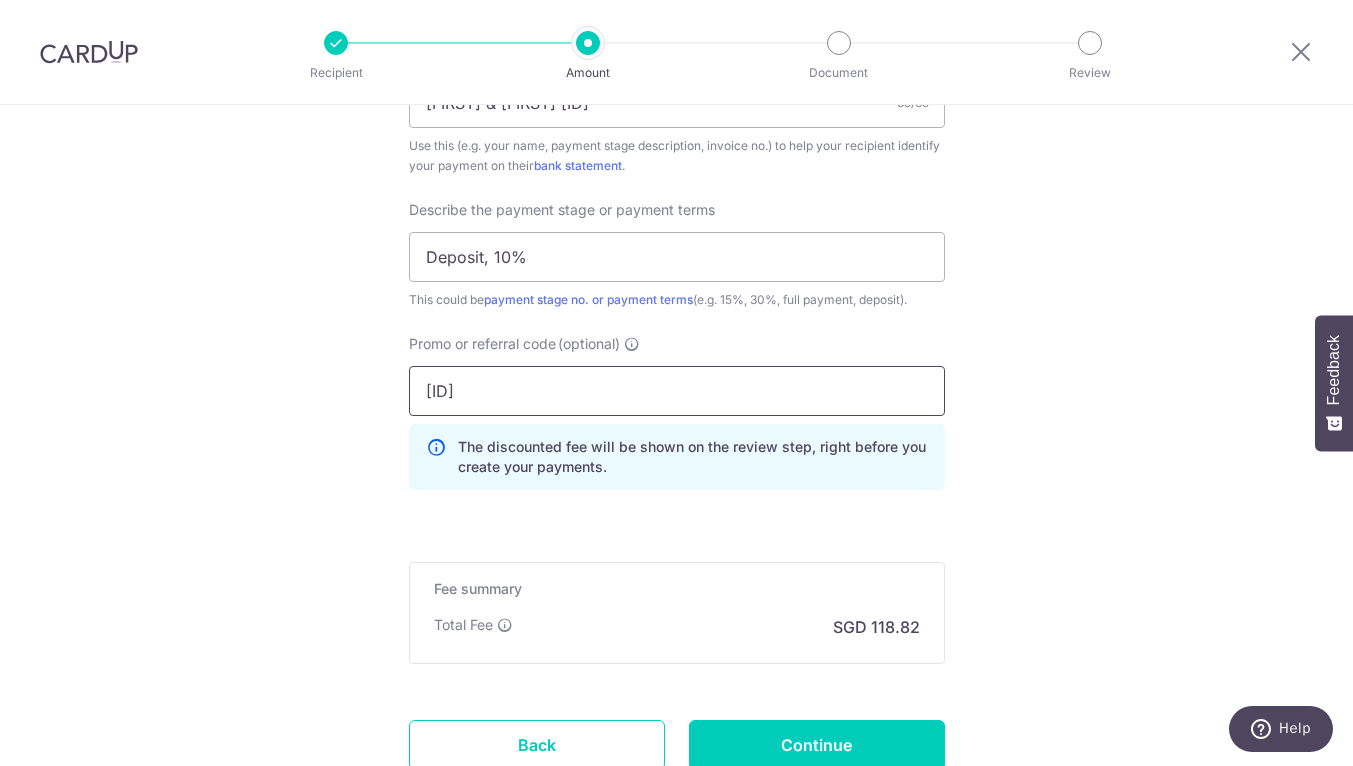 drag, startPoint x: 573, startPoint y: 388, endPoint x: 270, endPoint y: 382, distance: 303.0594 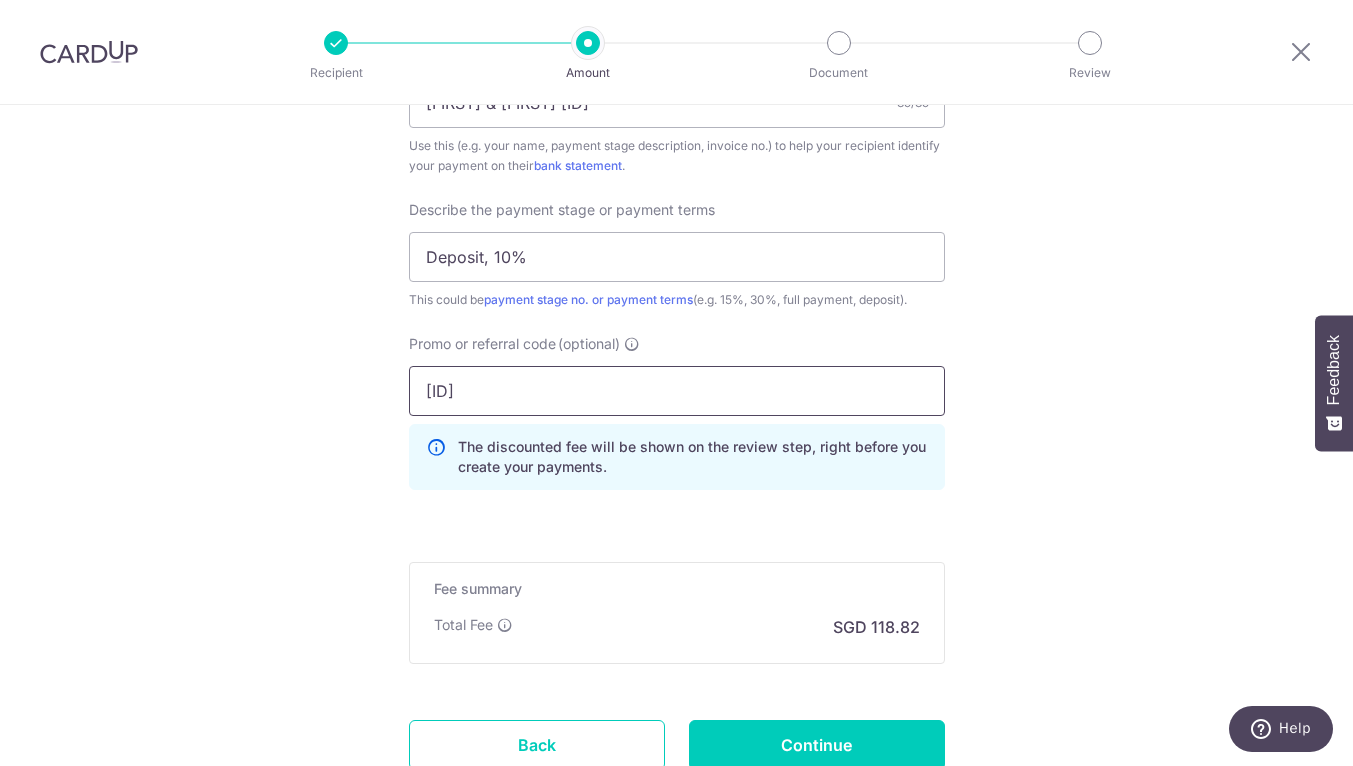 paste on "HONEYMONEY" 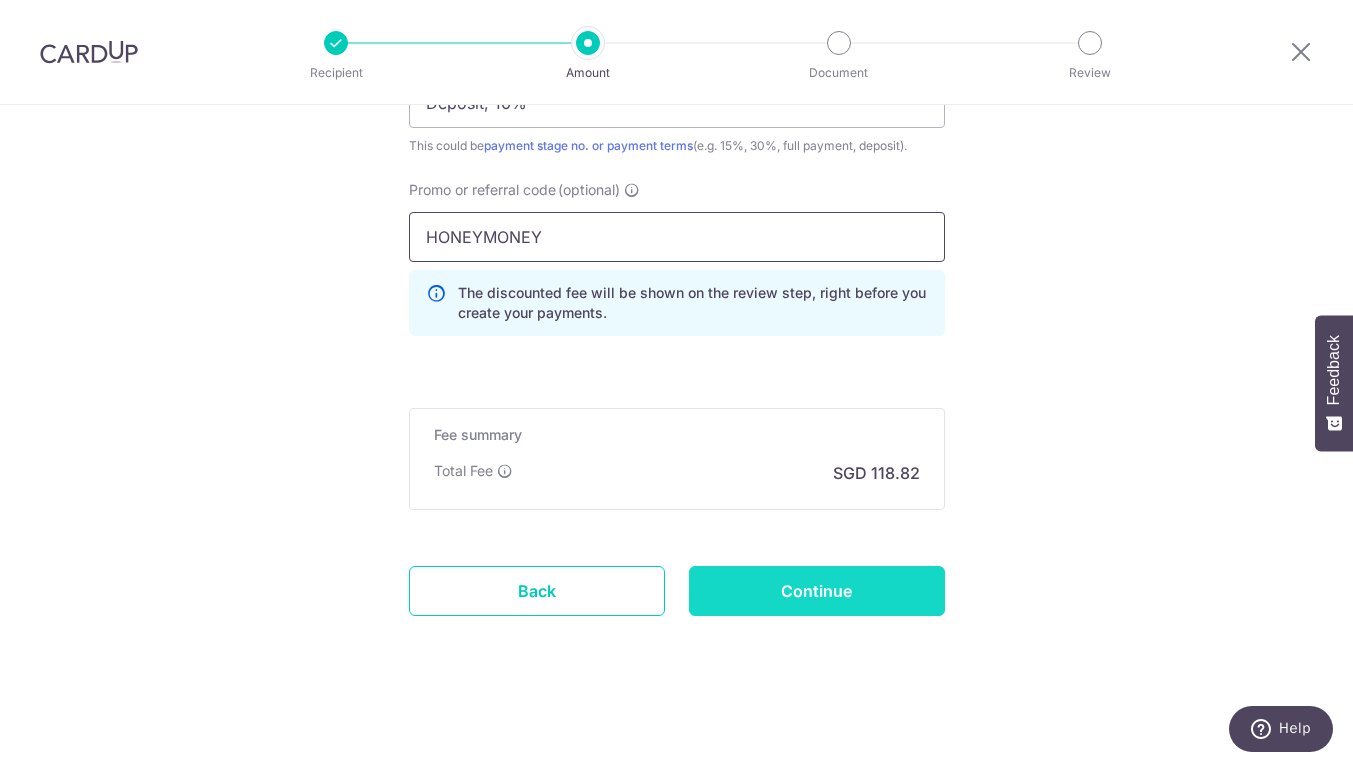 type on "HONEYMONEY" 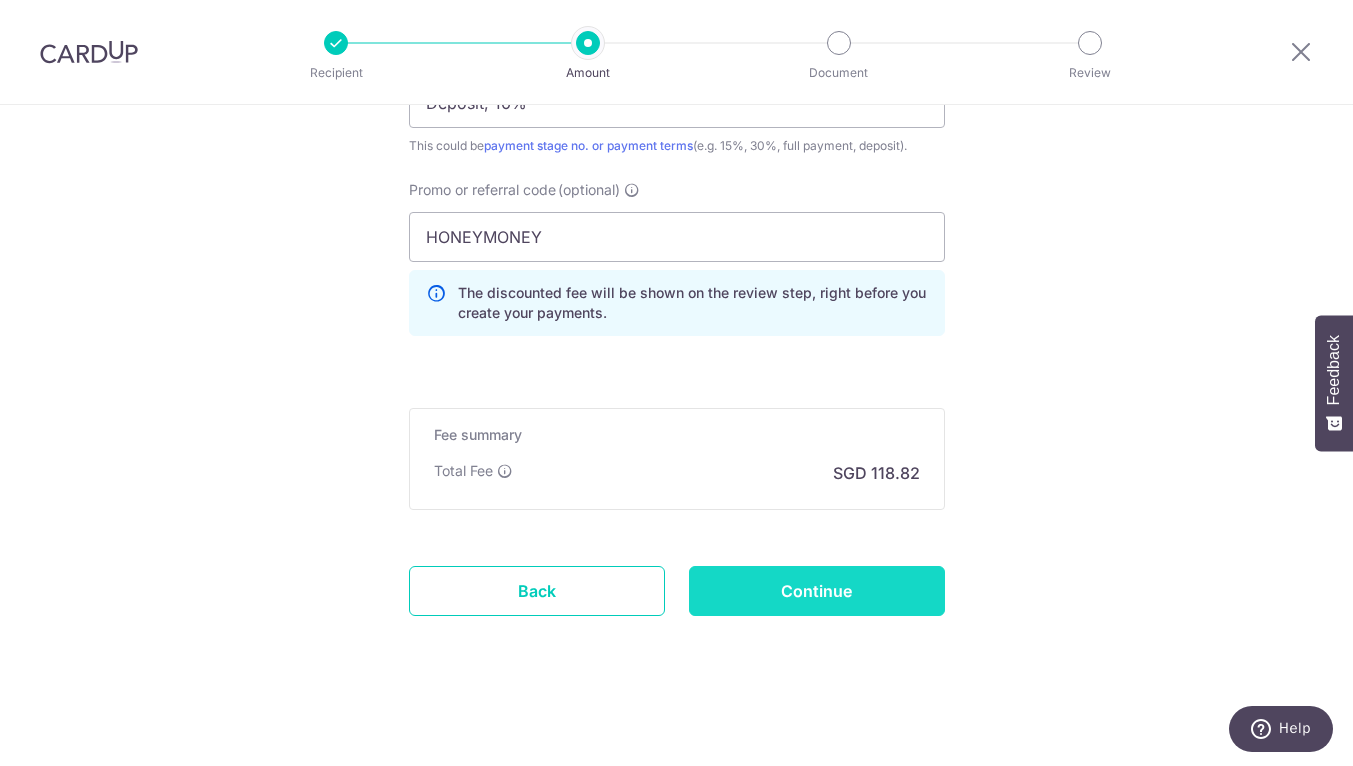 scroll, scrollTop: 1454, scrollLeft: 0, axis: vertical 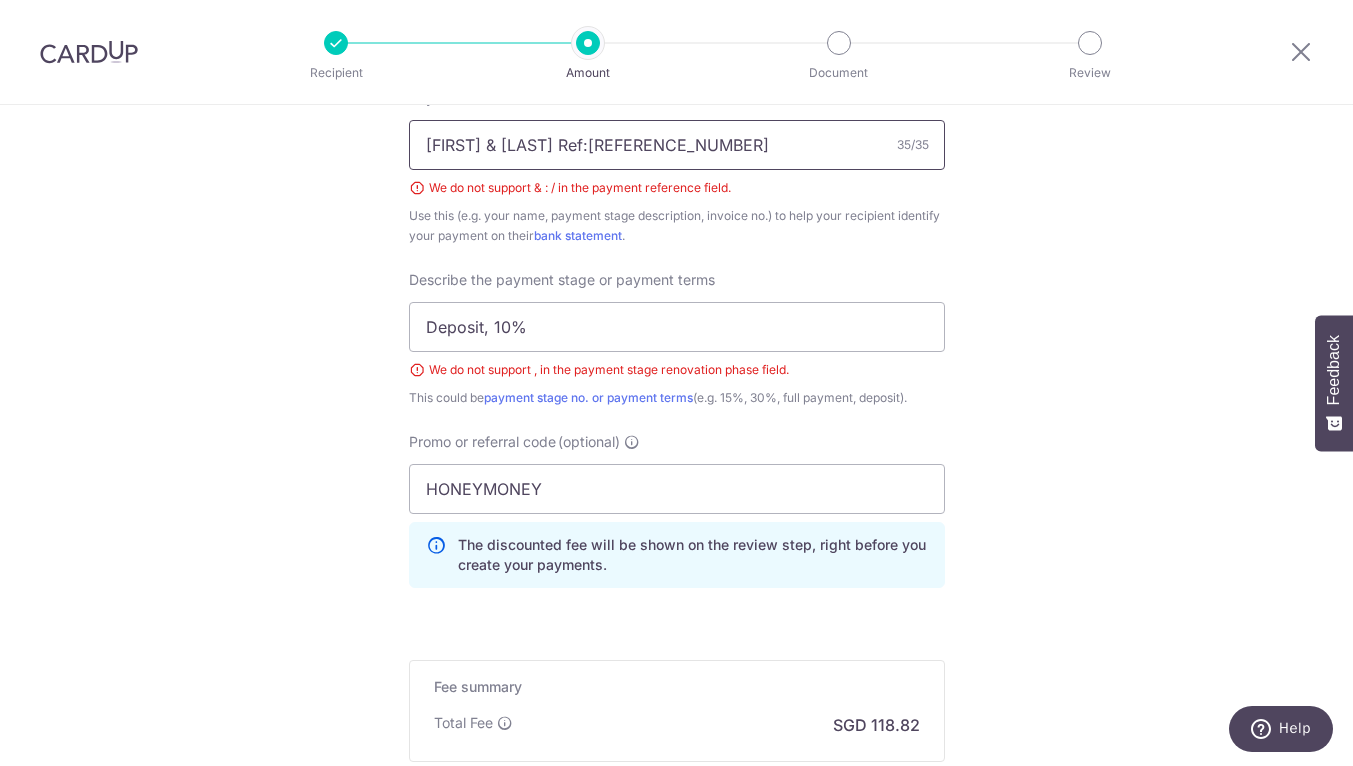 click on "[FIRST] & [LAST] Ref:[REFERENCE_NUMBER]" at bounding box center (677, 145) 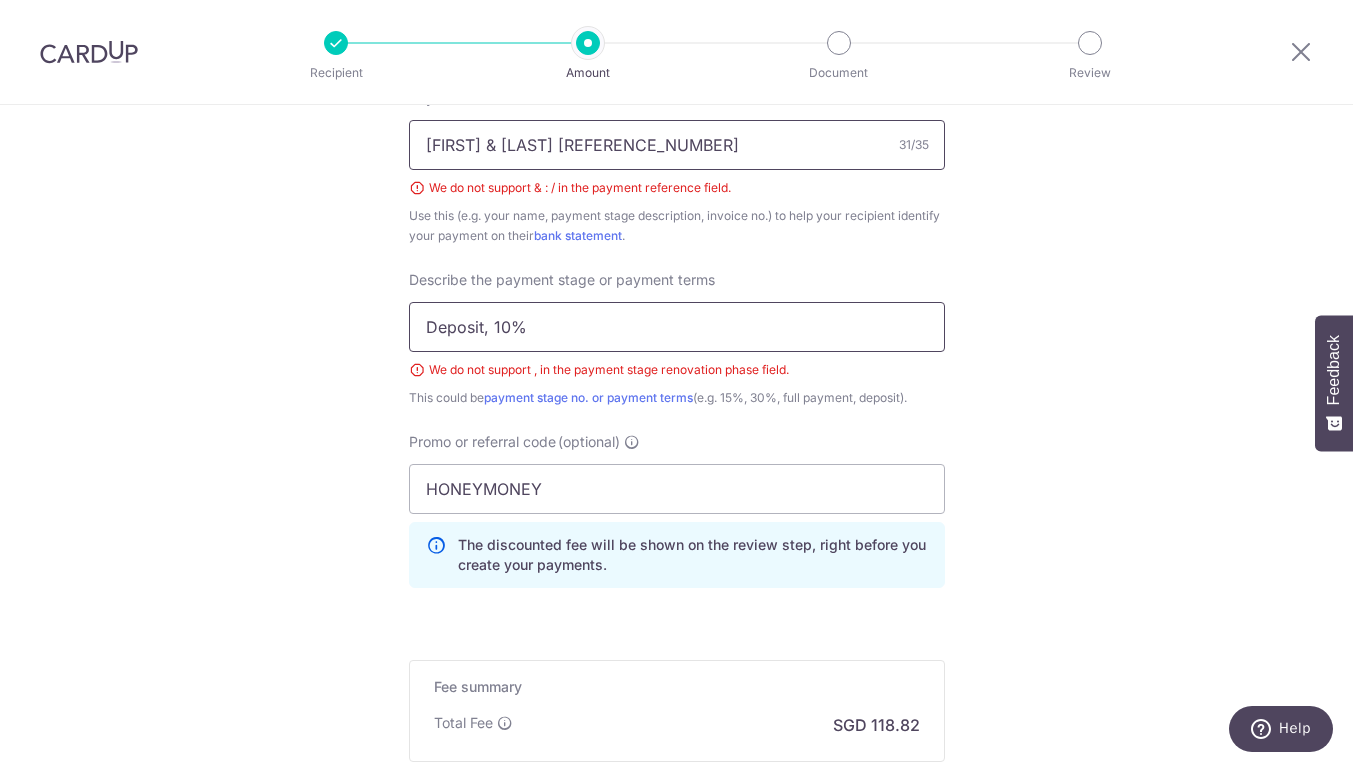type on "[FIRST] & [LAST] [REFERENCE_NUMBER]" 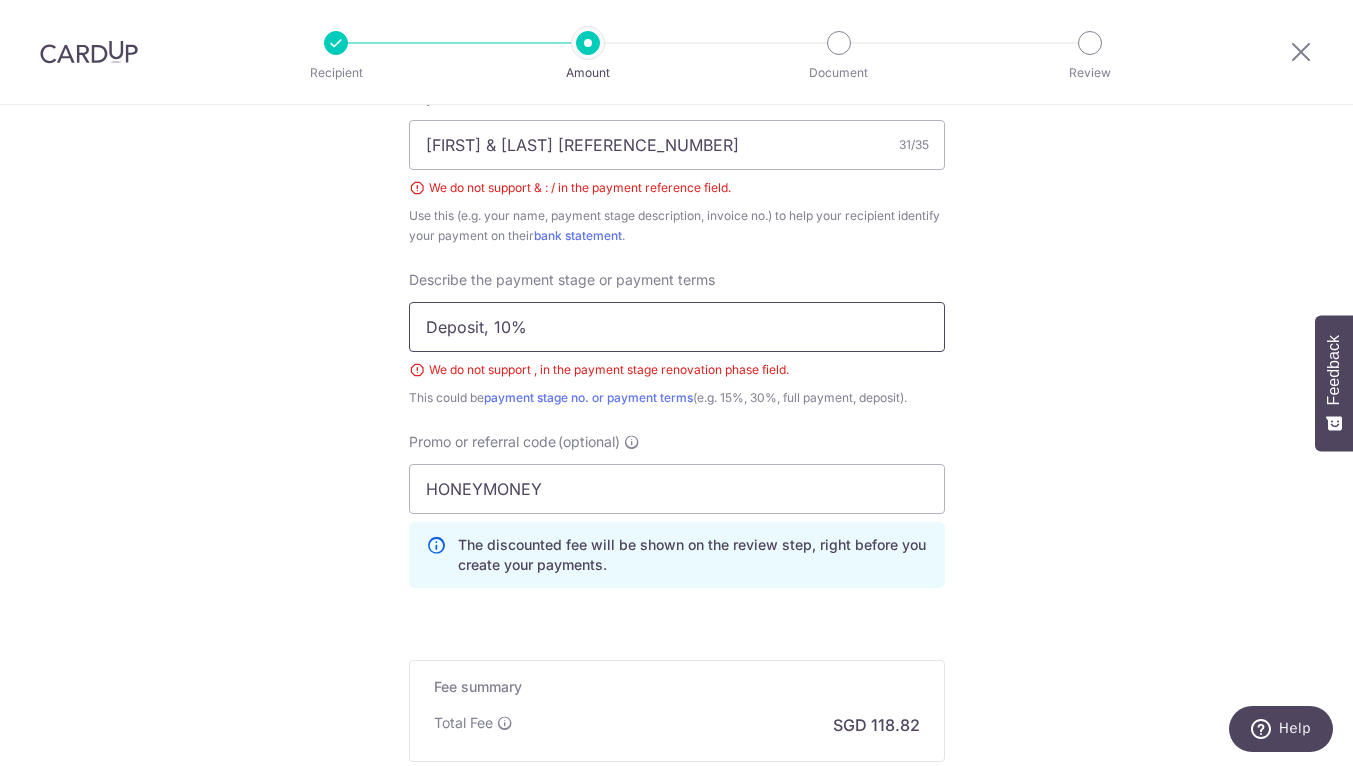 click on "Deposit, 10%" at bounding box center [677, 327] 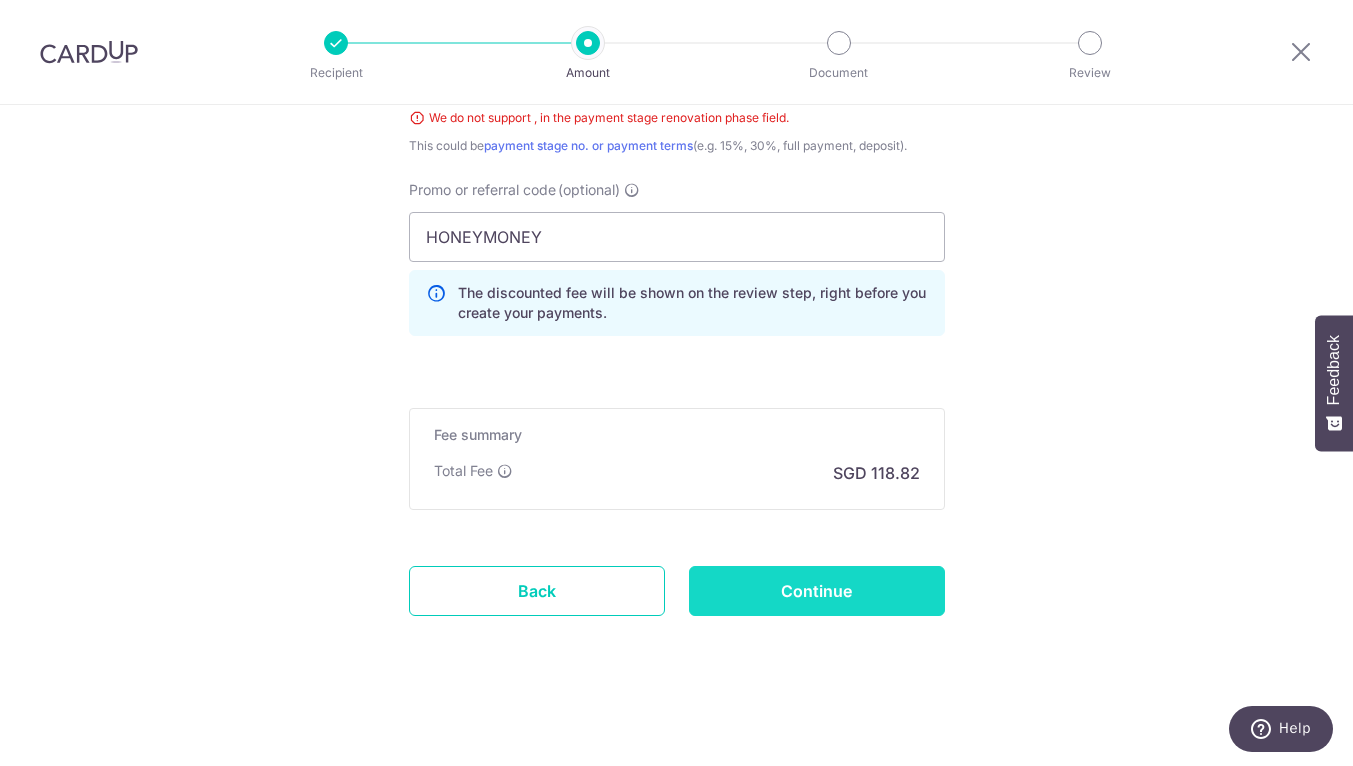 scroll, scrollTop: 1510, scrollLeft: 0, axis: vertical 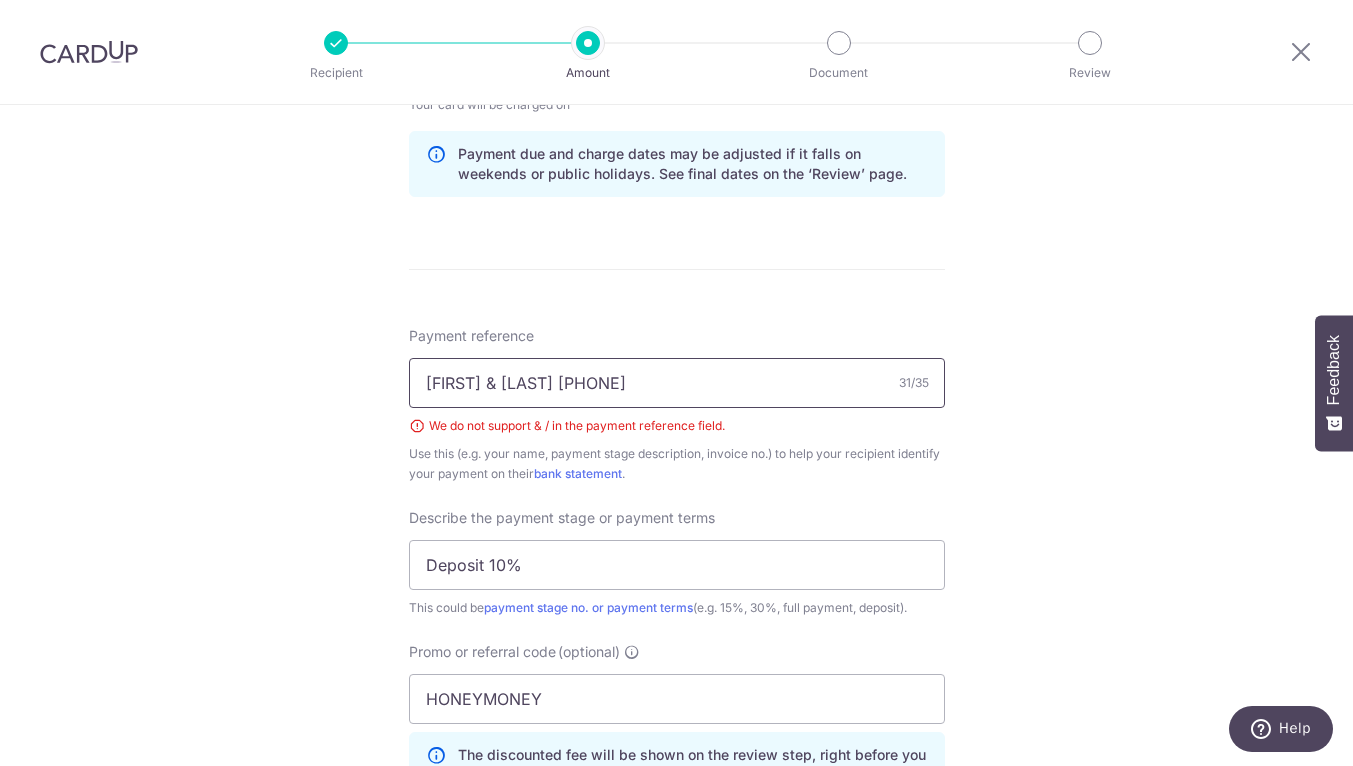 click on "[FIRST] & [LAST] [PHONE]" at bounding box center (677, 383) 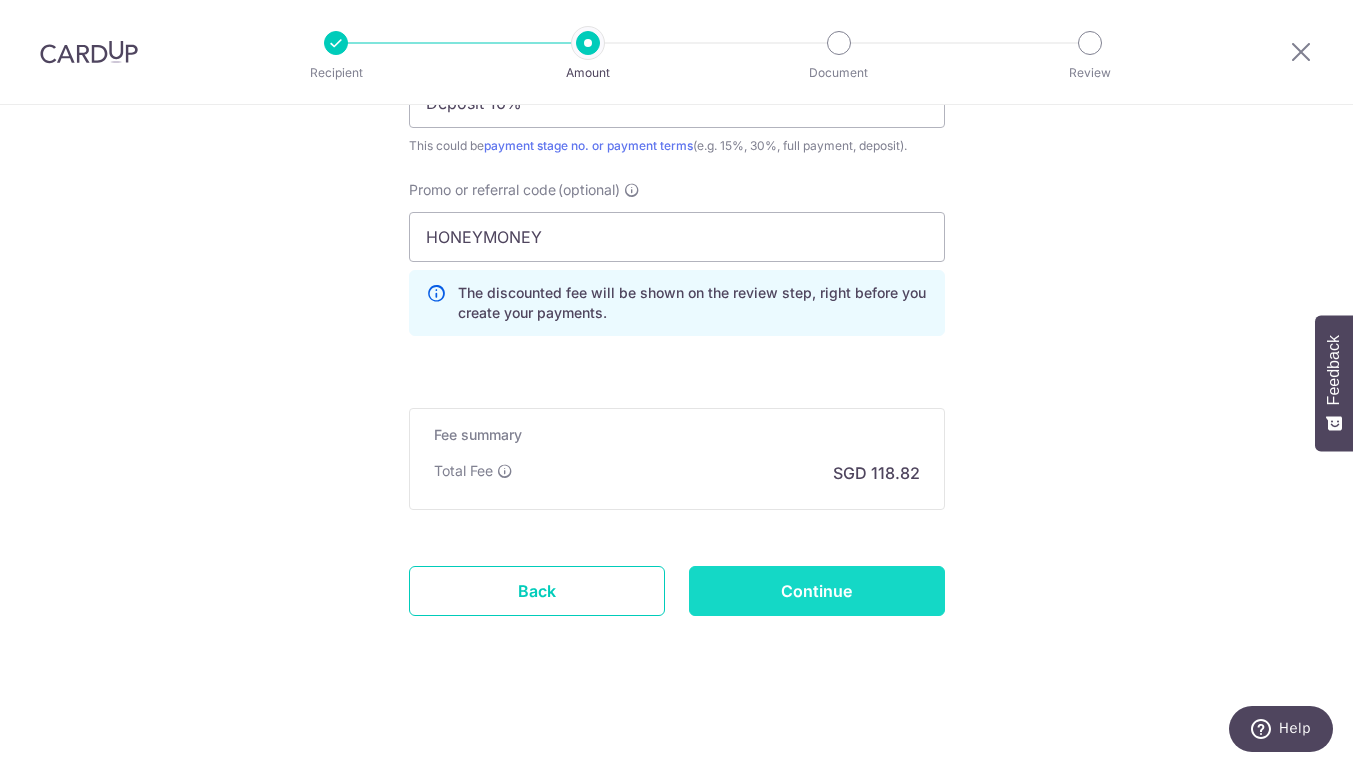 scroll, scrollTop: 1482, scrollLeft: 0, axis: vertical 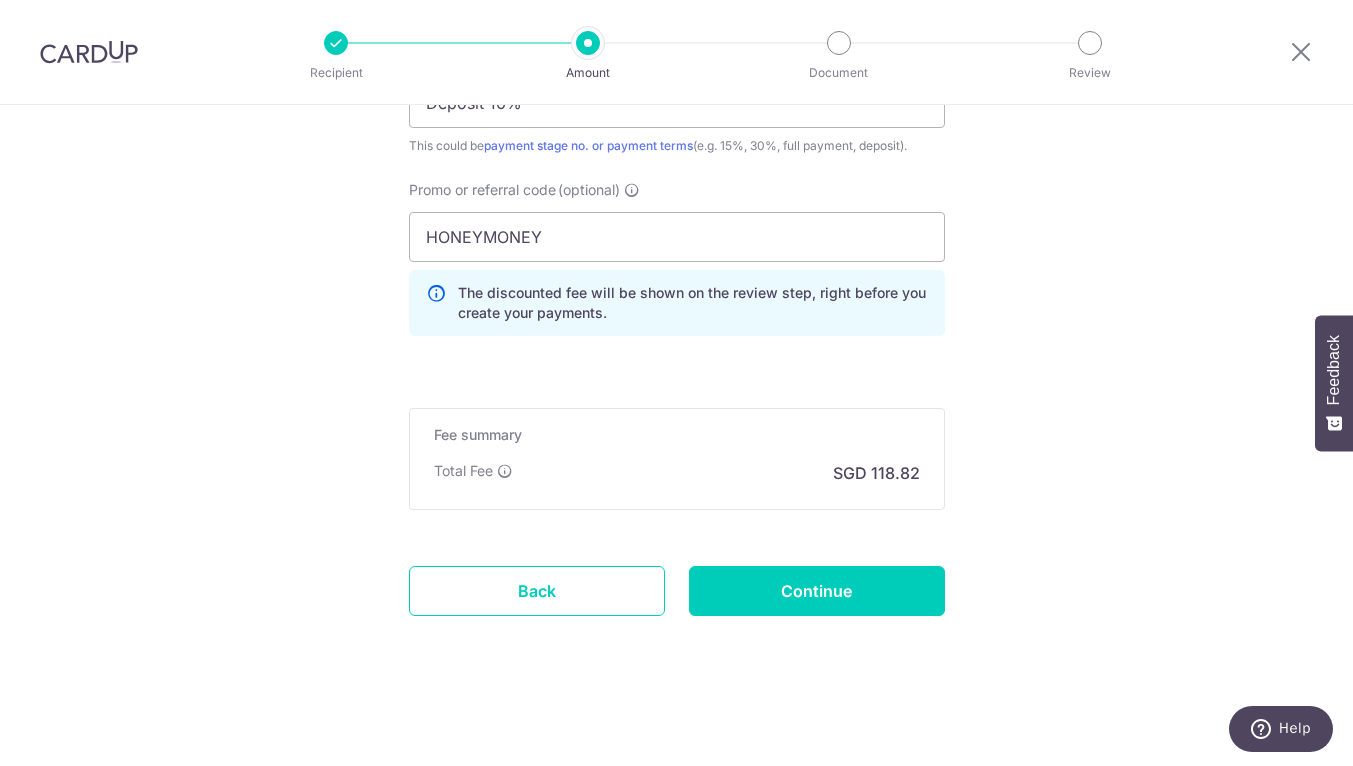 type on "Create Schedule" 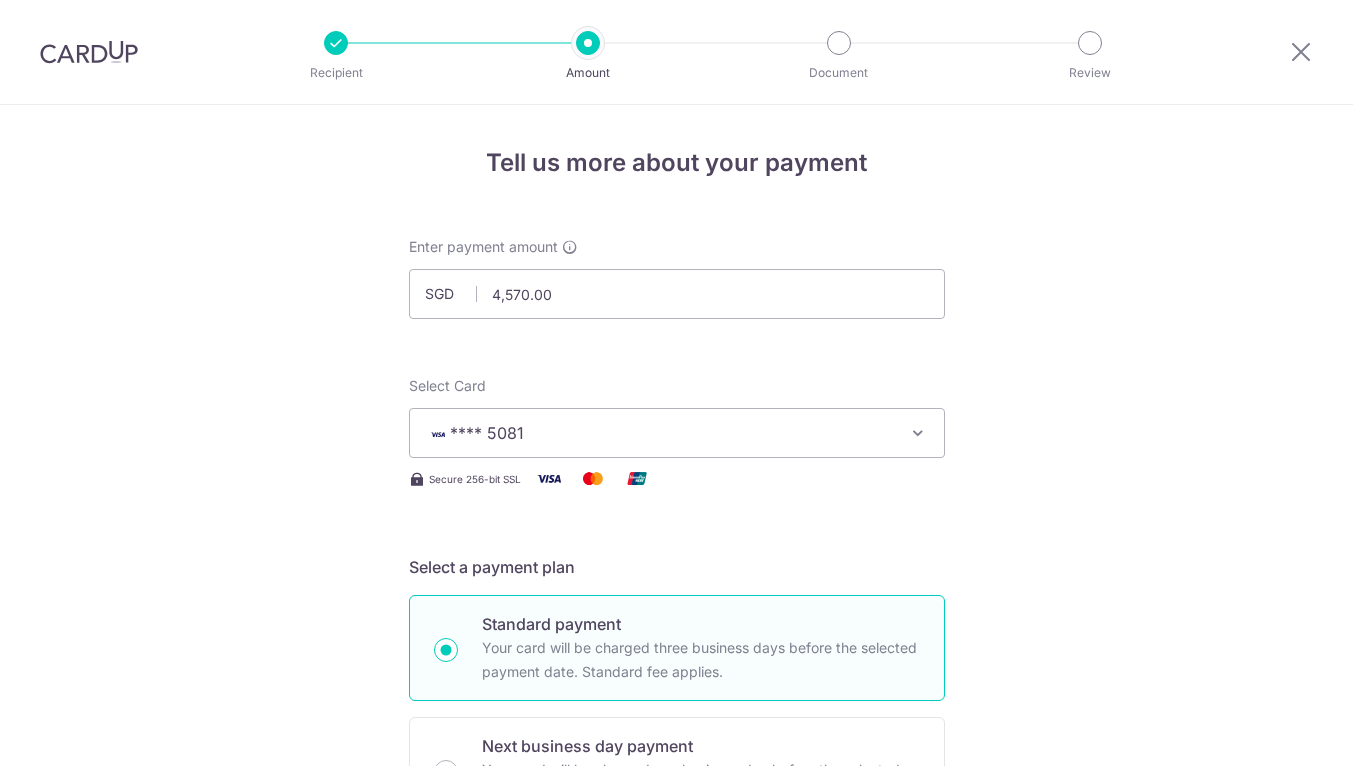 scroll, scrollTop: 0, scrollLeft: 0, axis: both 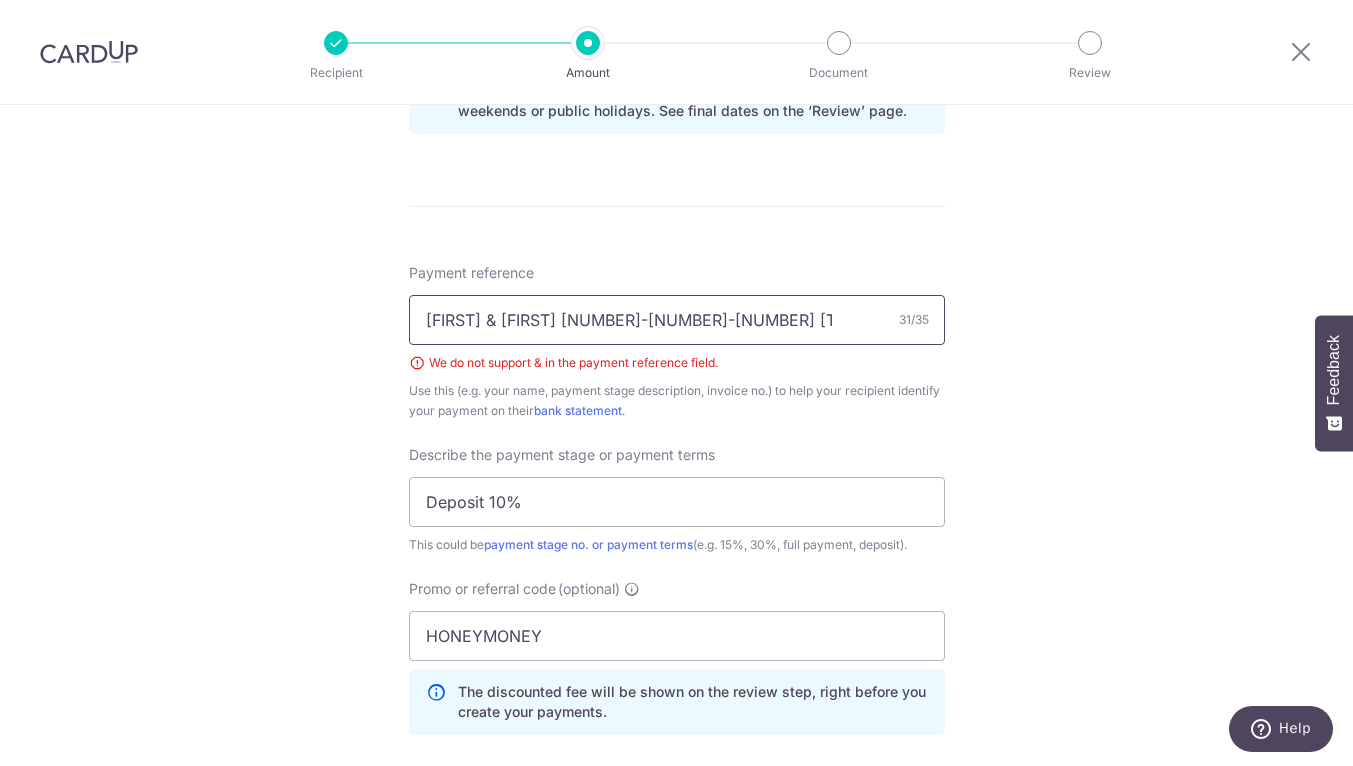 click on "[FIRST] & [FIRST] [NUMBER]-[NUMBER]-[NUMBER] [TEXT]" at bounding box center [677, 320] 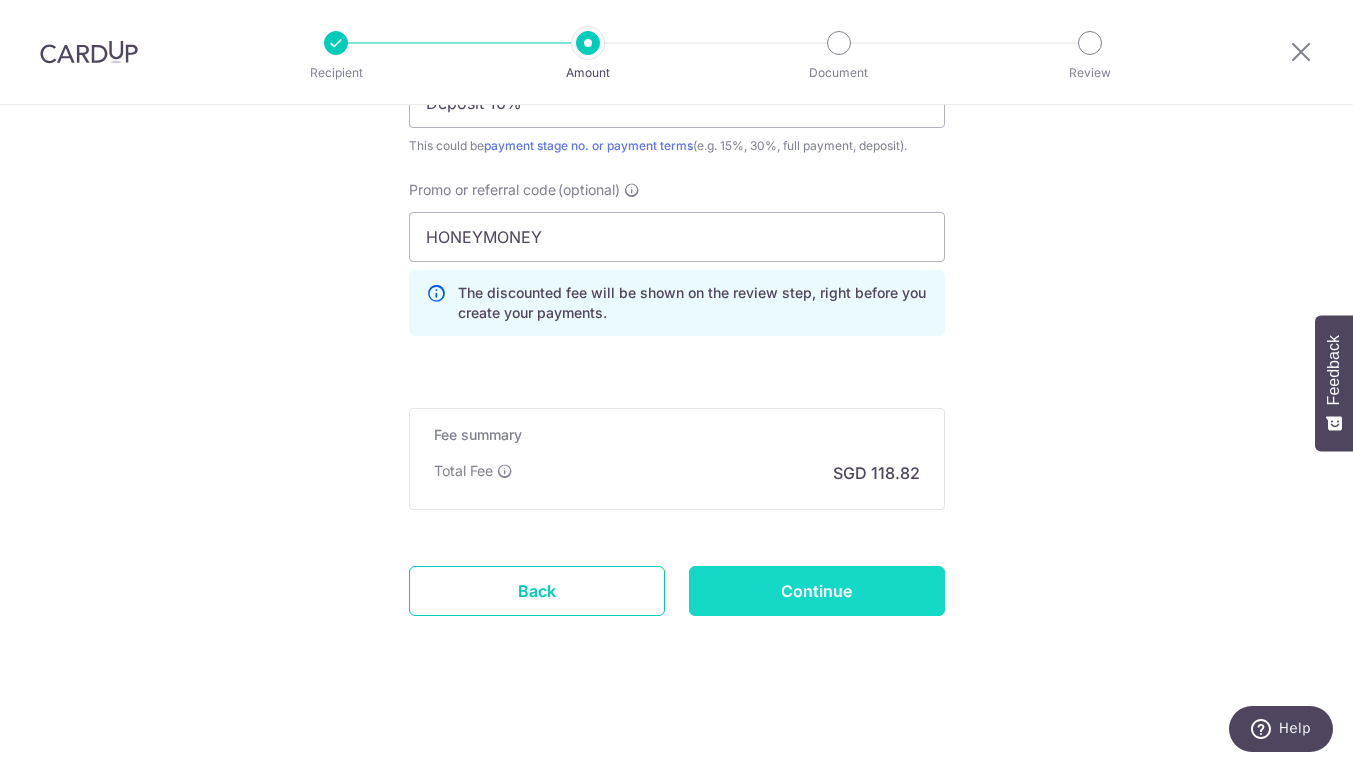 scroll, scrollTop: 1482, scrollLeft: 0, axis: vertical 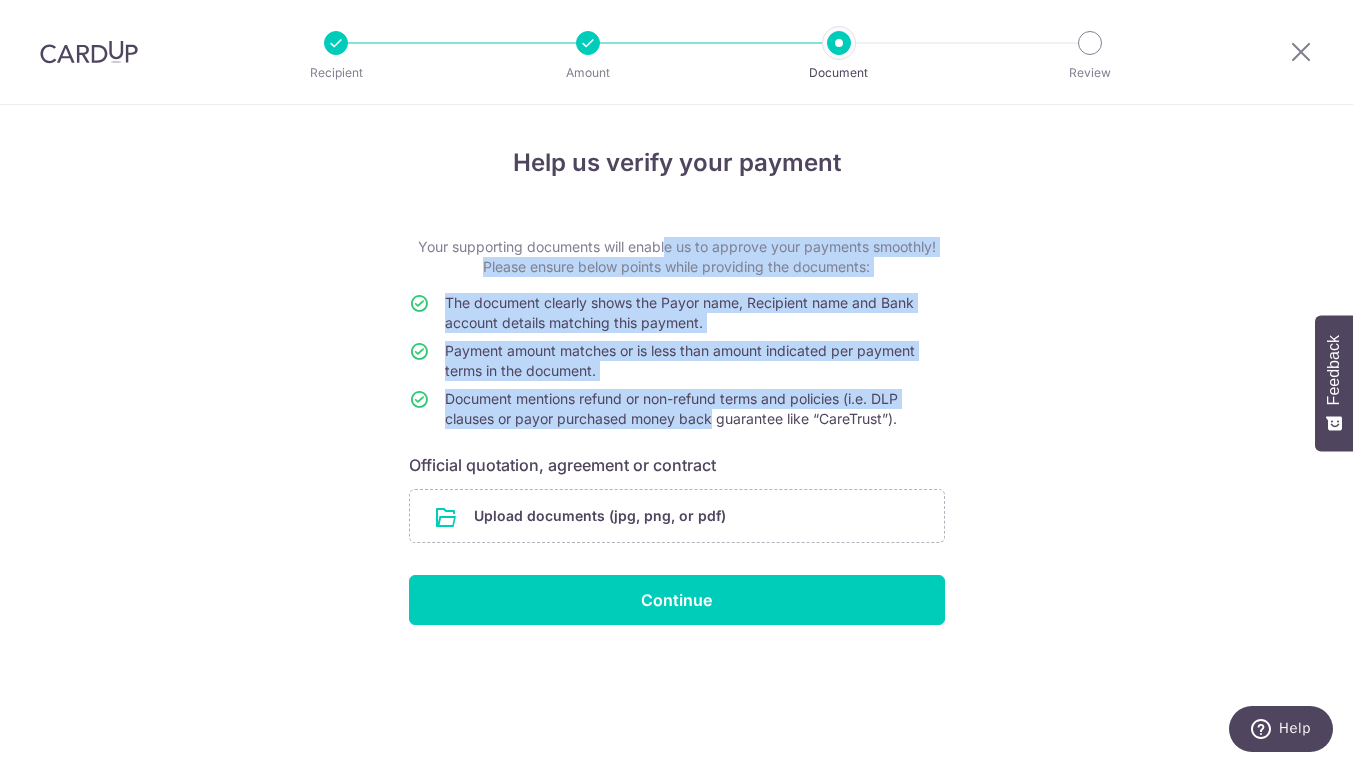 drag, startPoint x: 615, startPoint y: 246, endPoint x: 710, endPoint y: 414, distance: 193 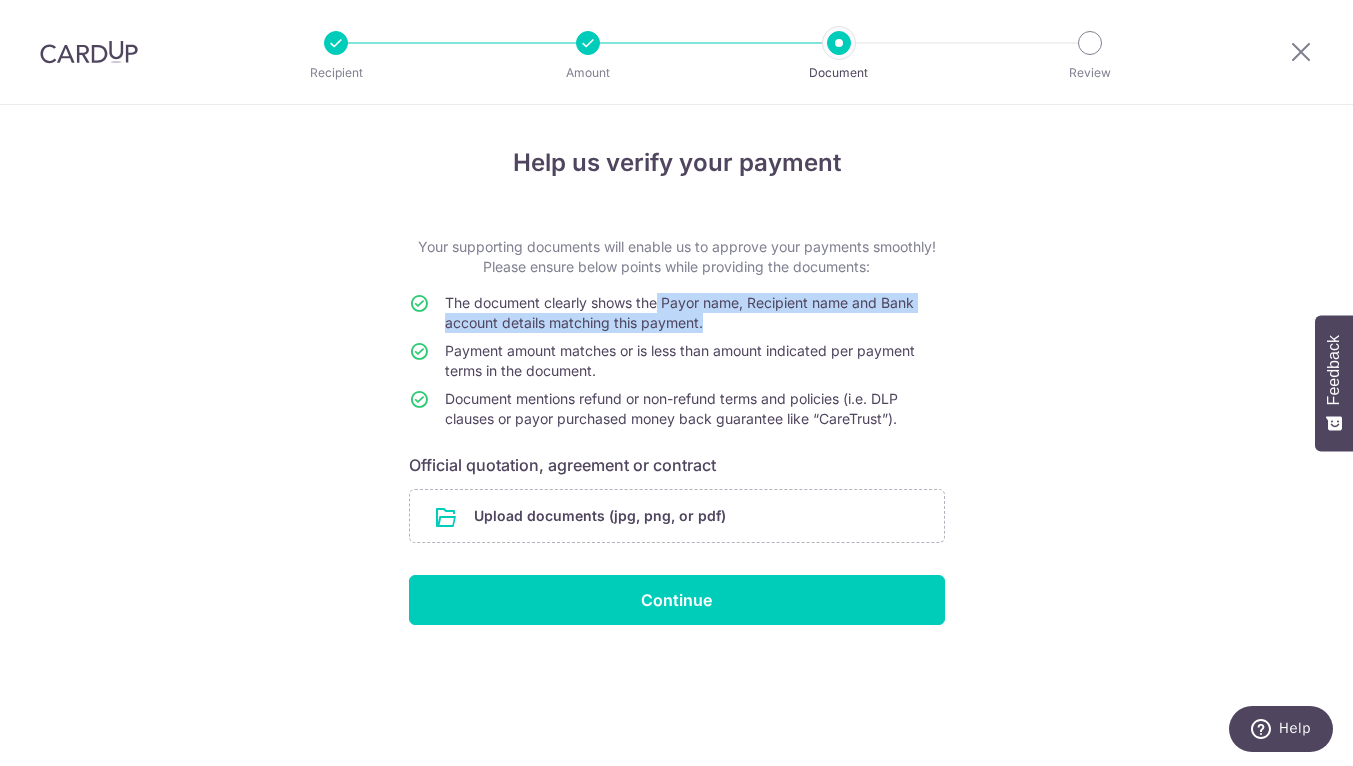 drag, startPoint x: 720, startPoint y: 325, endPoint x: 660, endPoint y: 296, distance: 66.64083 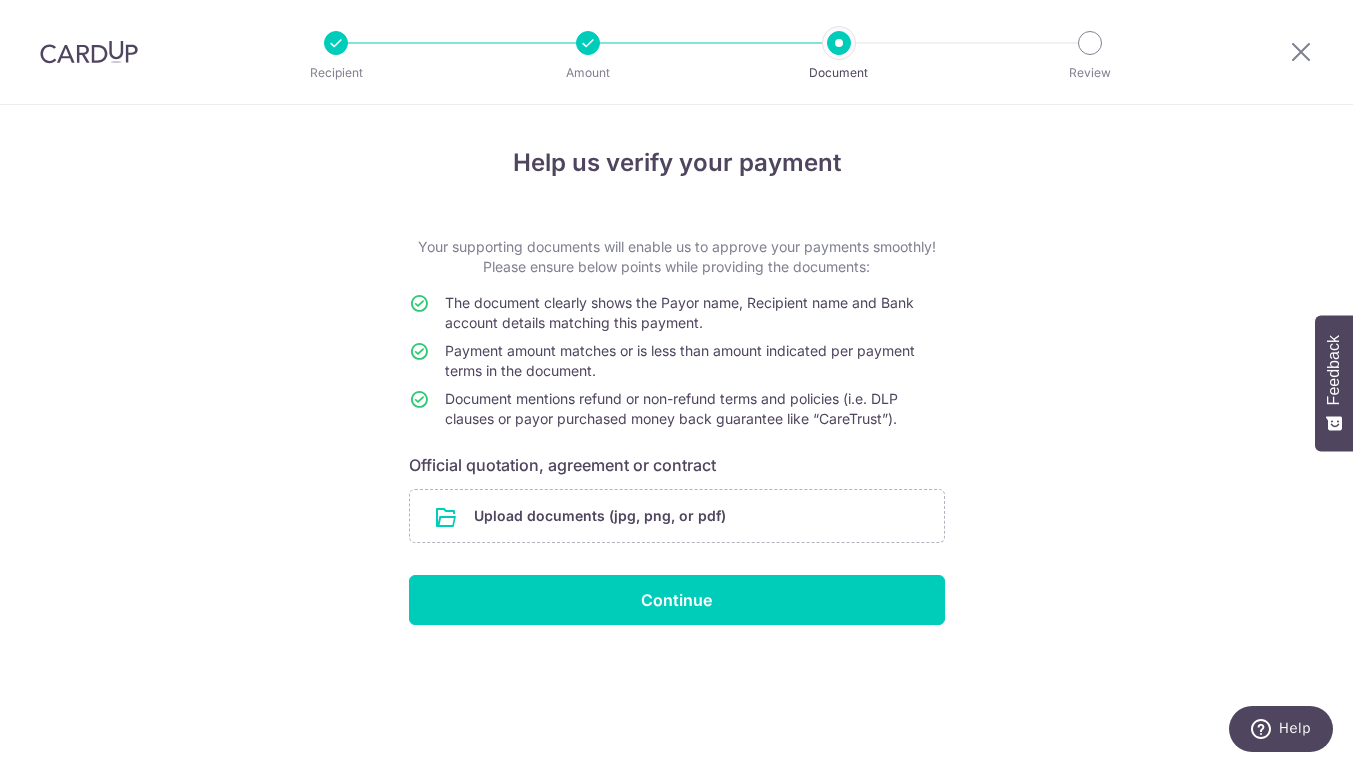 drag, startPoint x: 672, startPoint y: 332, endPoint x: 533, endPoint y: 281, distance: 148.06079 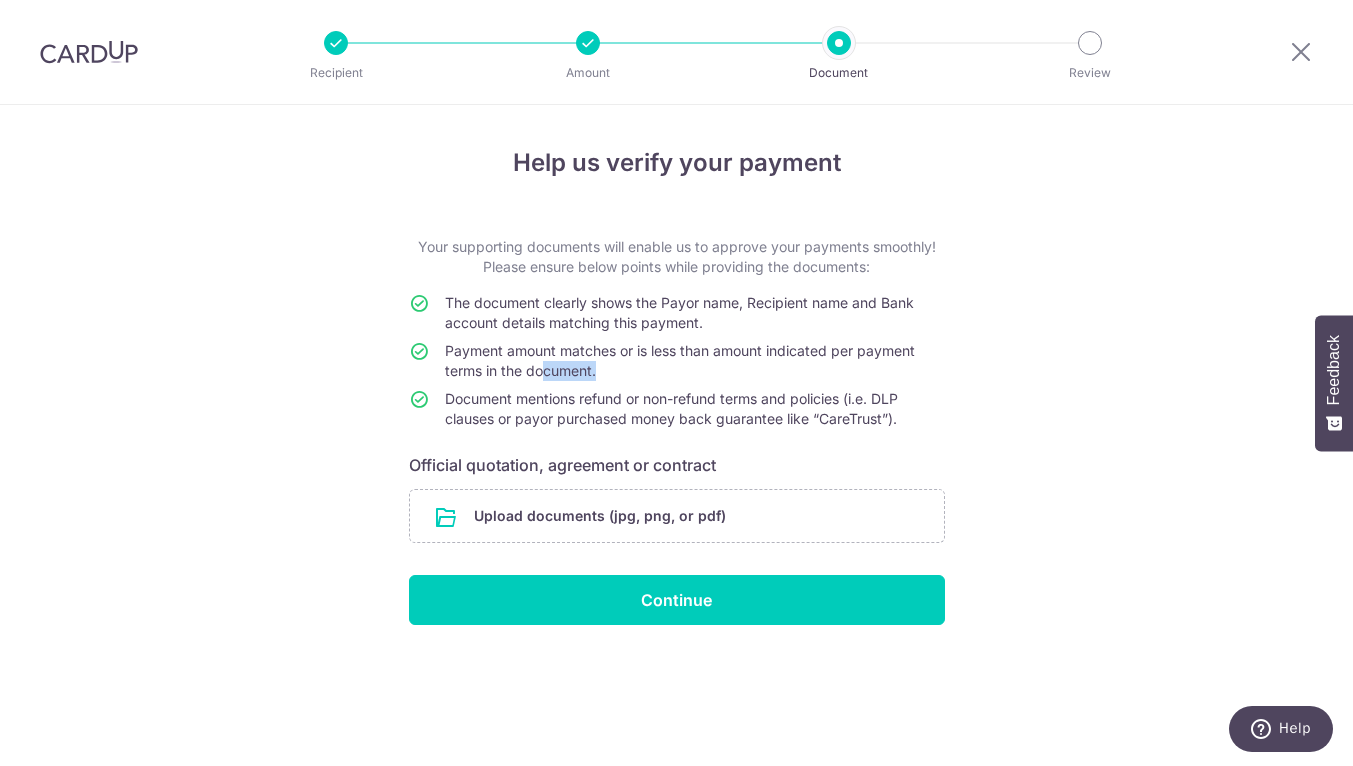 drag, startPoint x: 547, startPoint y: 362, endPoint x: 605, endPoint y: 365, distance: 58.077534 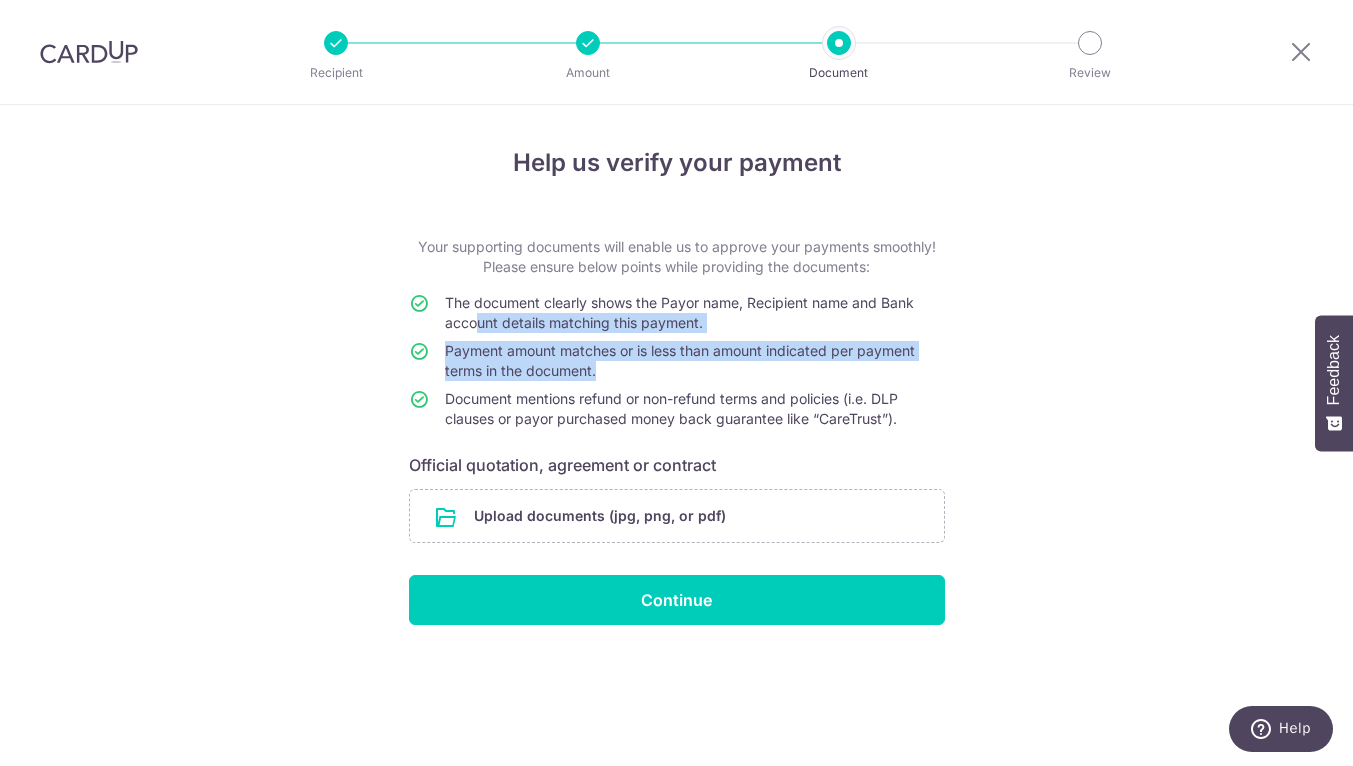 drag, startPoint x: 616, startPoint y: 369, endPoint x: 476, endPoint y: 323, distance: 147.3635 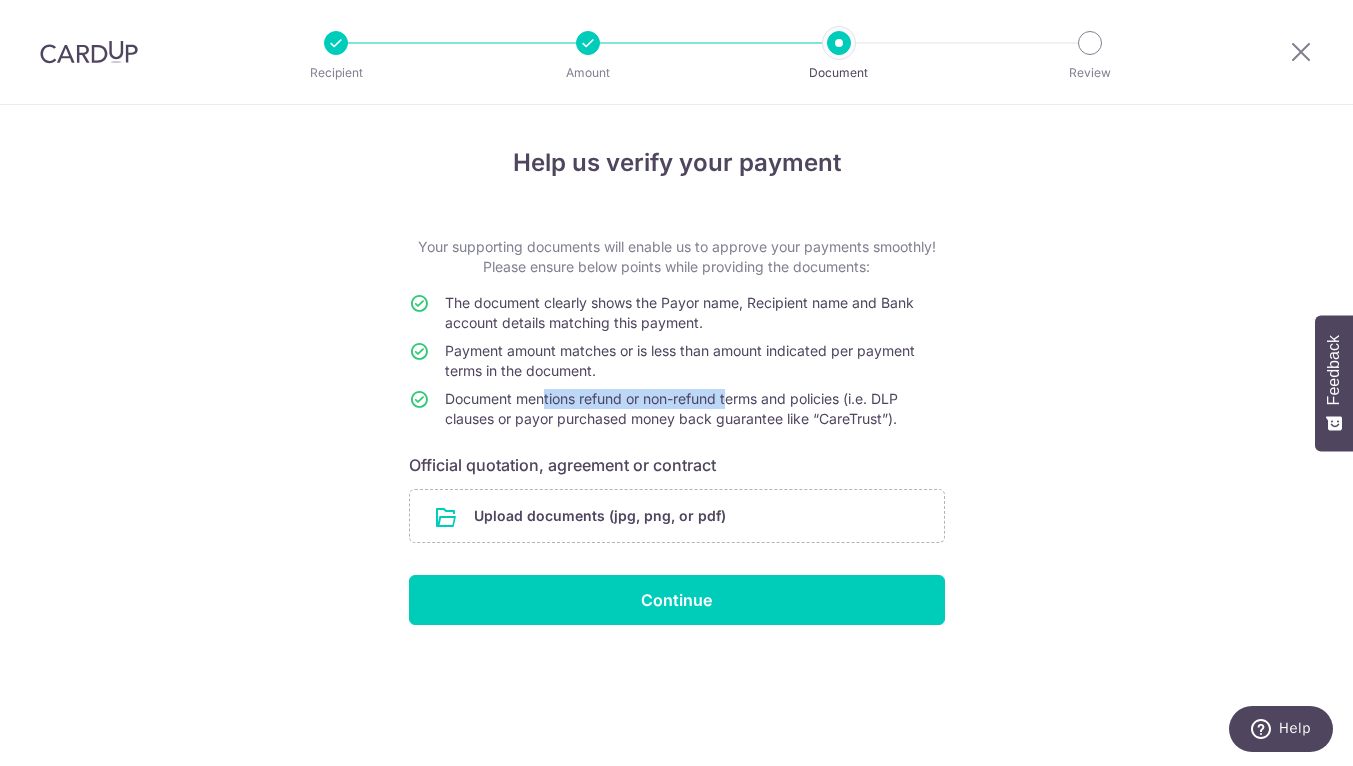 drag, startPoint x: 543, startPoint y: 397, endPoint x: 751, endPoint y: 399, distance: 208.00961 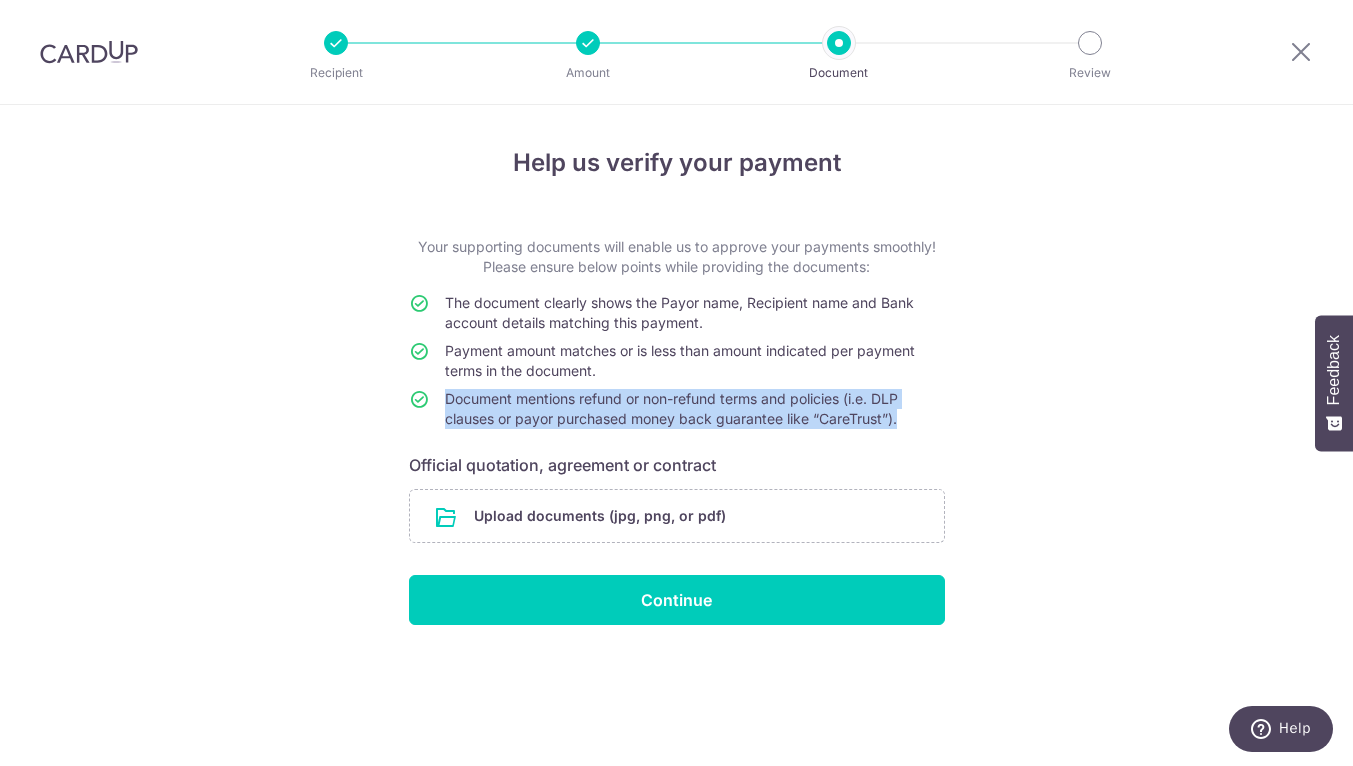 drag, startPoint x: 906, startPoint y: 424, endPoint x: 672, endPoint y: 338, distance: 249.30302 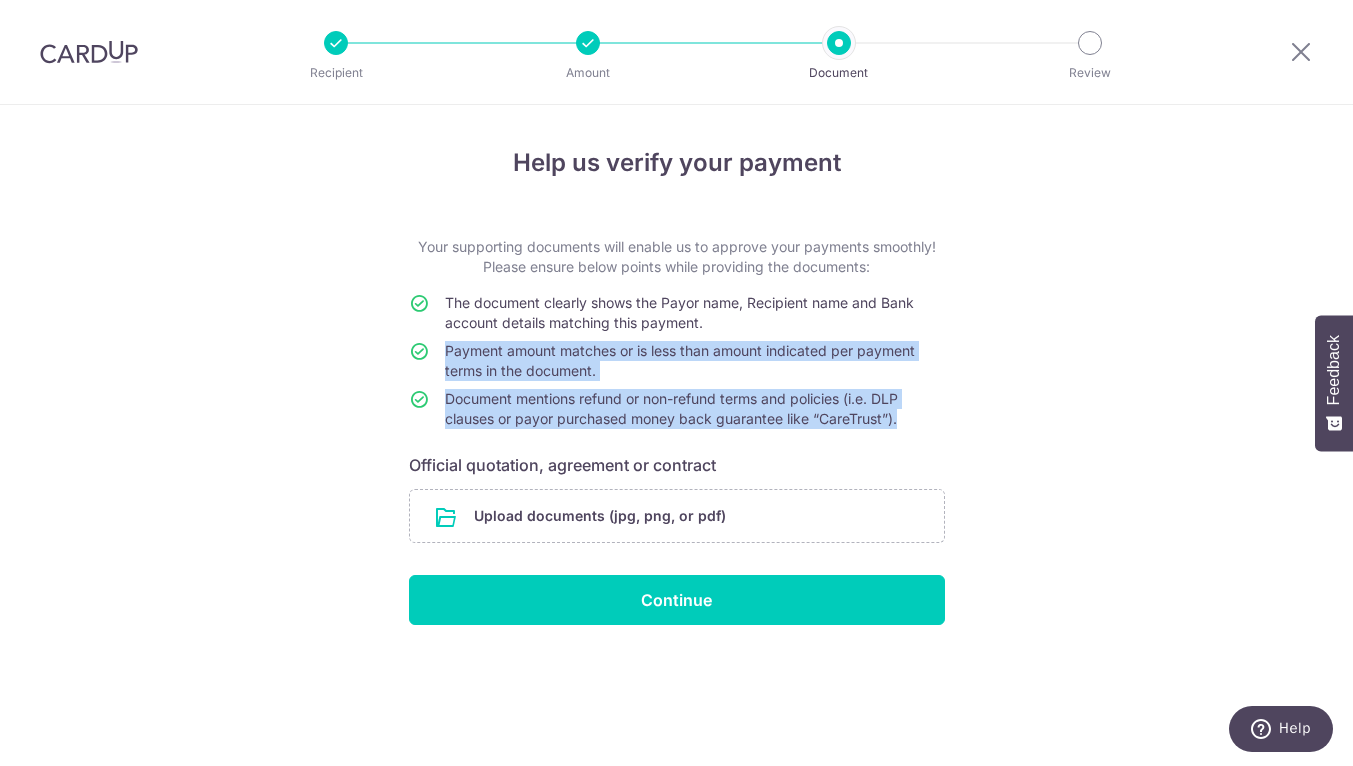 click on "The document clearly shows the Payor name, Recipient name and Bank account details matching this payment." at bounding box center [695, 317] 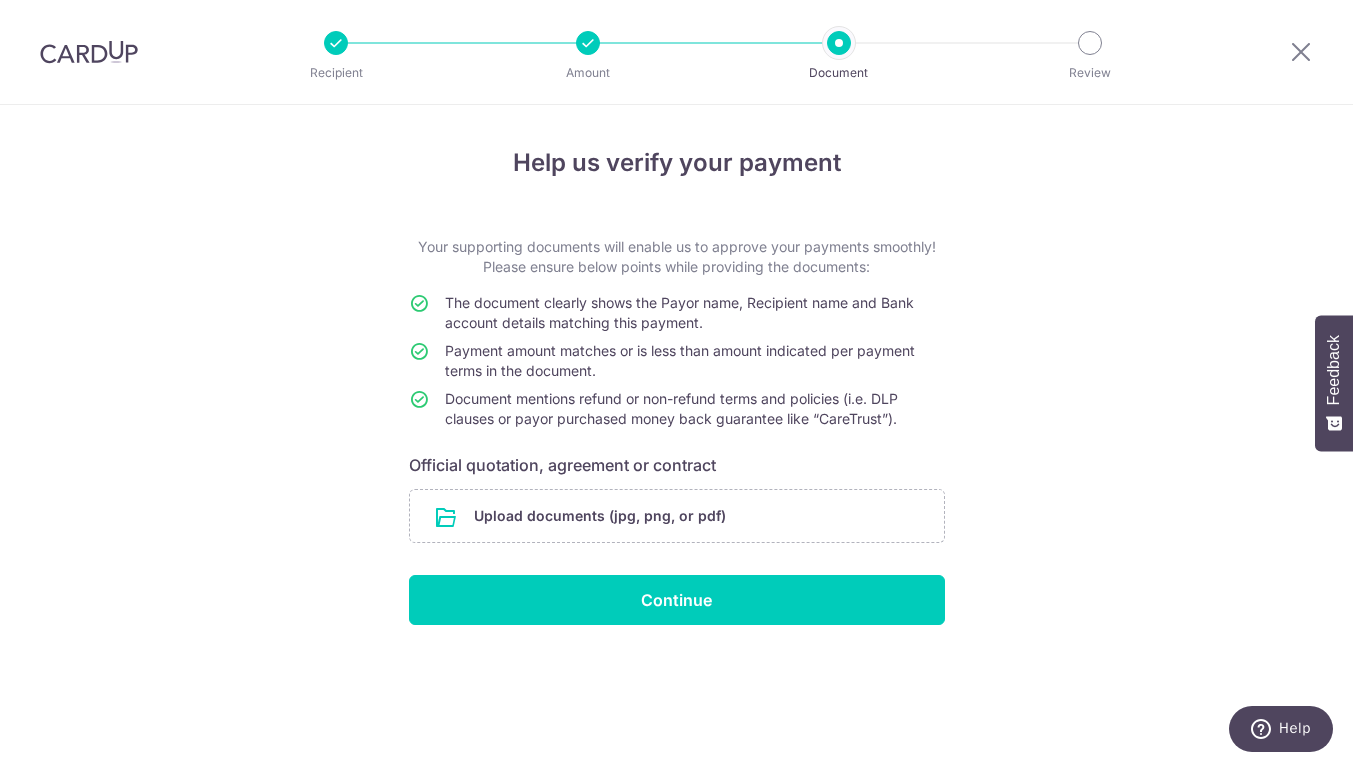 drag, startPoint x: 605, startPoint y: 470, endPoint x: 732, endPoint y: 470, distance: 127 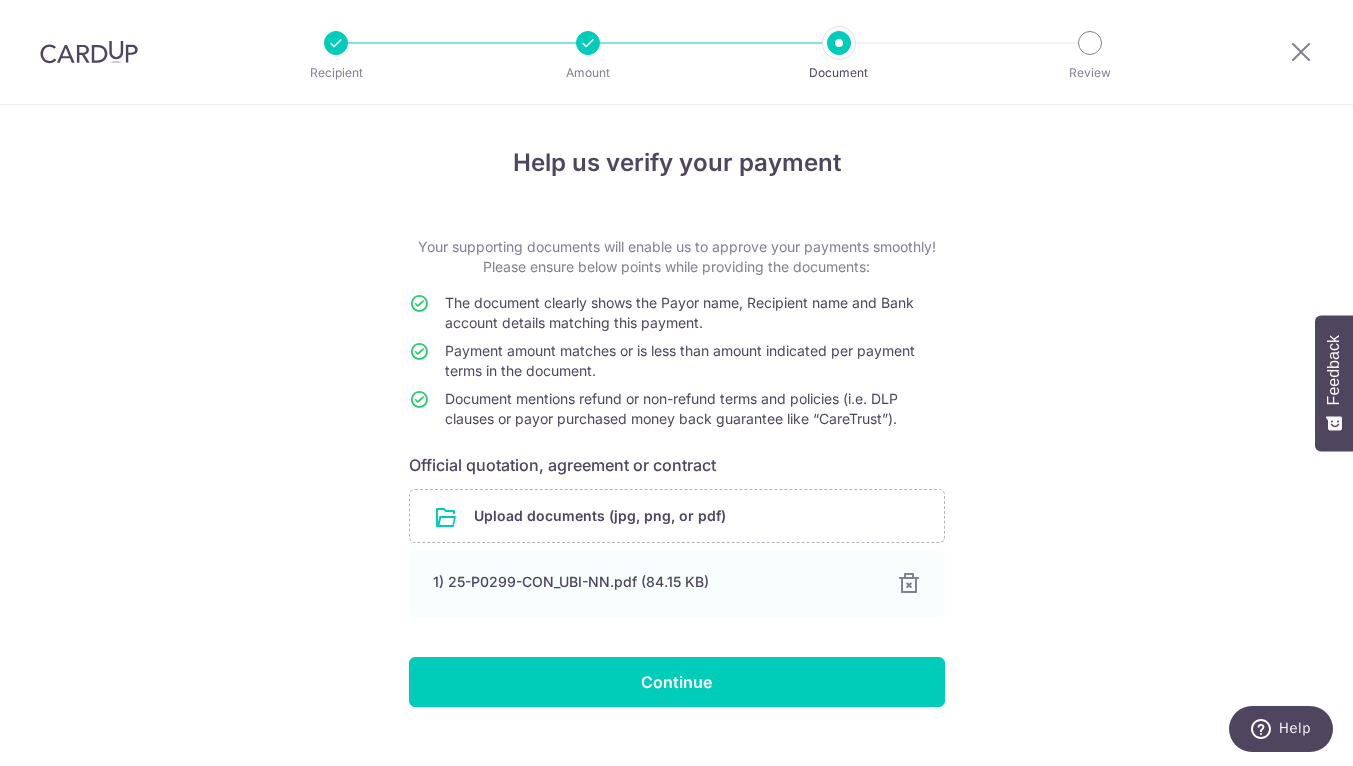 click on "Payment amount matches or is less than amount indicated per payment terms in the document." at bounding box center (695, 365) 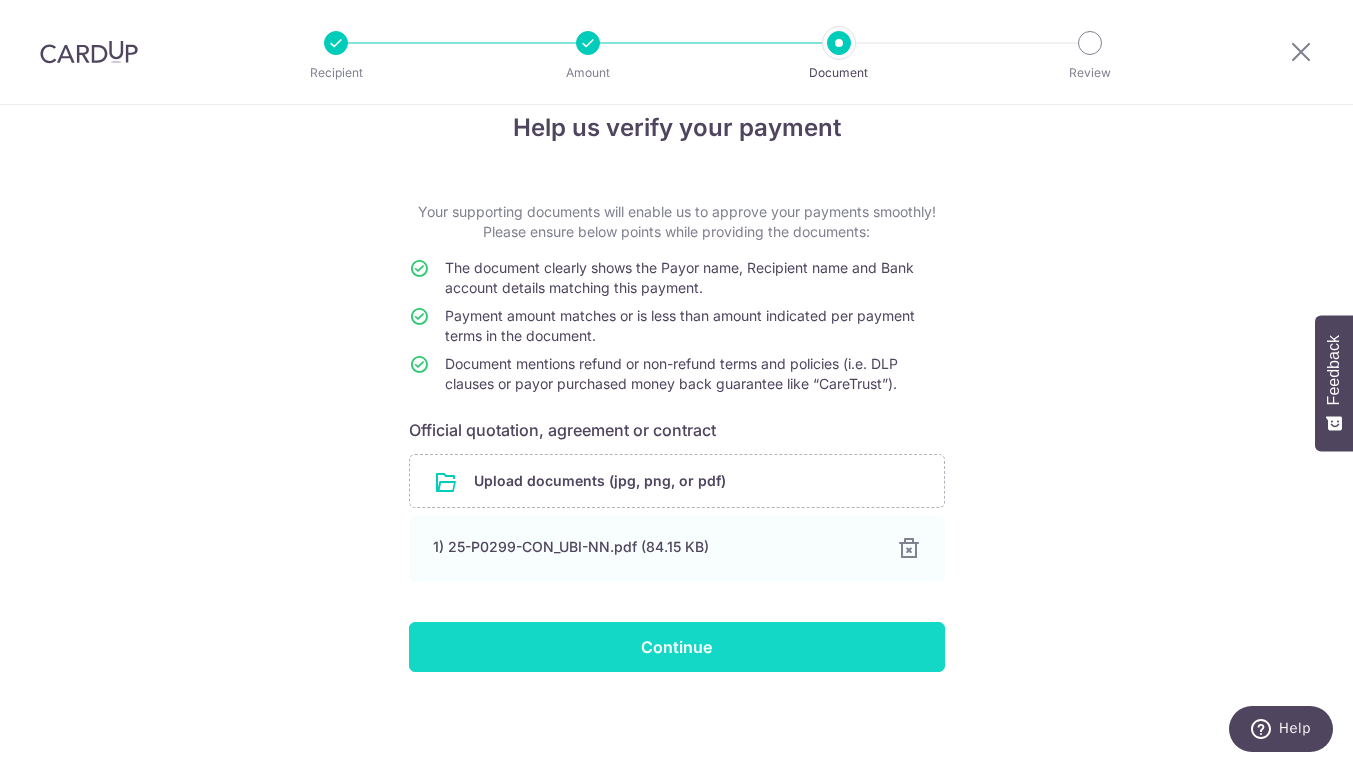 scroll, scrollTop: 35, scrollLeft: 0, axis: vertical 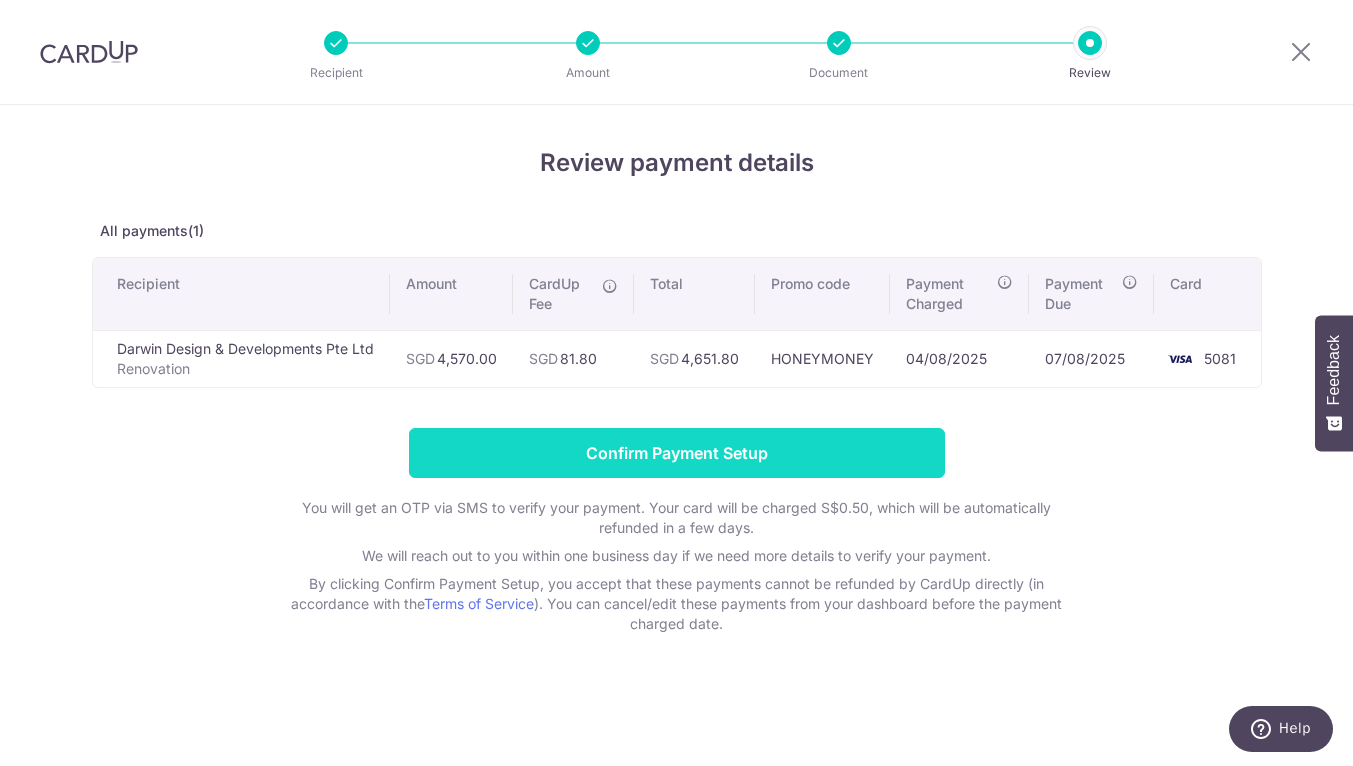 click on "Confirm Payment Setup" at bounding box center (677, 453) 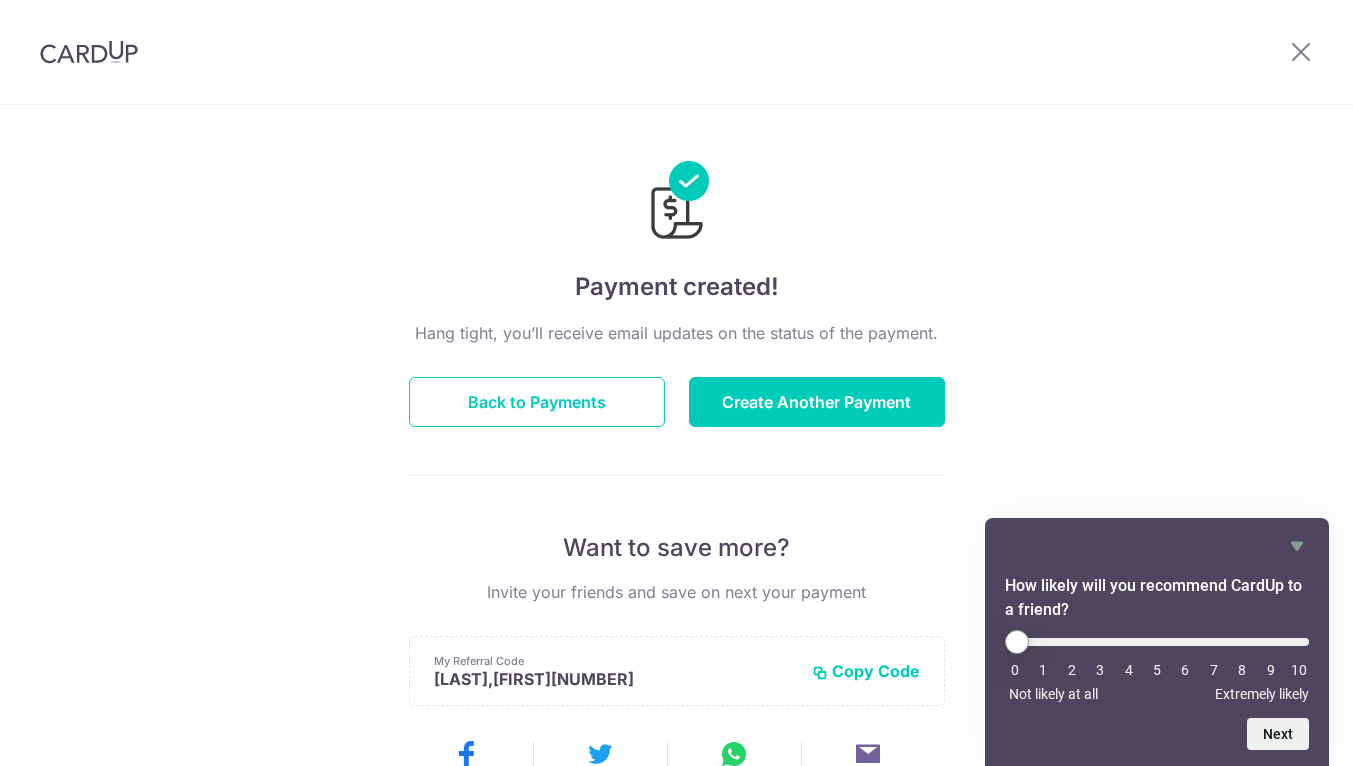 scroll, scrollTop: 0, scrollLeft: 0, axis: both 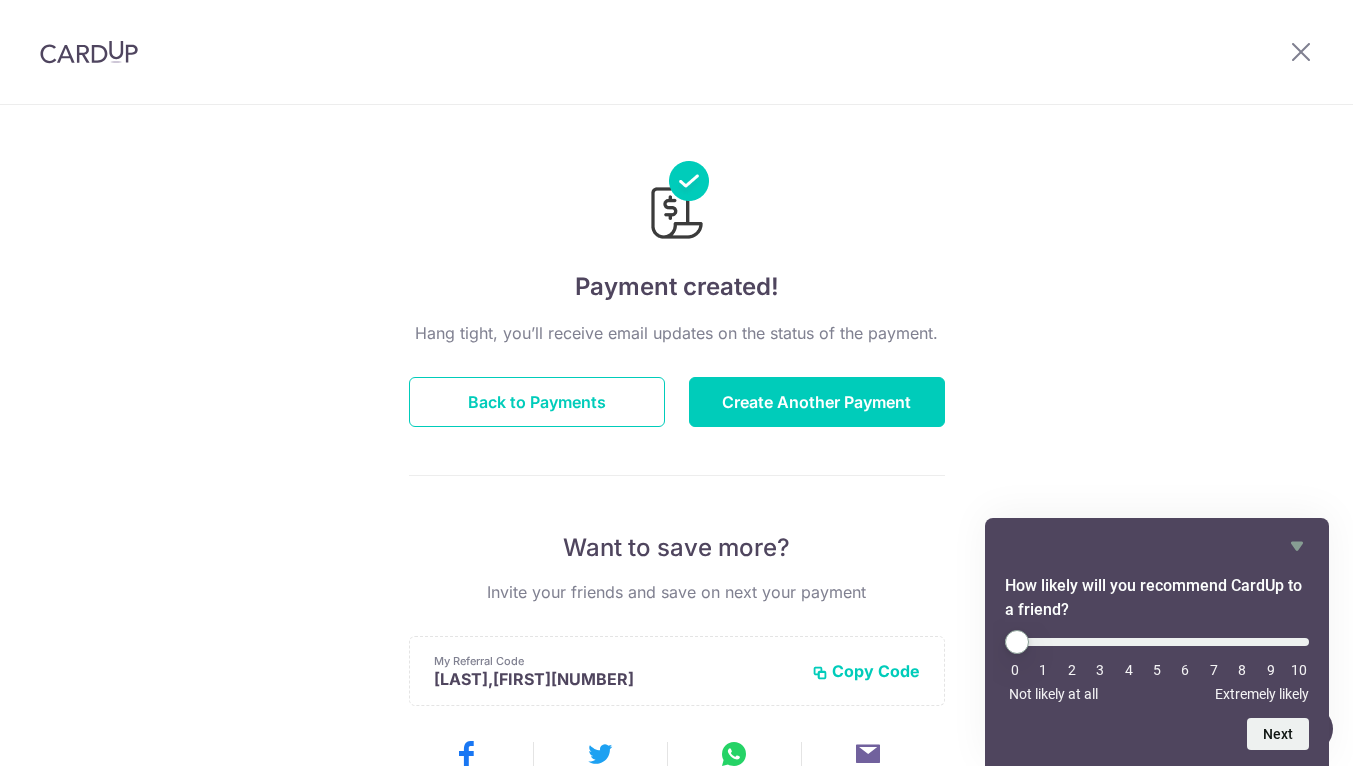 drag, startPoint x: 641, startPoint y: 333, endPoint x: 897, endPoint y: 332, distance: 256.00195 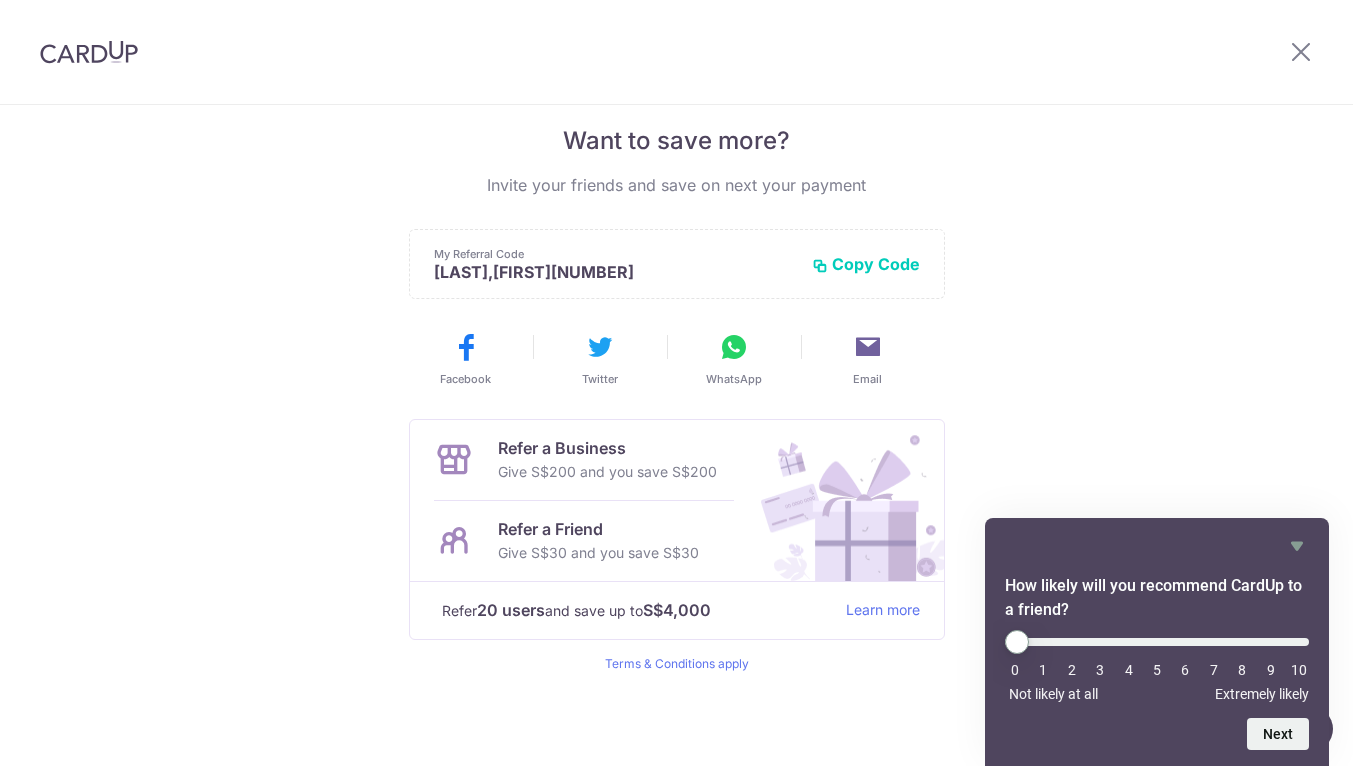 scroll, scrollTop: 408, scrollLeft: 0, axis: vertical 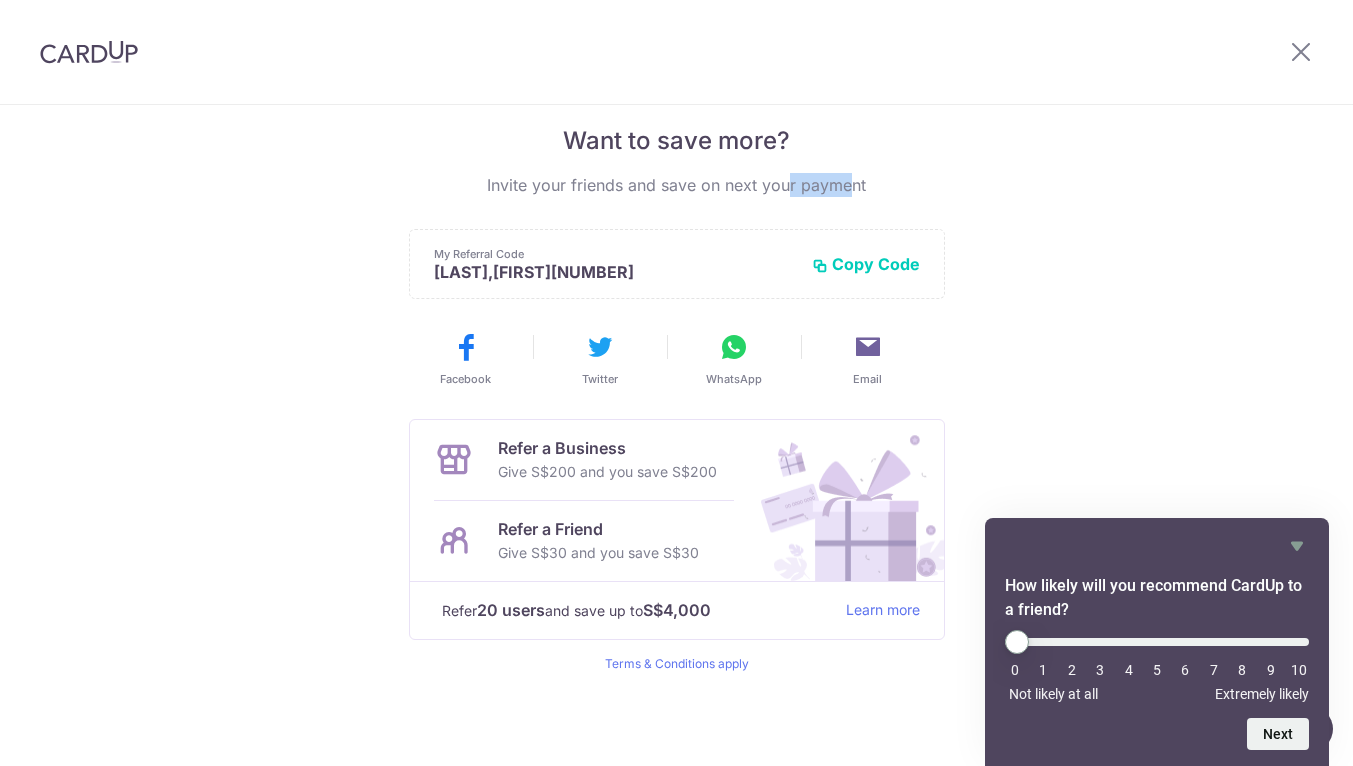 drag, startPoint x: 716, startPoint y: 189, endPoint x: 775, endPoint y: 189, distance: 59 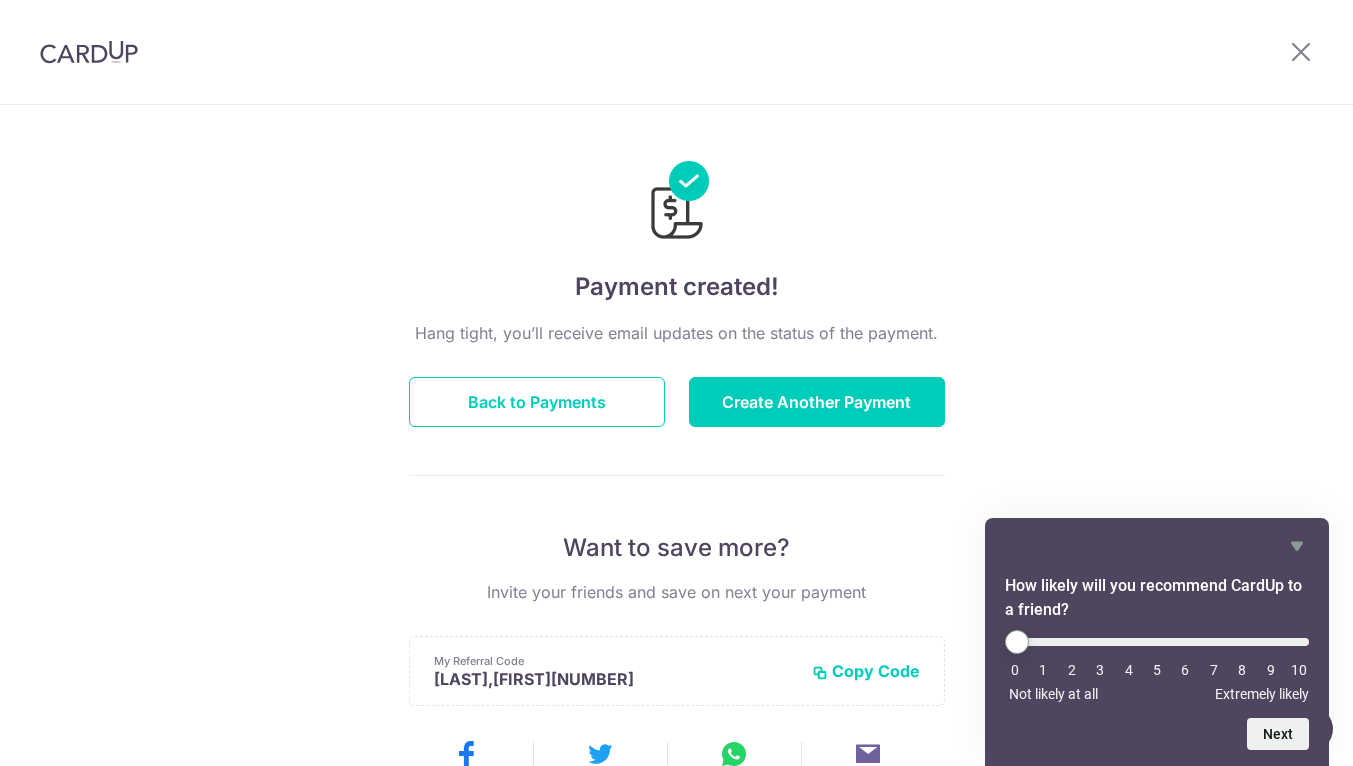 scroll, scrollTop: 0, scrollLeft: 0, axis: both 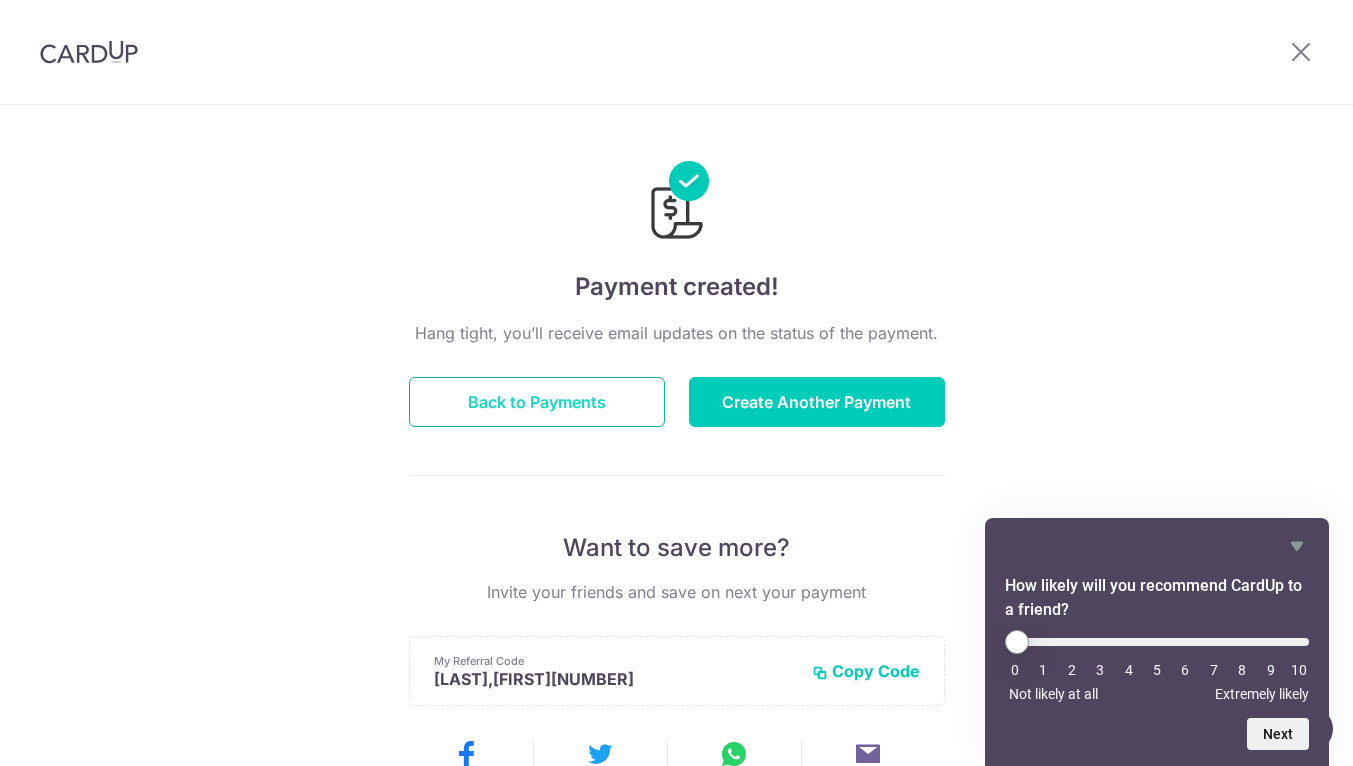 click on "Back to Payments" at bounding box center [537, 402] 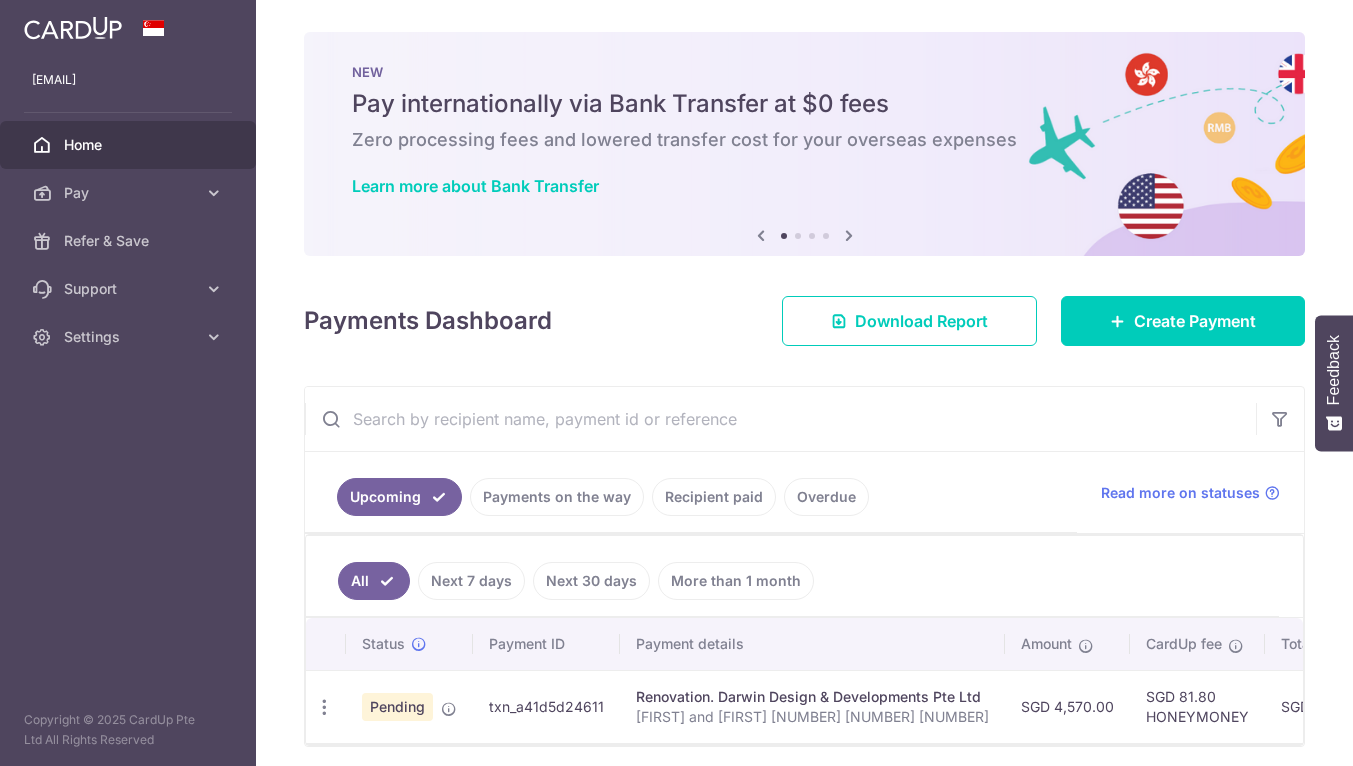scroll, scrollTop: 0, scrollLeft: 0, axis: both 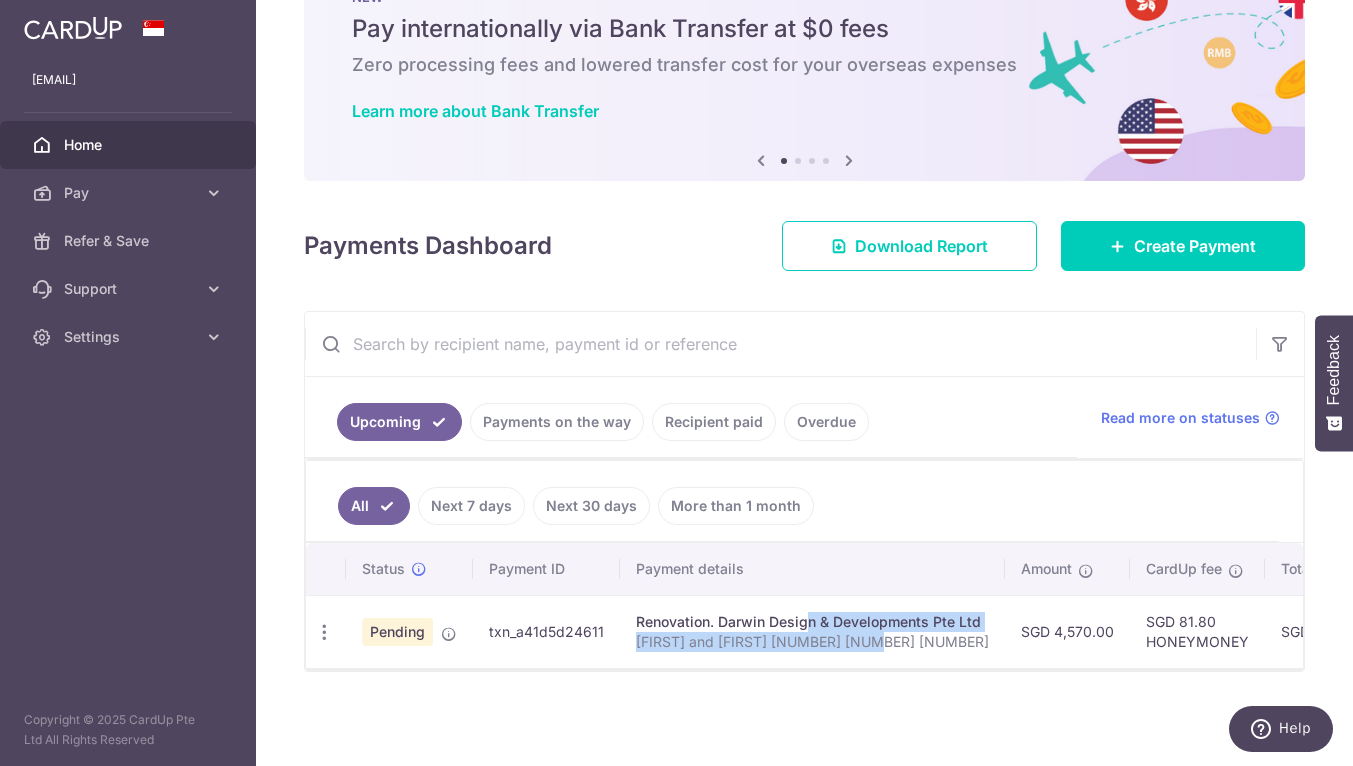 drag, startPoint x: 738, startPoint y: 616, endPoint x: 839, endPoint y: 653, distance: 107.563934 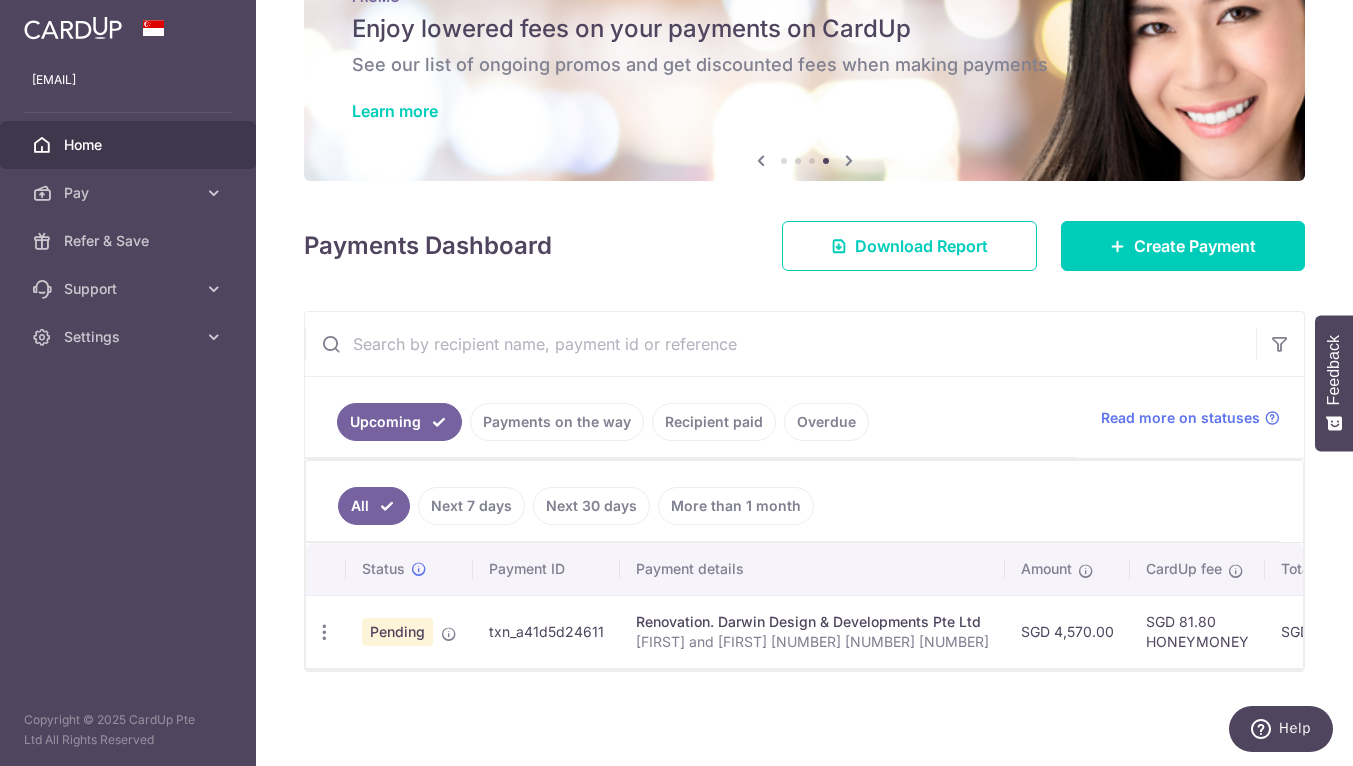 scroll, scrollTop: 43, scrollLeft: 0, axis: vertical 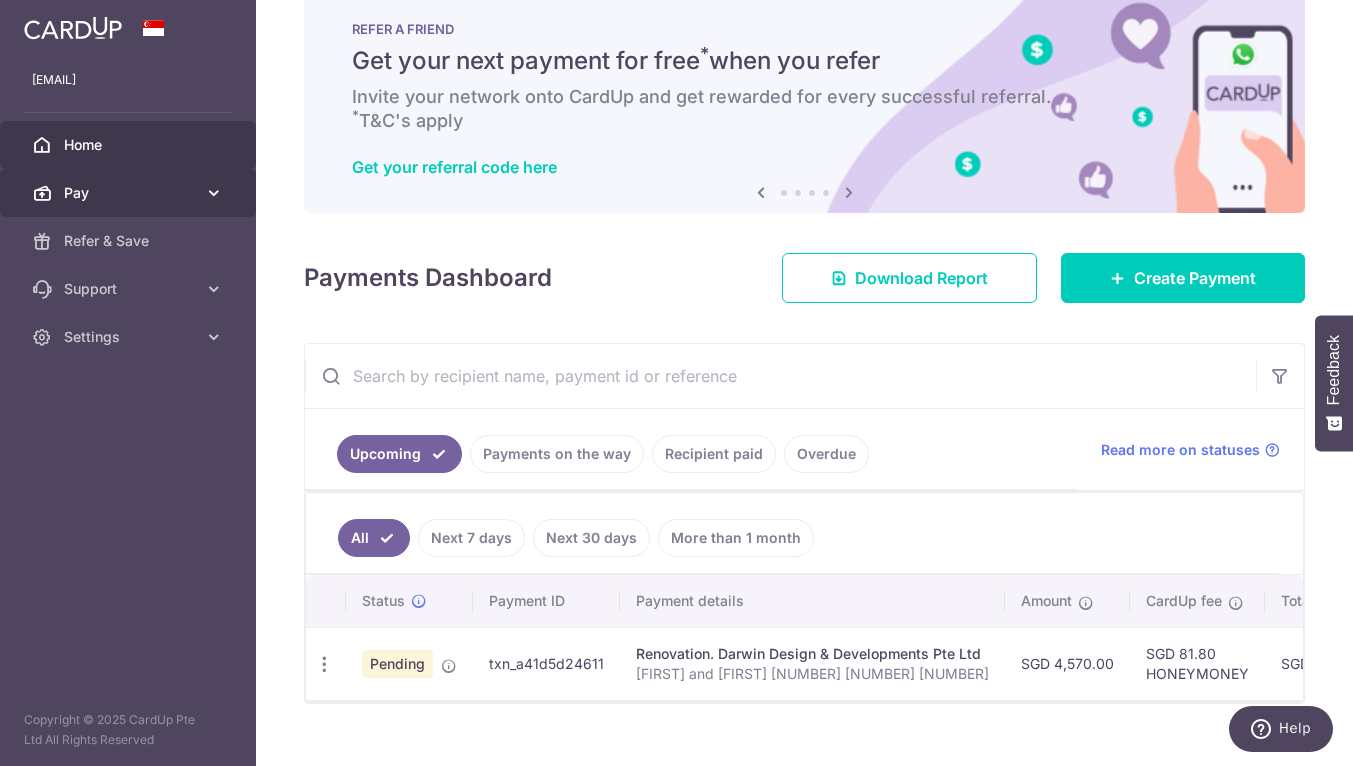click on "Pay" at bounding box center (130, 193) 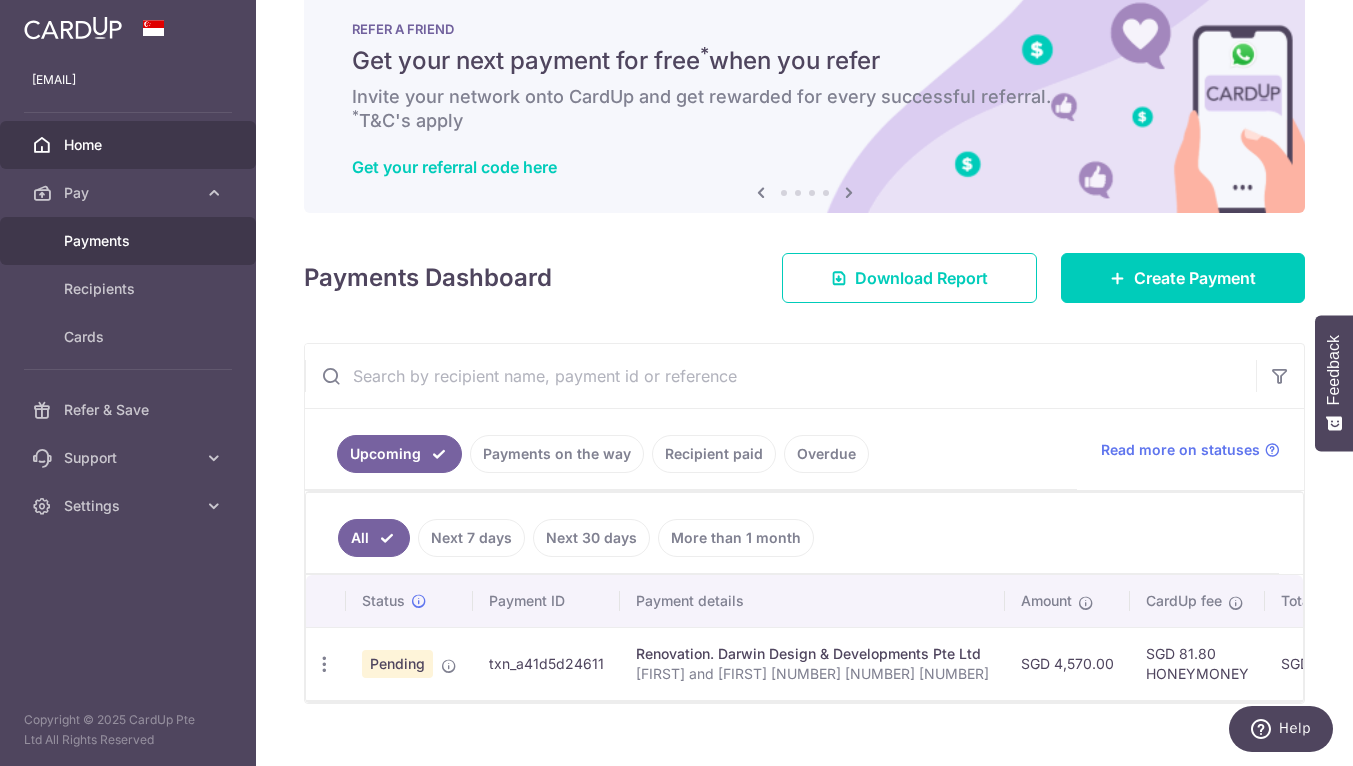 click on "Payments" at bounding box center (130, 241) 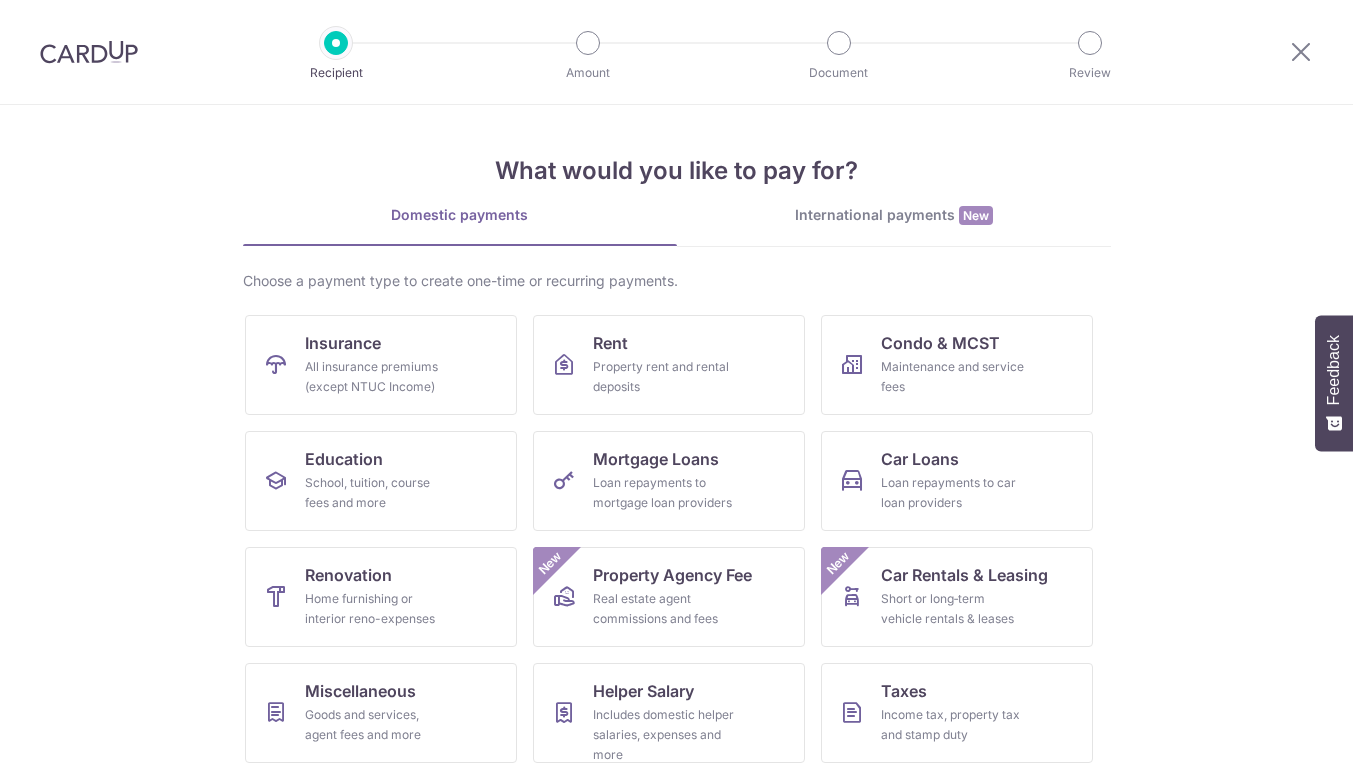scroll, scrollTop: 0, scrollLeft: 0, axis: both 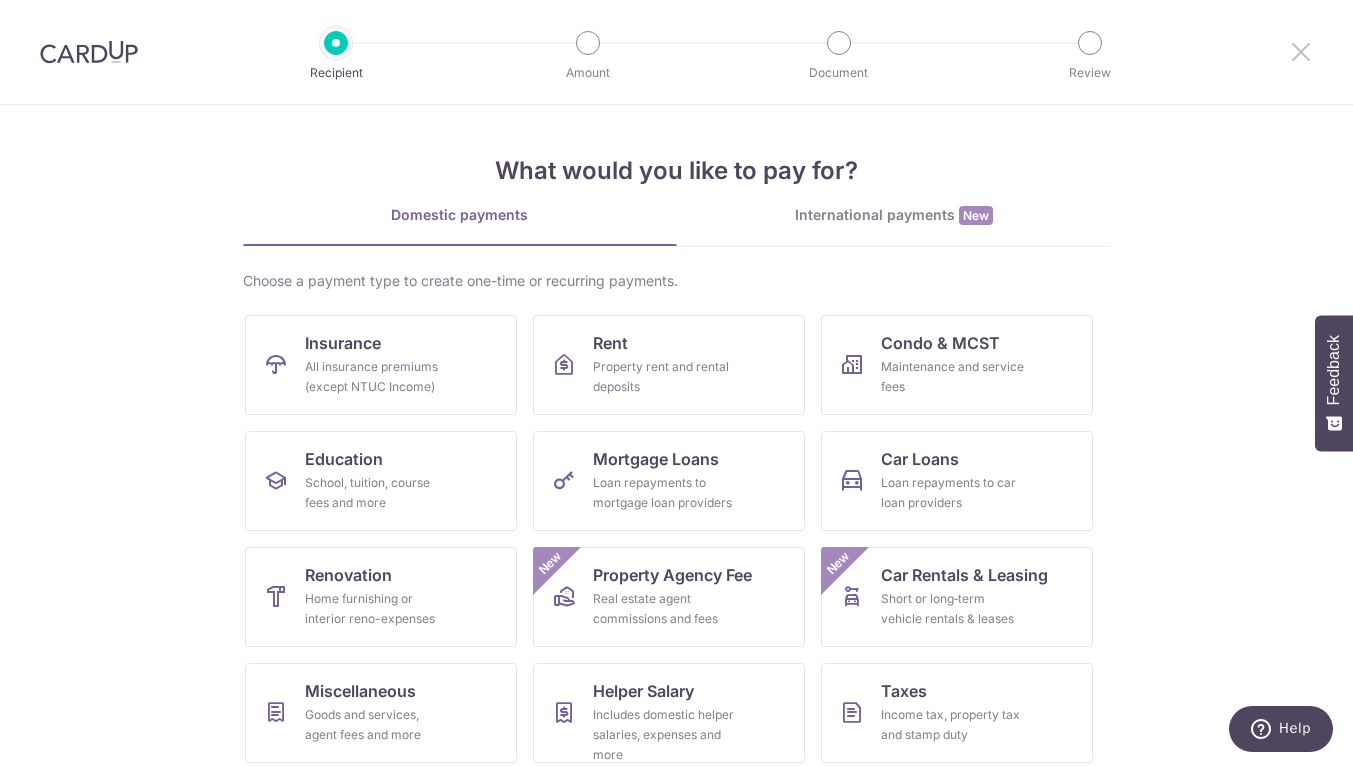 click at bounding box center (1301, 51) 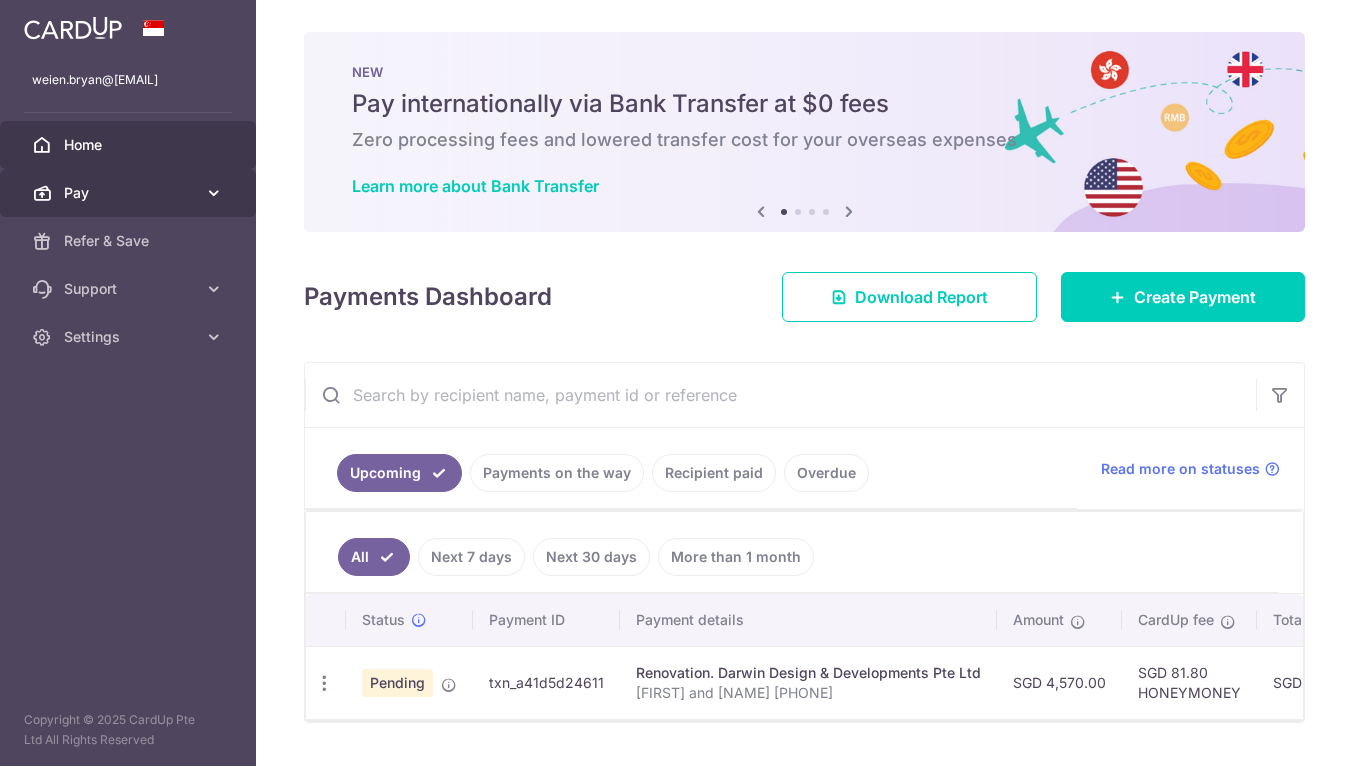 scroll, scrollTop: 0, scrollLeft: 0, axis: both 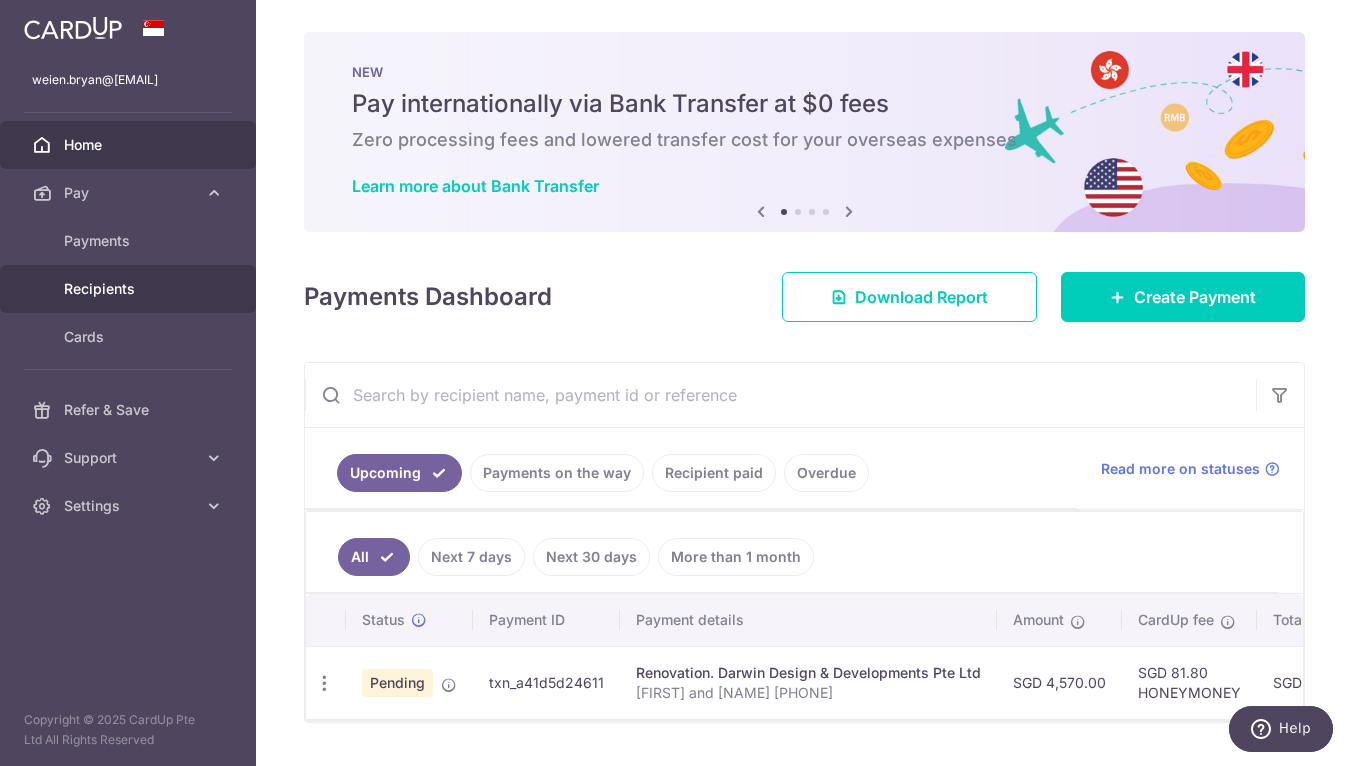 click on "Recipients" at bounding box center [130, 289] 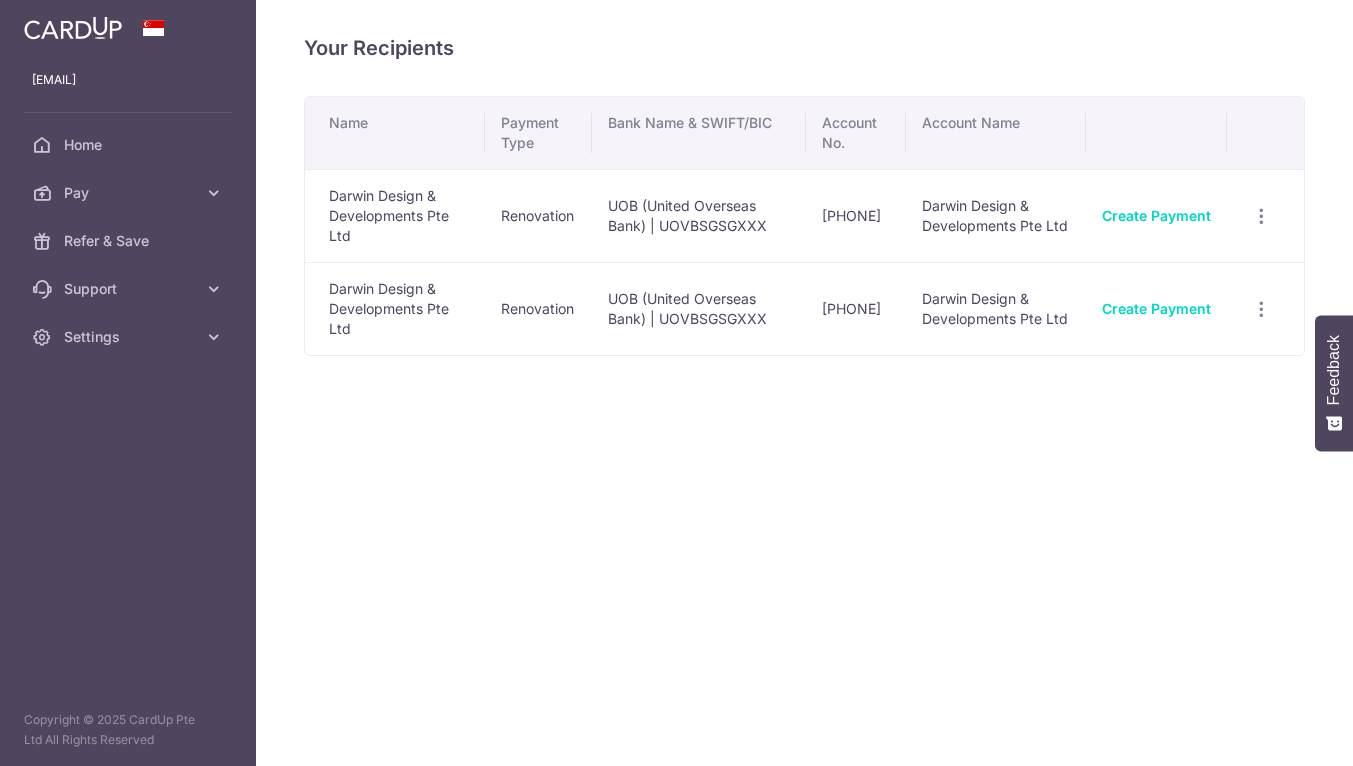 scroll, scrollTop: 0, scrollLeft: 0, axis: both 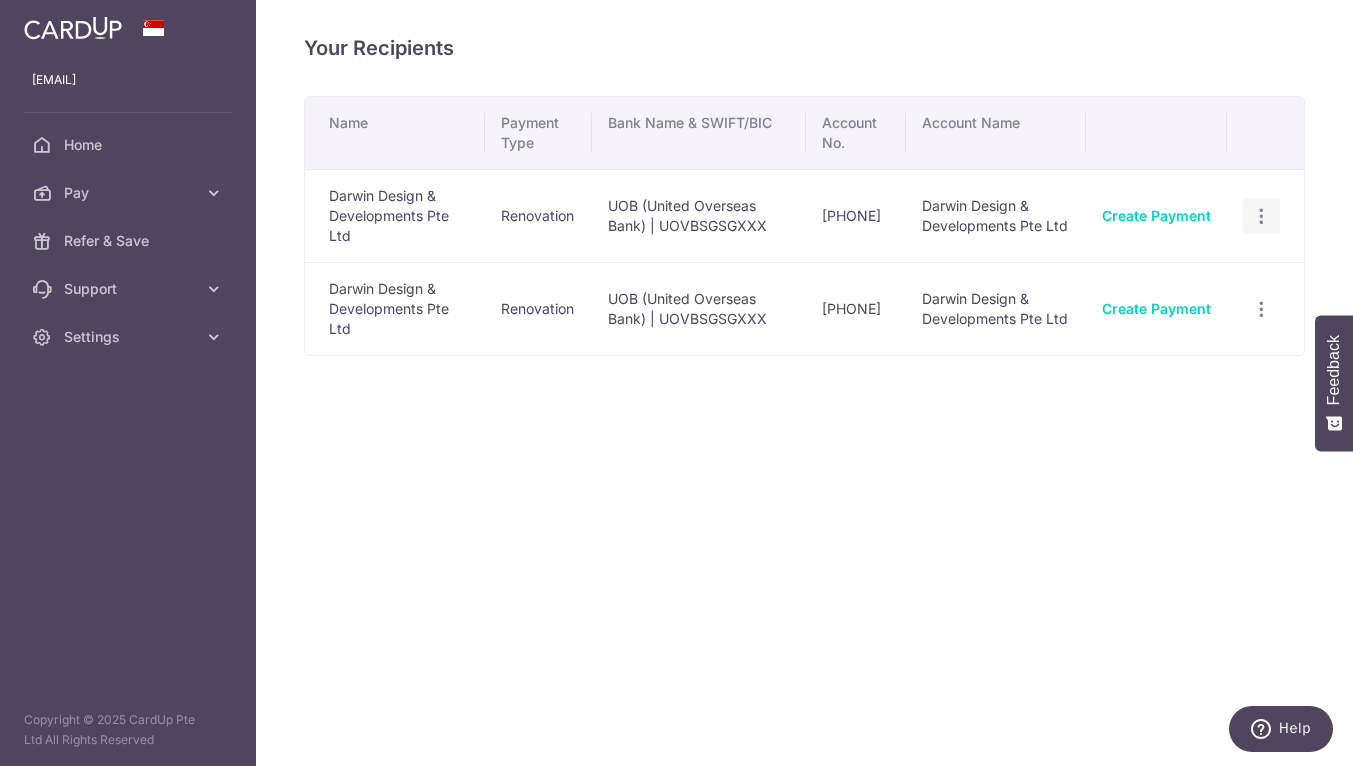 click at bounding box center [1261, 216] 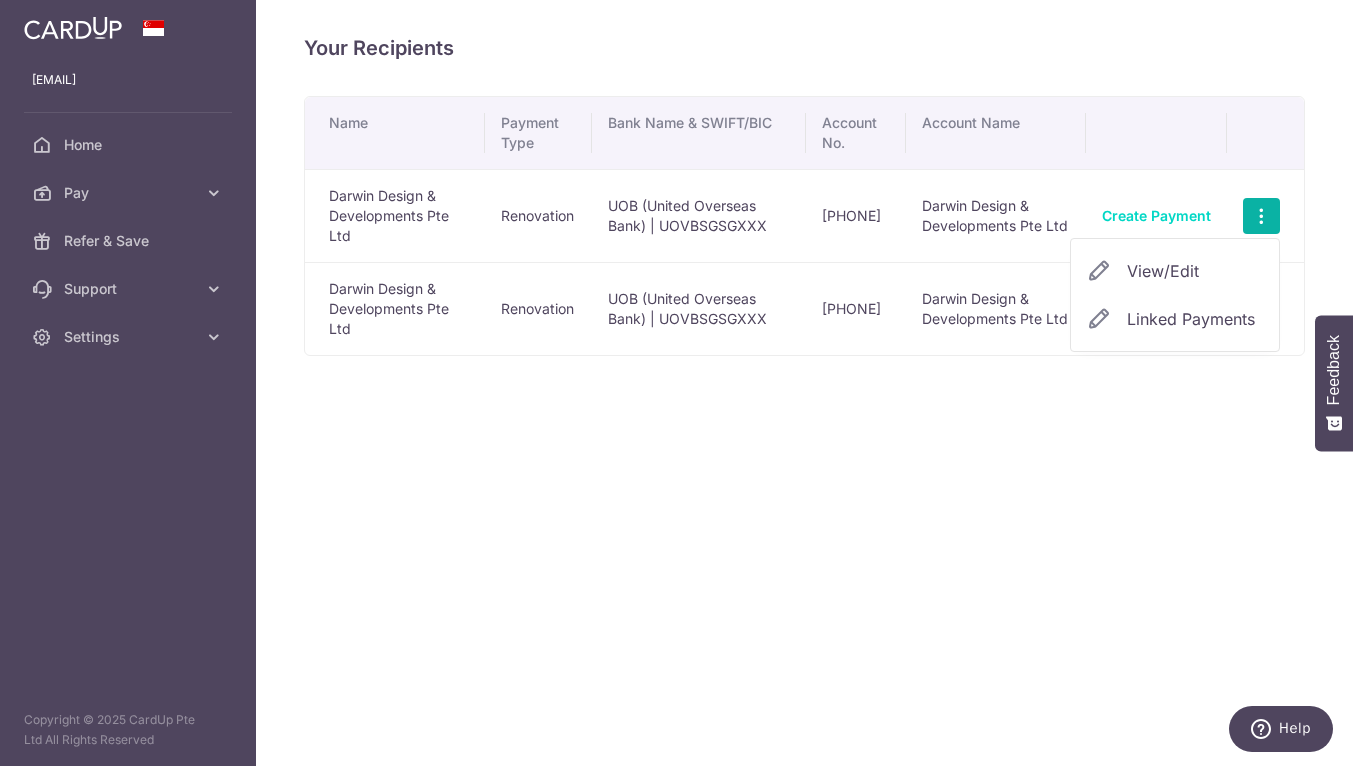 click on "Darwin Design & Developments Pte Ltd" at bounding box center [996, 308] 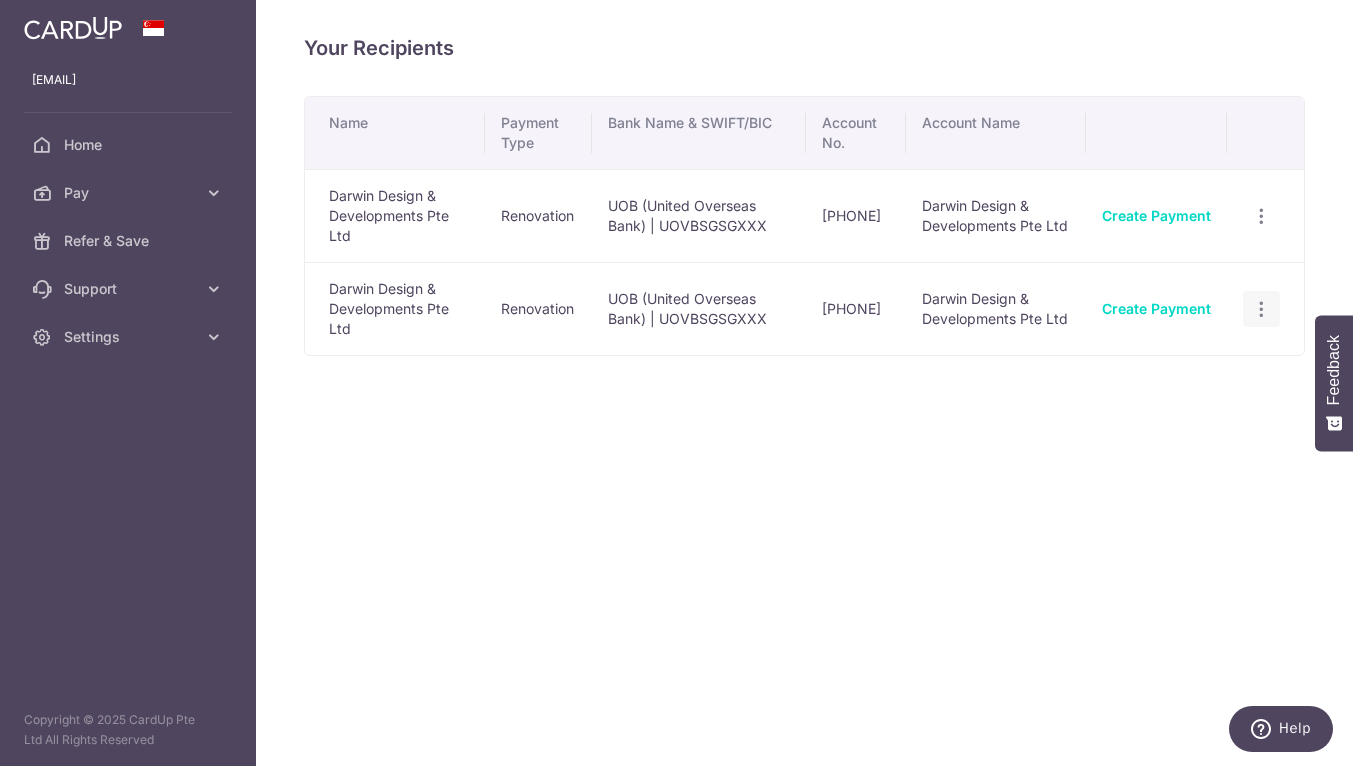 click at bounding box center (1261, 216) 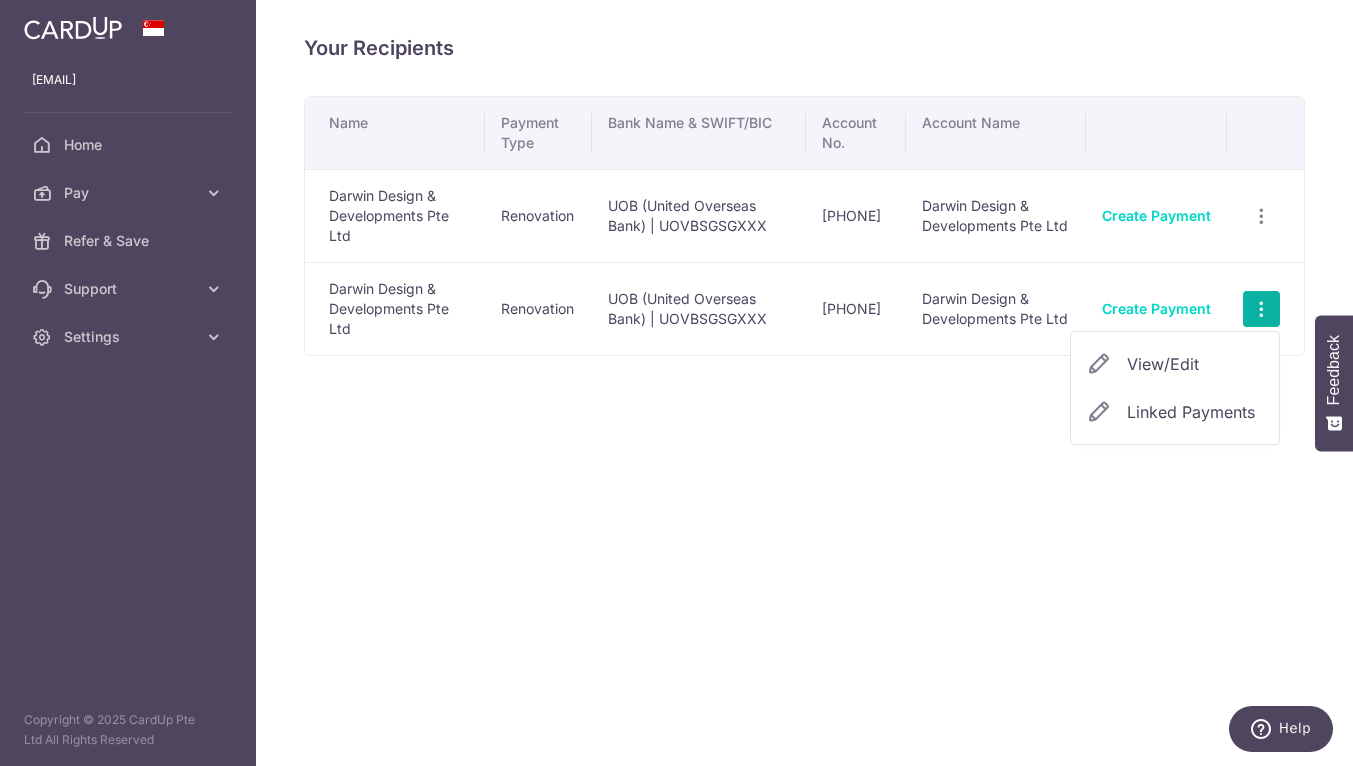 click on "Linked Payments" at bounding box center (1191, 412) 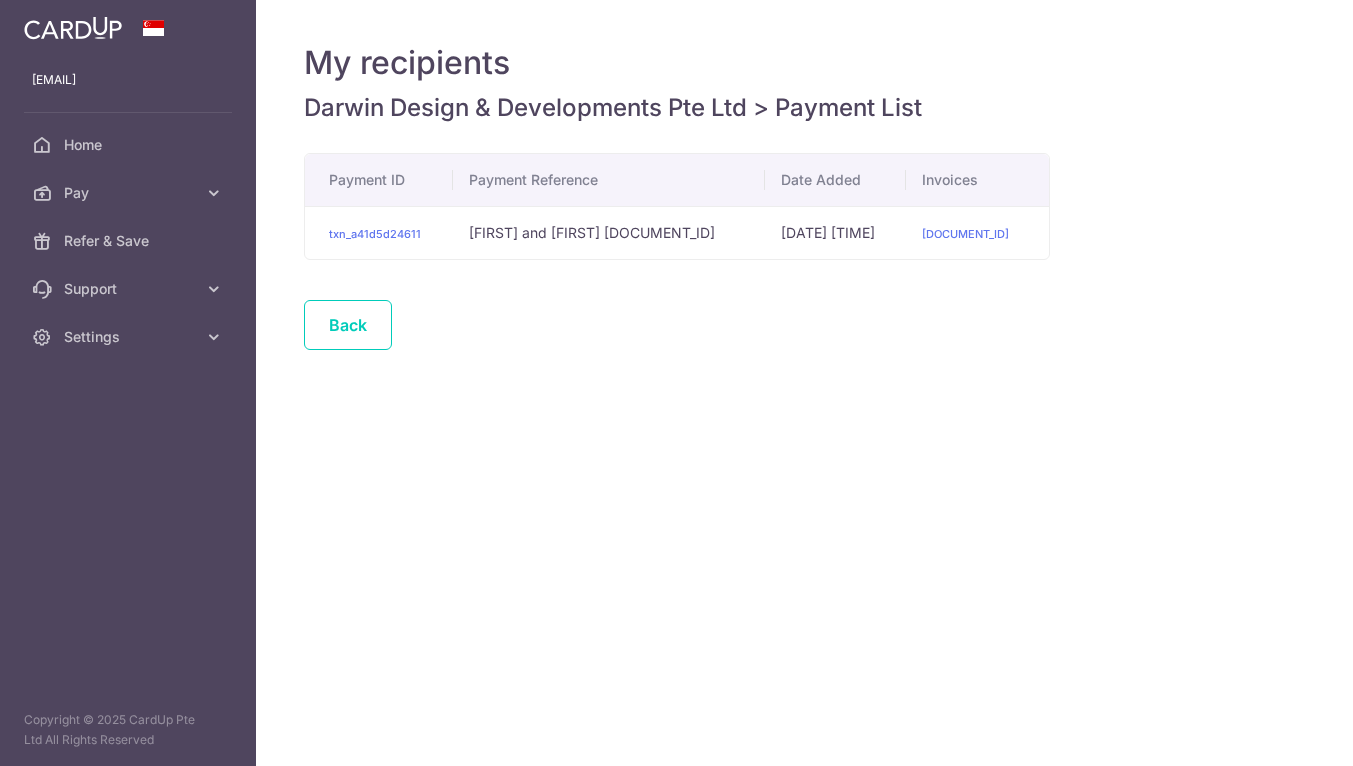scroll, scrollTop: 0, scrollLeft: 0, axis: both 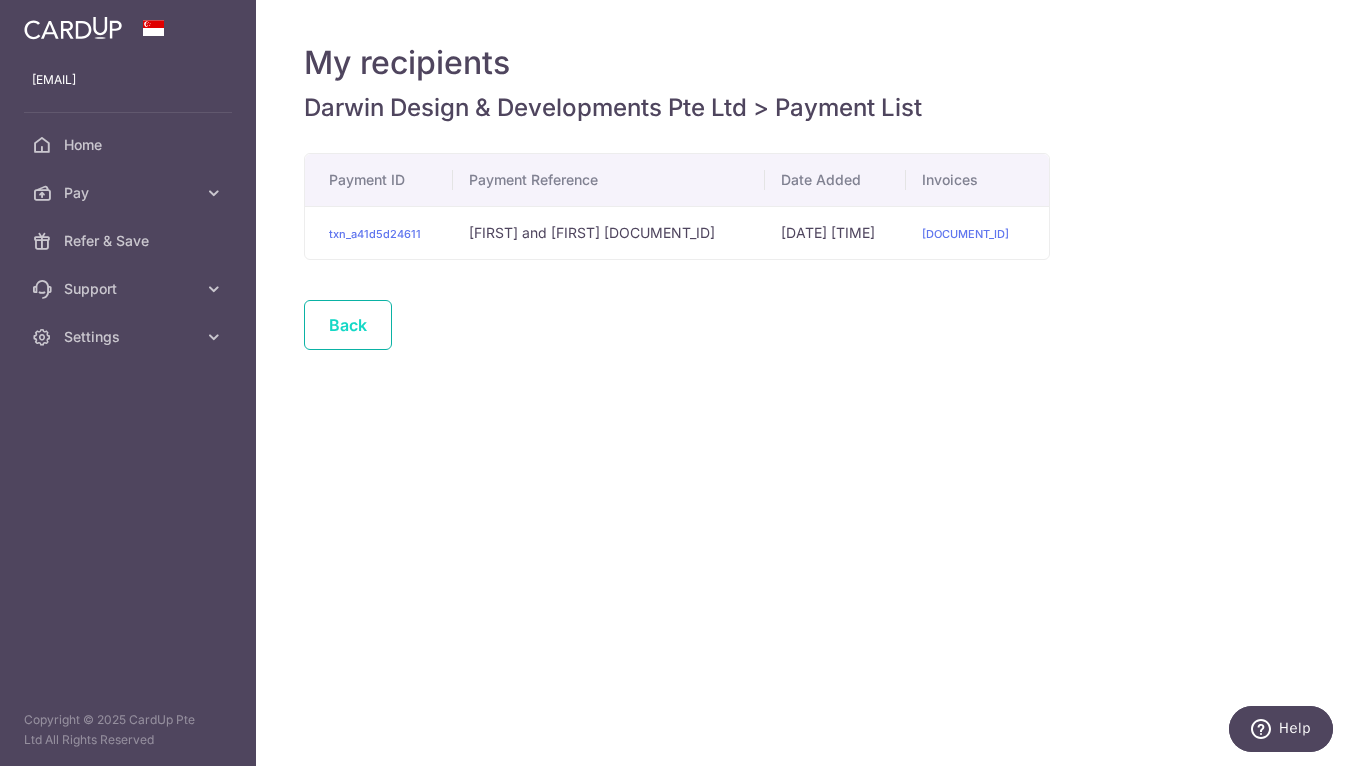 click on "Back" at bounding box center (348, 325) 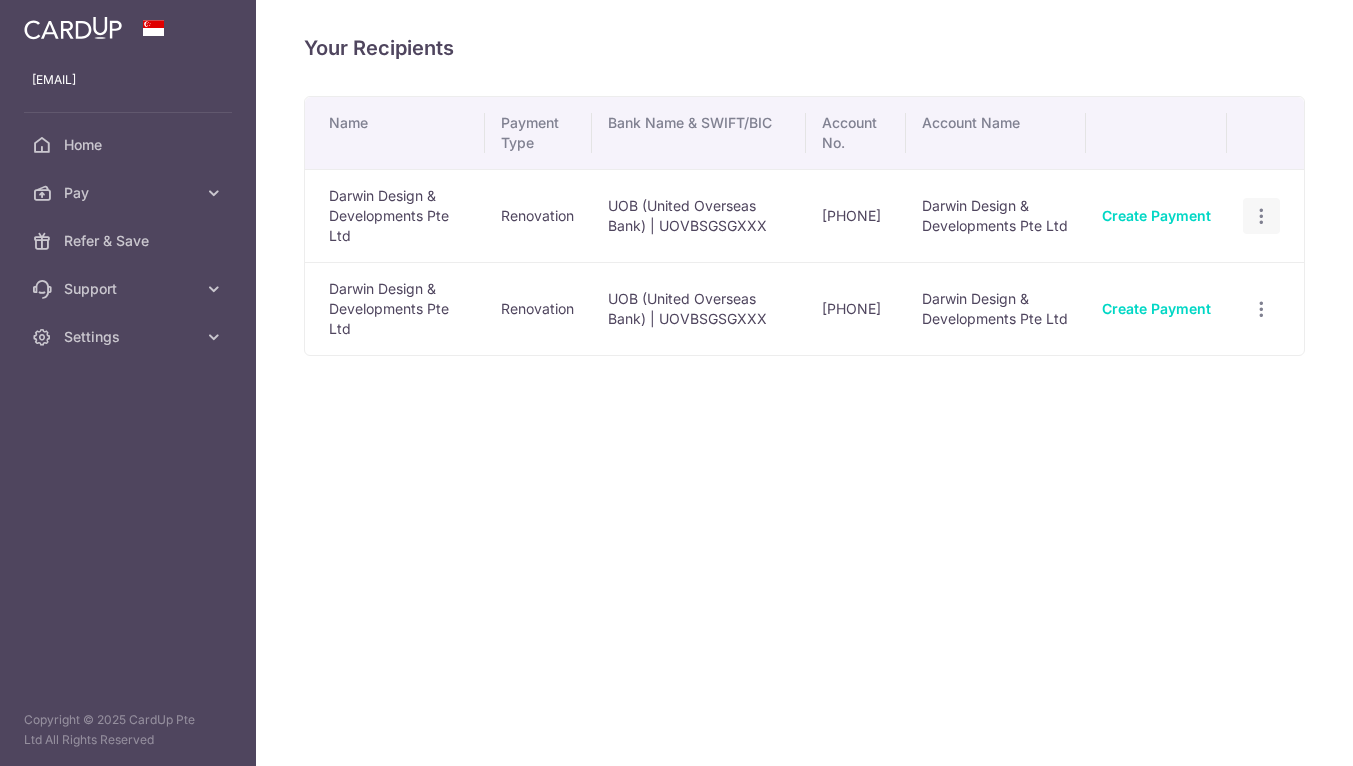 scroll, scrollTop: 0, scrollLeft: 0, axis: both 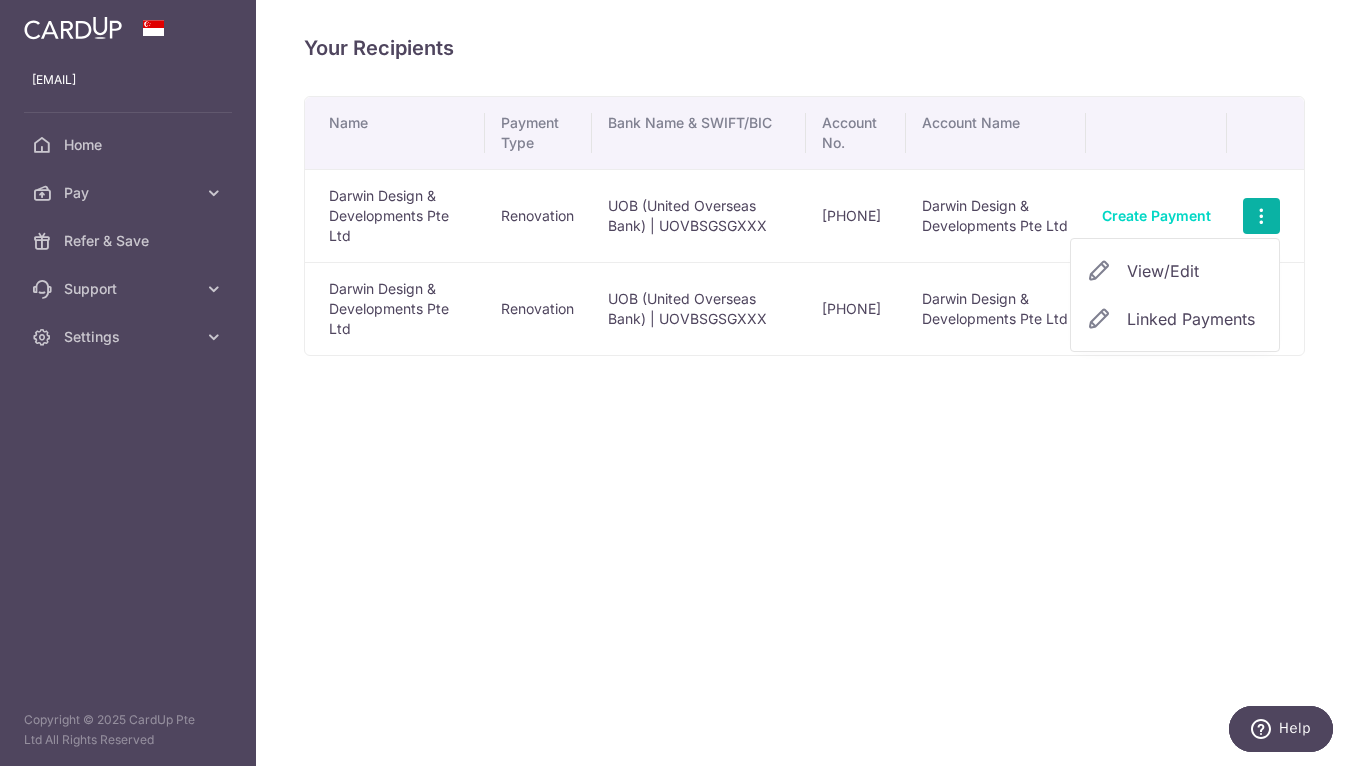 click on "Linked Payments" at bounding box center (1175, 319) 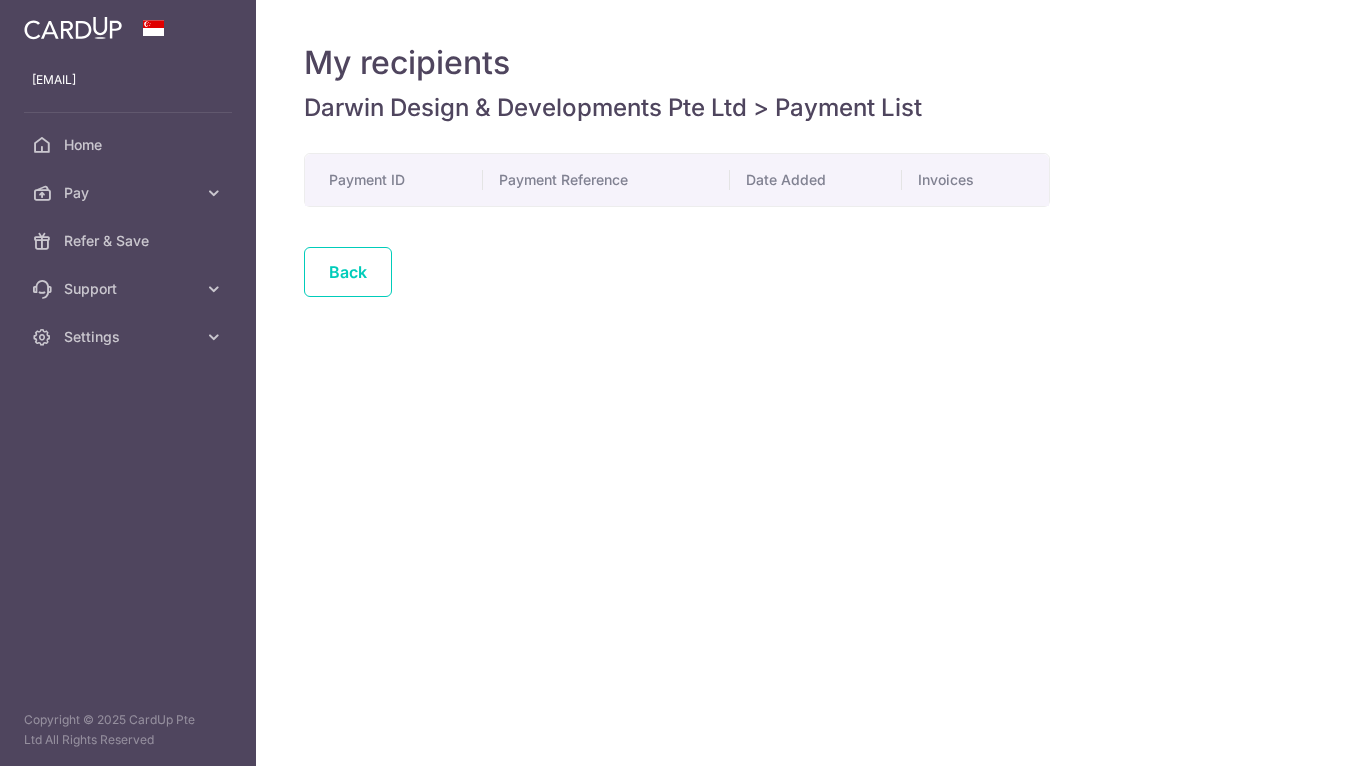 scroll, scrollTop: 0, scrollLeft: 0, axis: both 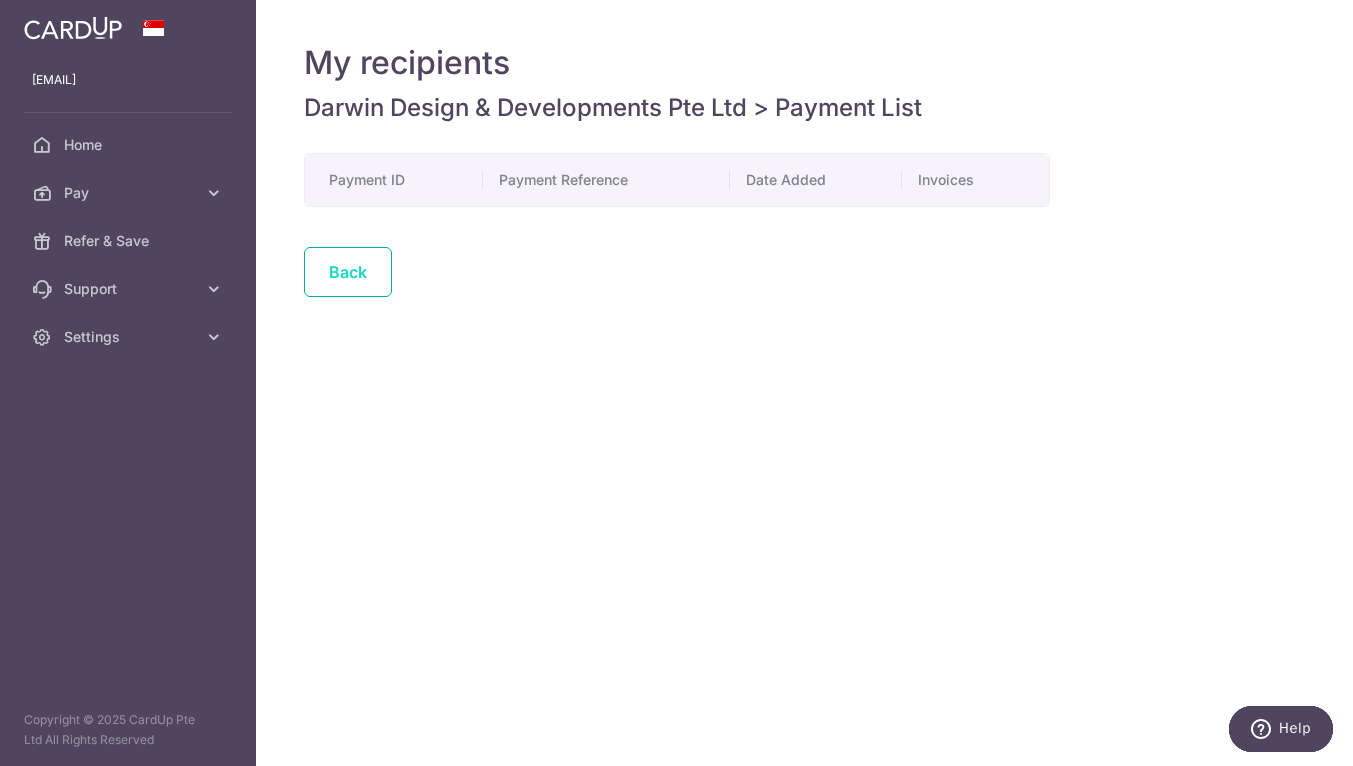 click on "Back" at bounding box center (348, 272) 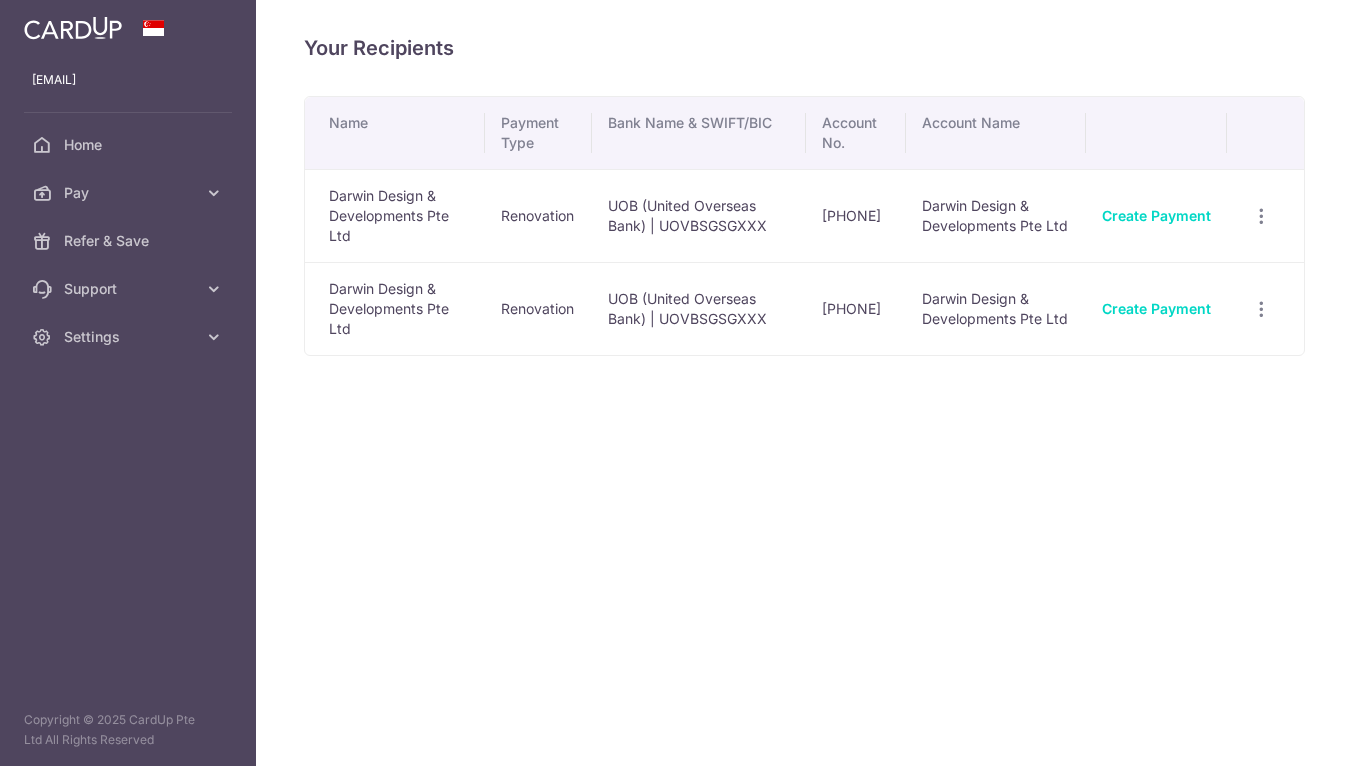 scroll, scrollTop: 0, scrollLeft: 0, axis: both 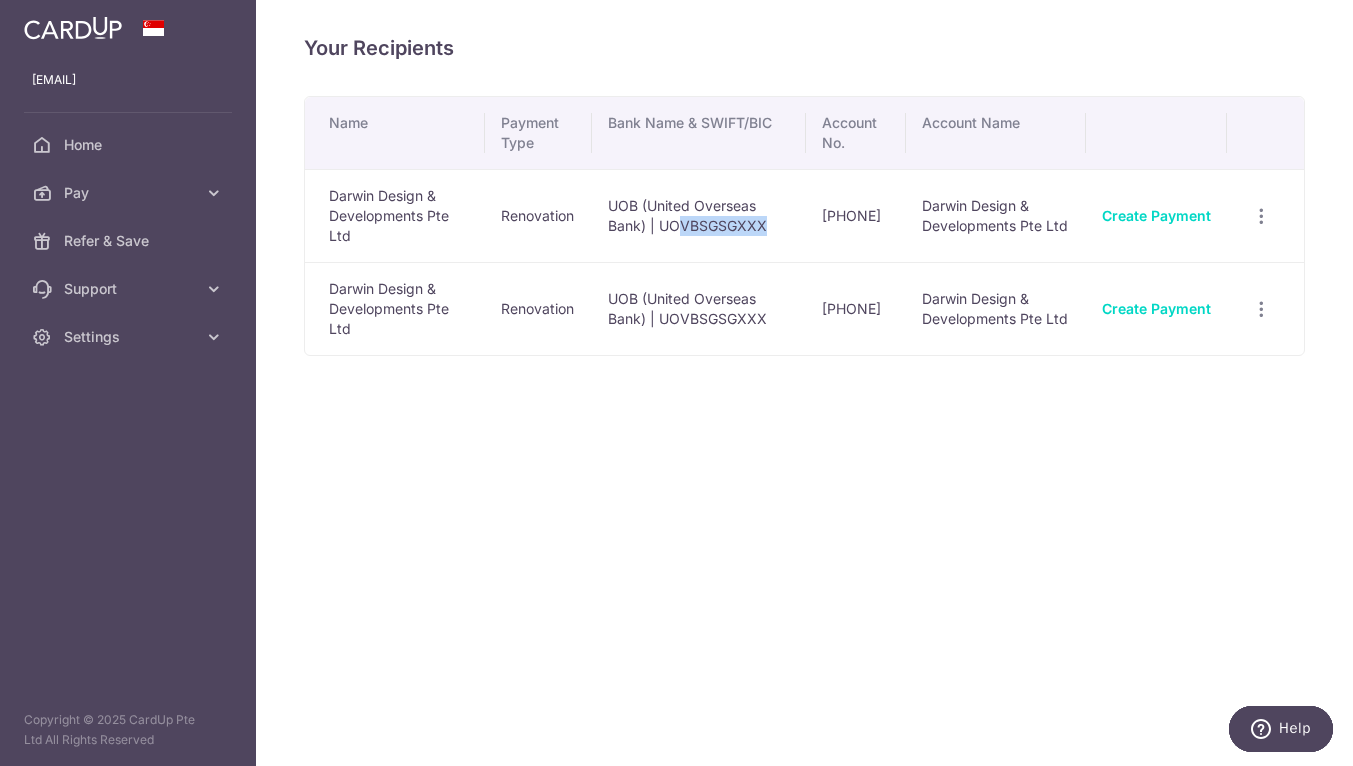 drag, startPoint x: 639, startPoint y: 210, endPoint x: 726, endPoint y: 222, distance: 87.823685 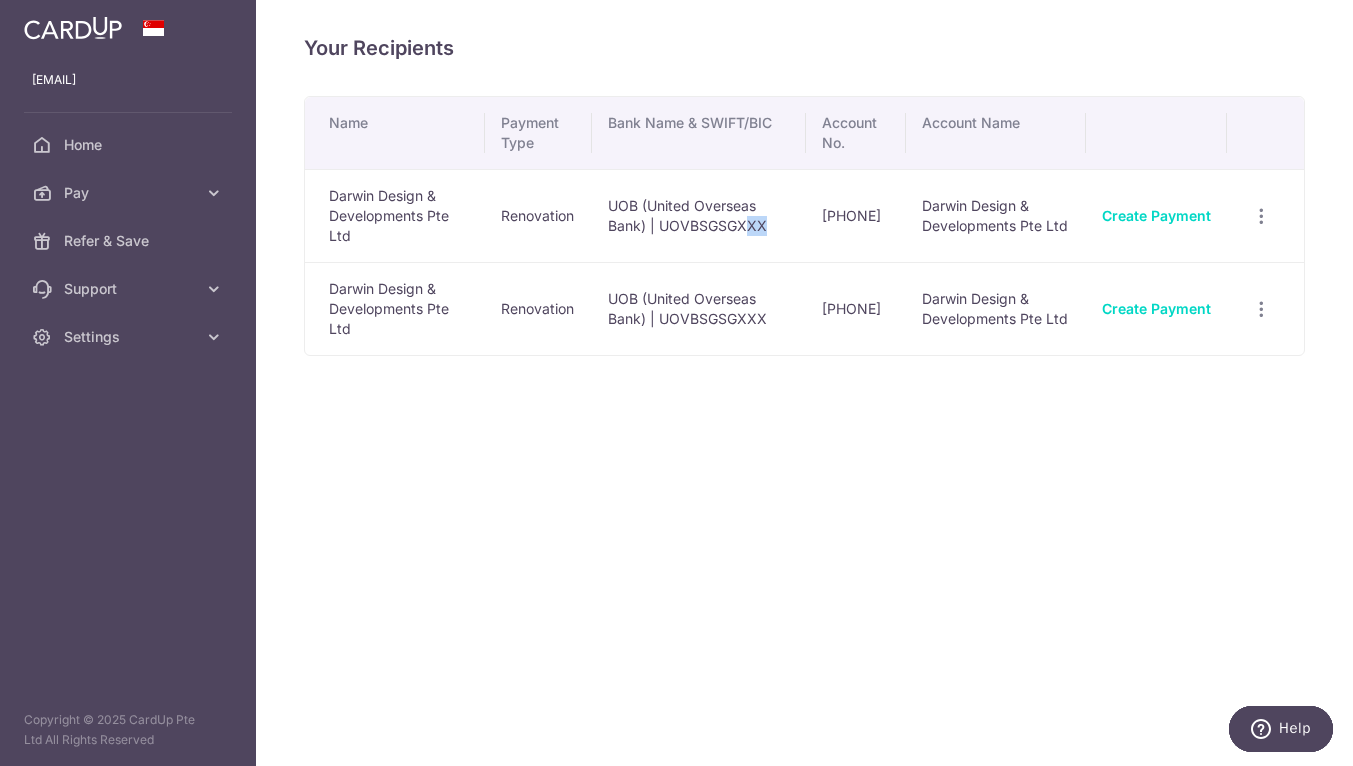 drag, startPoint x: 719, startPoint y: 222, endPoint x: 704, endPoint y: 213, distance: 17.492855 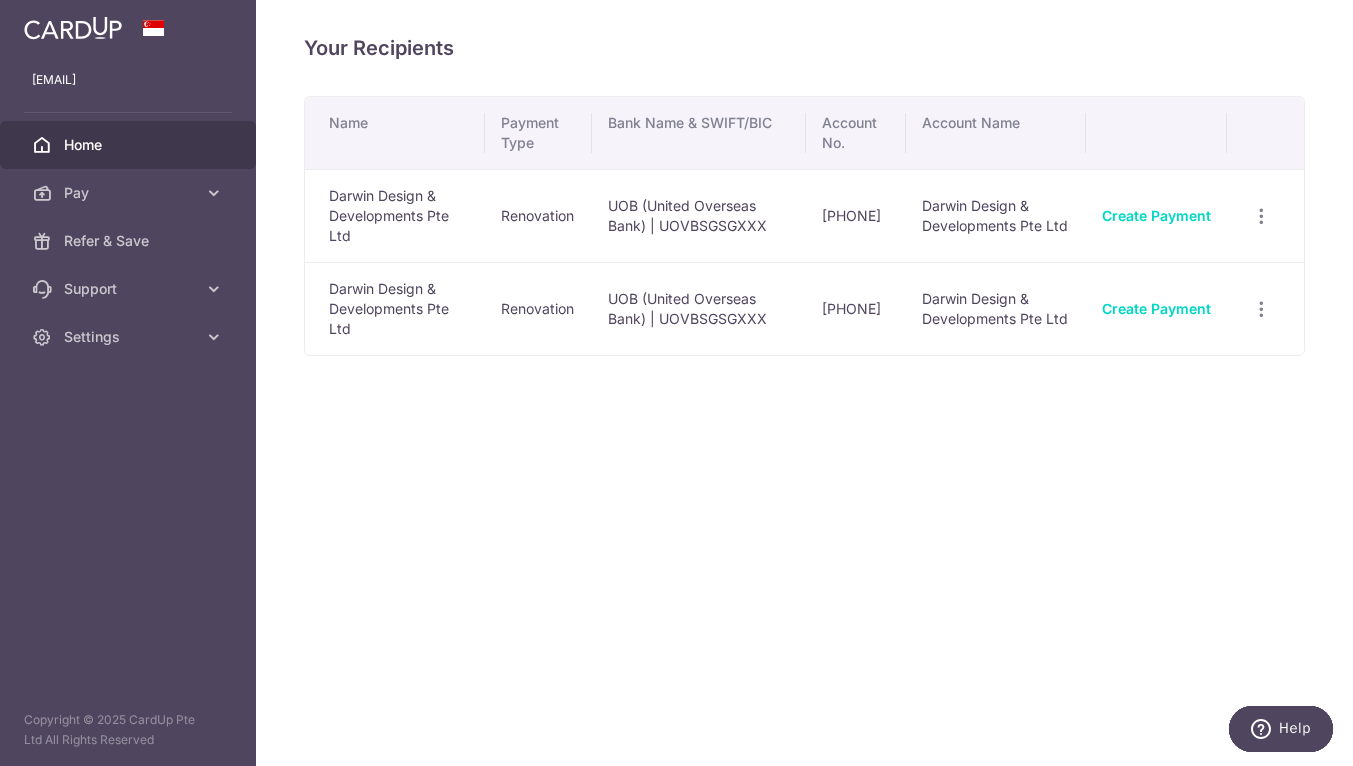 click on "Home" at bounding box center (130, 145) 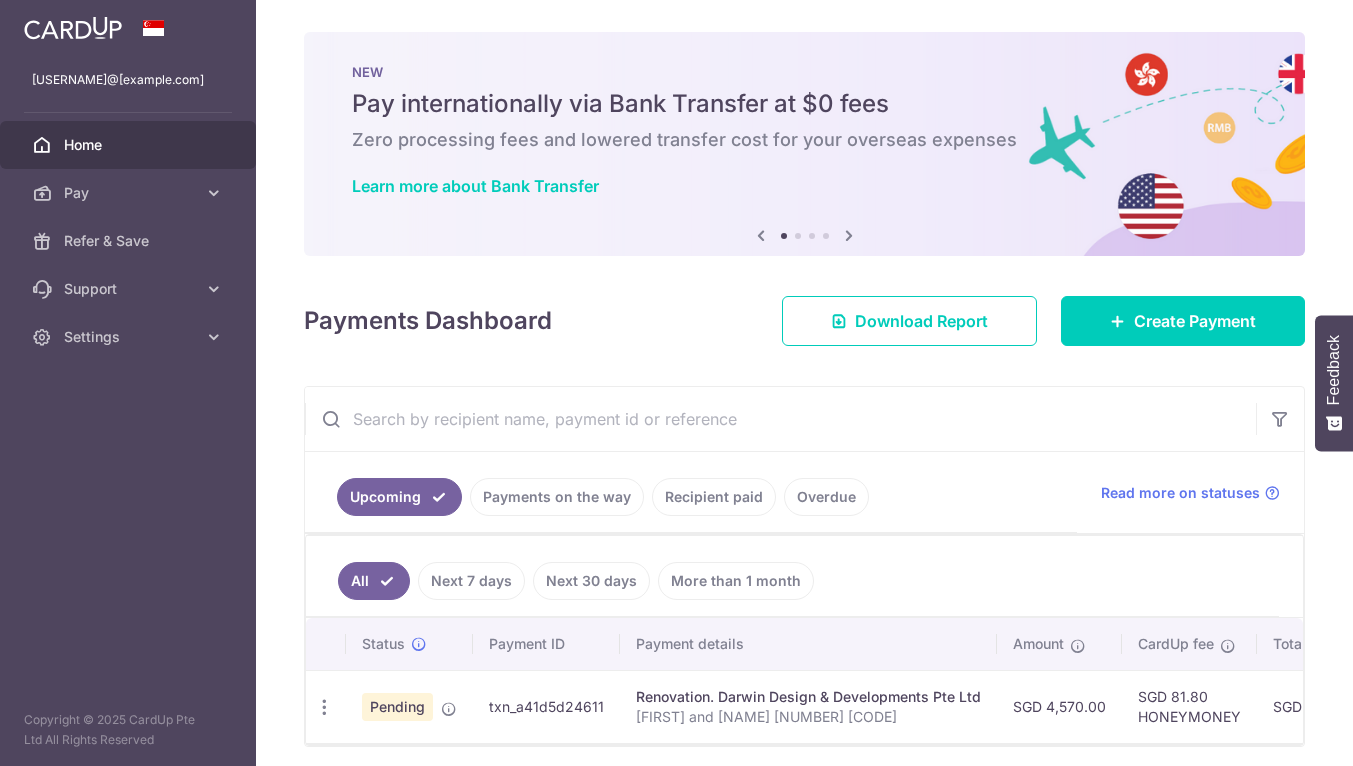 scroll, scrollTop: 0, scrollLeft: 0, axis: both 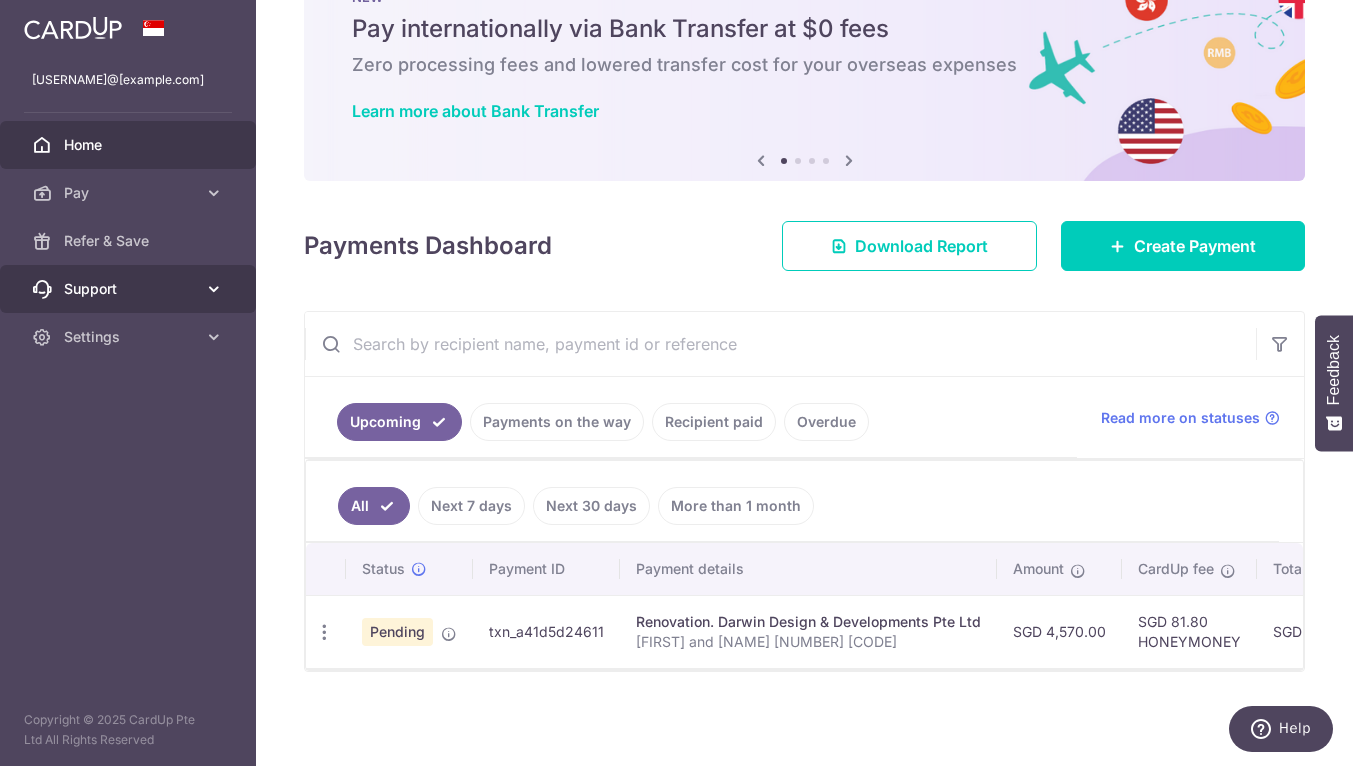click on "Support" at bounding box center [130, 289] 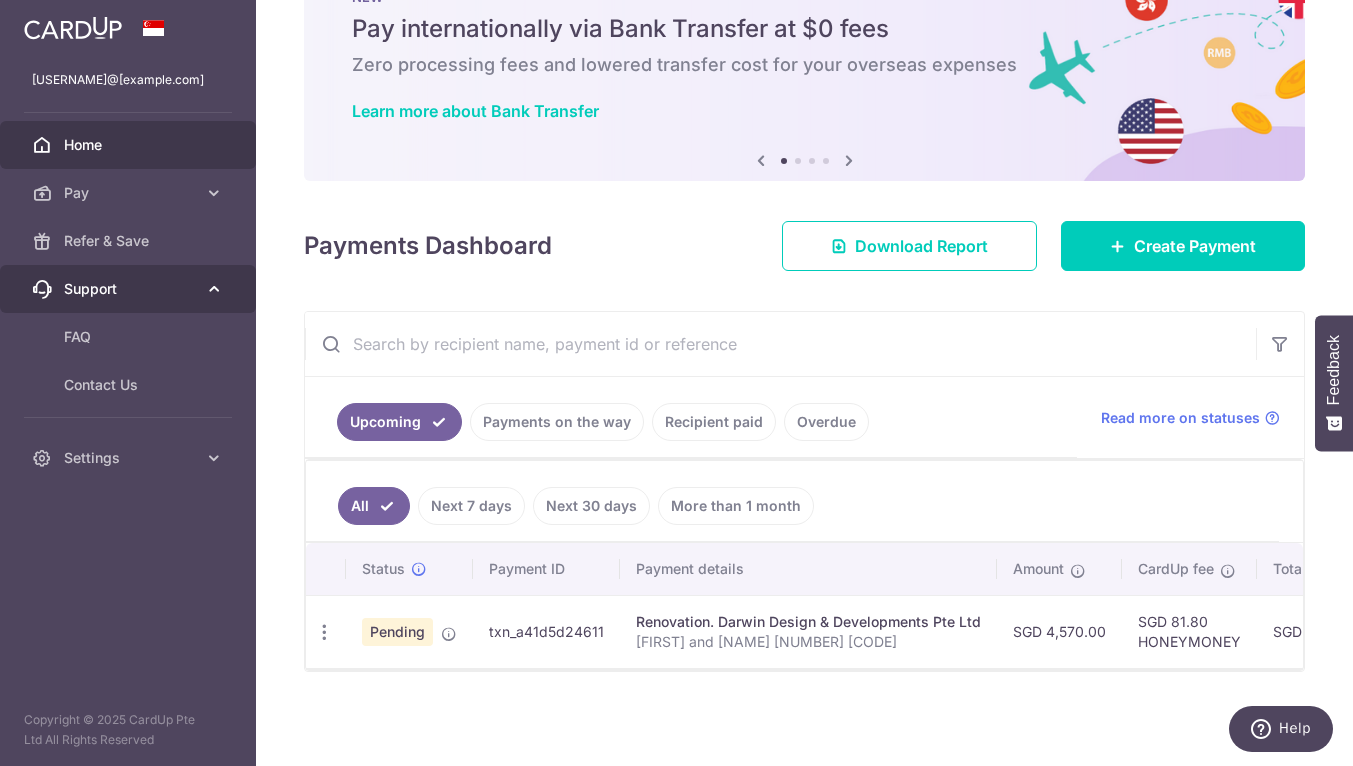 click on "Support" at bounding box center [130, 289] 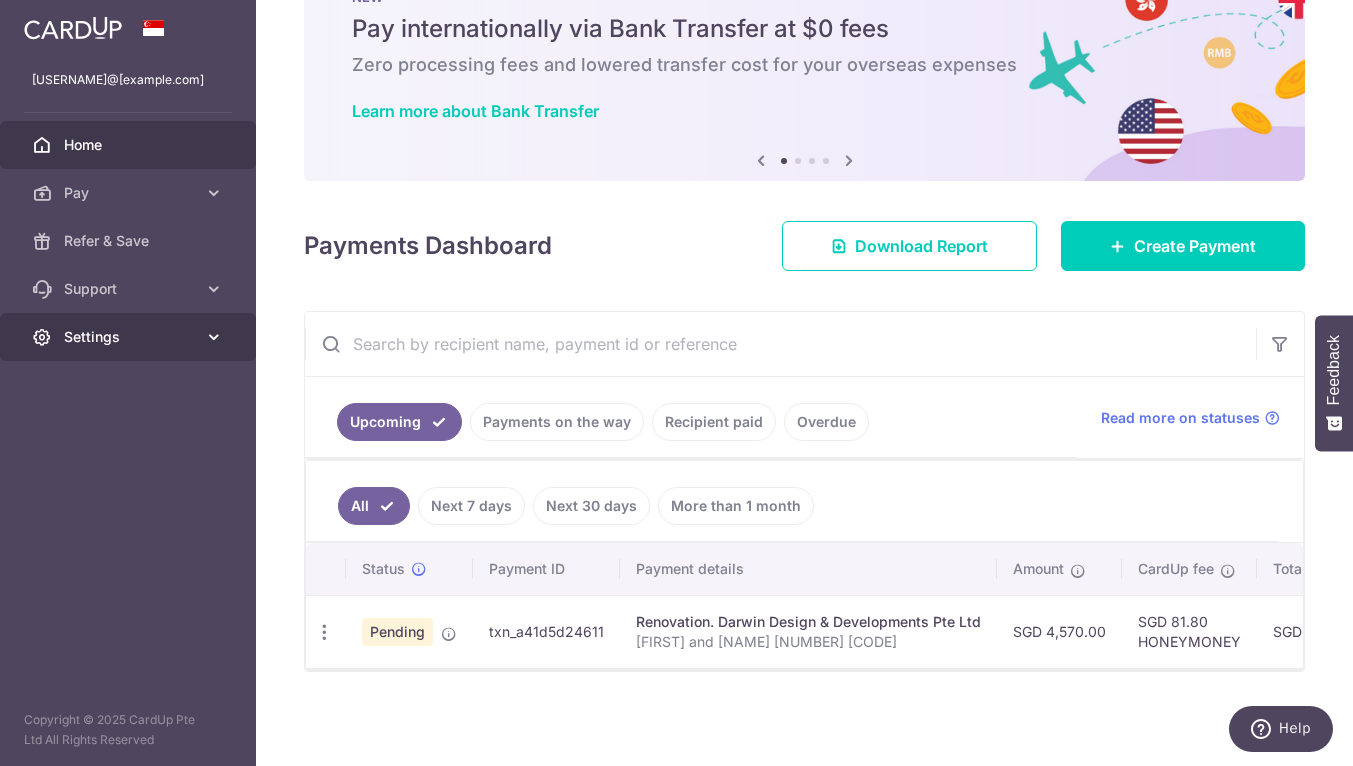 click on "Settings" at bounding box center (128, 337) 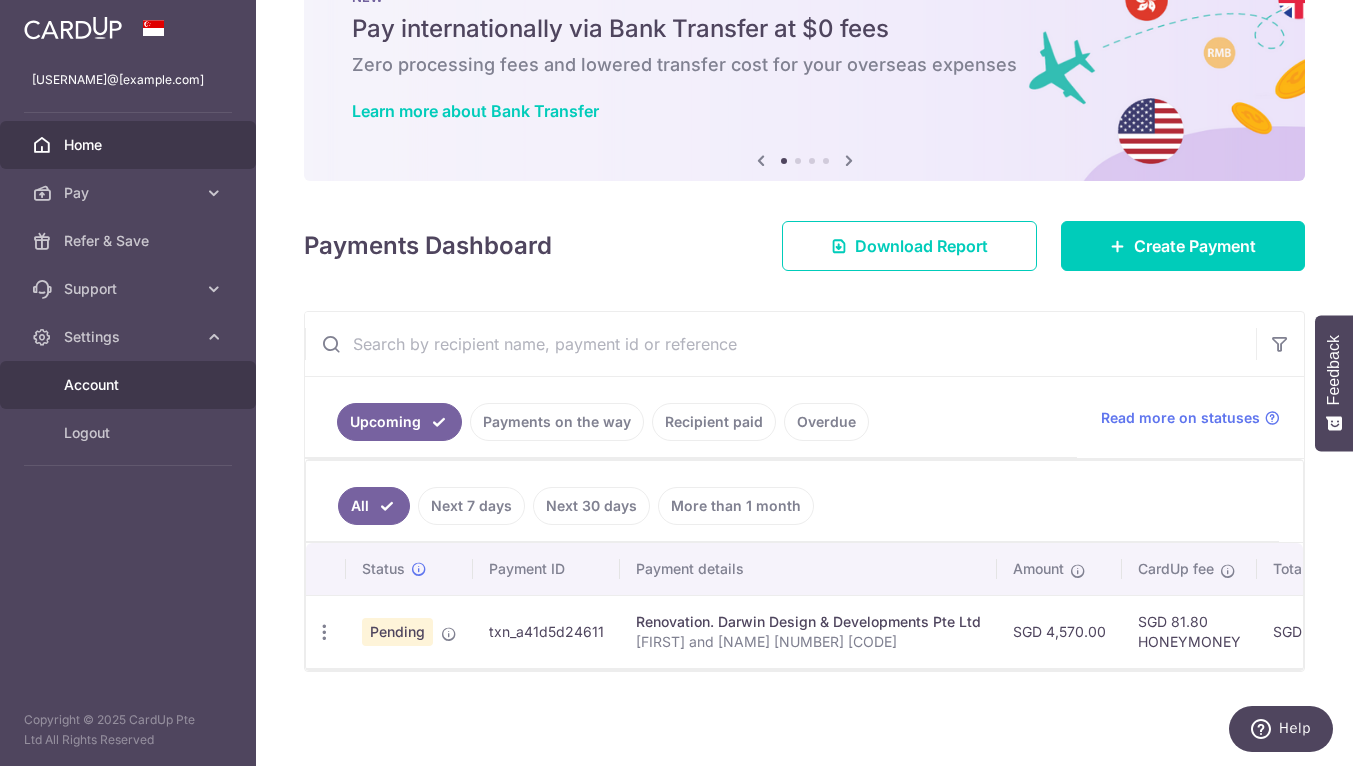 click on "Account" at bounding box center (130, 385) 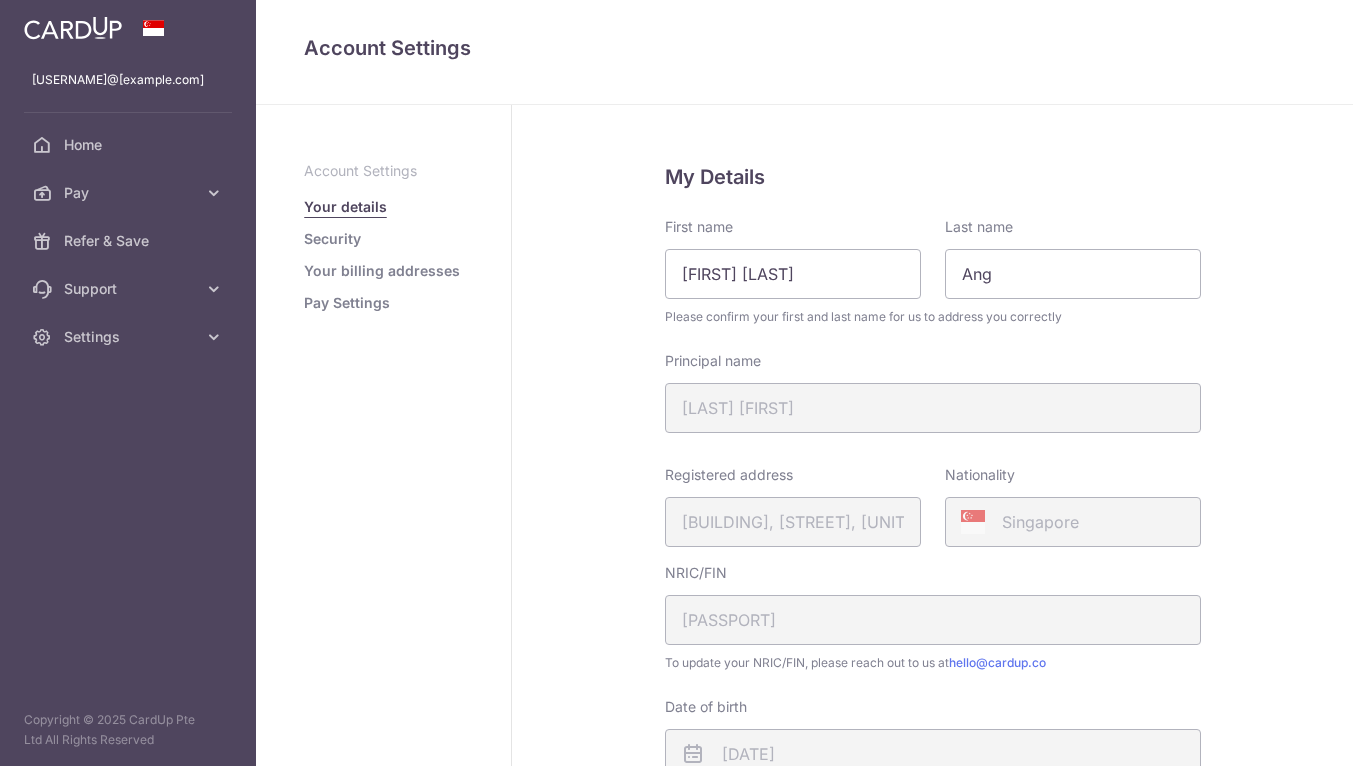scroll, scrollTop: 0, scrollLeft: 0, axis: both 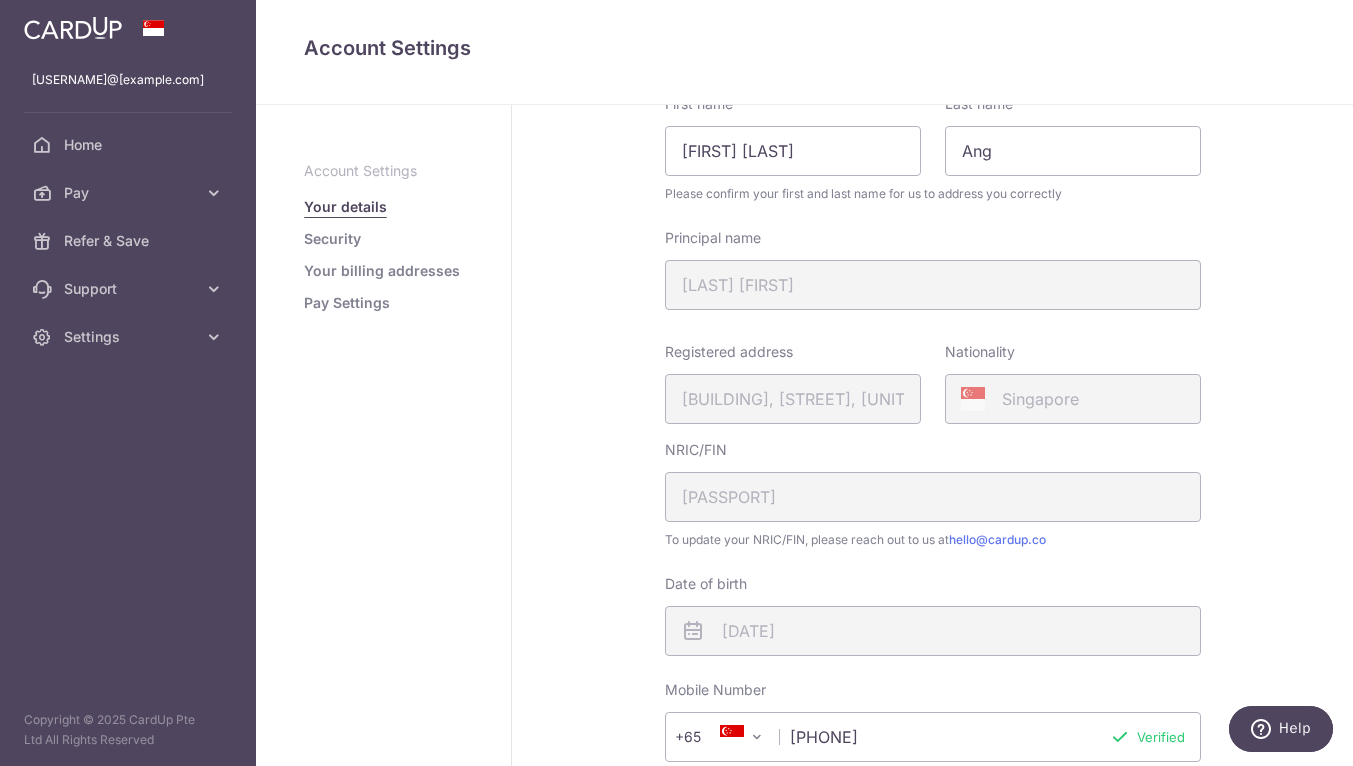 click on "Security" at bounding box center (332, 239) 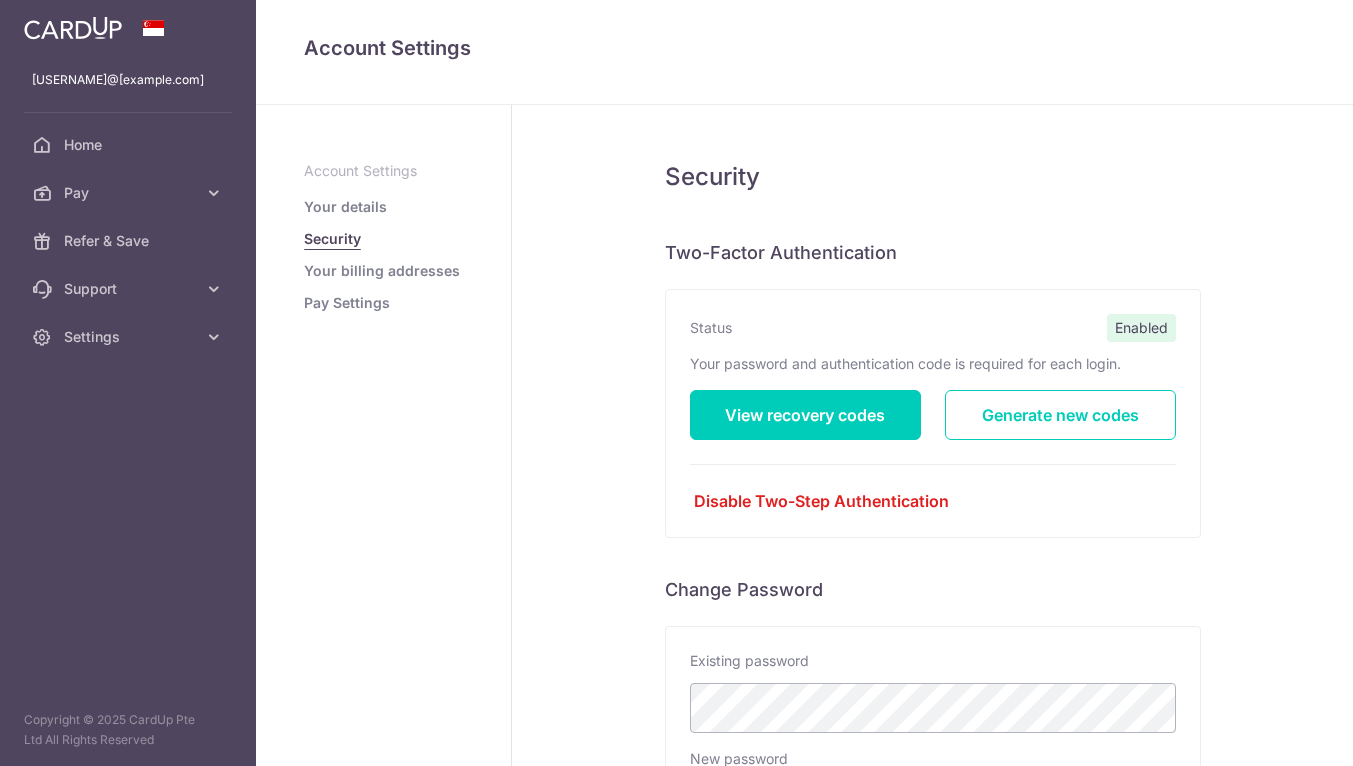 scroll, scrollTop: 0, scrollLeft: 0, axis: both 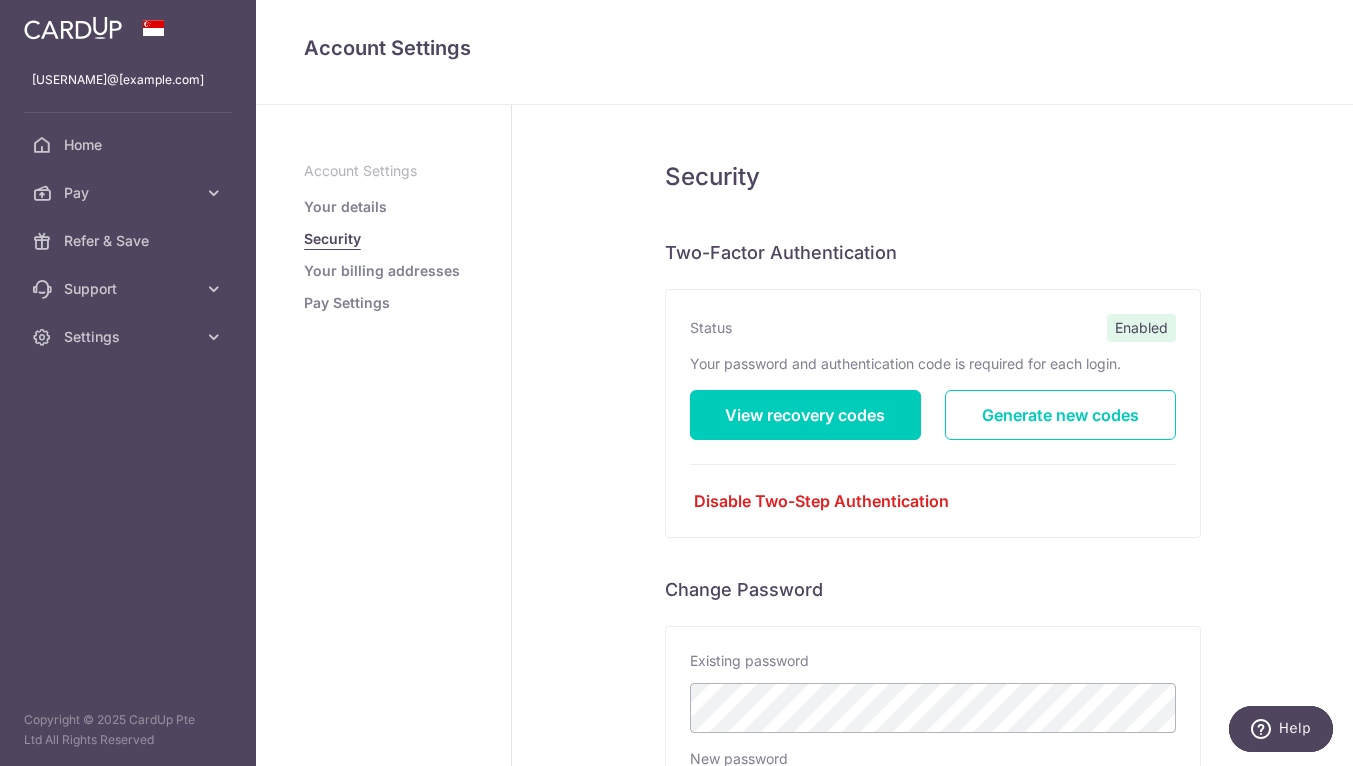 click on "Account Settings Your details Security Your billing addresses Pay Settings" at bounding box center [383, 237] 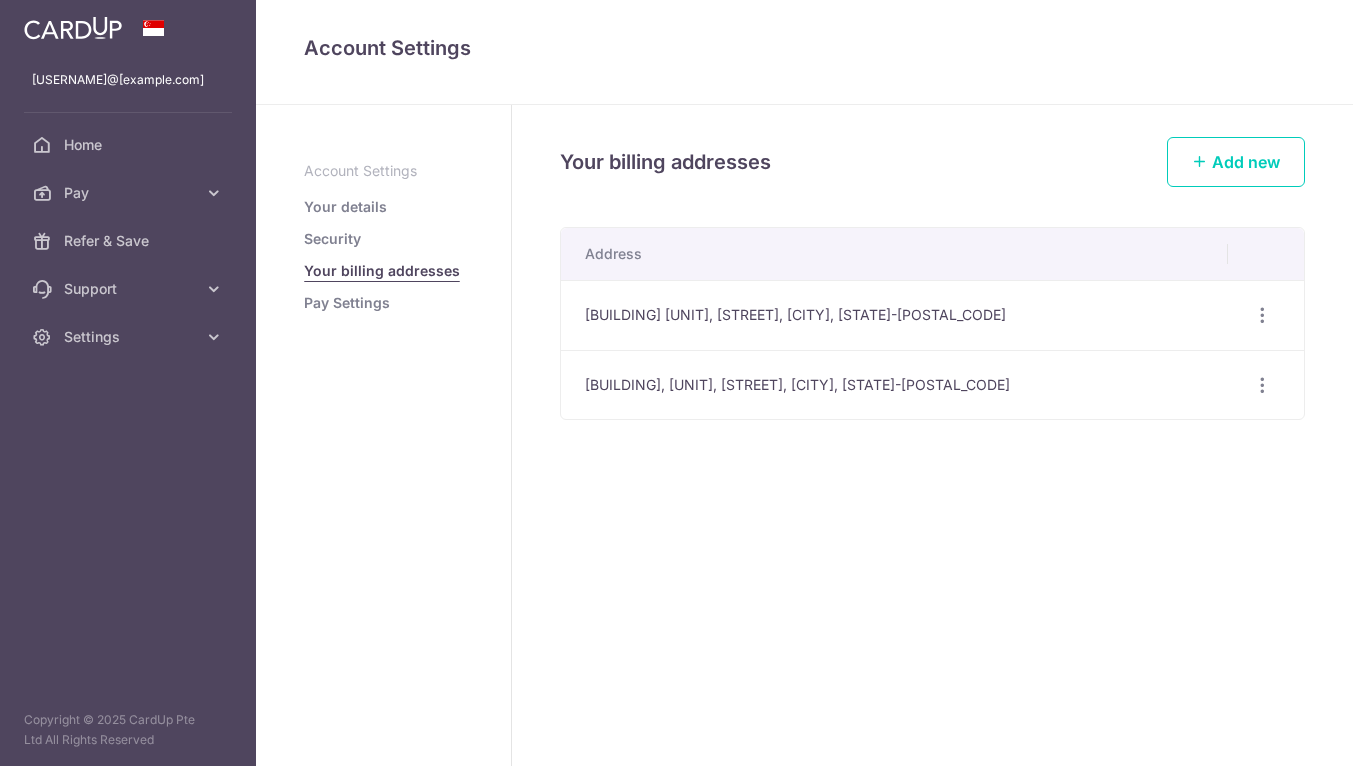 scroll, scrollTop: 0, scrollLeft: 0, axis: both 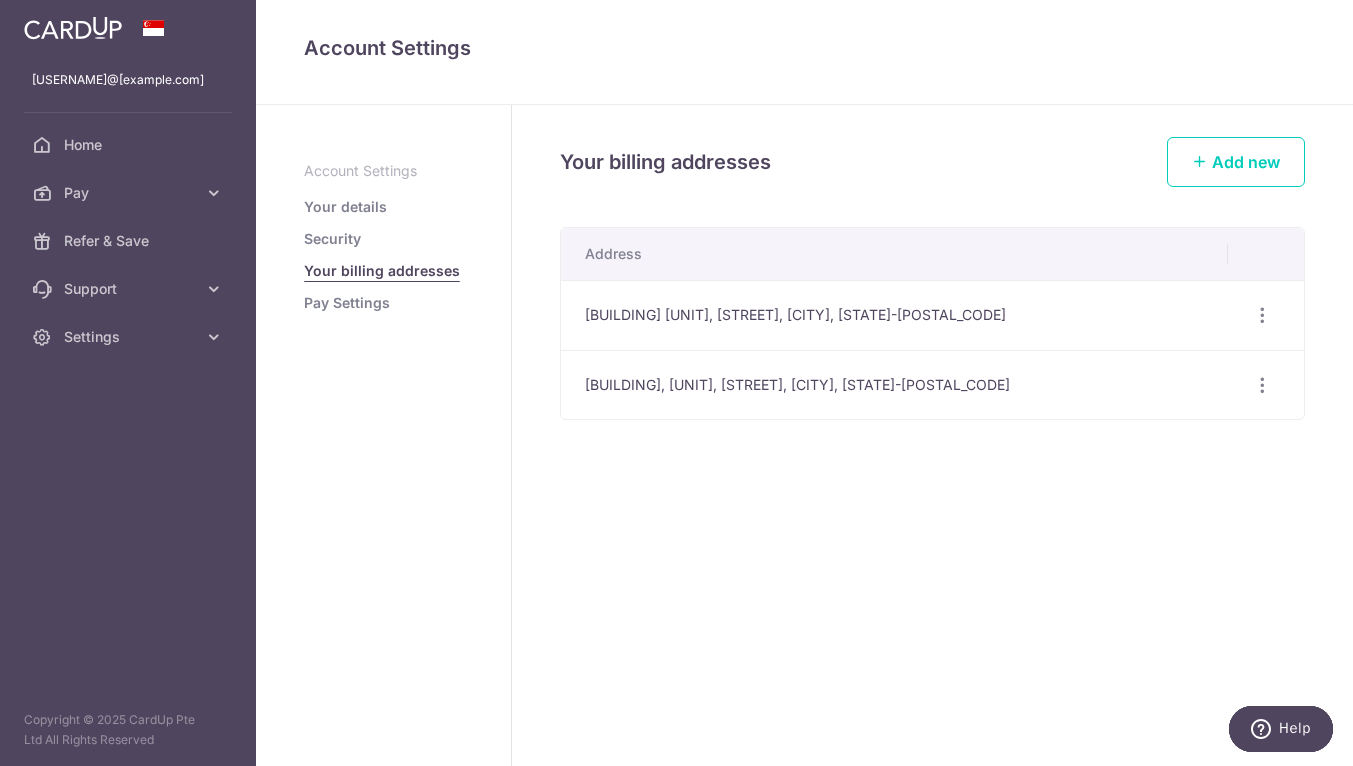 click on "Pay Settings" at bounding box center (347, 303) 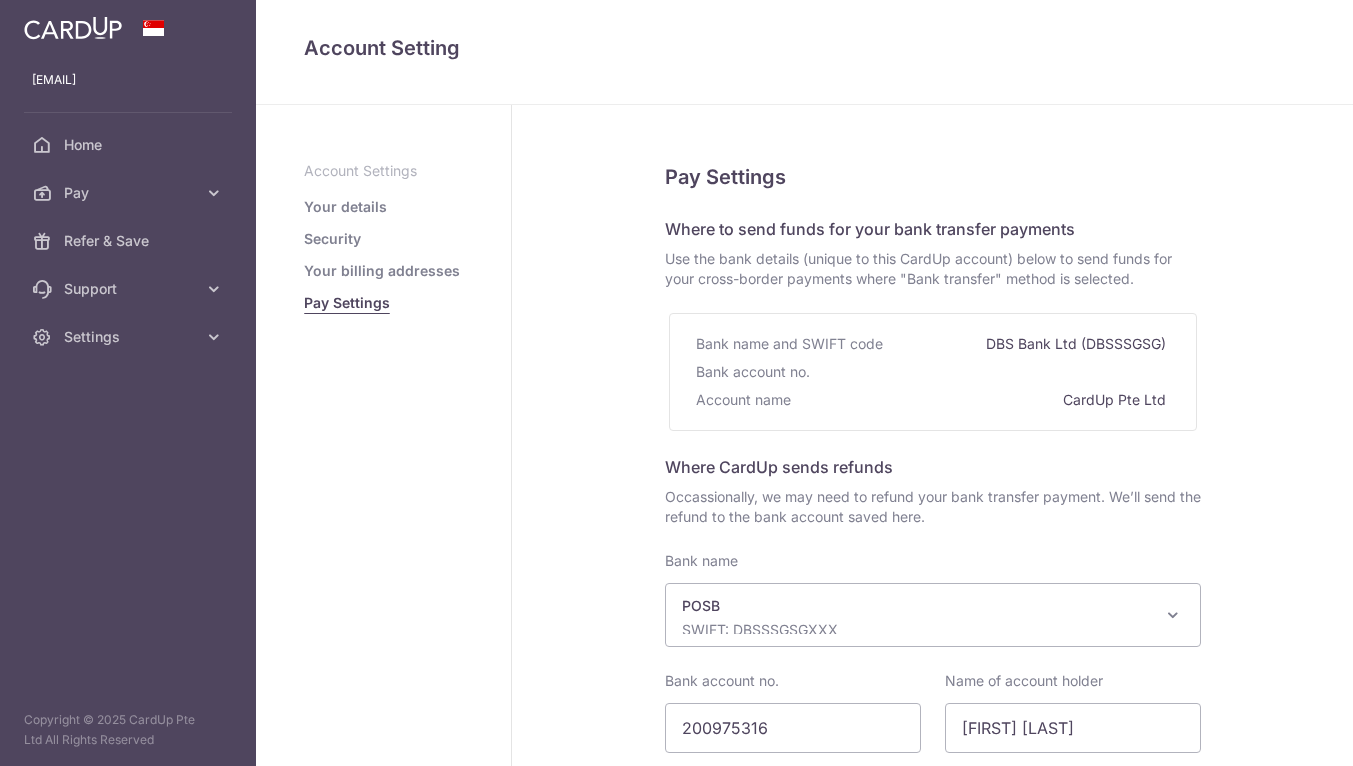 select on "19" 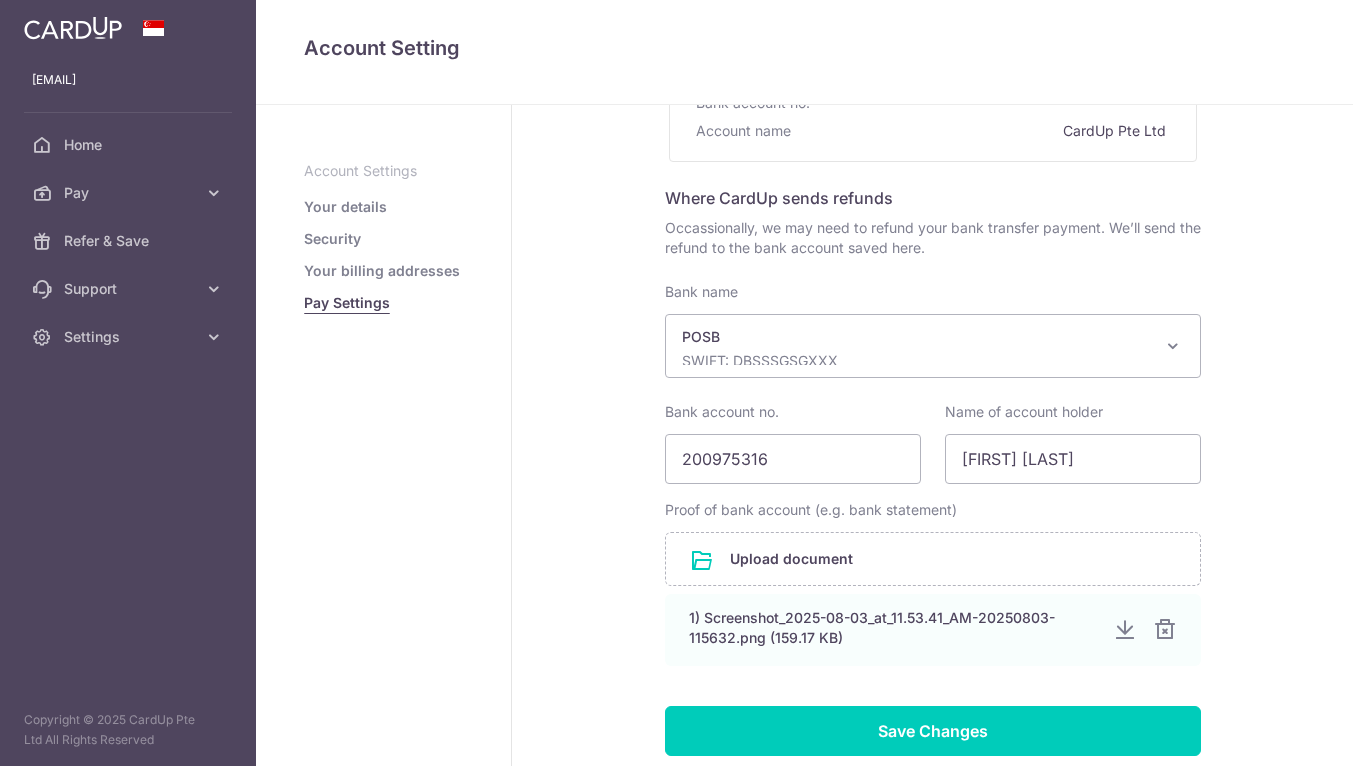 scroll, scrollTop: 0, scrollLeft: 0, axis: both 